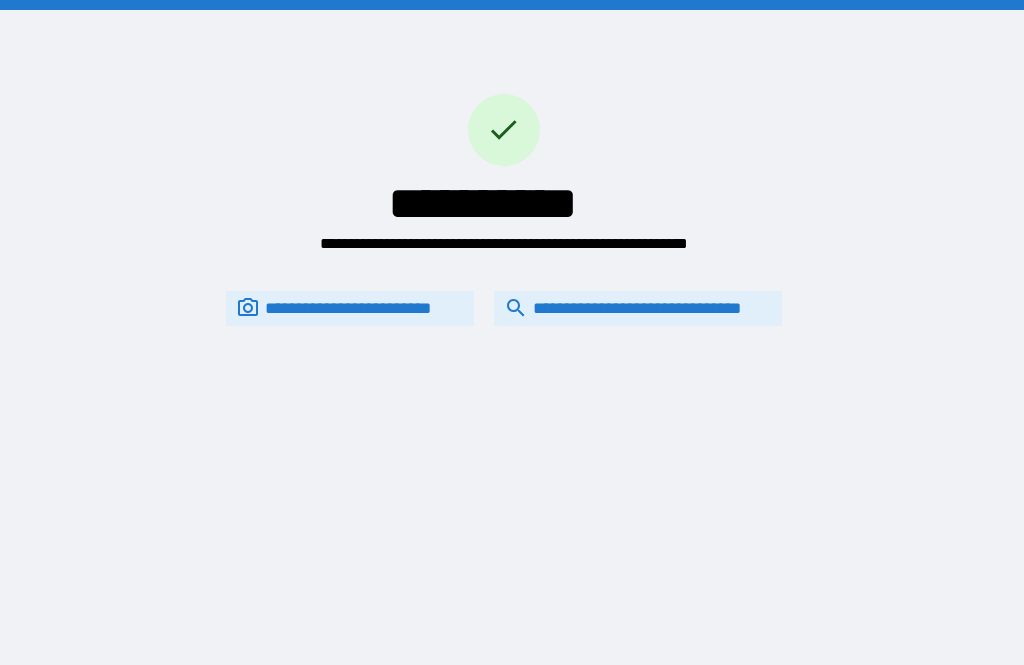 scroll, scrollTop: 64, scrollLeft: 0, axis: vertical 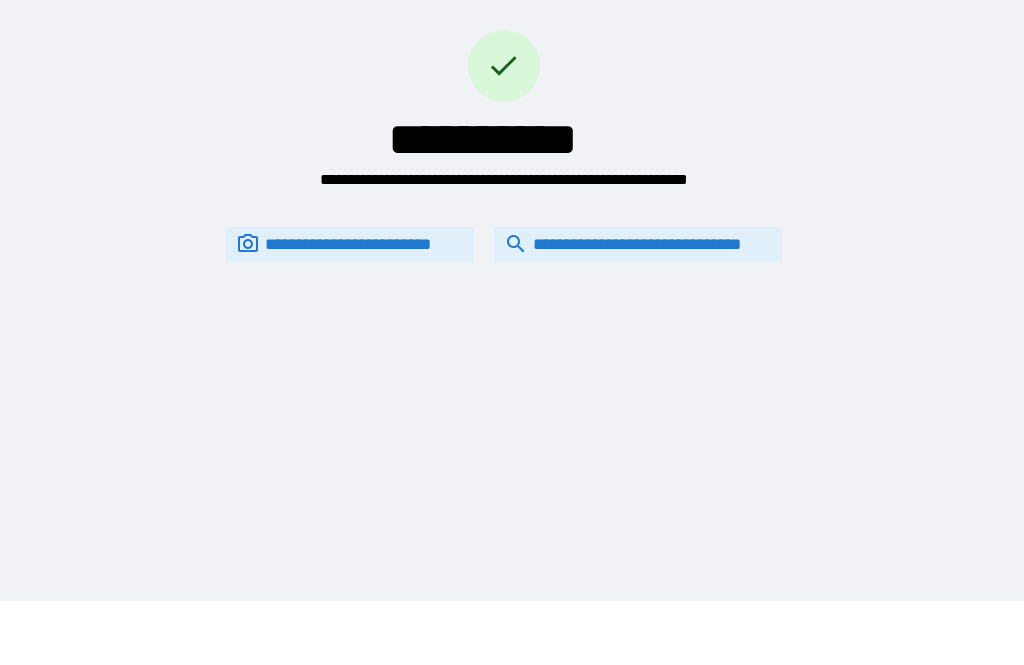 click on "**********" at bounding box center (638, 244) 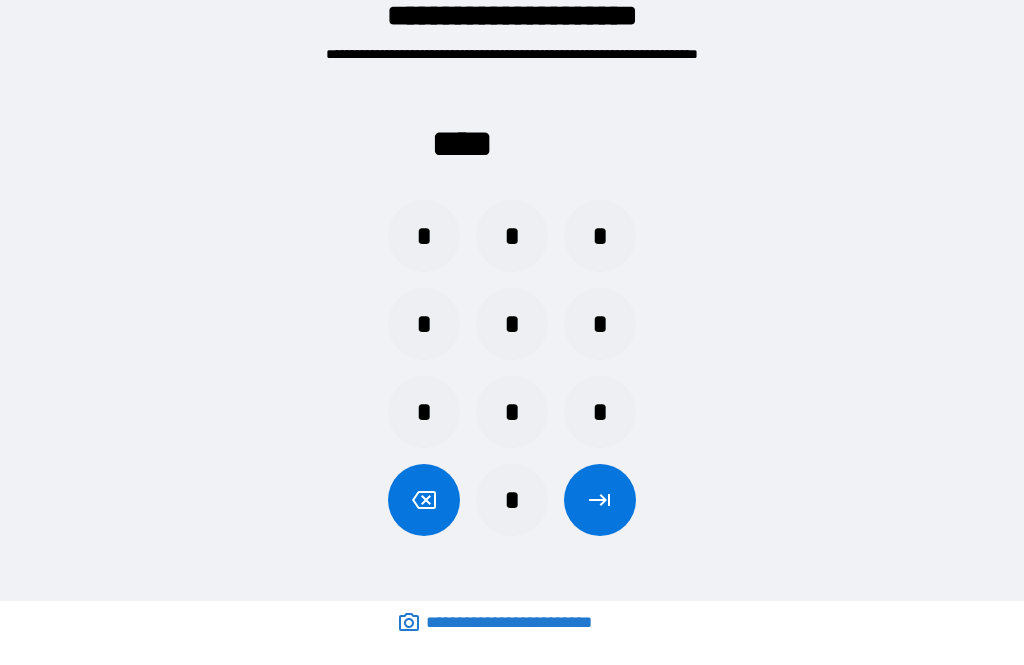 click on "*" at bounding box center [424, 324] 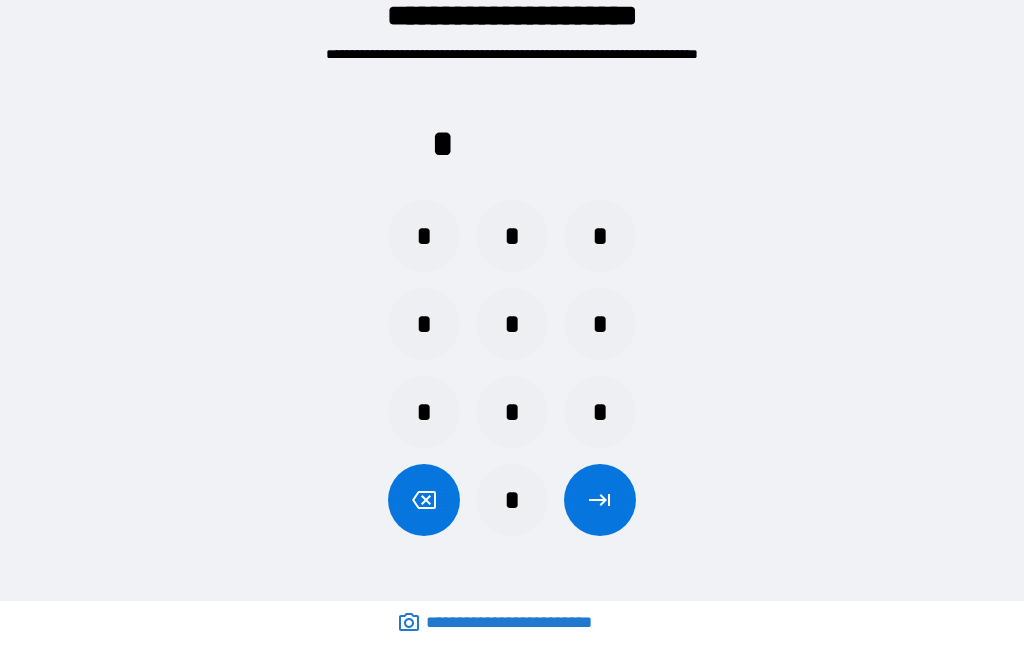 click on "*" at bounding box center (512, 324) 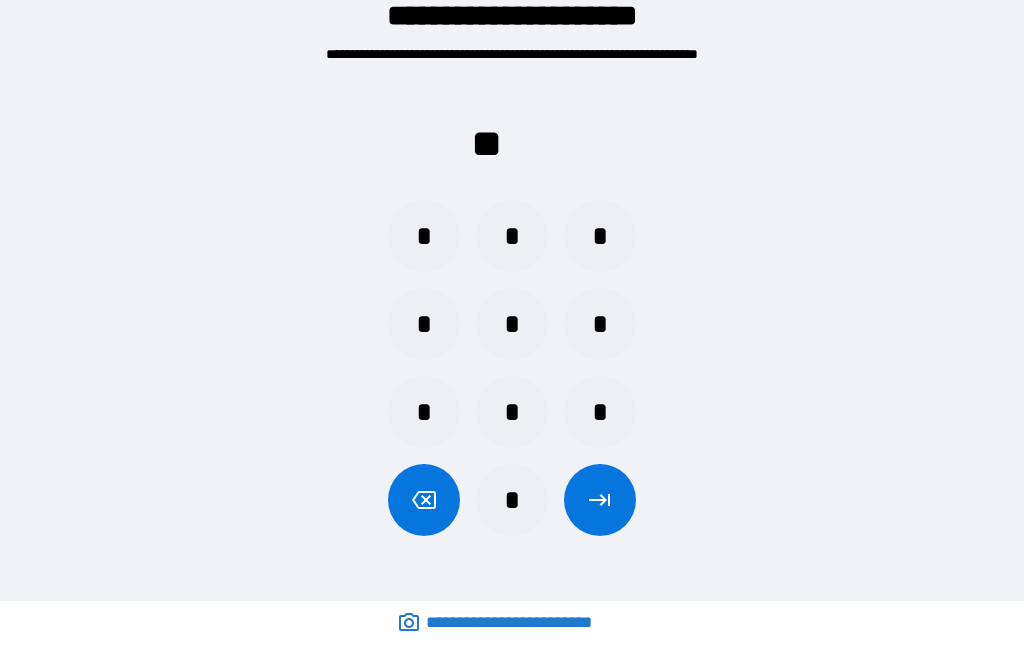 click on "*" at bounding box center [512, 236] 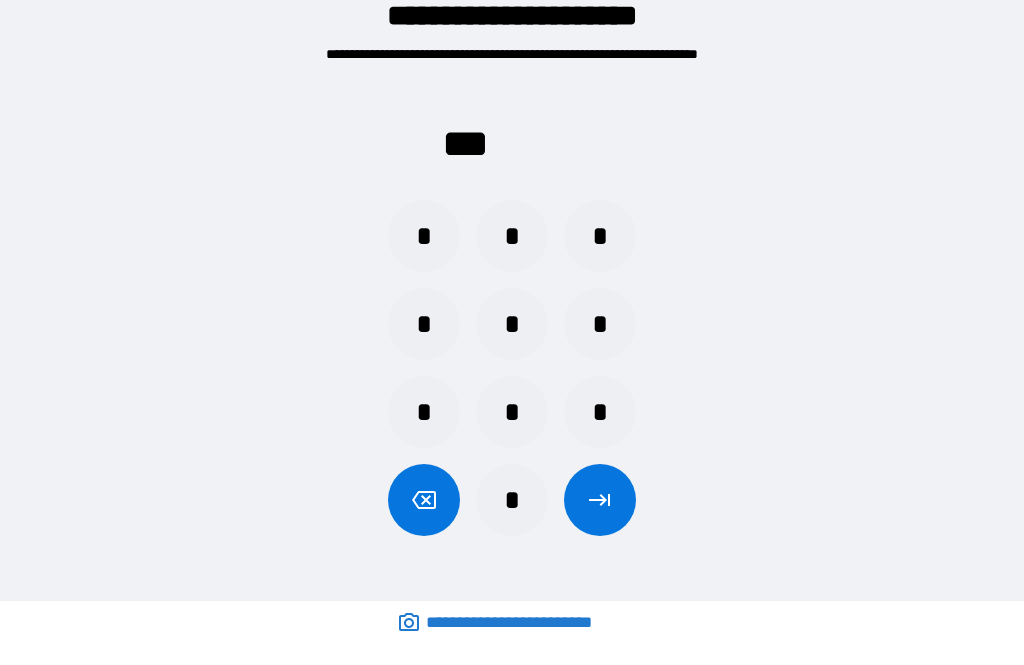 click on "*" at bounding box center (512, 412) 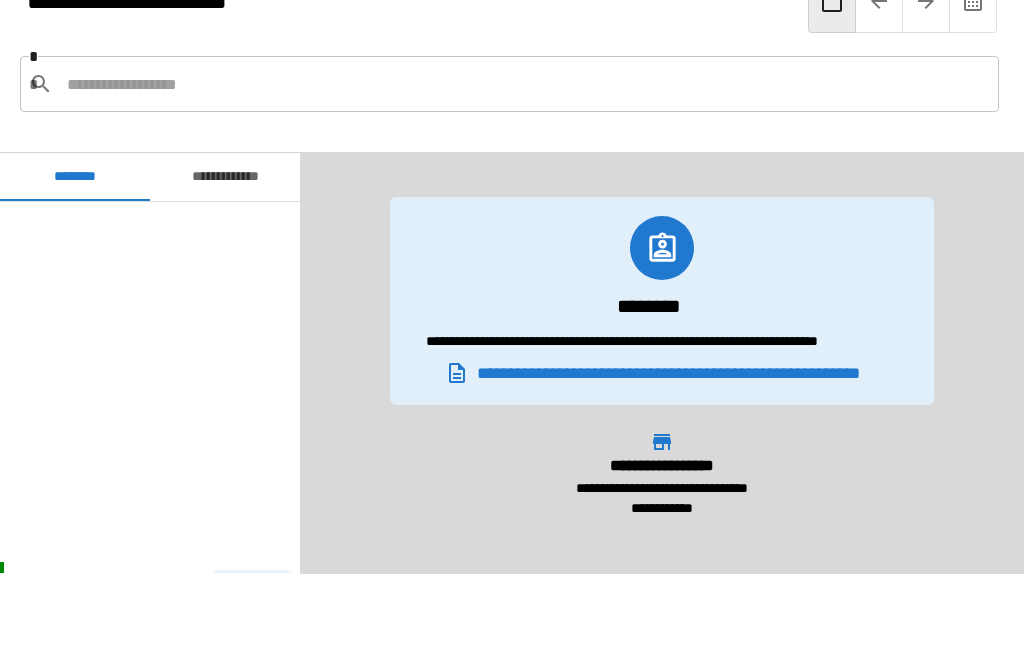 scroll, scrollTop: 360, scrollLeft: 0, axis: vertical 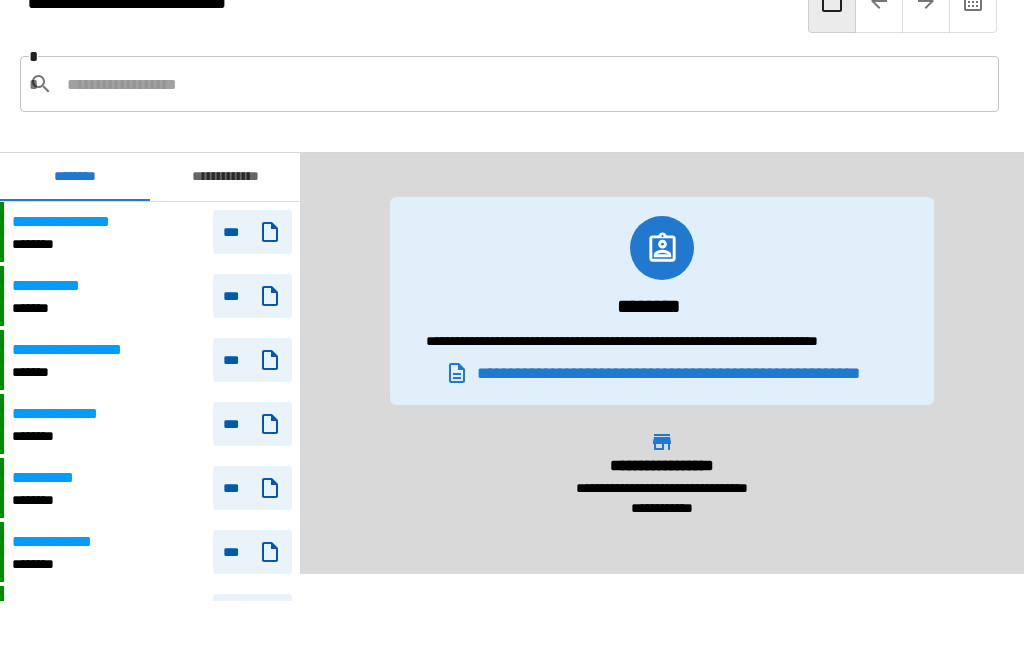 click at bounding box center [525, 84] 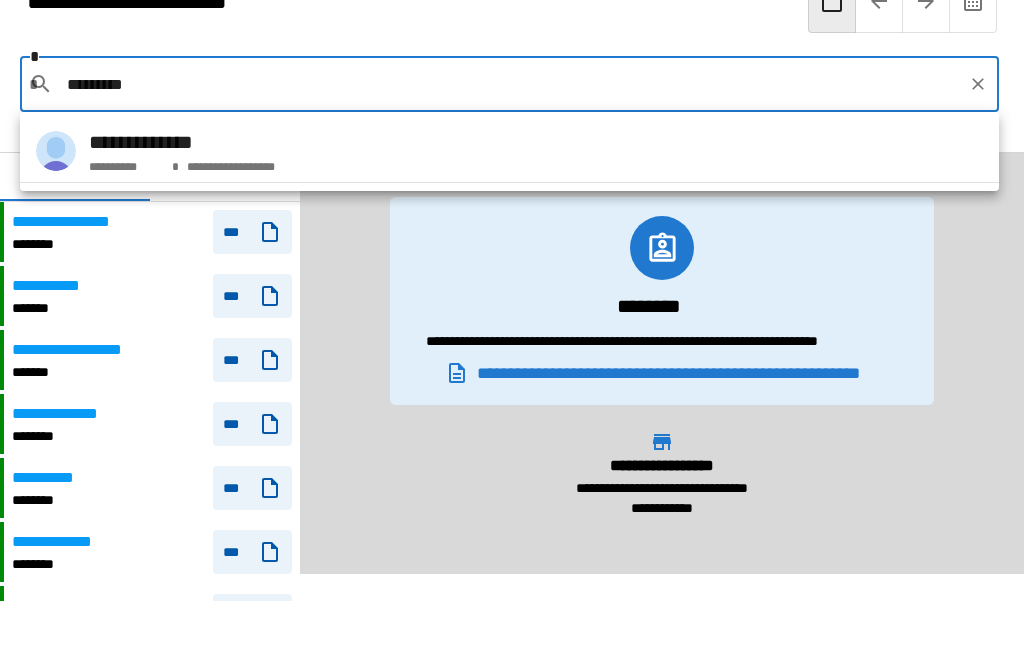 click on "**********" at bounding box center [182, 142] 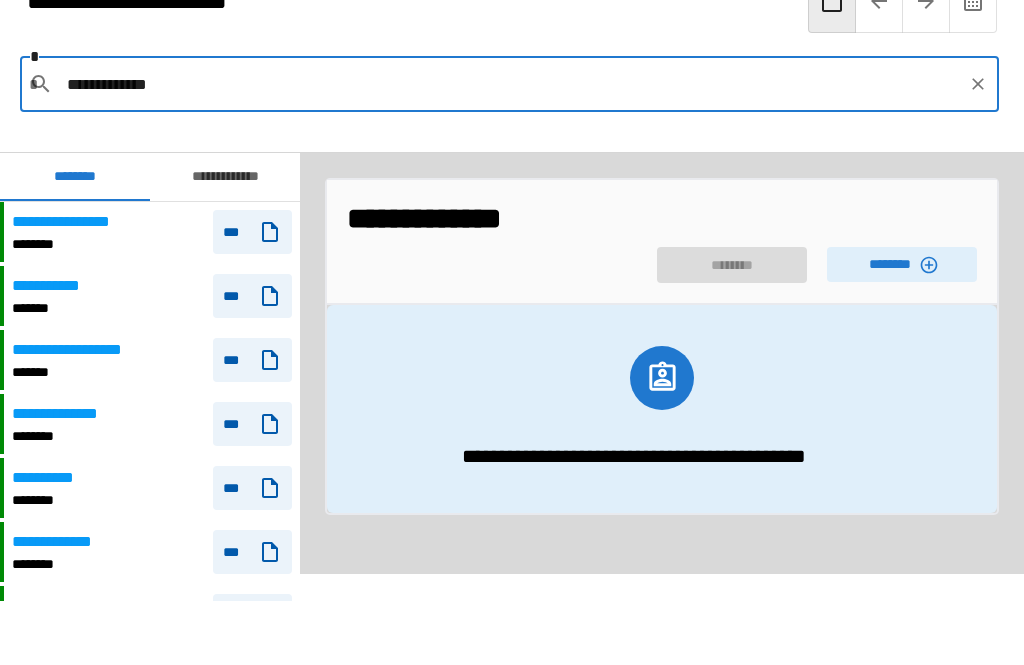 click 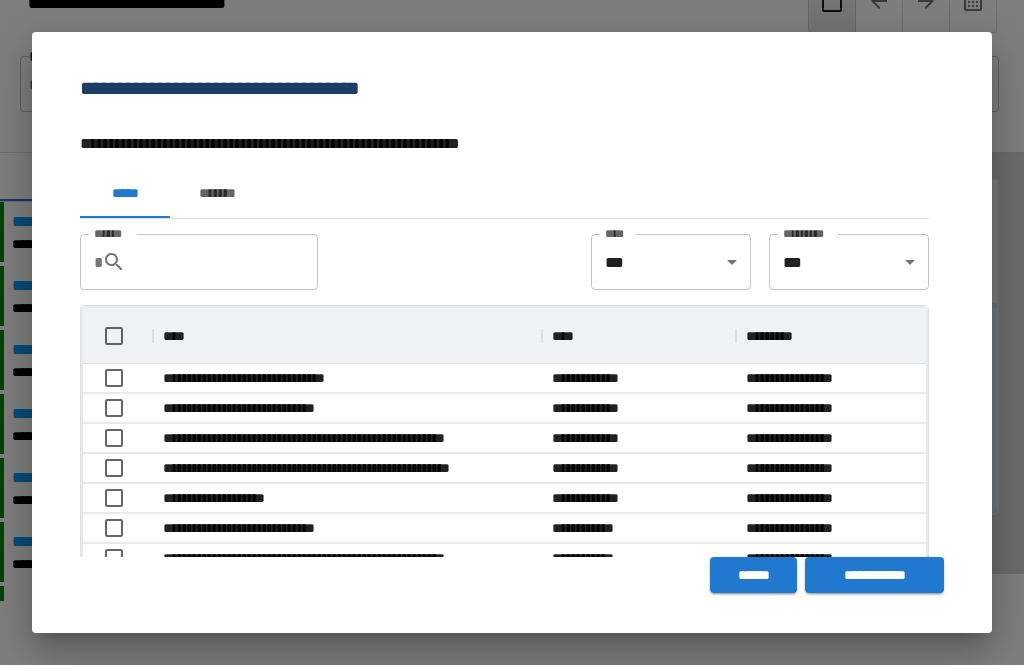 scroll, scrollTop: 356, scrollLeft: 843, axis: both 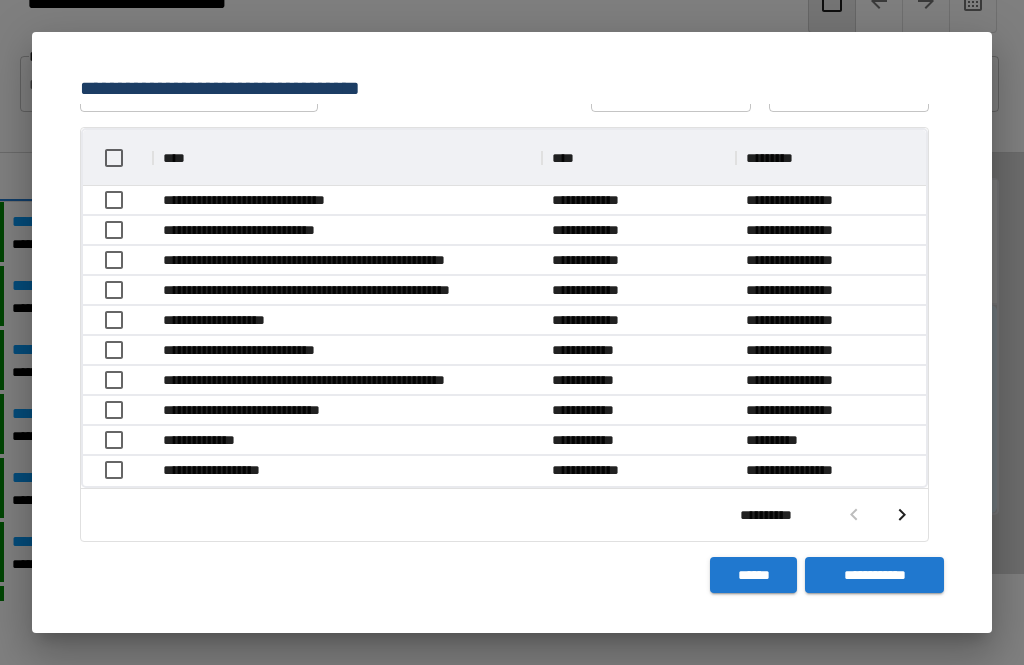 click 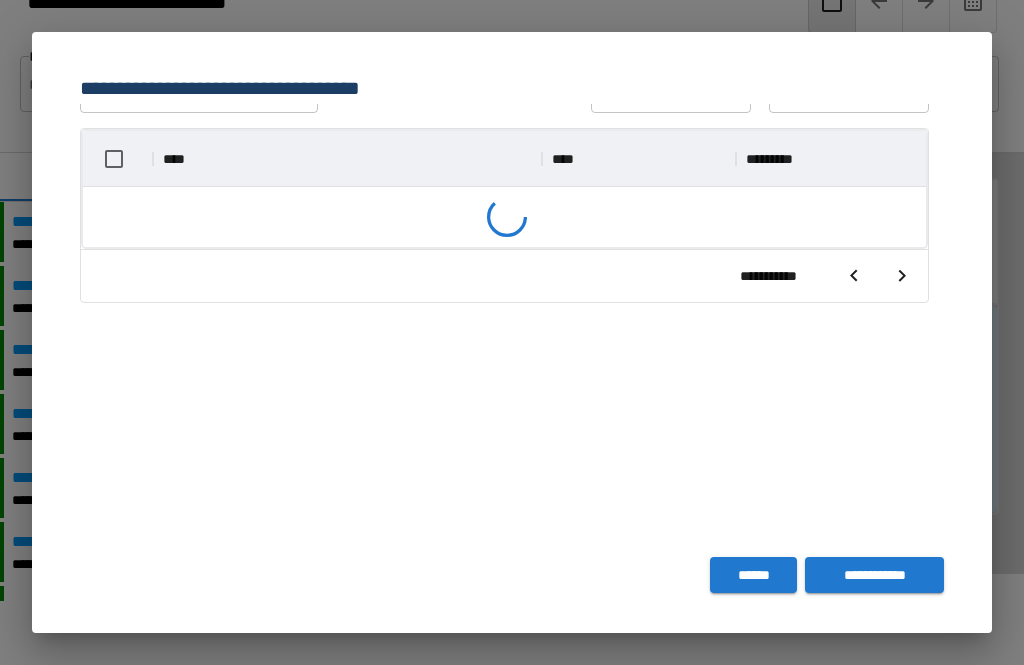 scroll, scrollTop: 356, scrollLeft: 843, axis: both 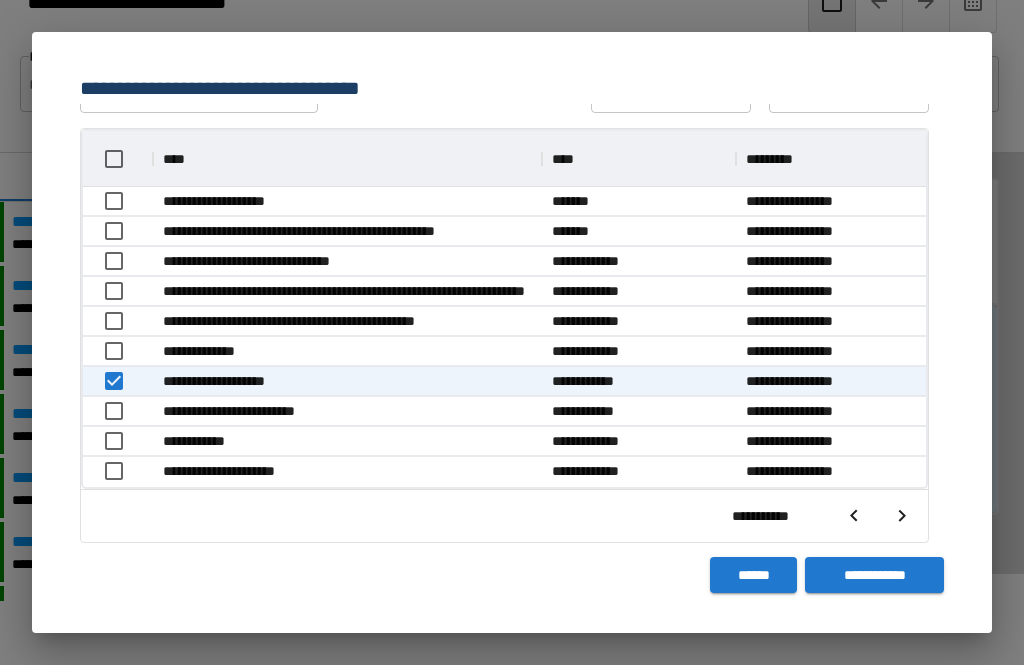 click on "**********" at bounding box center [874, 575] 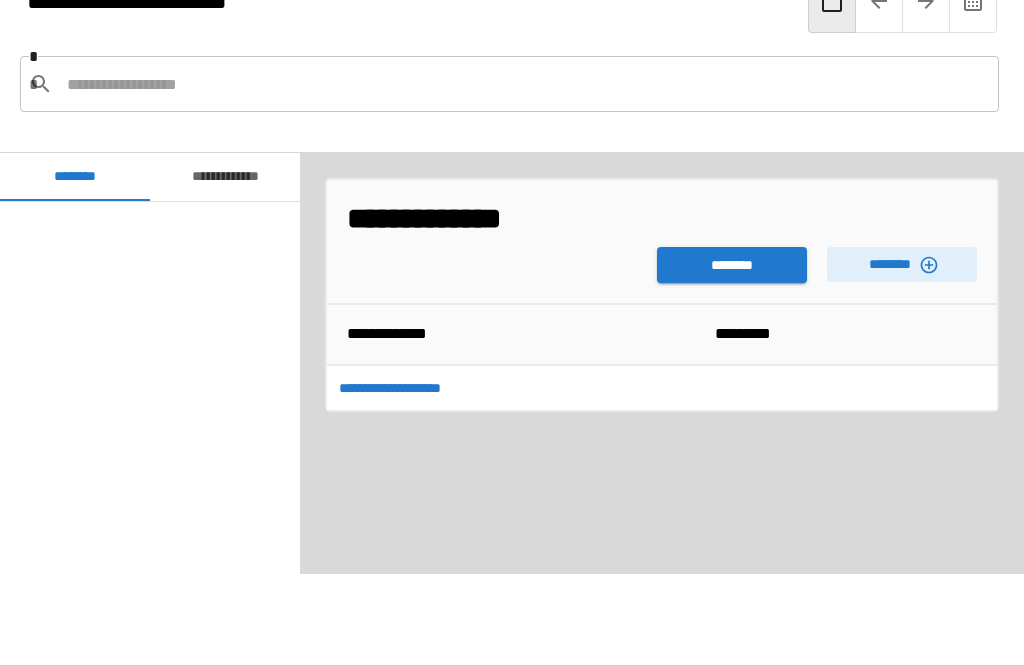 scroll, scrollTop: 360, scrollLeft: 0, axis: vertical 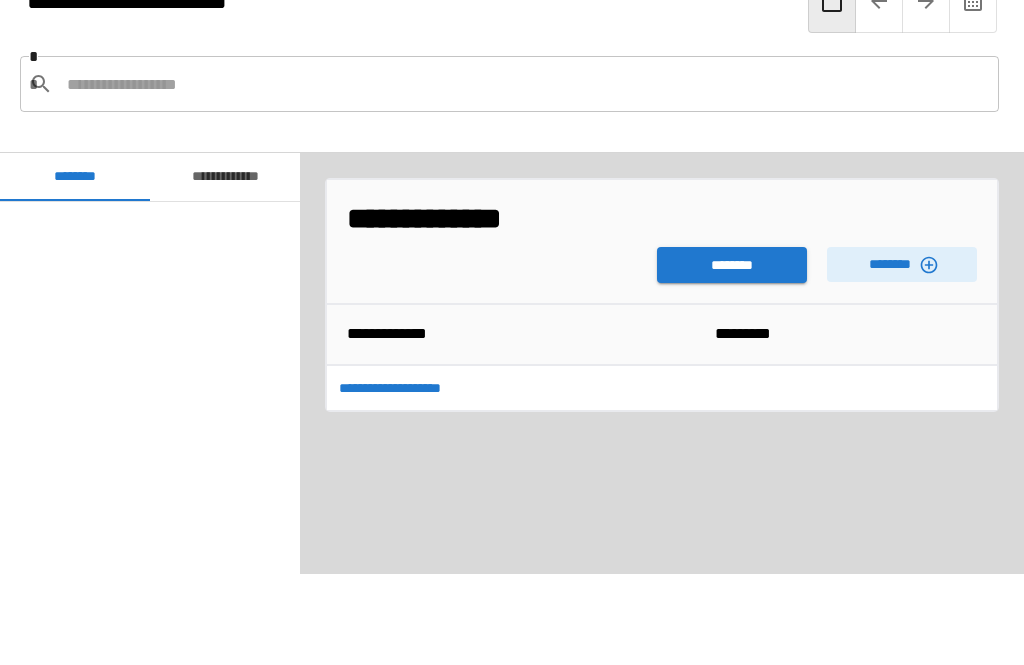 click on "********" at bounding box center [732, 265] 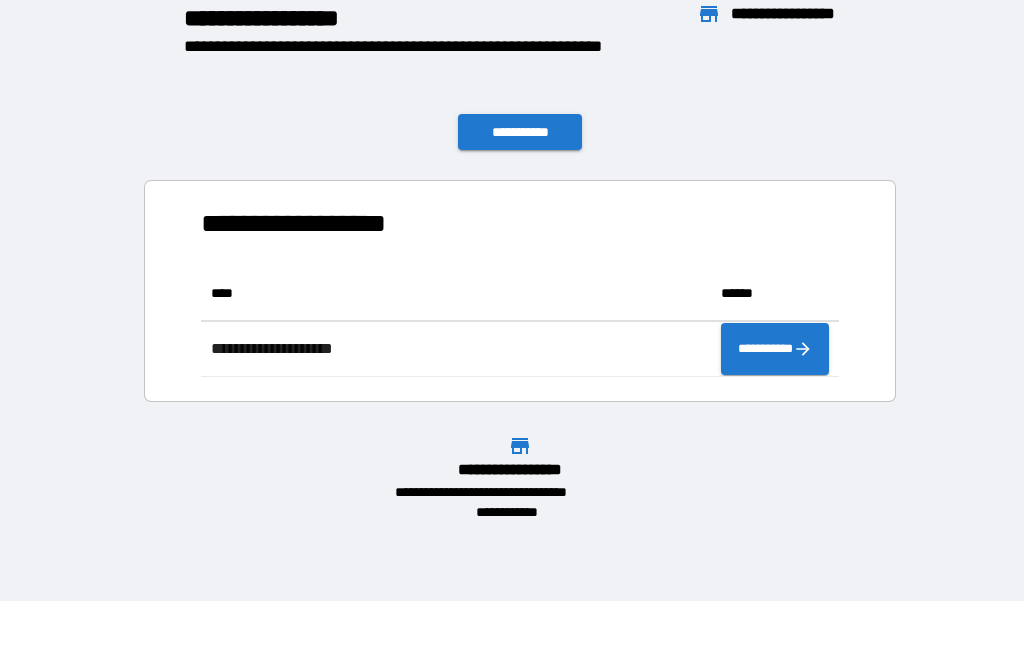 scroll, scrollTop: 1, scrollLeft: 1, axis: both 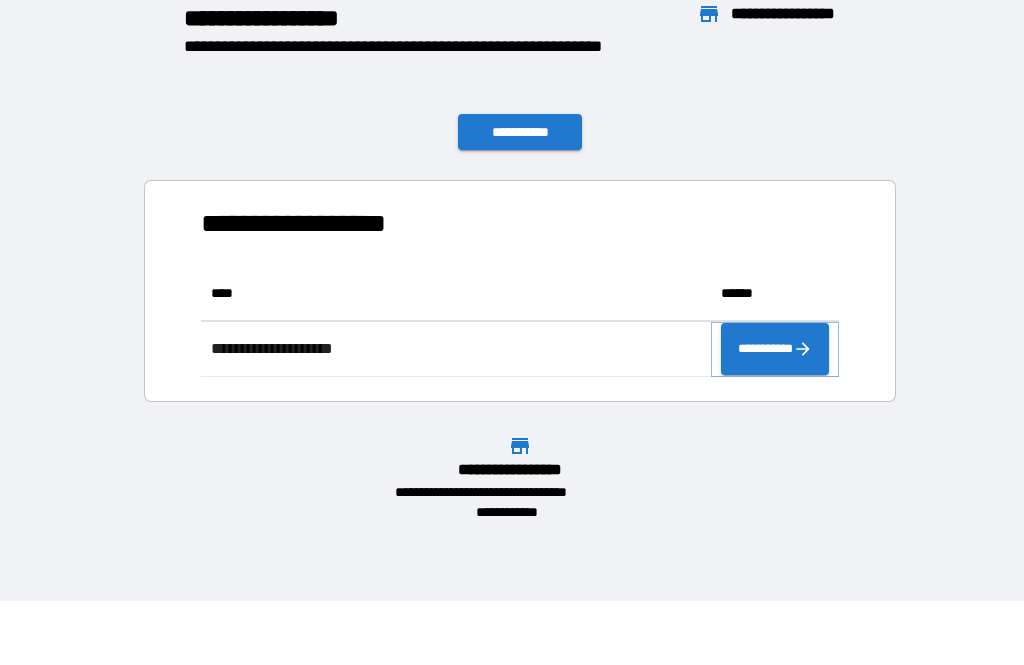 click on "**********" at bounding box center [775, 349] 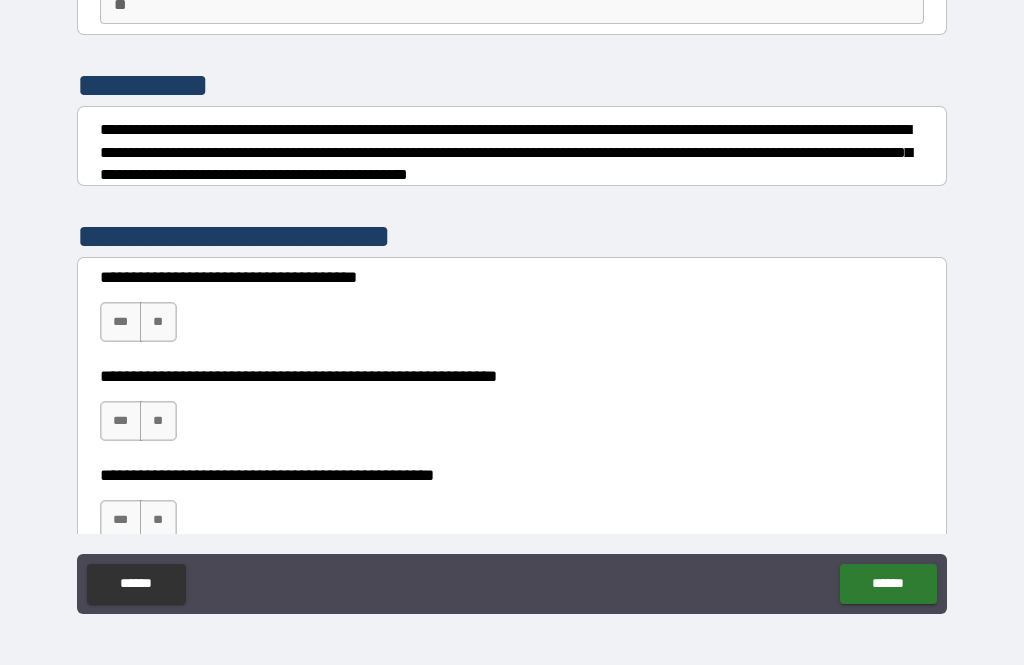 scroll, scrollTop: 198, scrollLeft: 0, axis: vertical 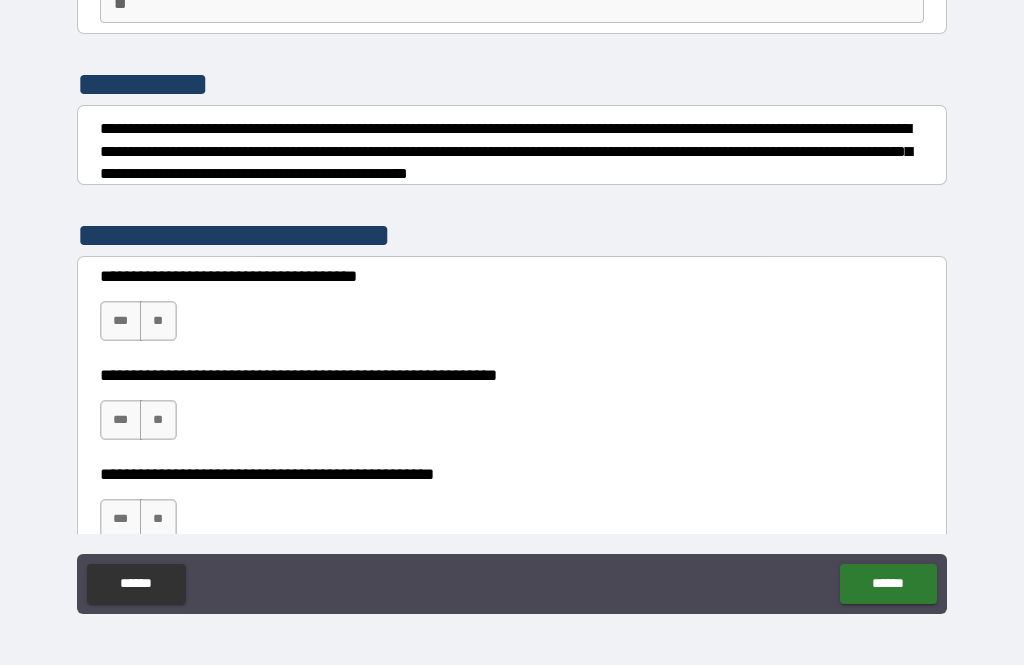click on "***" at bounding box center (121, 321) 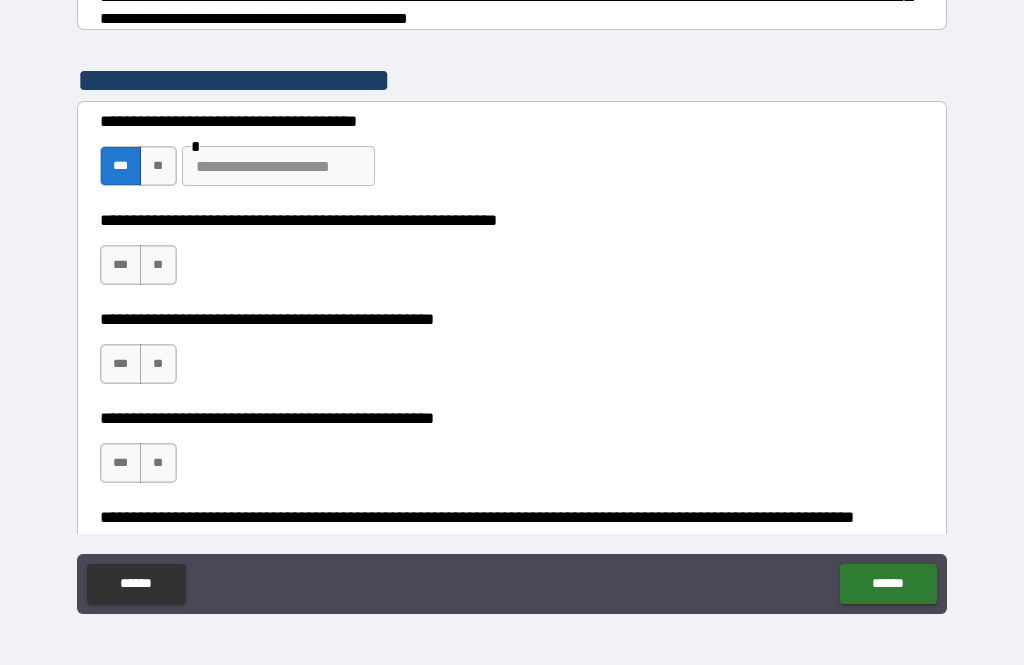 scroll, scrollTop: 353, scrollLeft: 0, axis: vertical 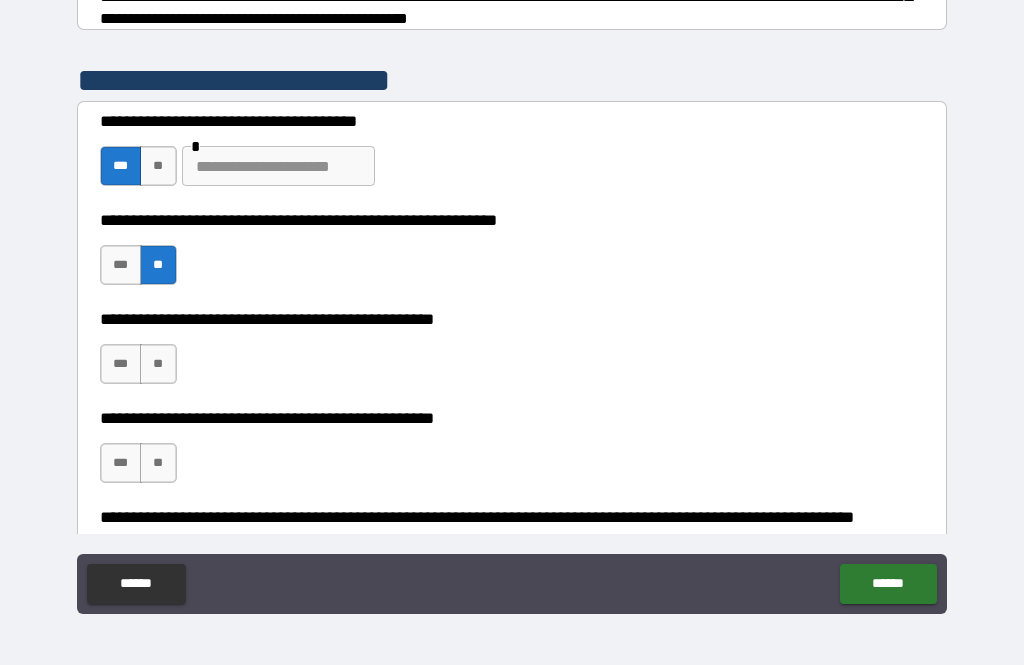 click on "**" at bounding box center (158, 364) 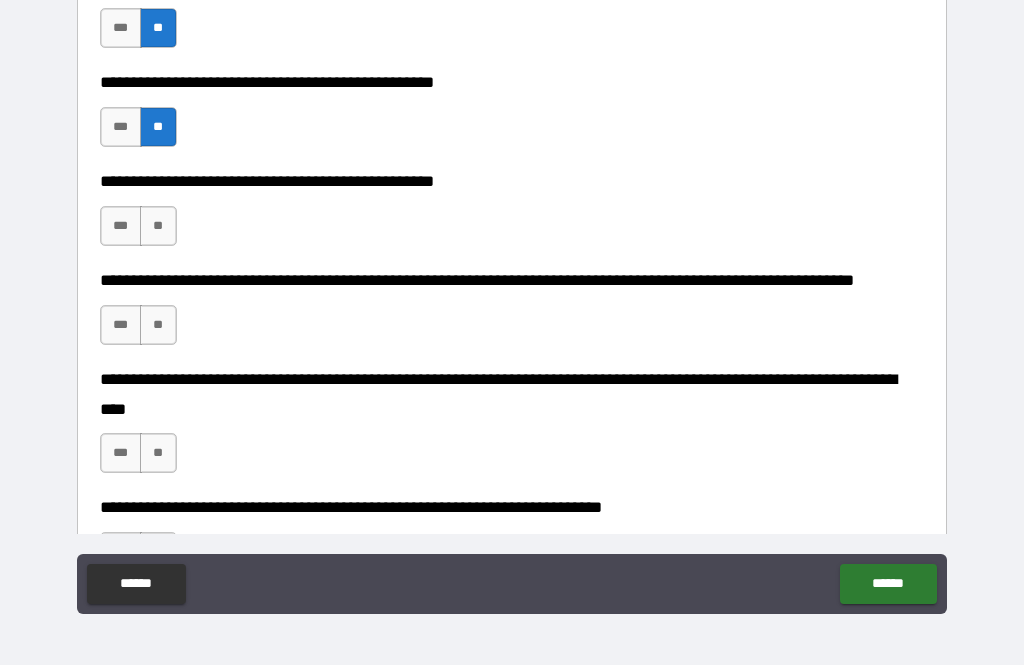 scroll, scrollTop: 594, scrollLeft: 0, axis: vertical 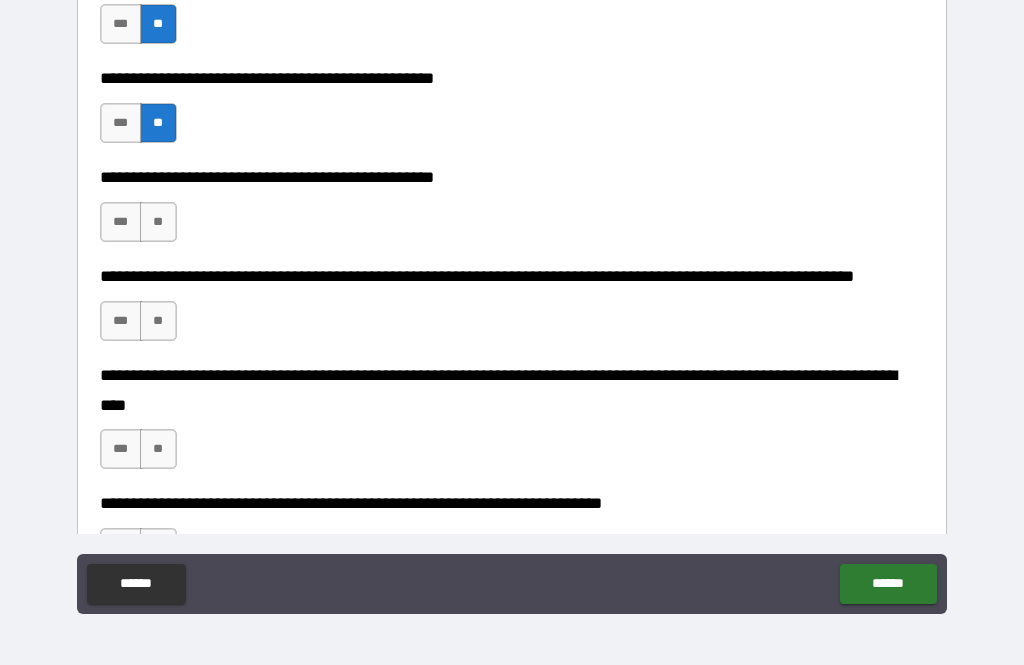 click on "***" at bounding box center (121, 222) 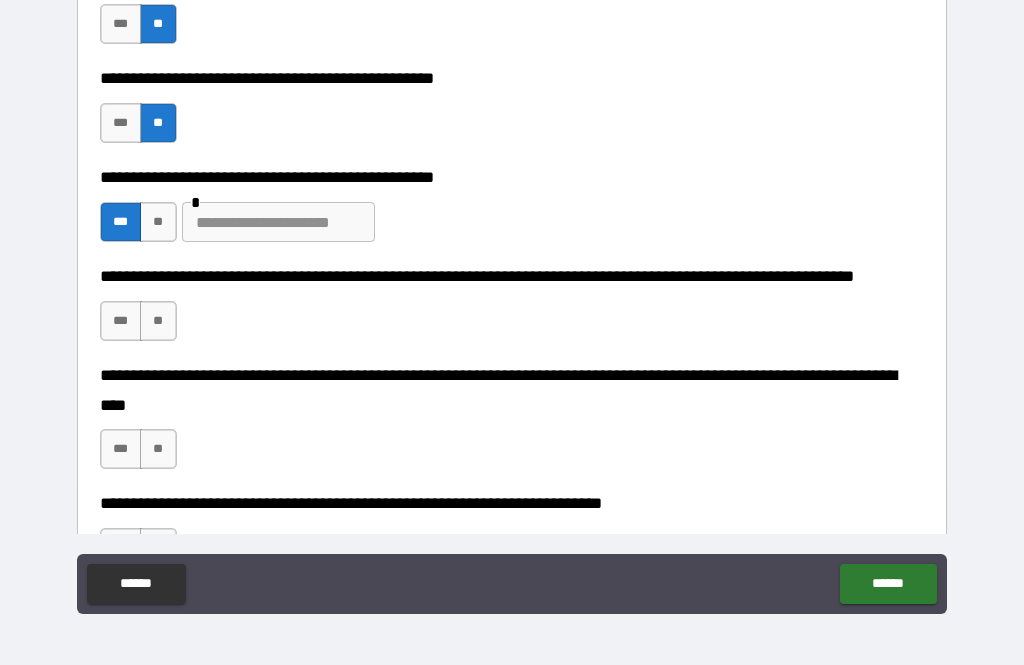click at bounding box center (278, 222) 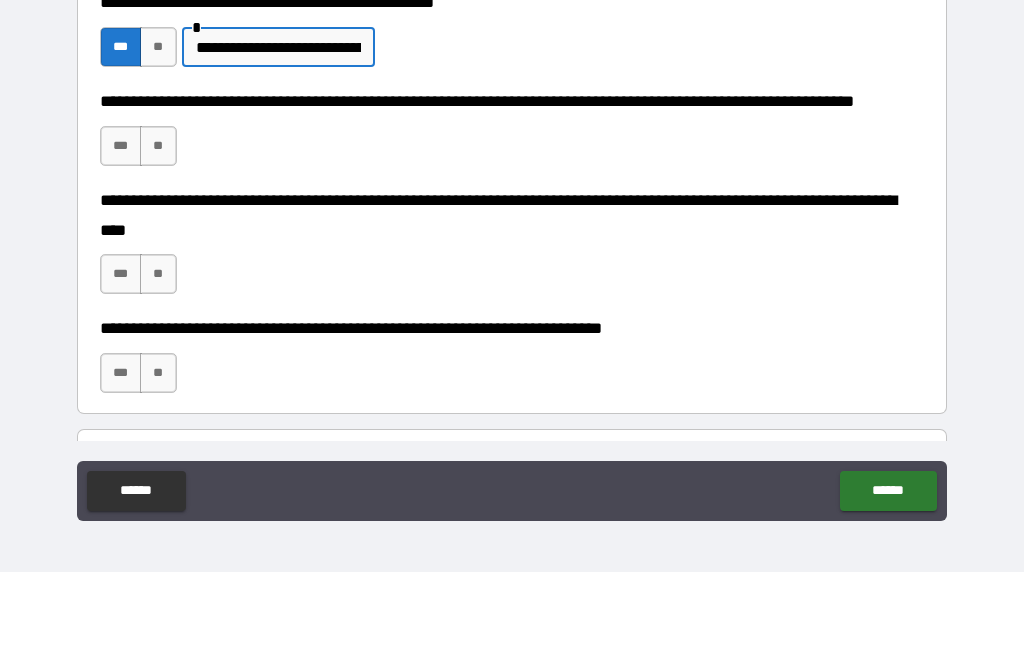 scroll, scrollTop: 677, scrollLeft: 0, axis: vertical 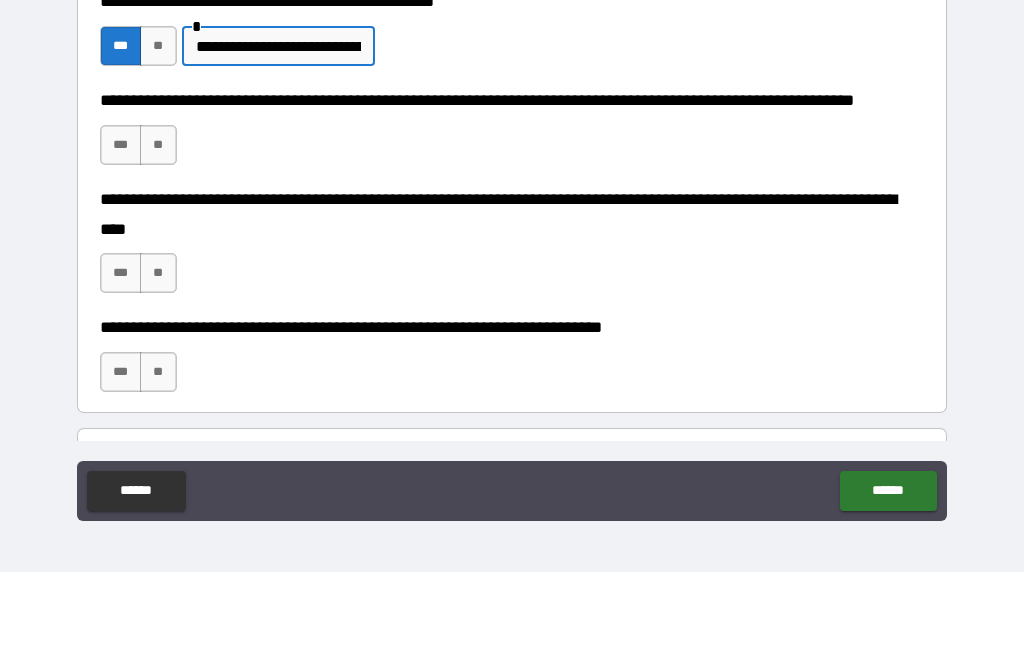 type on "**********" 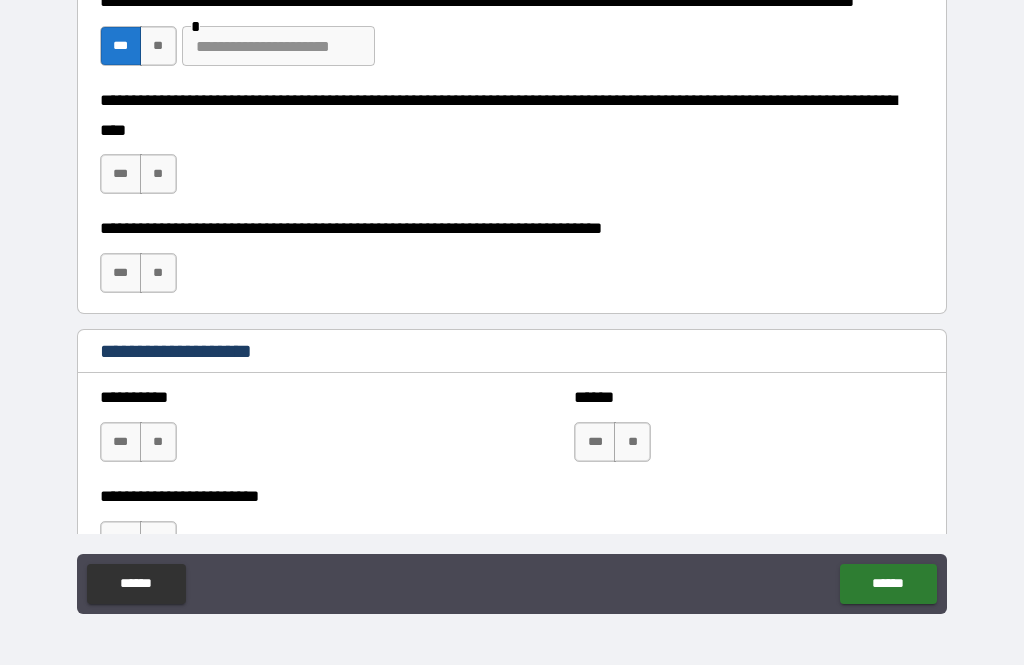 scroll, scrollTop: 871, scrollLeft: 0, axis: vertical 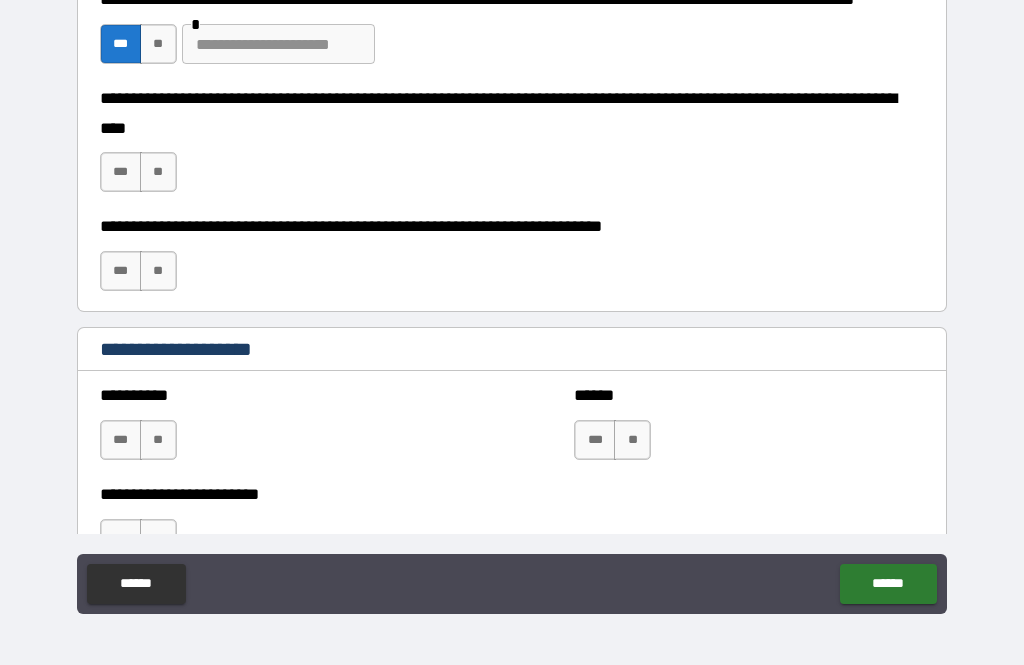 click at bounding box center [278, 44] 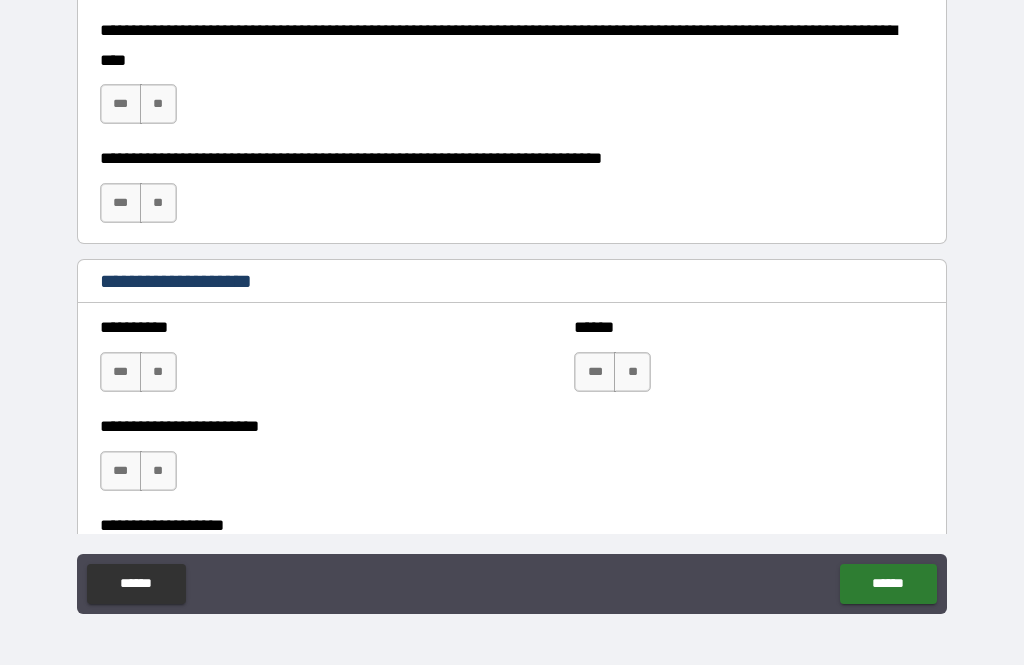 scroll, scrollTop: 953, scrollLeft: 0, axis: vertical 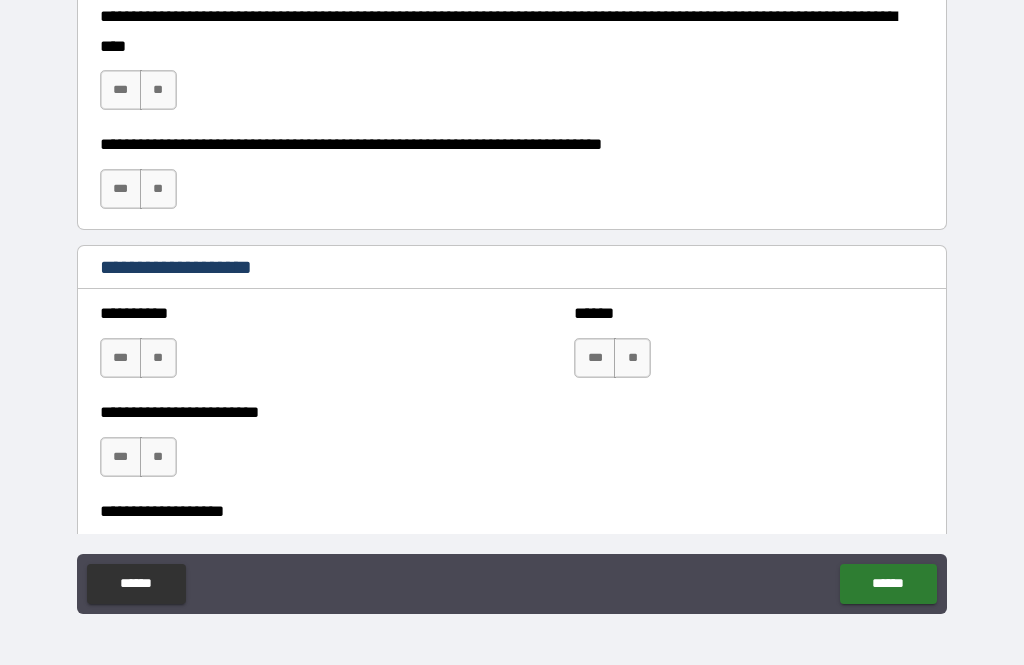 type on "**********" 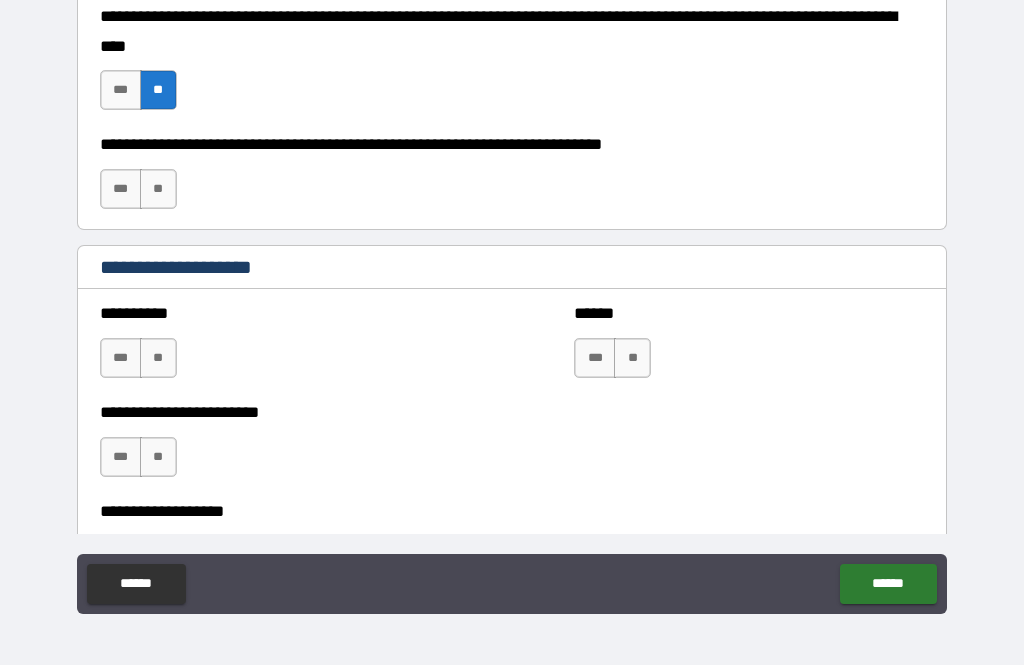 click on "**" at bounding box center (158, 189) 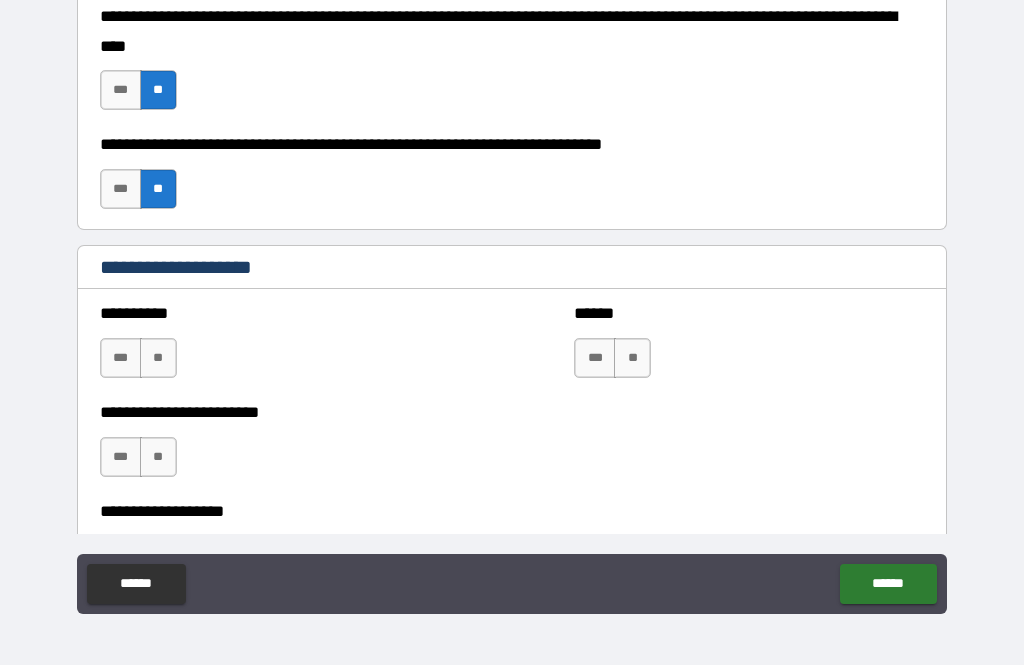 click on "**" at bounding box center (158, 358) 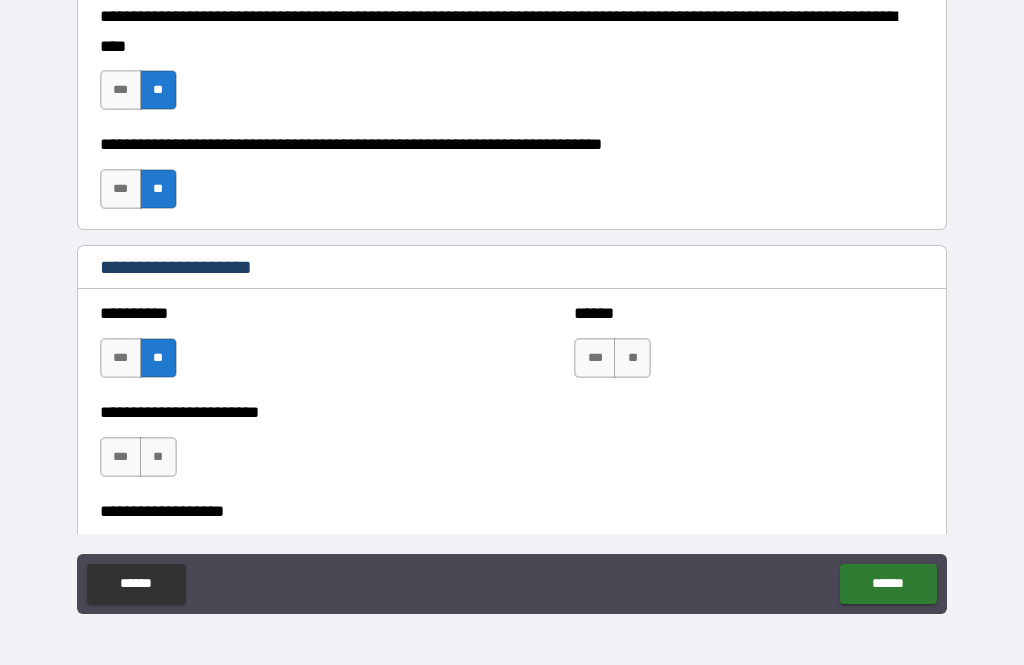 click on "**" at bounding box center (158, 457) 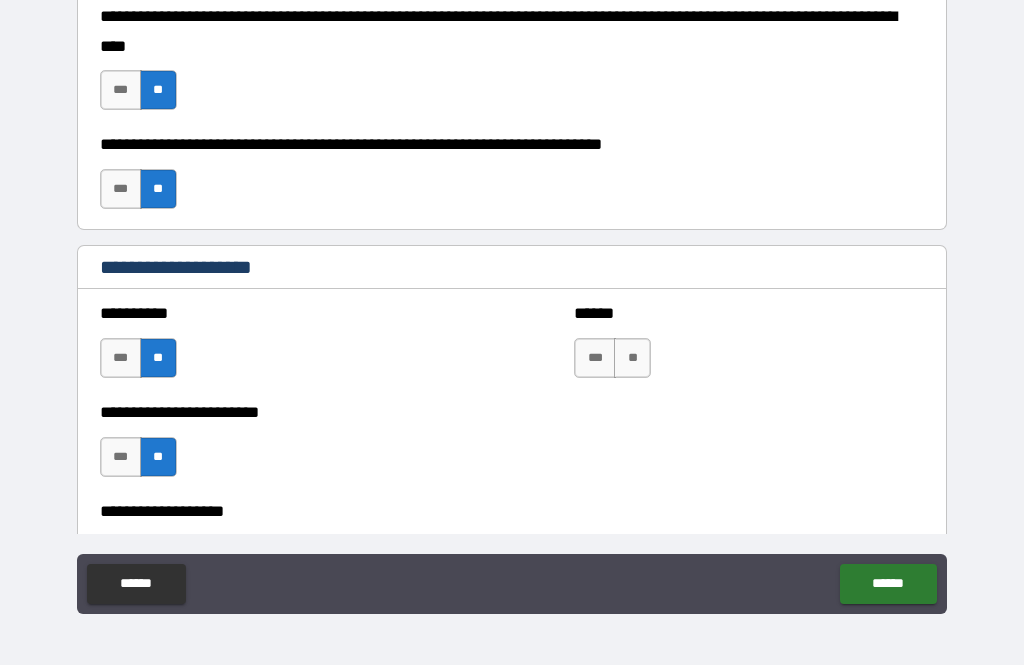 click on "**" at bounding box center (632, 358) 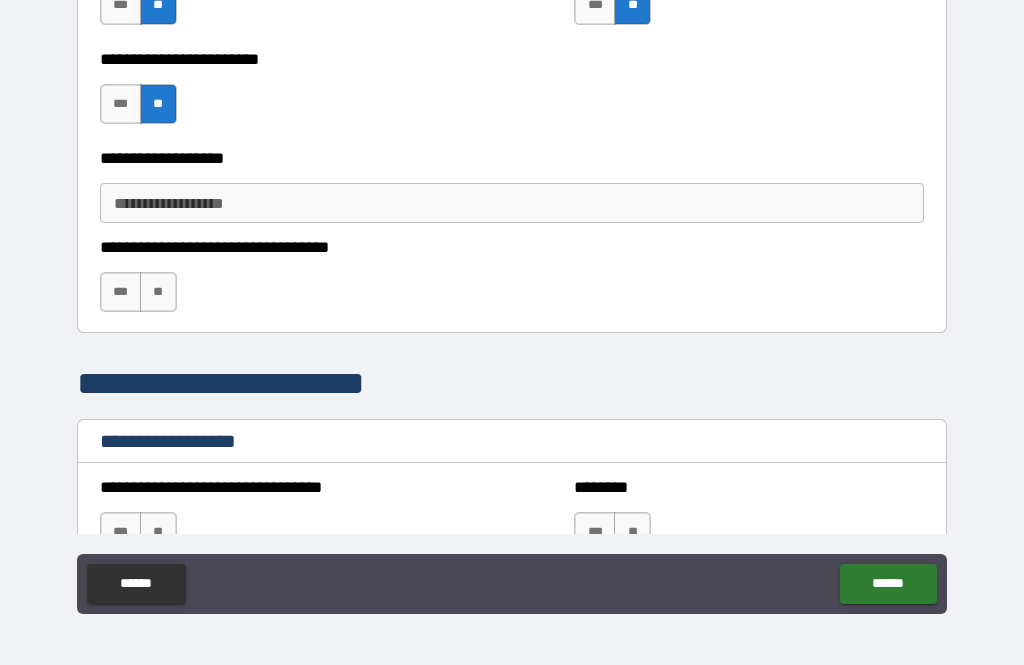 scroll, scrollTop: 1317, scrollLeft: 0, axis: vertical 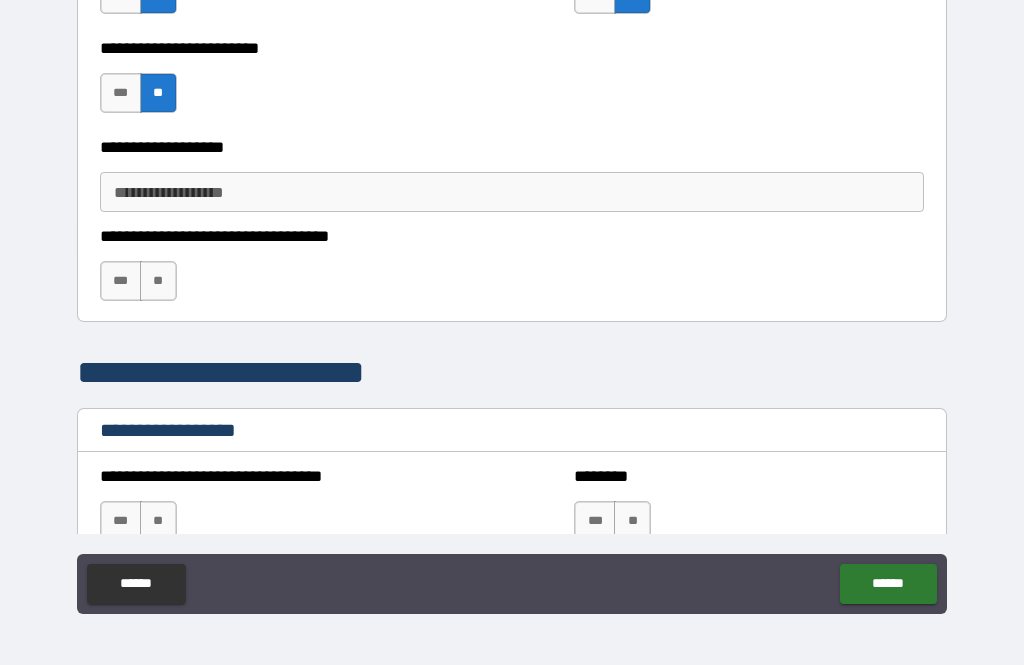 click on "**" at bounding box center [158, 281] 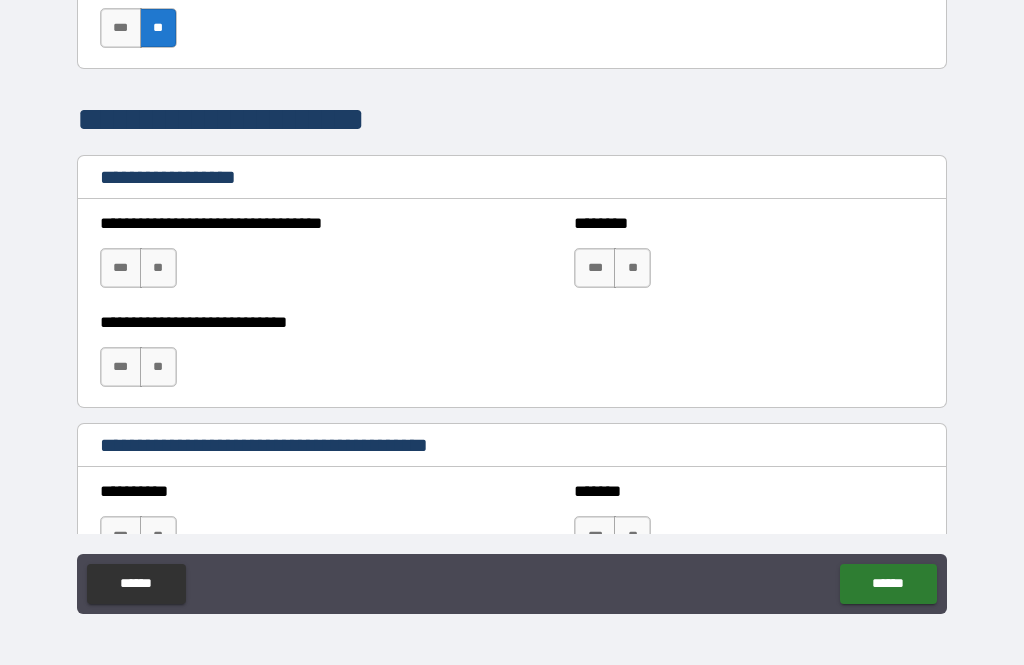 scroll, scrollTop: 1573, scrollLeft: 0, axis: vertical 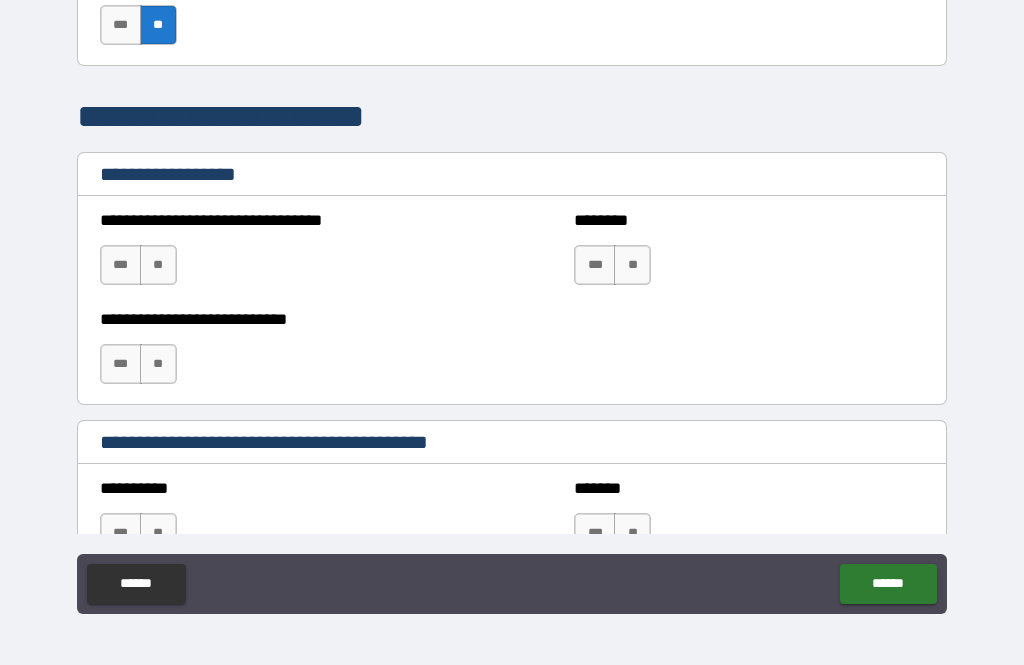 click on "**" at bounding box center (158, 265) 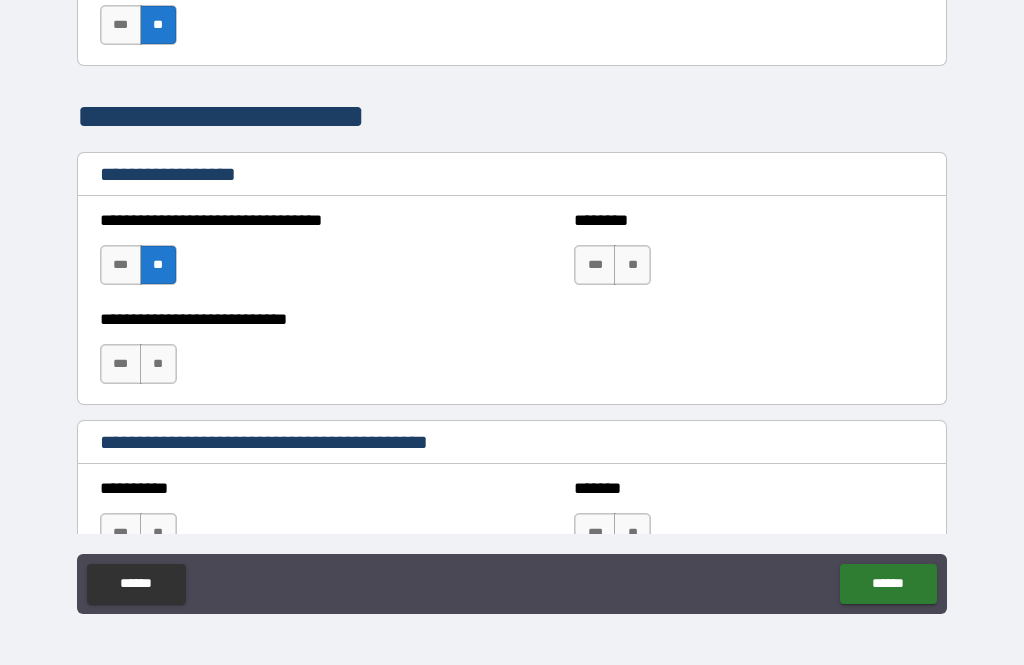 click on "**" at bounding box center (158, 364) 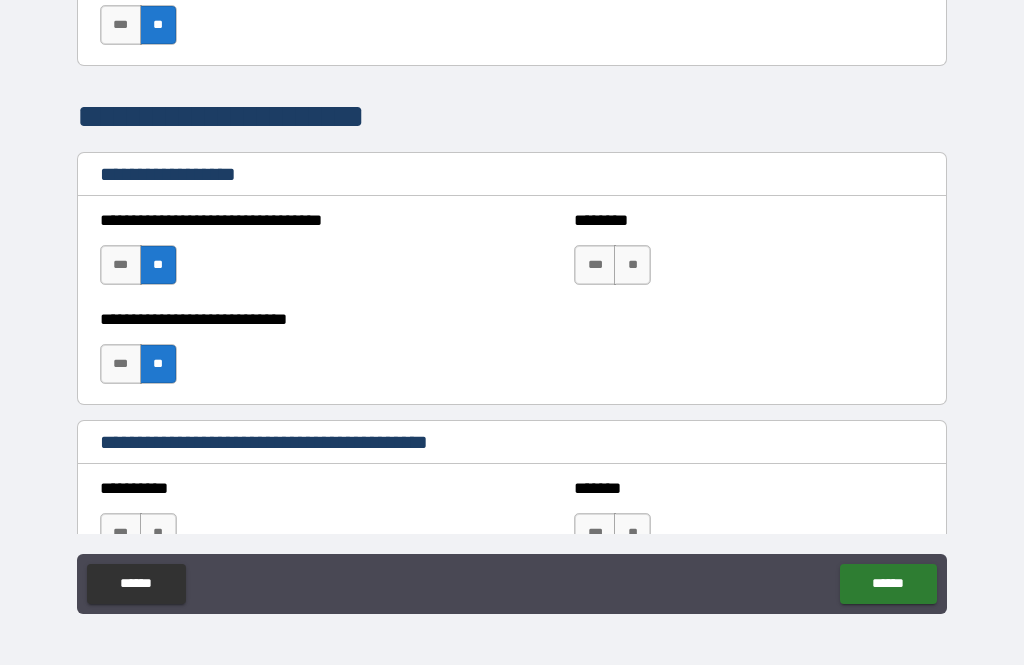 click on "**" at bounding box center (632, 265) 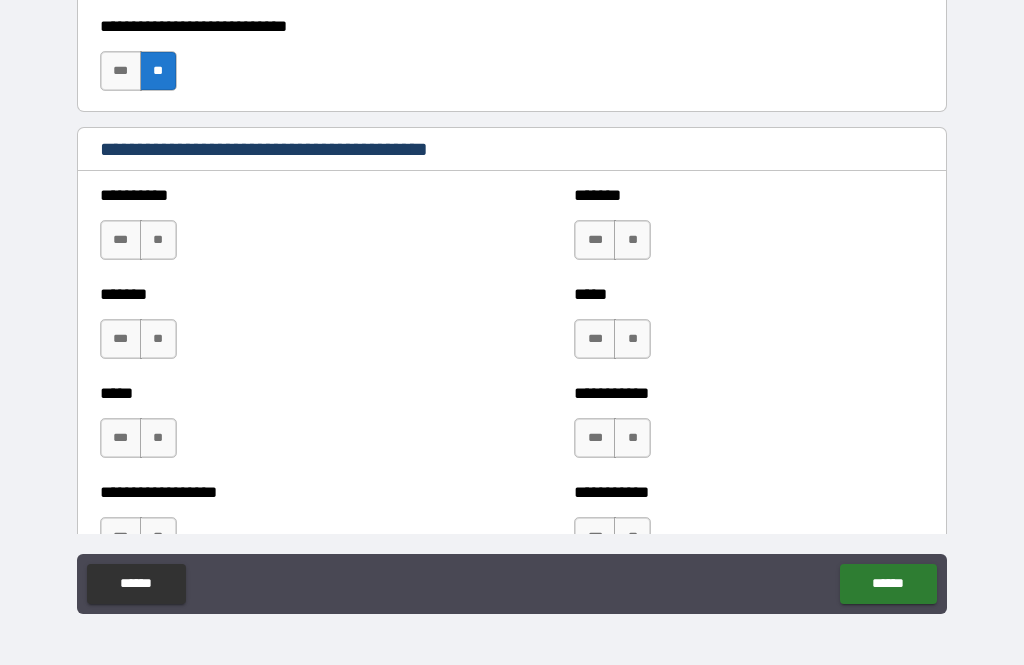 scroll, scrollTop: 1867, scrollLeft: 0, axis: vertical 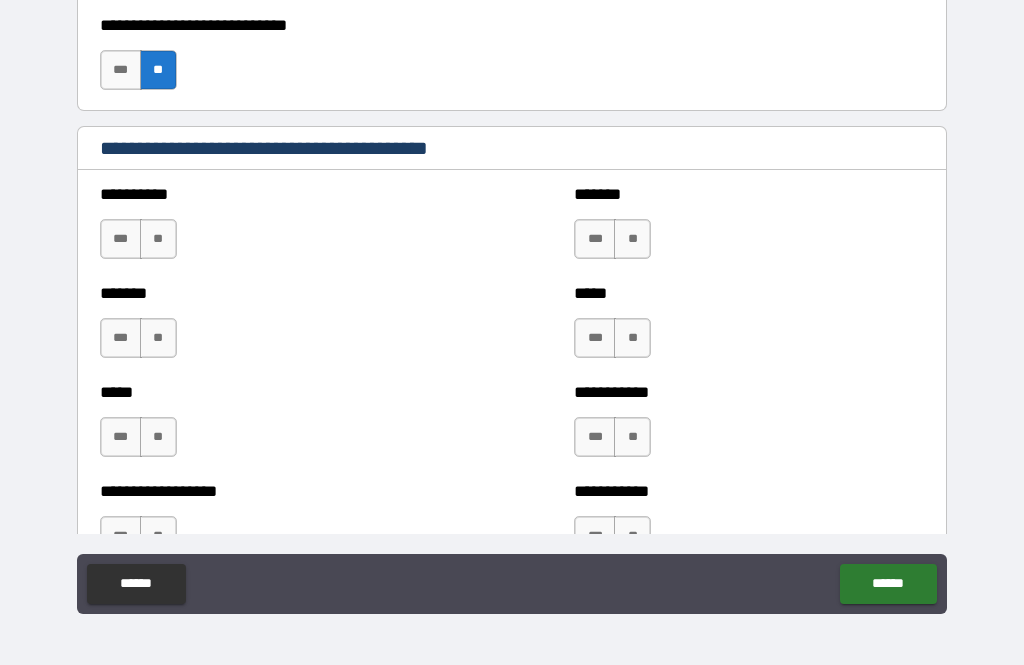 click on "***" at bounding box center (121, 239) 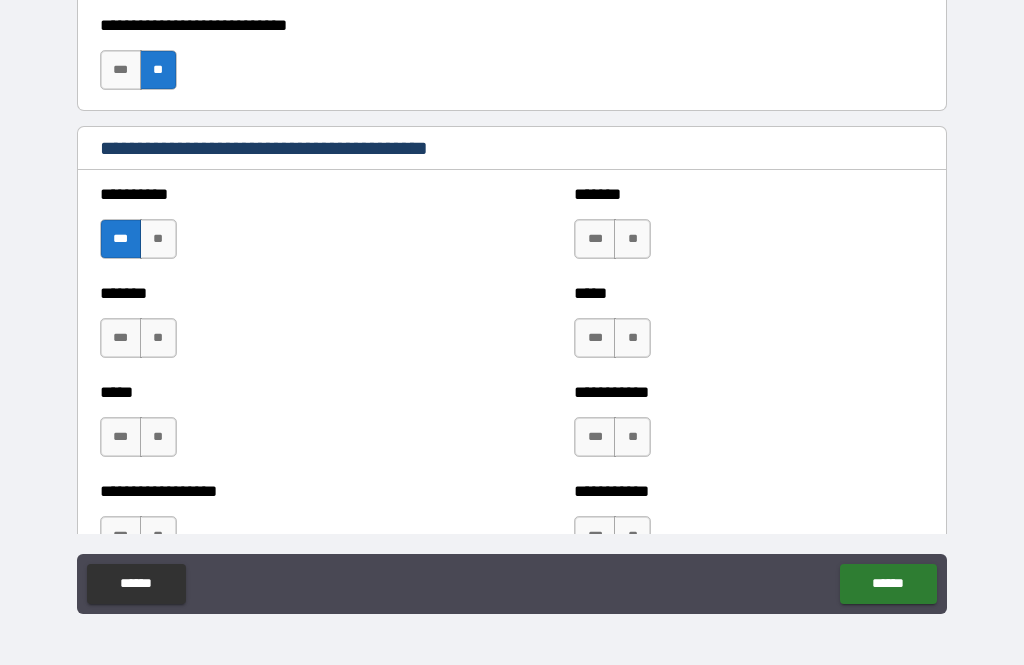 click on "***" at bounding box center (121, 338) 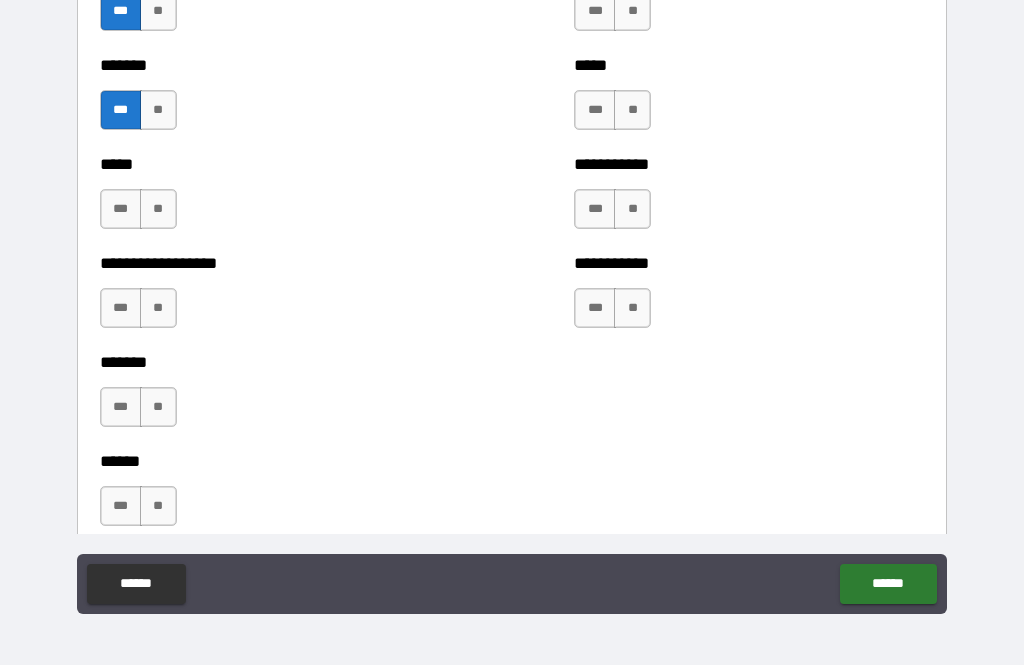 scroll, scrollTop: 2095, scrollLeft: 0, axis: vertical 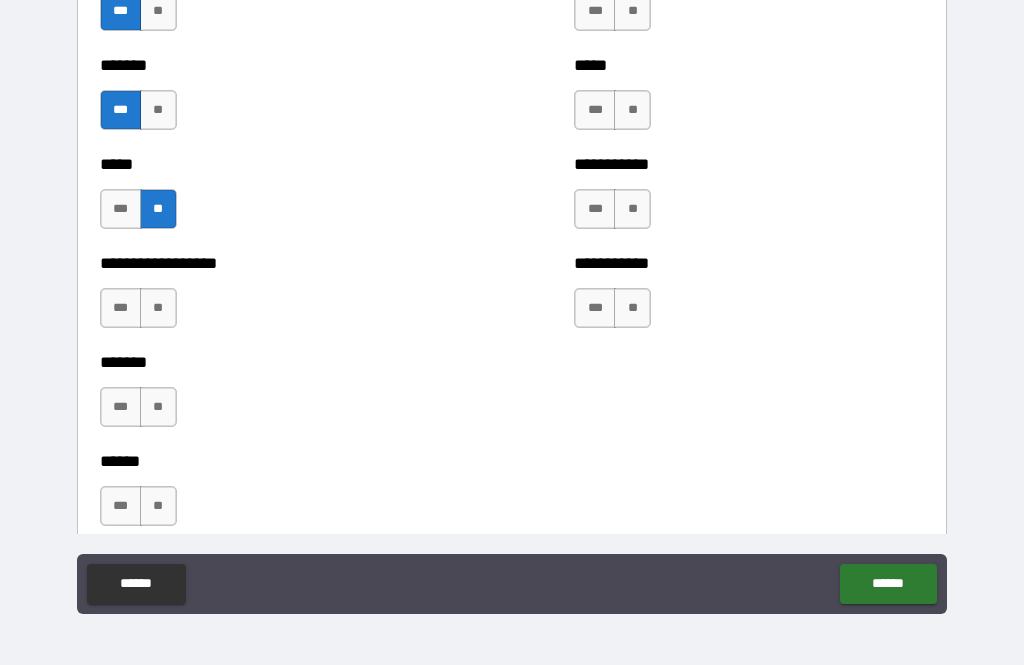 click on "**" at bounding box center (158, 308) 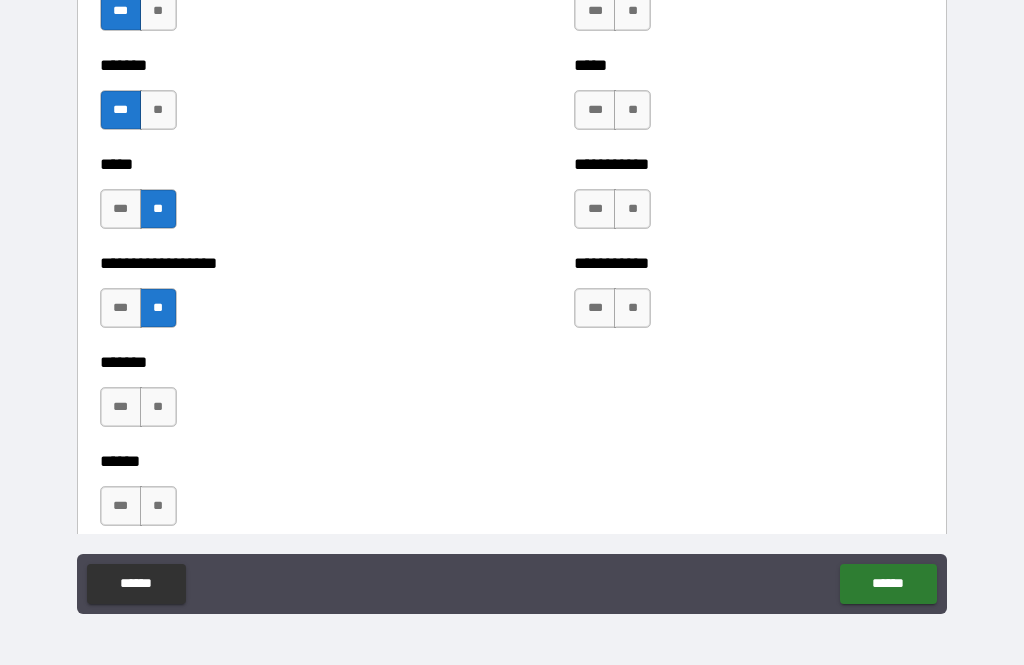 click on "**" at bounding box center [158, 407] 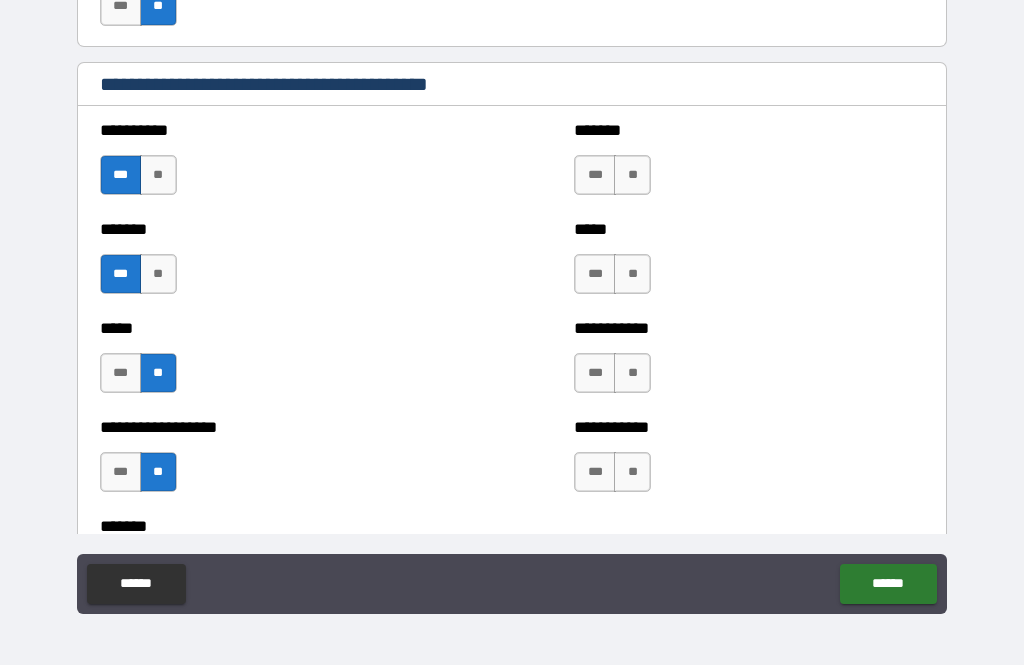scroll, scrollTop: 1930, scrollLeft: 0, axis: vertical 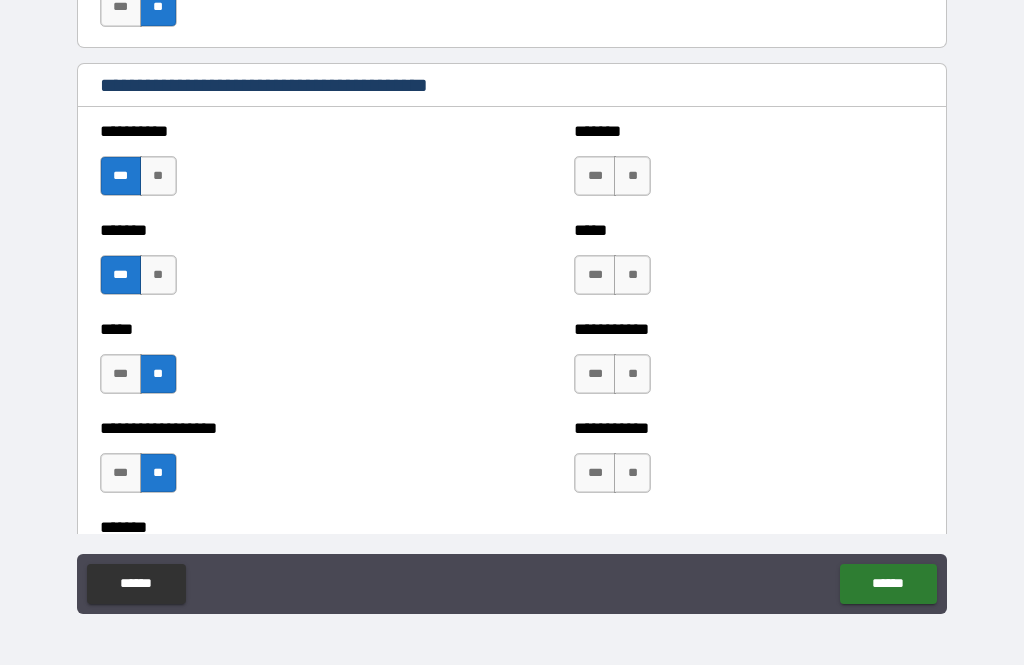 click on "***" at bounding box center (595, 176) 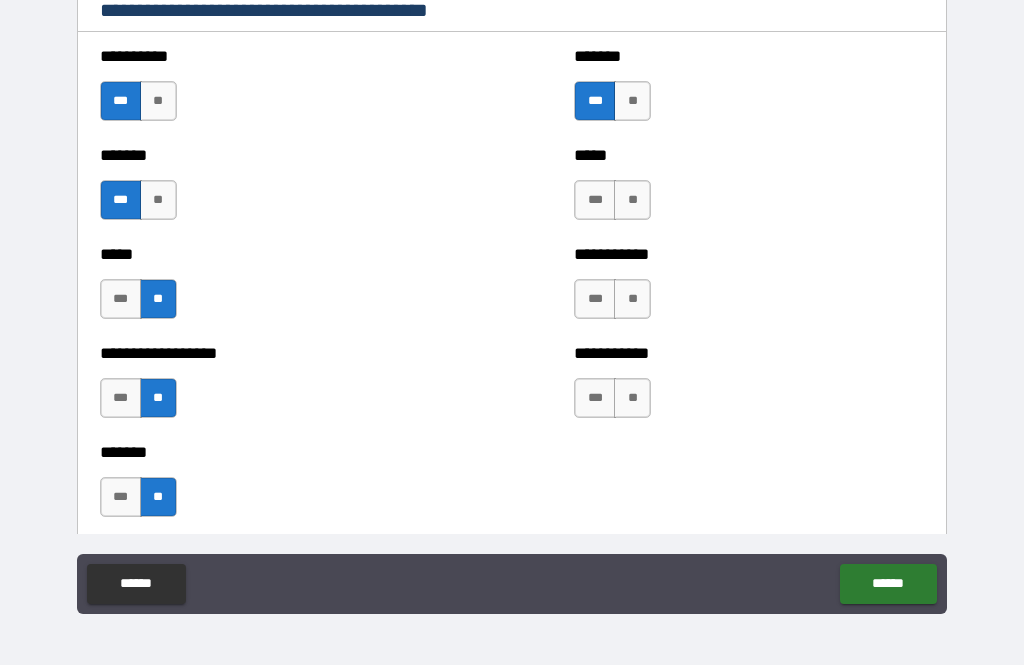 scroll, scrollTop: 2006, scrollLeft: 0, axis: vertical 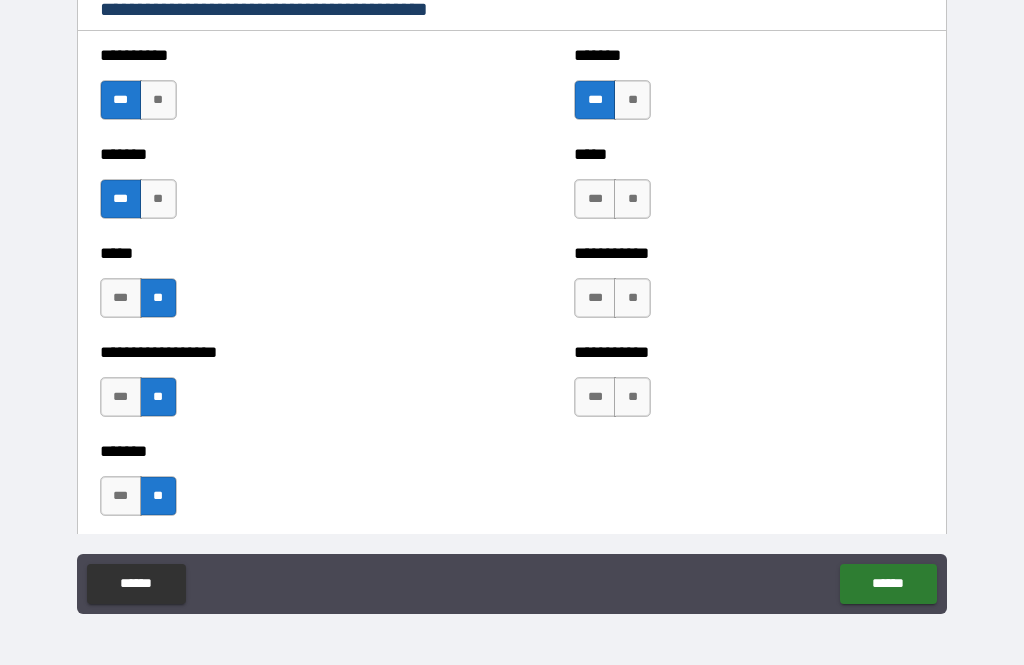 click on "***" at bounding box center [595, 298] 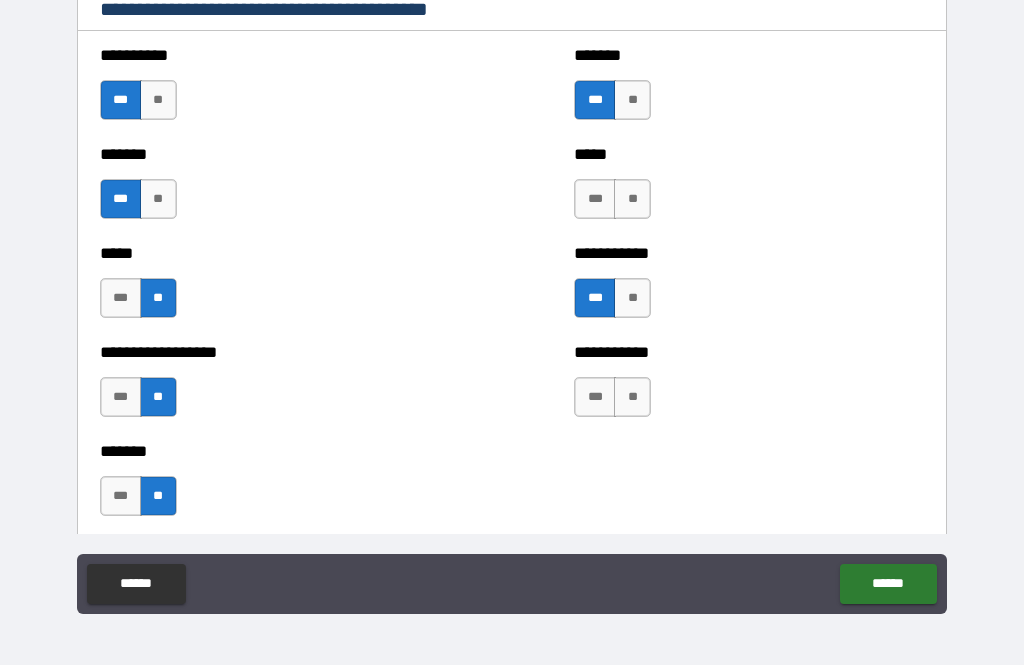 click on "**" at bounding box center [632, 199] 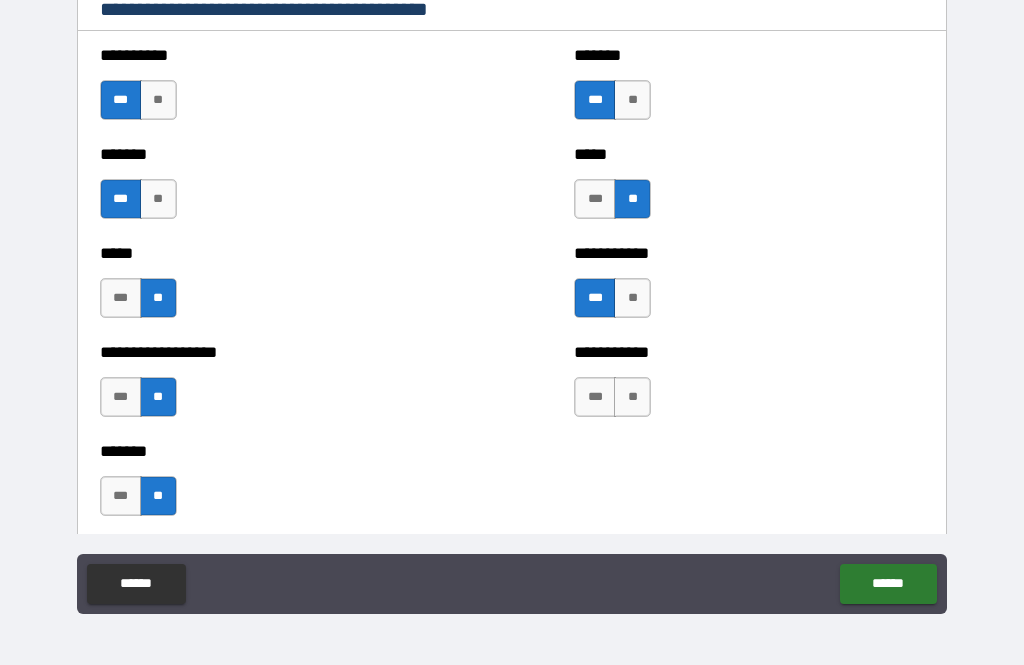 click on "**" at bounding box center (632, 397) 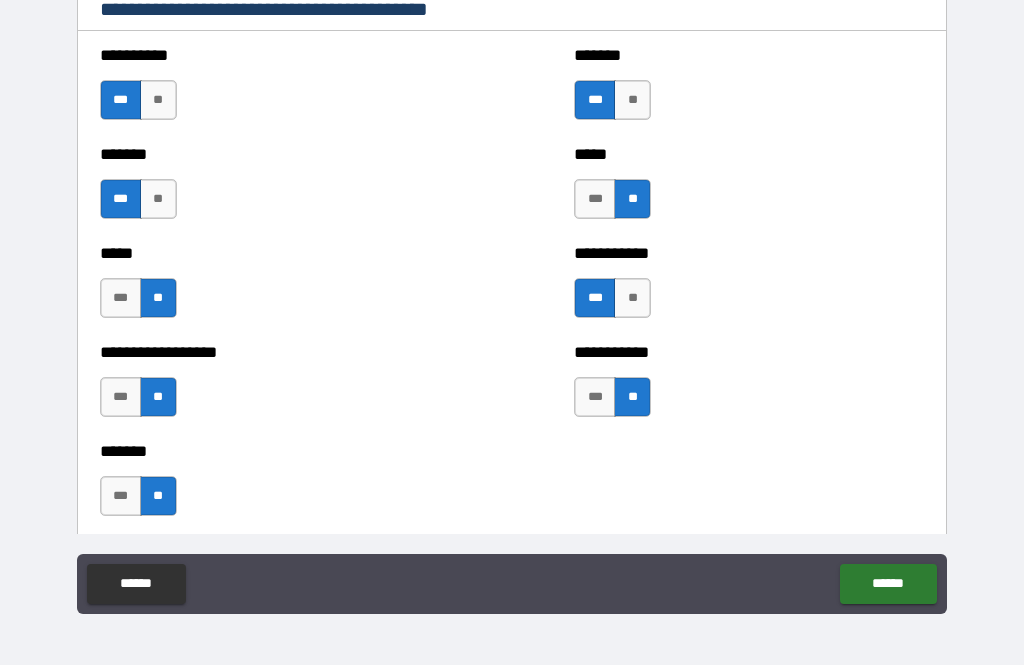 click on "**" at bounding box center [632, 397] 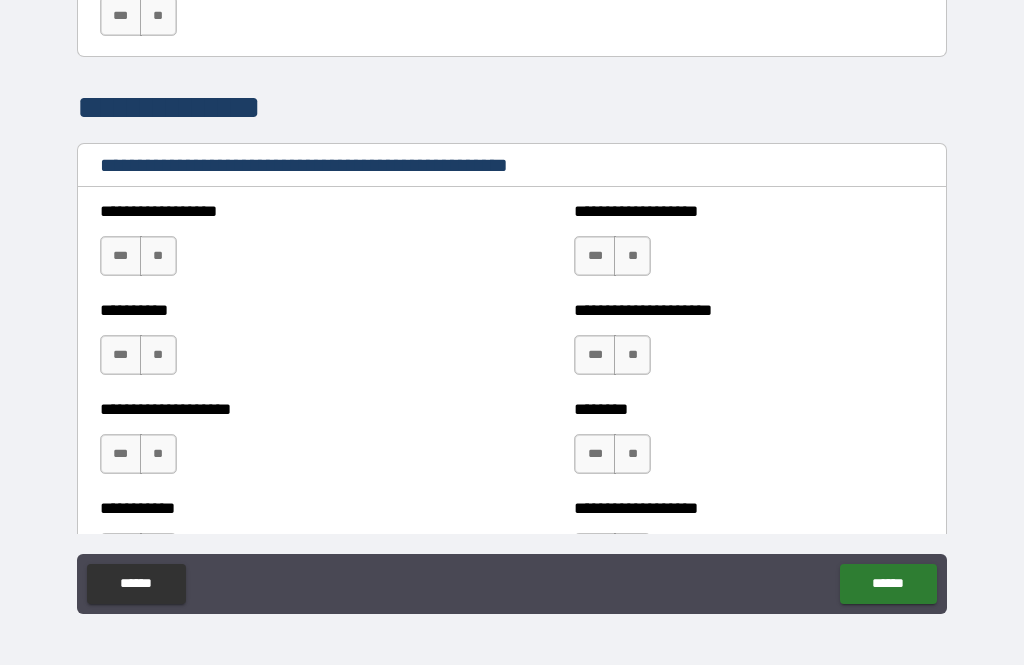 scroll, scrollTop: 2589, scrollLeft: 0, axis: vertical 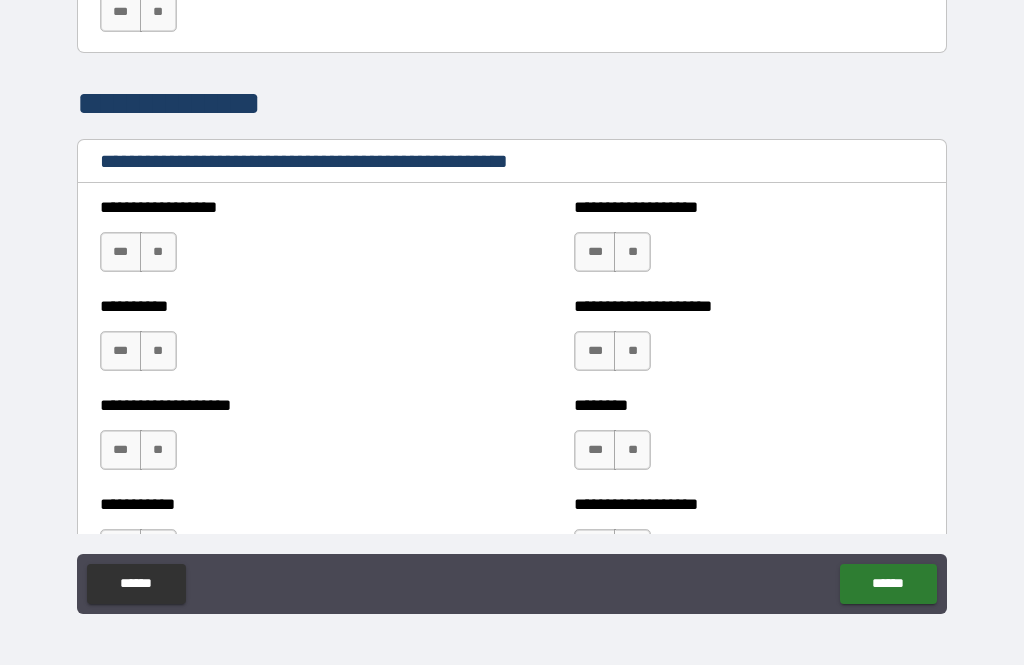 click on "**" at bounding box center [158, 252] 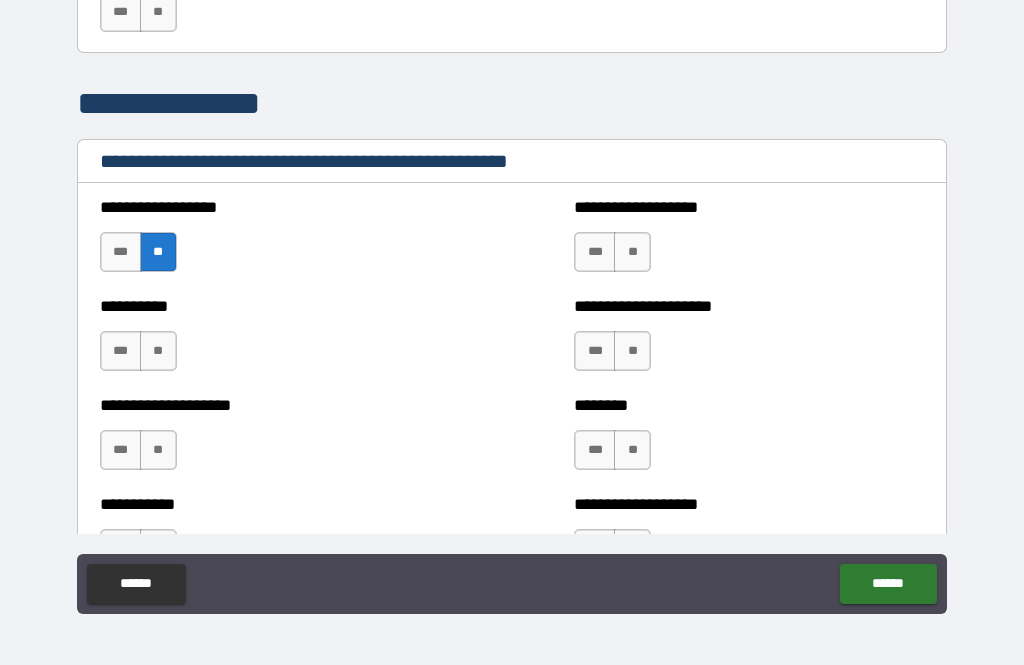 click on "**" at bounding box center (158, 351) 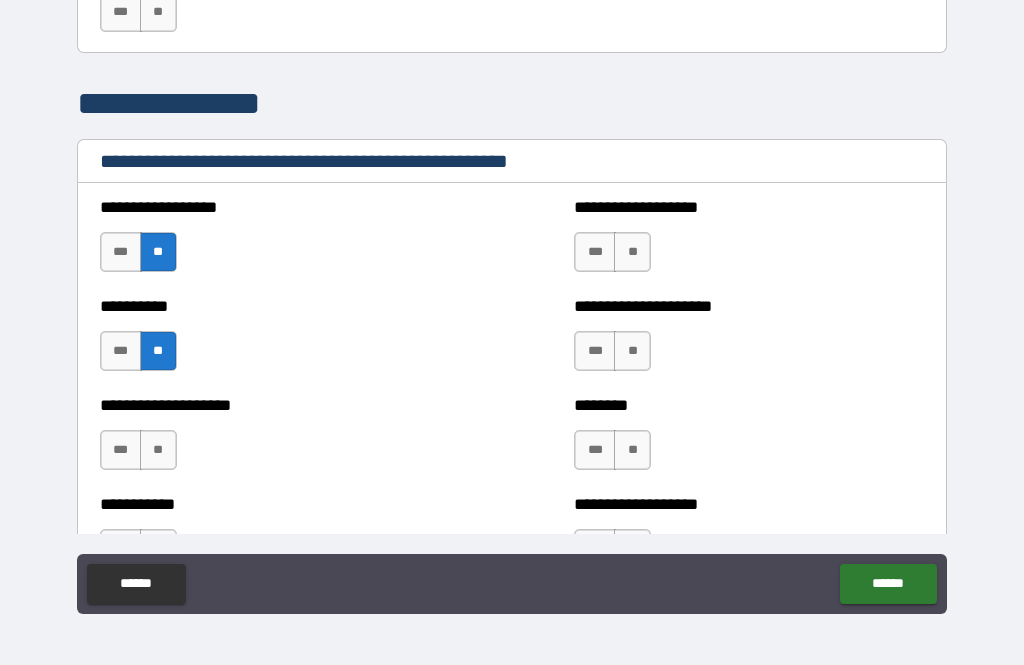 click on "**" at bounding box center (158, 450) 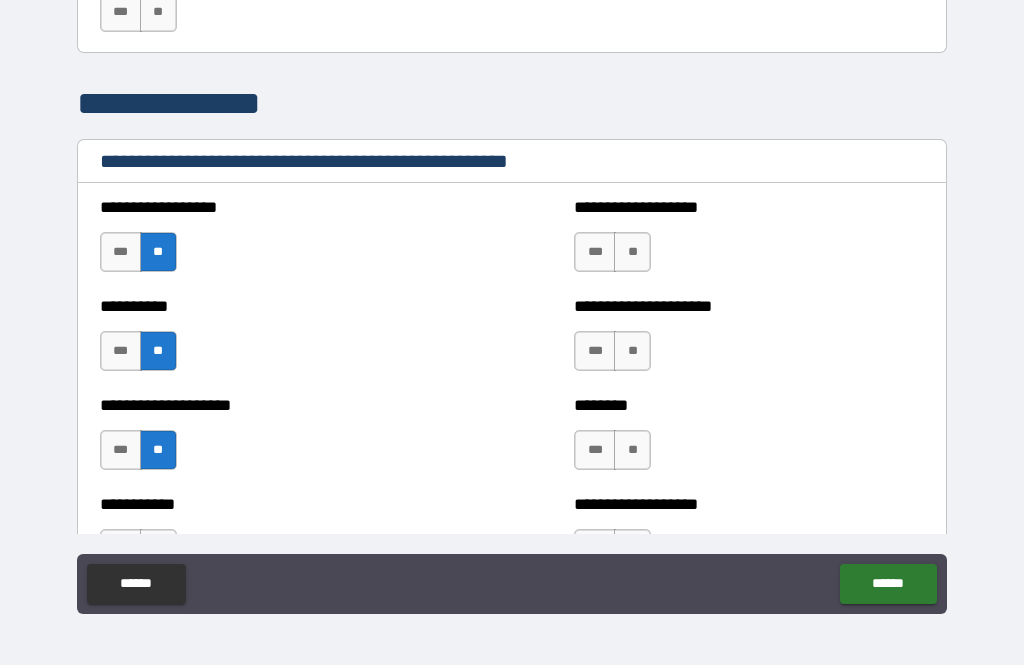 click on "**" at bounding box center [632, 252] 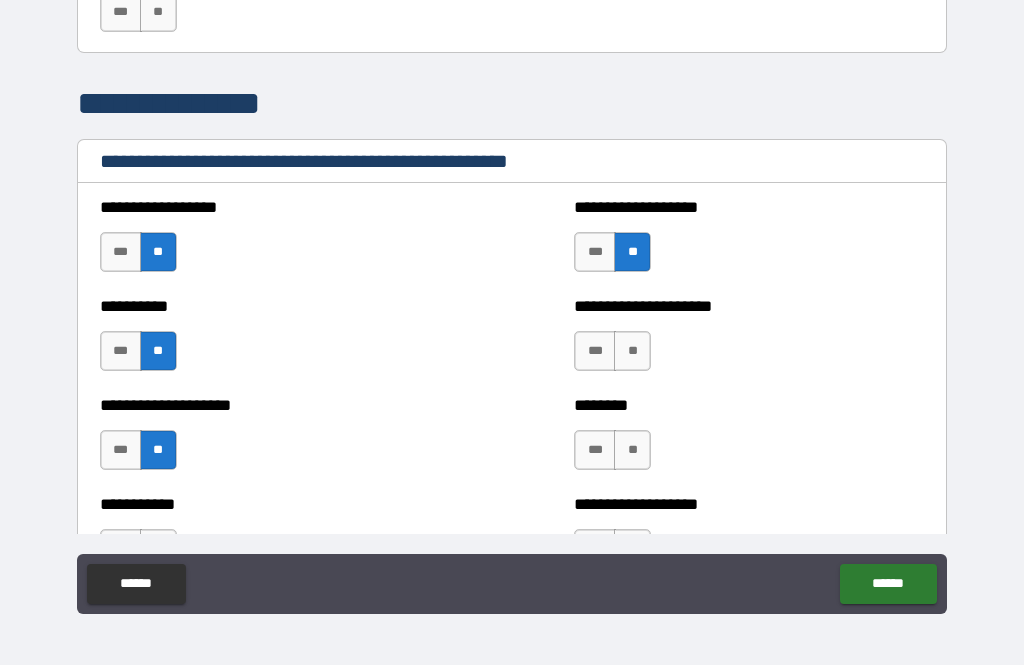 click on "**" at bounding box center [632, 351] 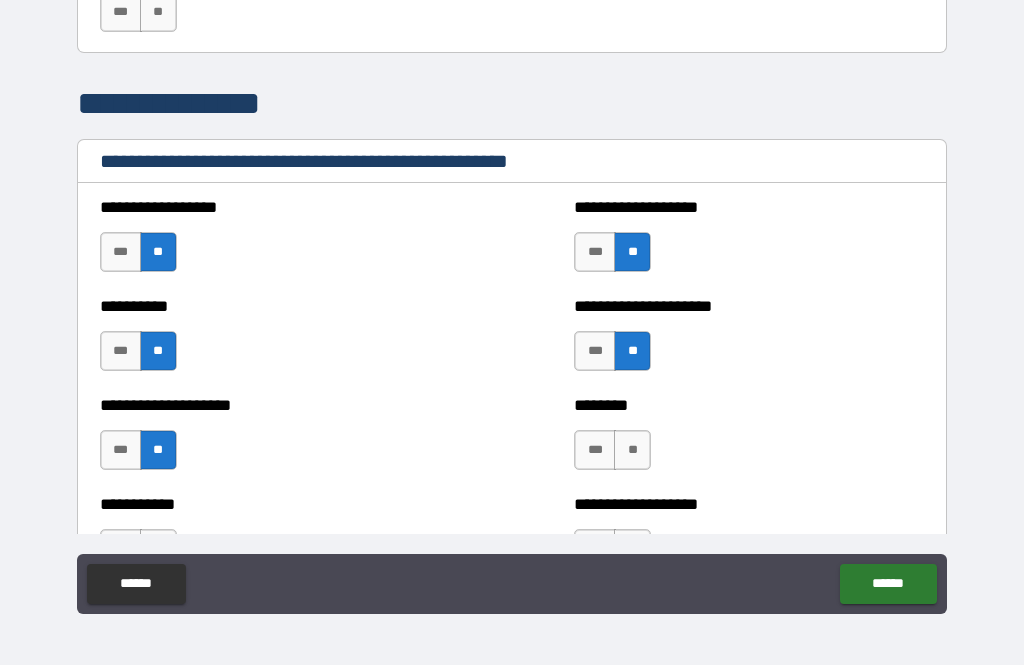 click on "***" at bounding box center (595, 450) 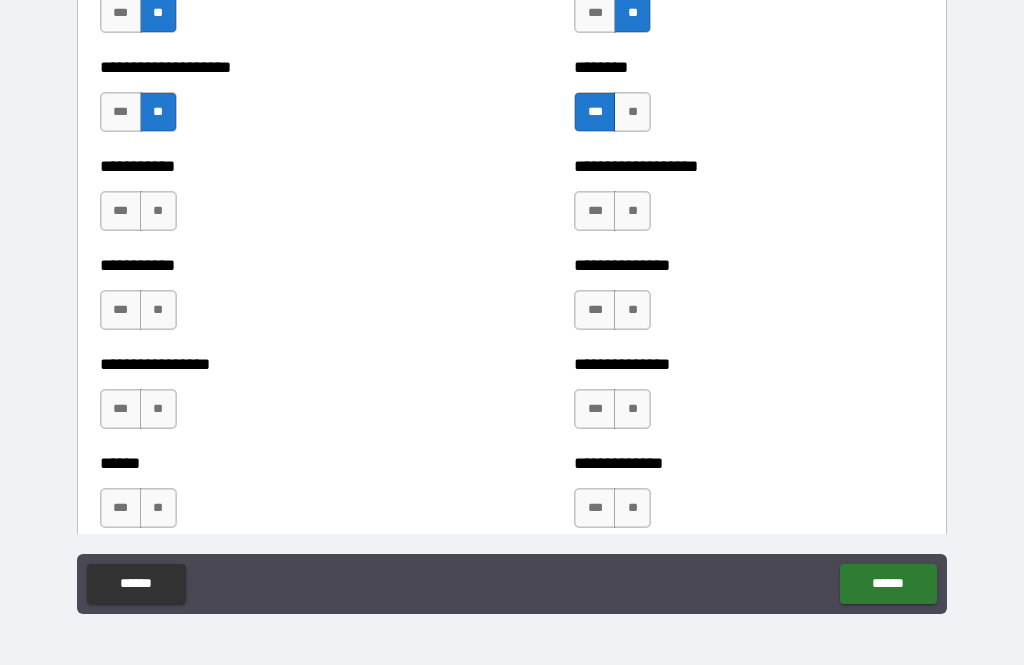 scroll, scrollTop: 2928, scrollLeft: 0, axis: vertical 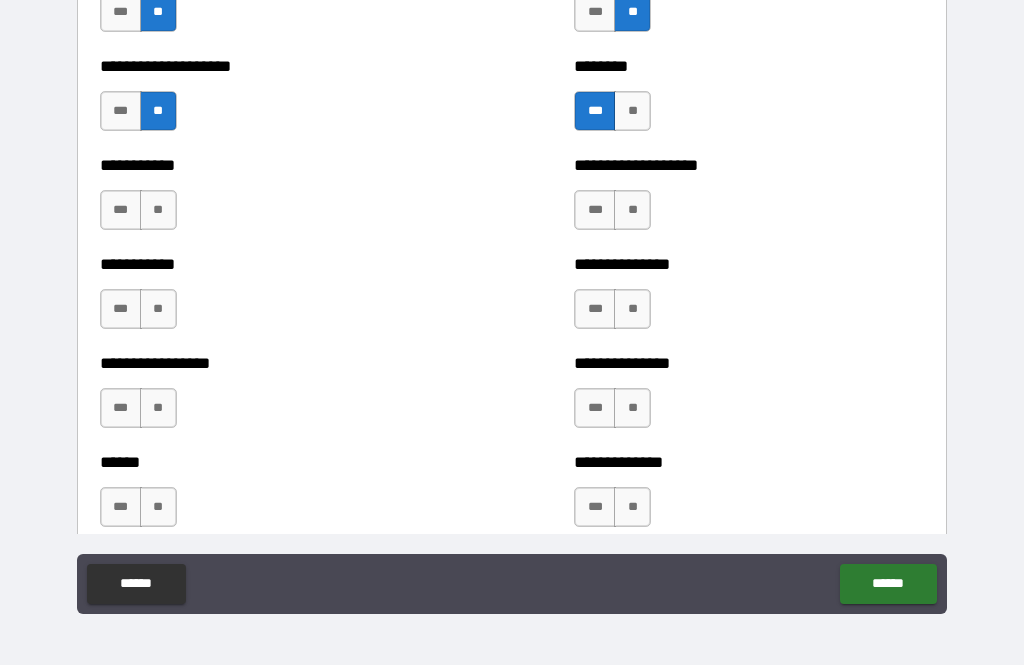 click on "**" at bounding box center (632, 210) 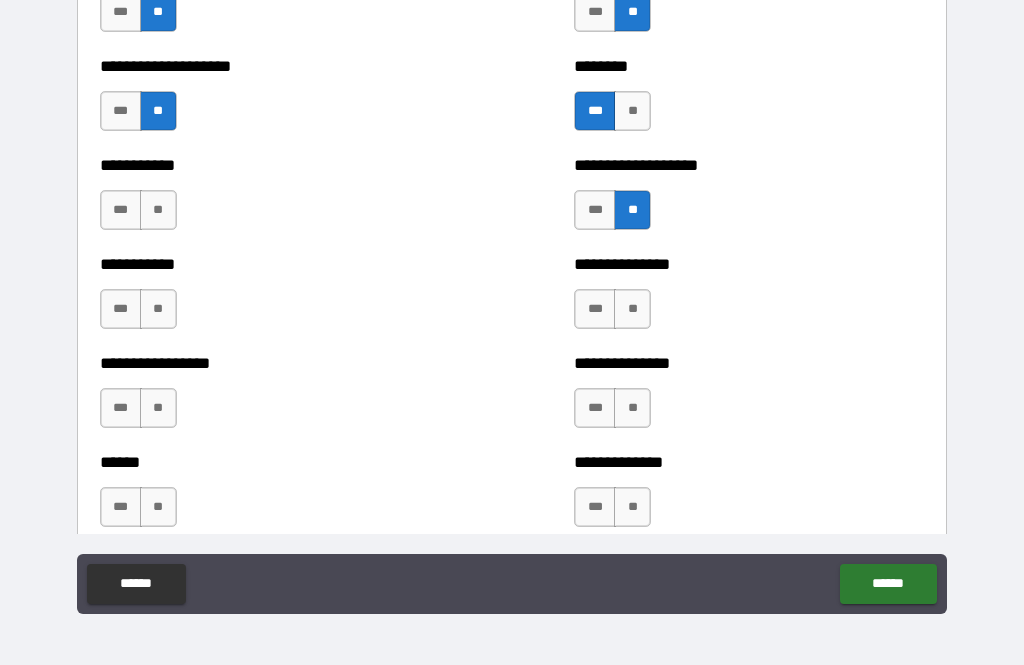 click on "**" at bounding box center [158, 210] 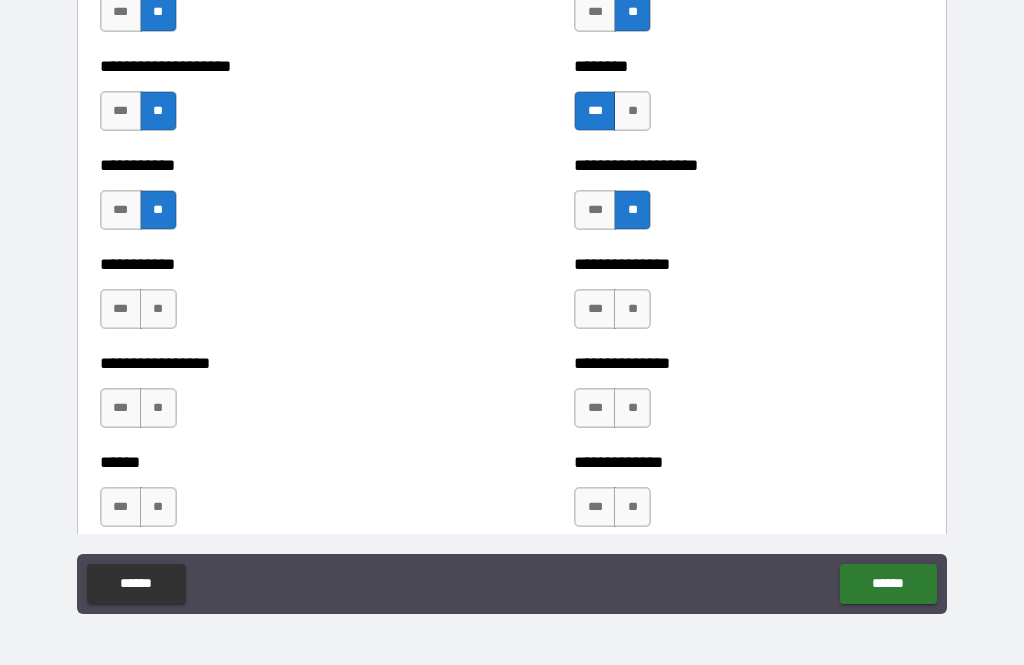 click on "**" at bounding box center (158, 309) 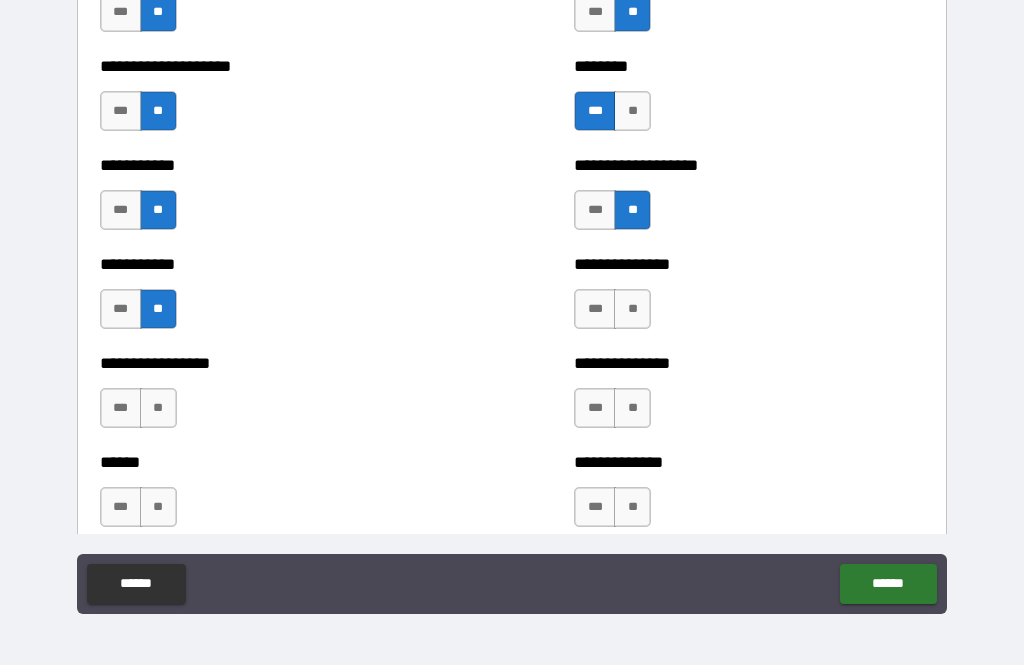 click on "**" at bounding box center (158, 408) 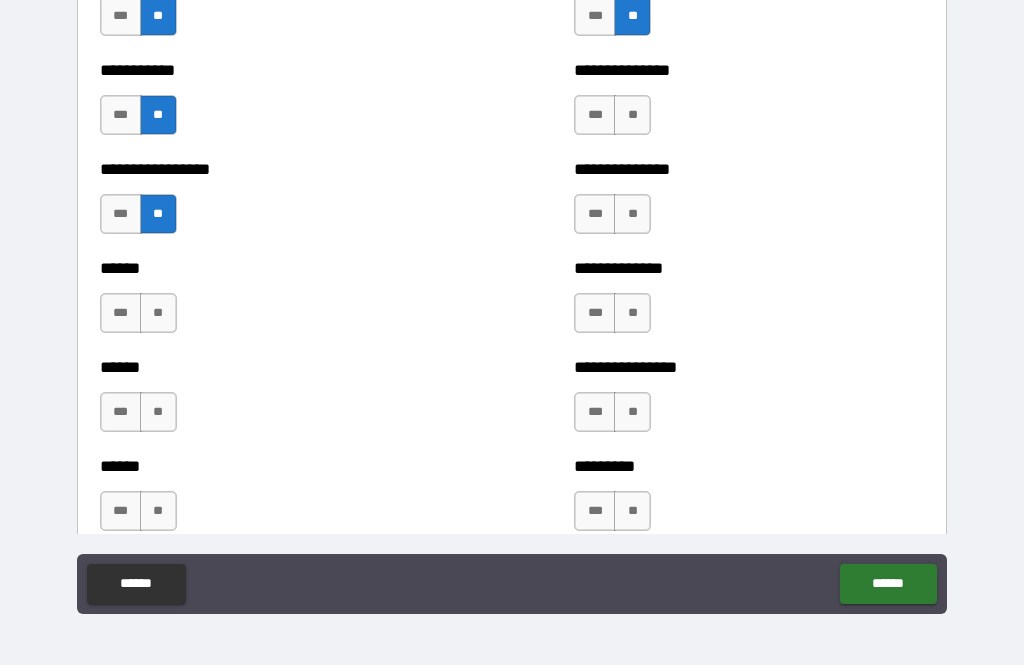scroll, scrollTop: 3125, scrollLeft: 0, axis: vertical 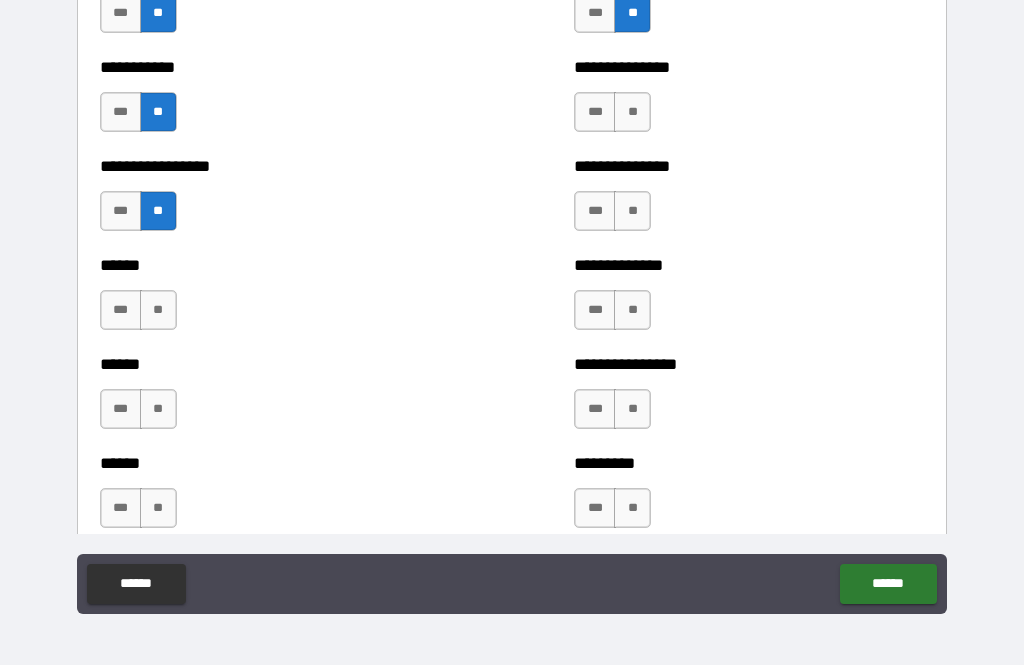 click on "**" at bounding box center [158, 310] 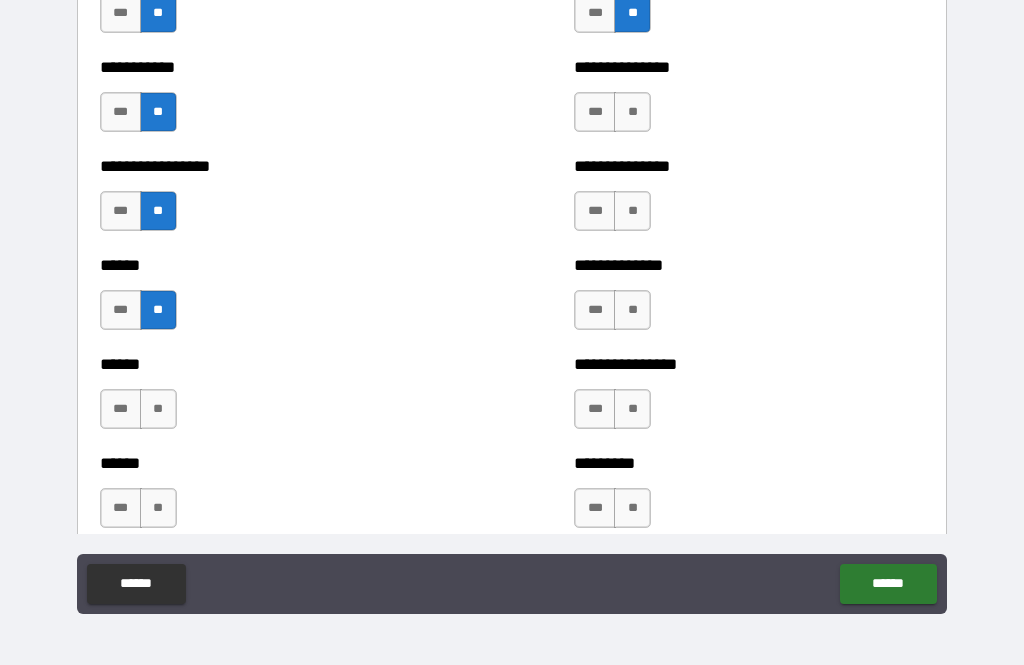 click on "**" at bounding box center (158, 409) 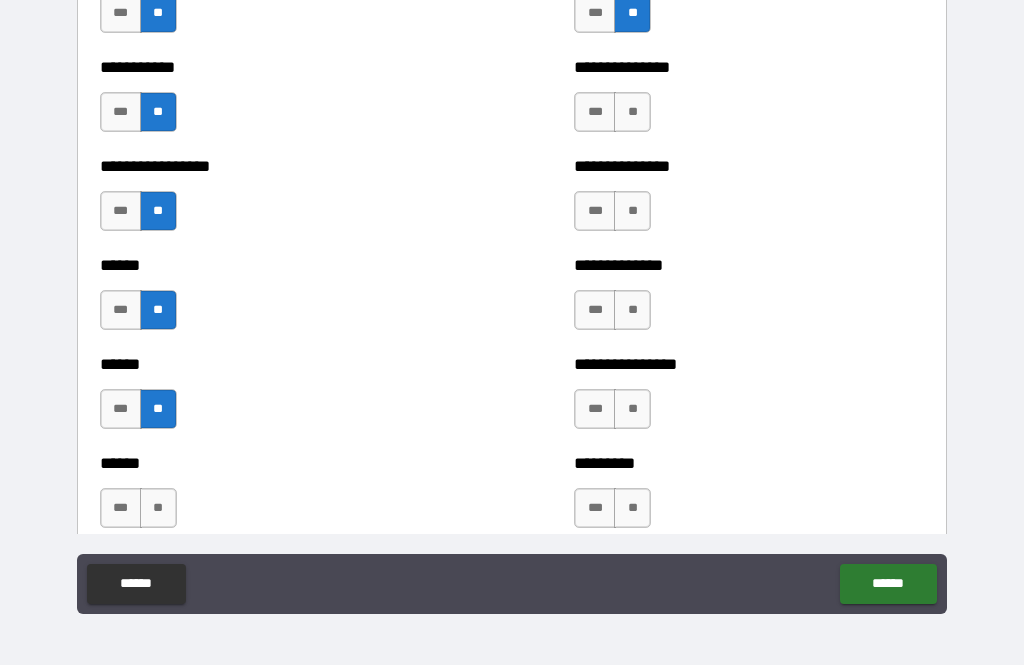 click on "**" at bounding box center [158, 508] 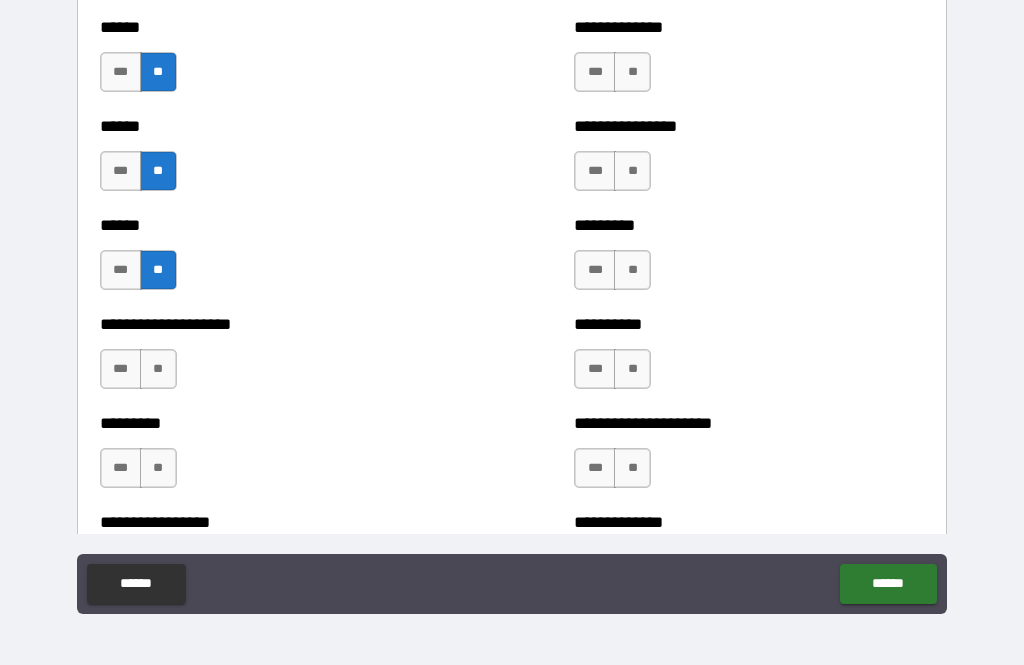 scroll, scrollTop: 3383, scrollLeft: 0, axis: vertical 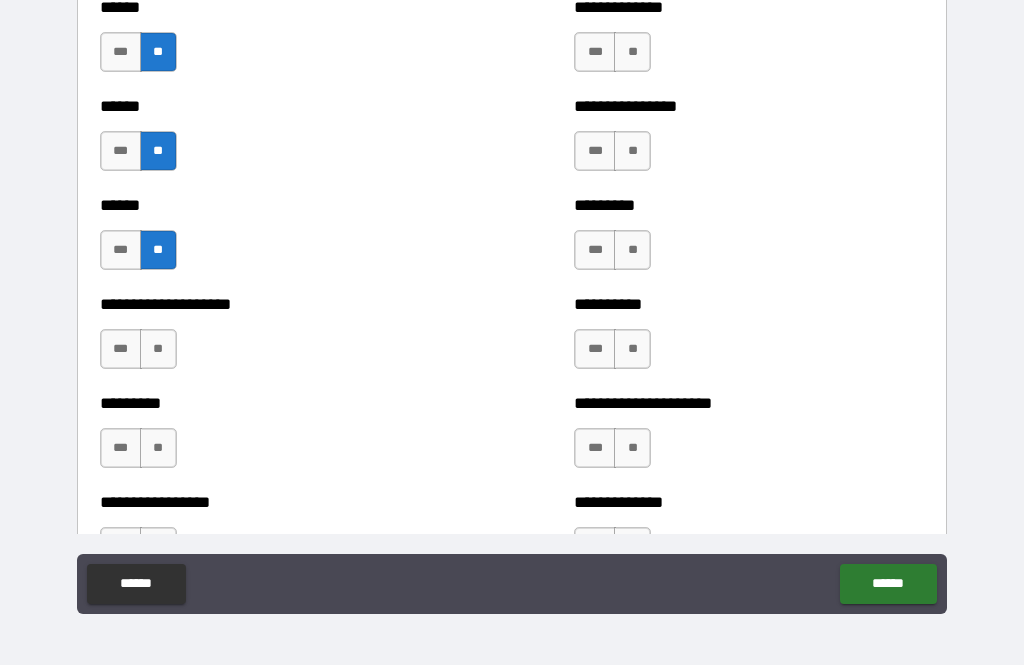 click on "***" at bounding box center [121, 349] 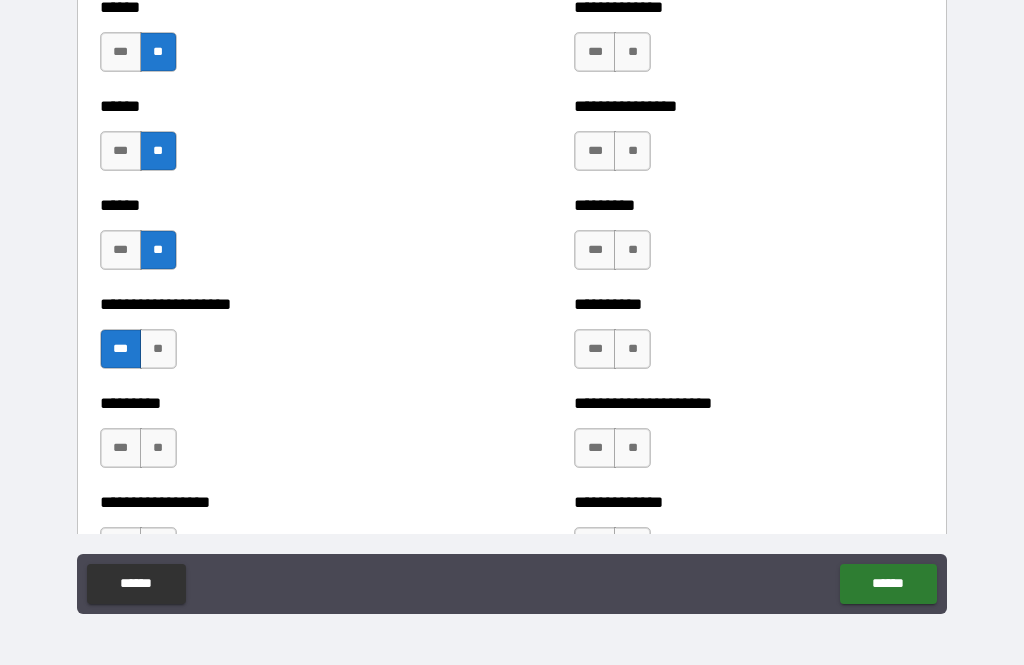 click on "**" at bounding box center (158, 448) 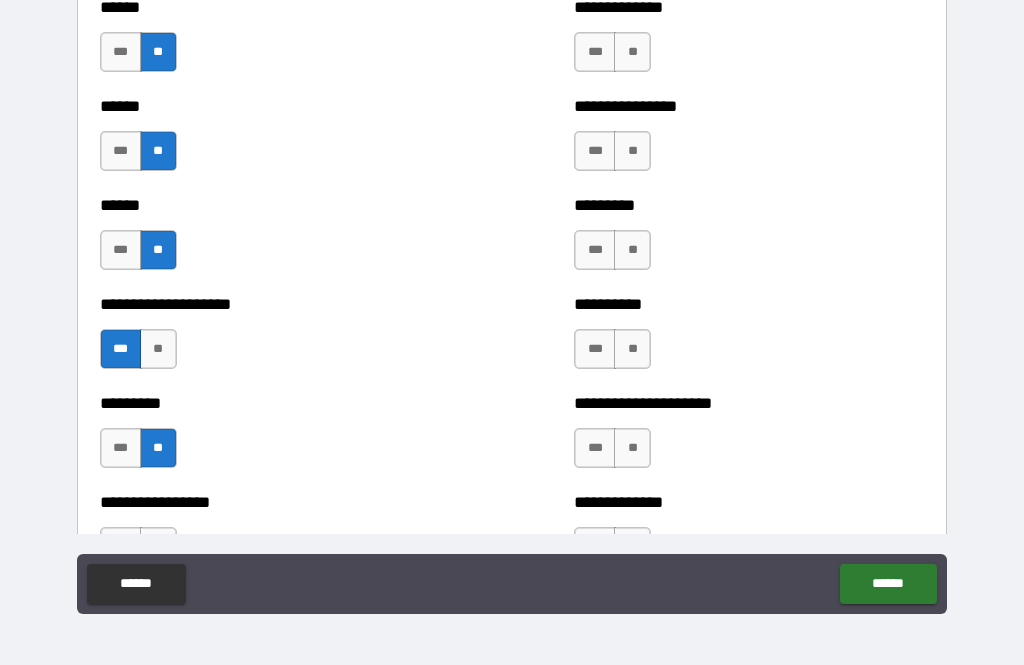 scroll, scrollTop: 3622, scrollLeft: 0, axis: vertical 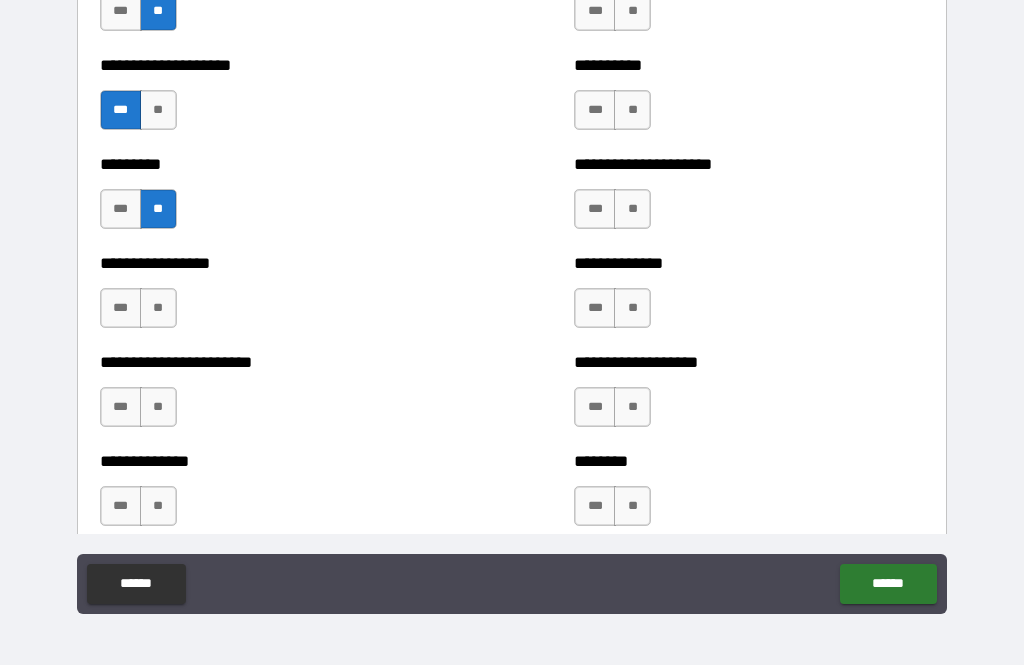 click on "***" at bounding box center [121, 308] 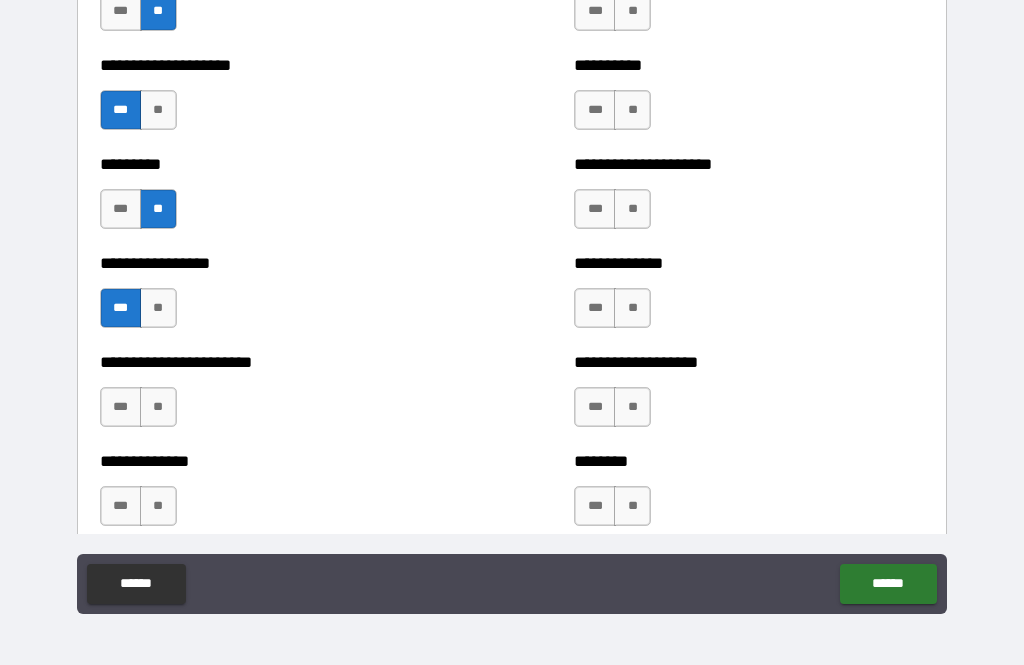 click on "**" at bounding box center [158, 407] 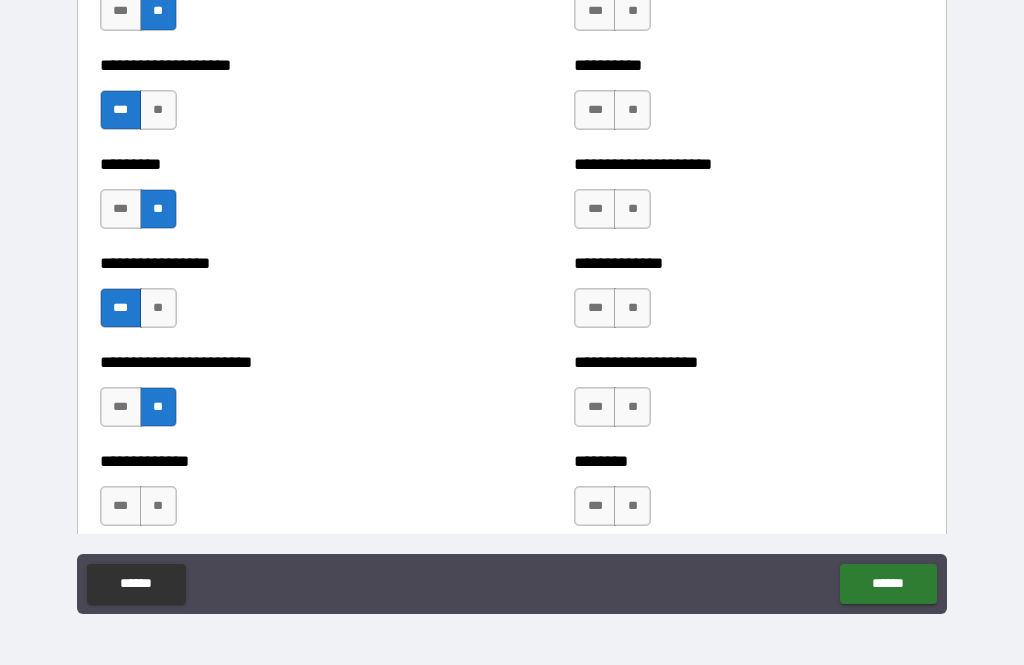 click on "**" at bounding box center (158, 506) 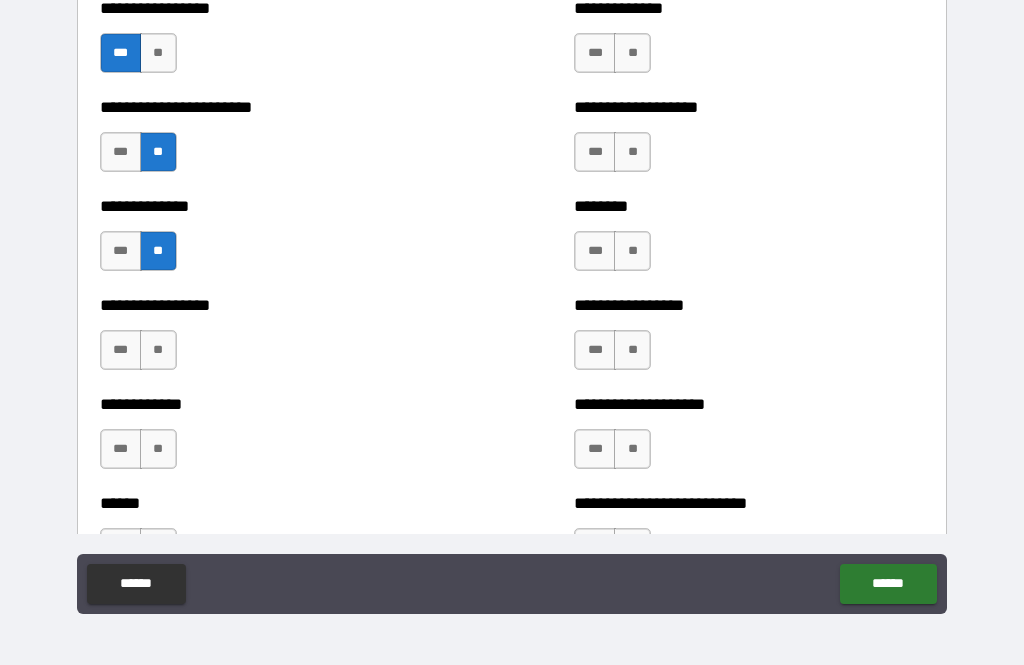 scroll, scrollTop: 3878, scrollLeft: 0, axis: vertical 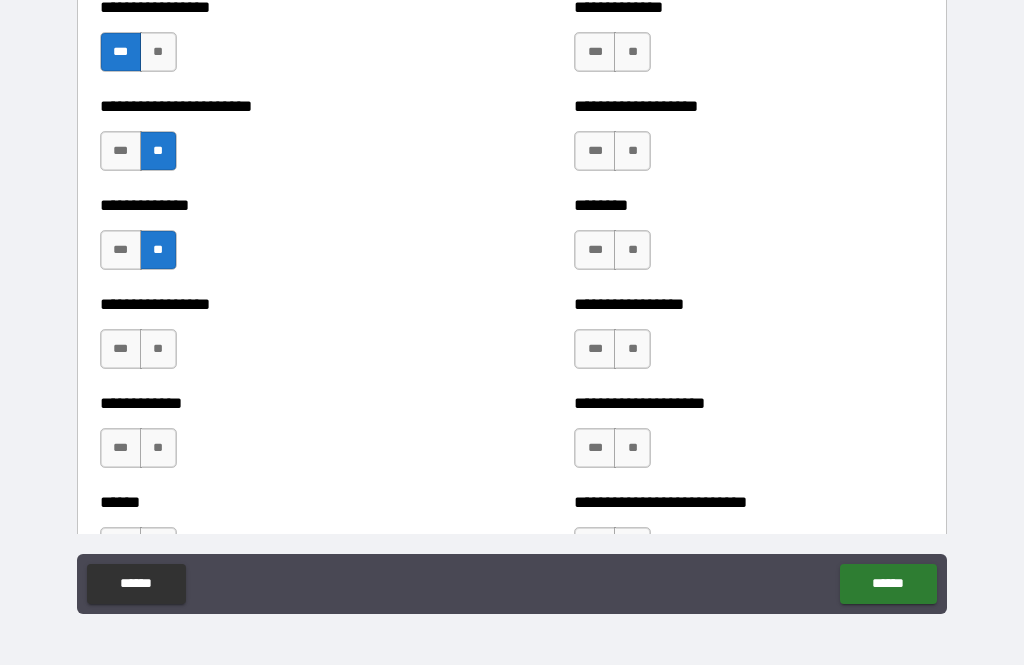 click on "**" at bounding box center (158, 349) 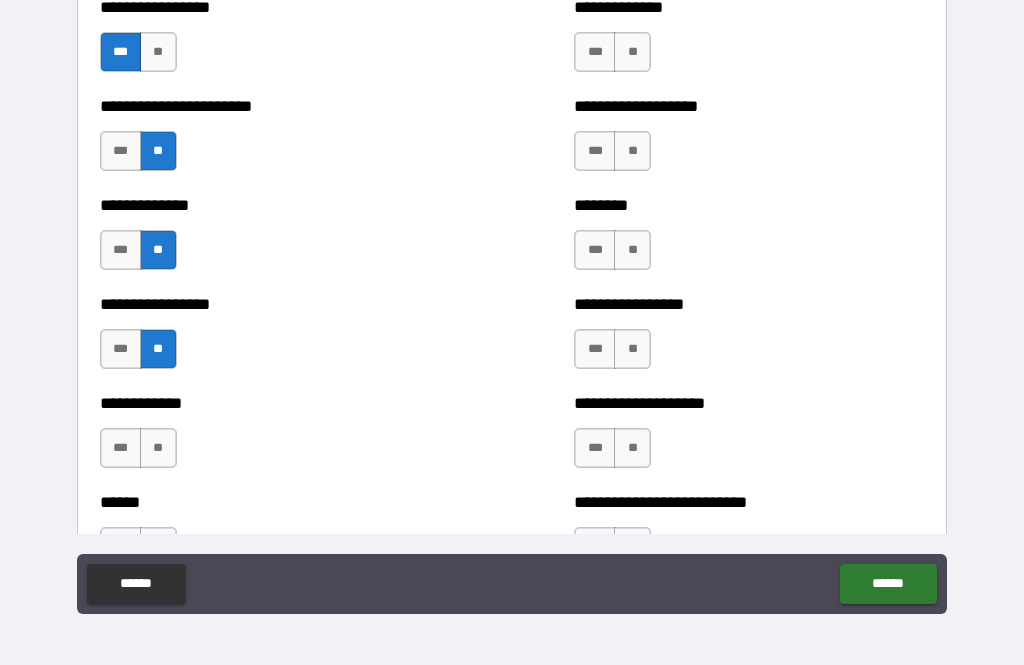 click on "**" at bounding box center (158, 448) 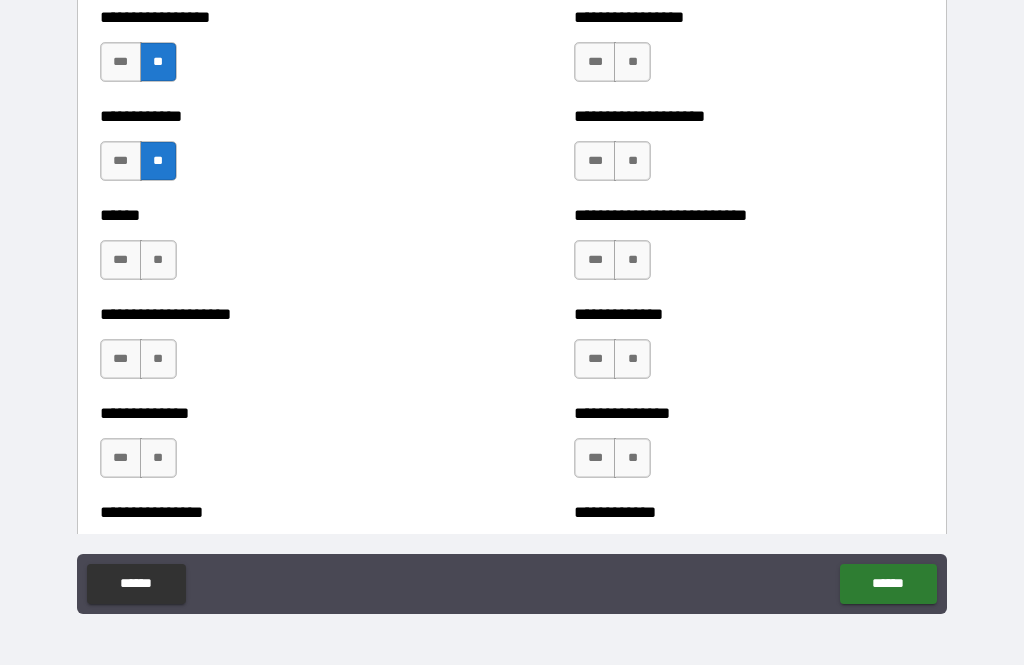 scroll, scrollTop: 4165, scrollLeft: 0, axis: vertical 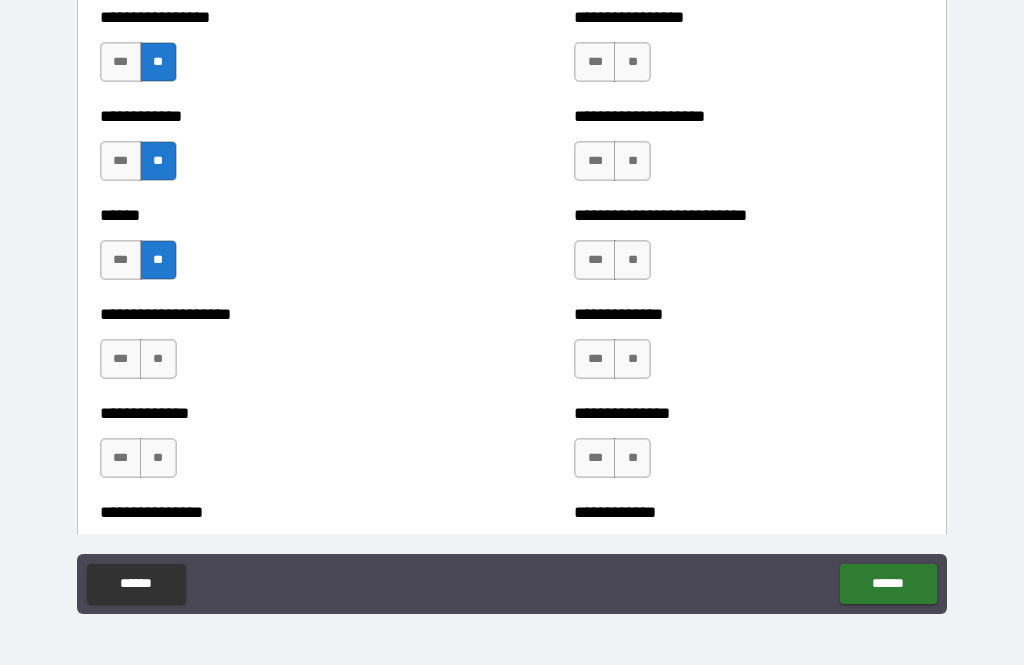 click on "**" at bounding box center [158, 359] 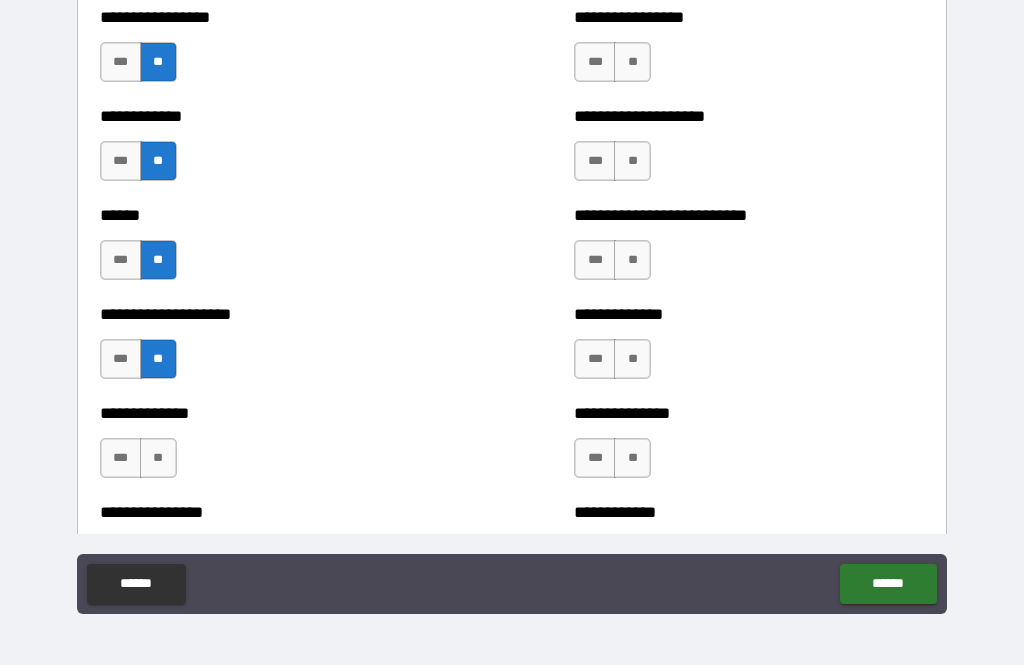click on "**" at bounding box center [158, 458] 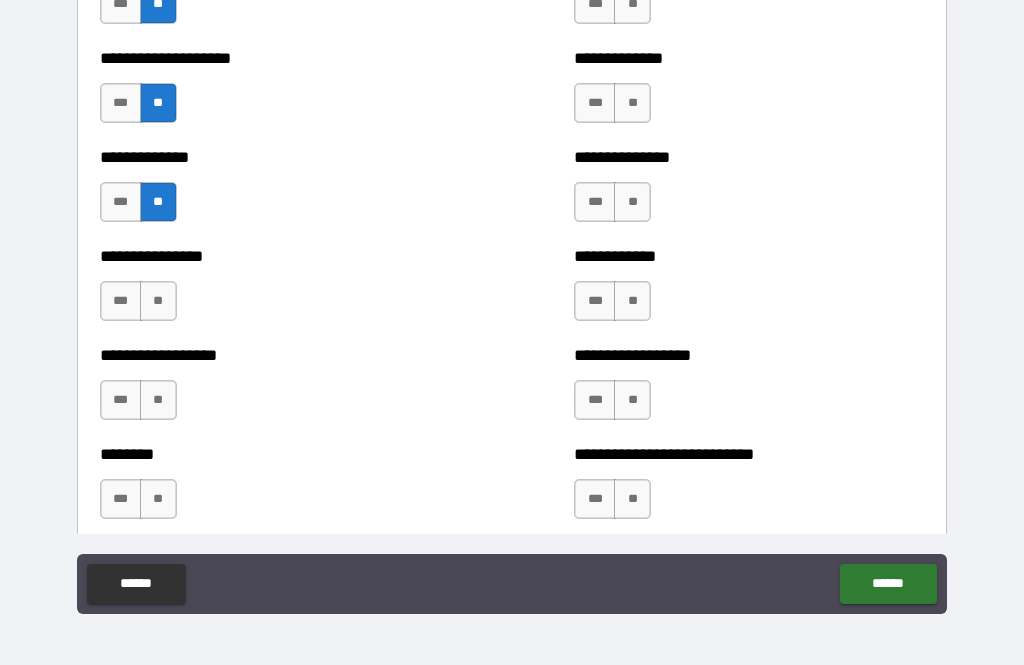scroll, scrollTop: 4476, scrollLeft: 0, axis: vertical 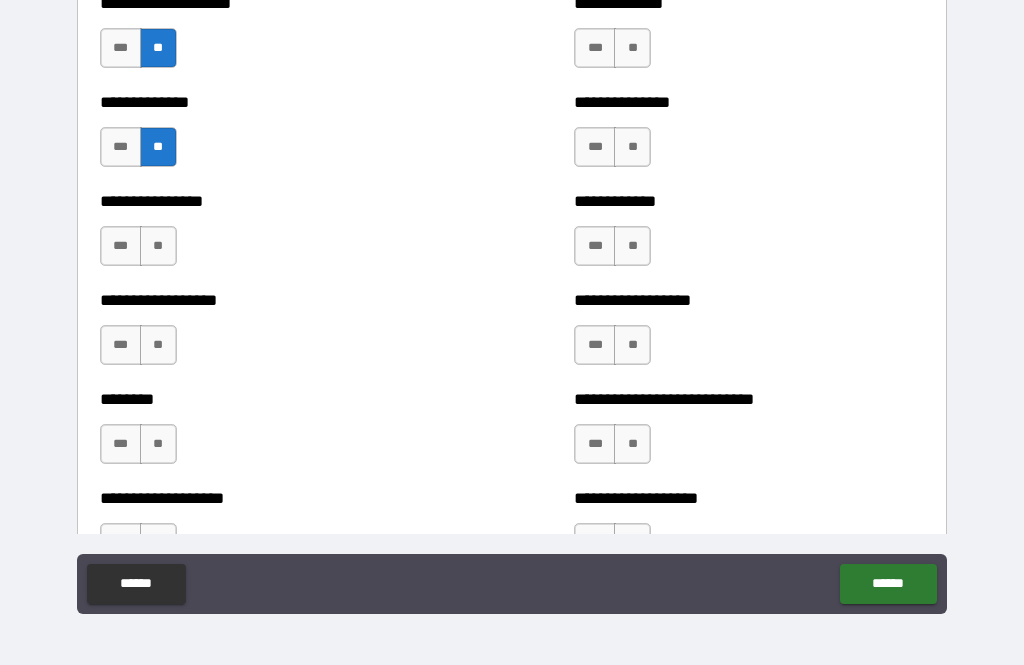 click on "**" at bounding box center [158, 246] 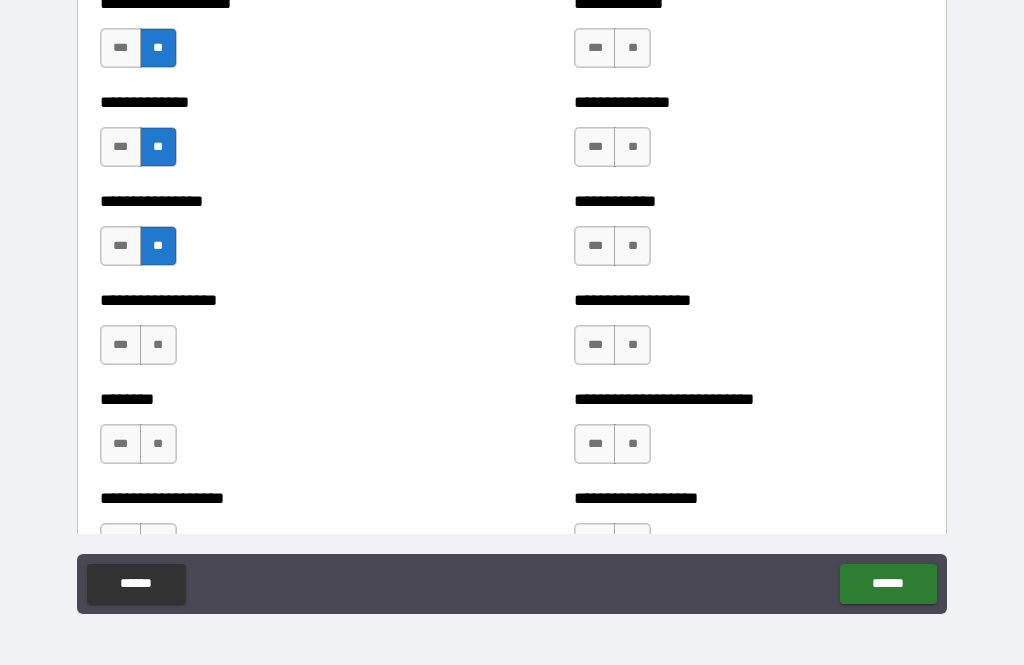 click on "**" at bounding box center [158, 345] 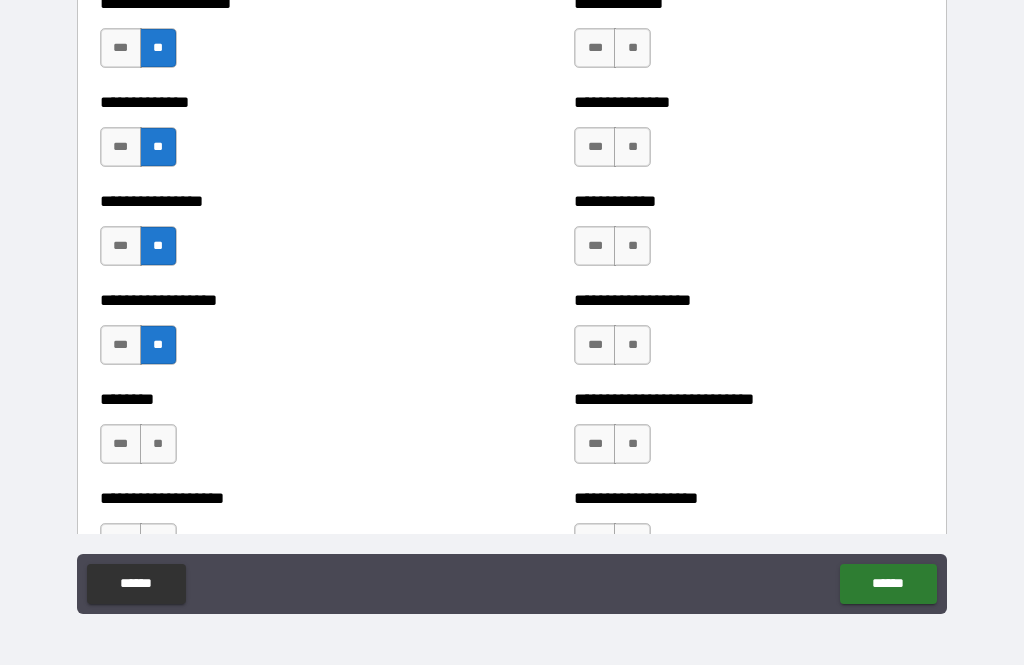 click on "**" at bounding box center (158, 444) 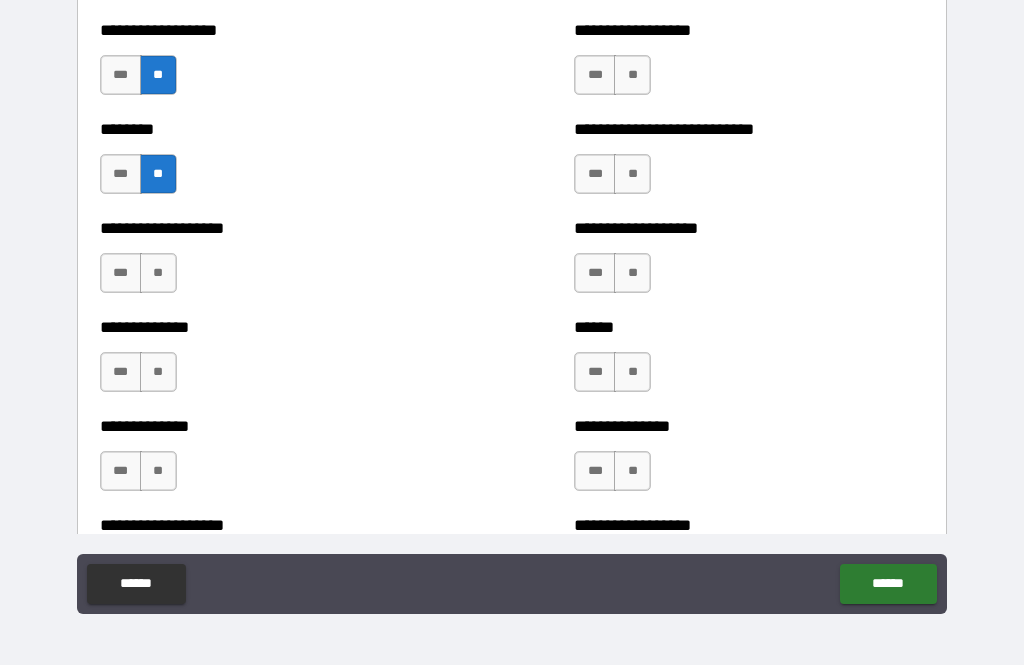scroll, scrollTop: 4752, scrollLeft: 0, axis: vertical 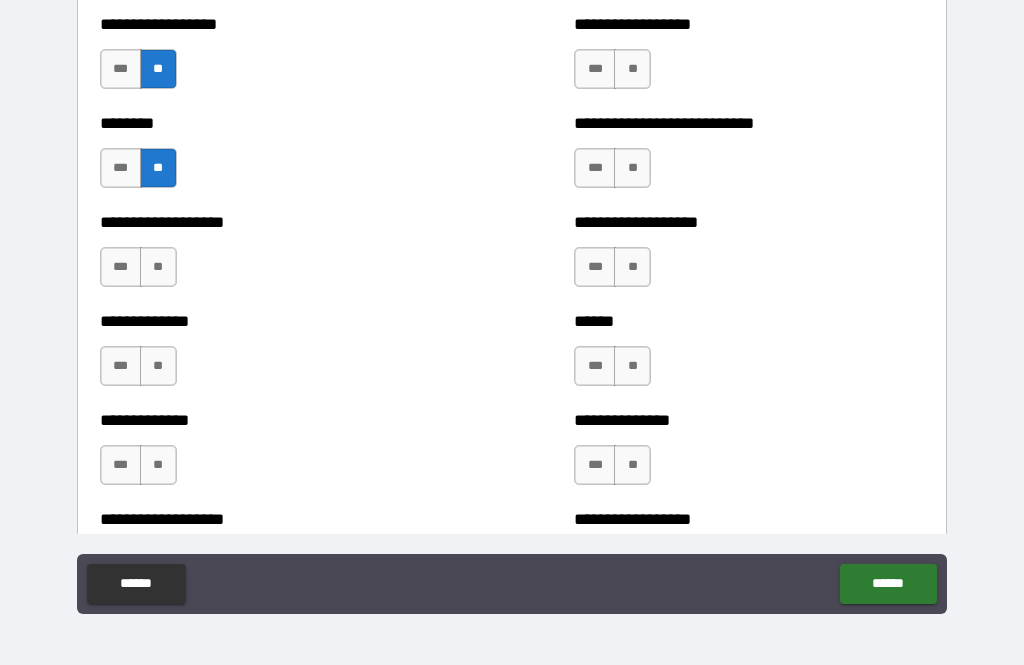 click on "**" at bounding box center [158, 267] 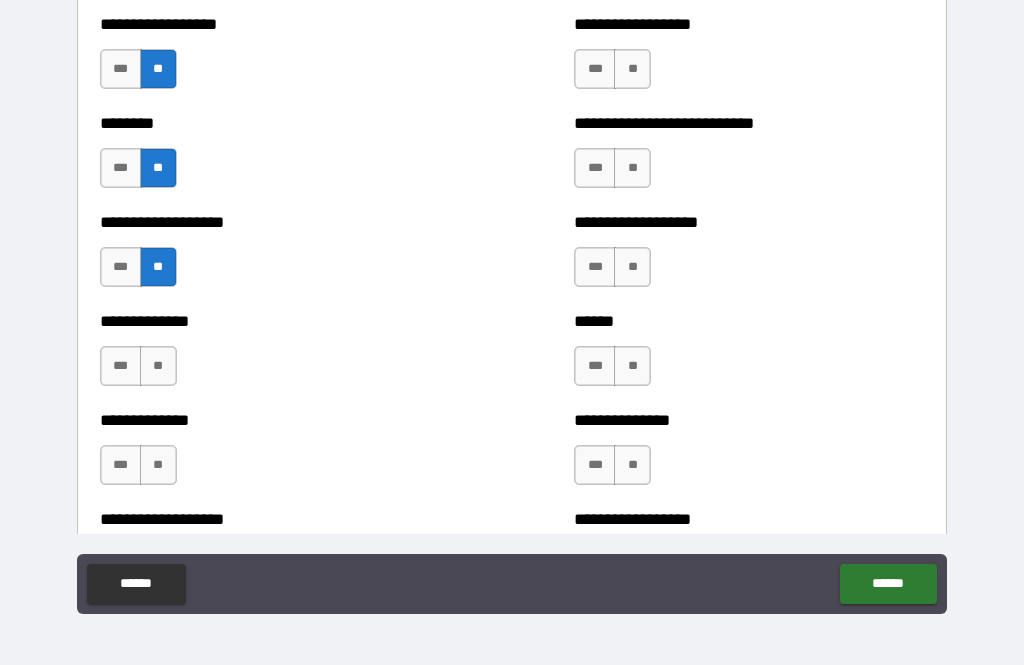 click on "**" at bounding box center [158, 366] 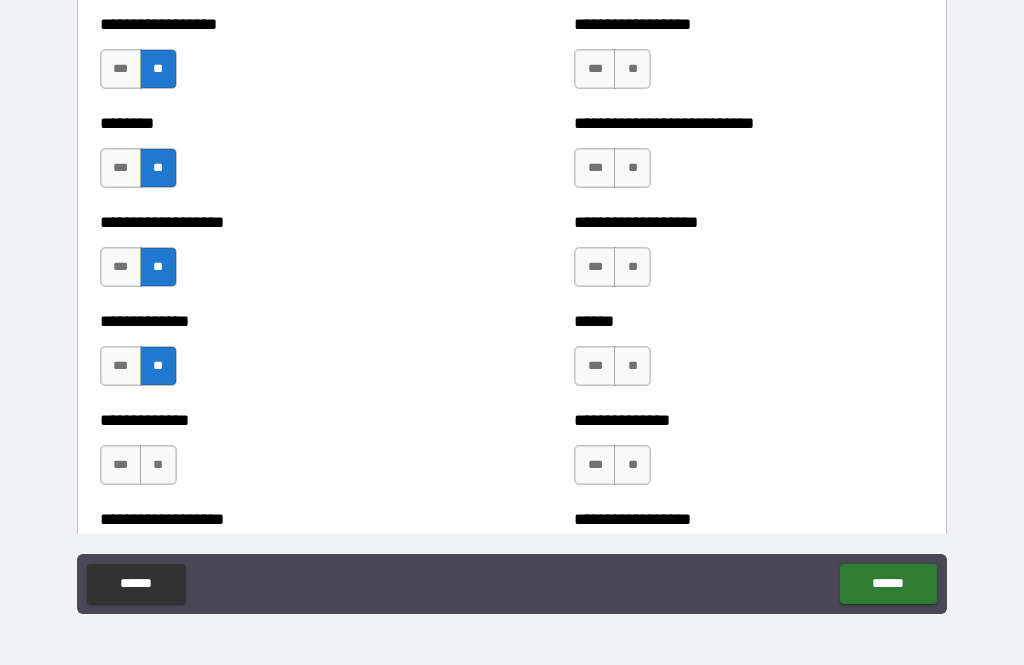 click on "**" at bounding box center (158, 465) 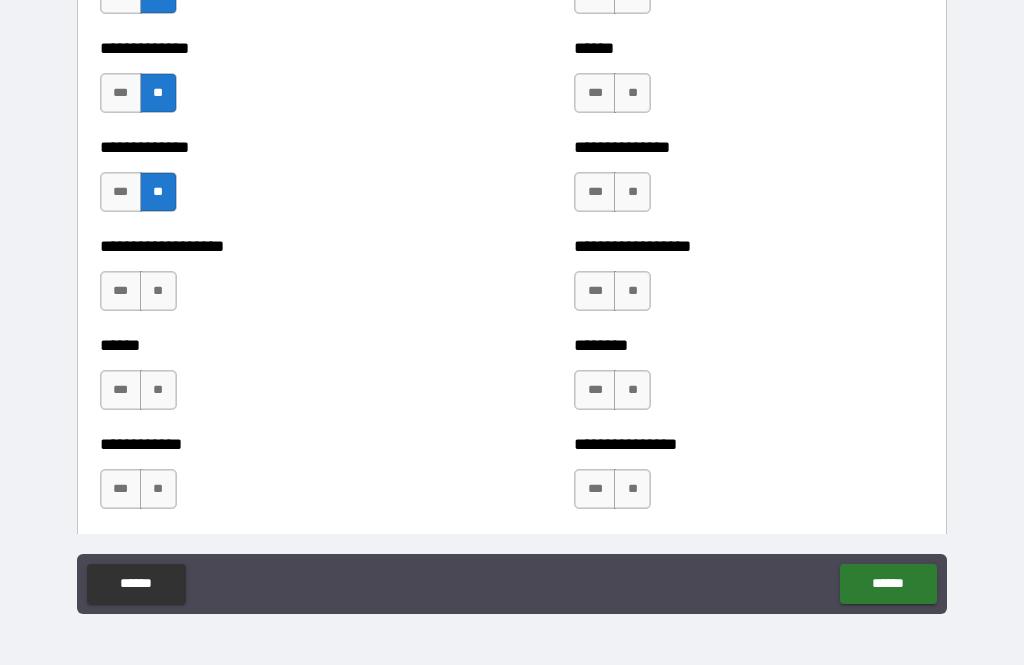 scroll, scrollTop: 5029, scrollLeft: 0, axis: vertical 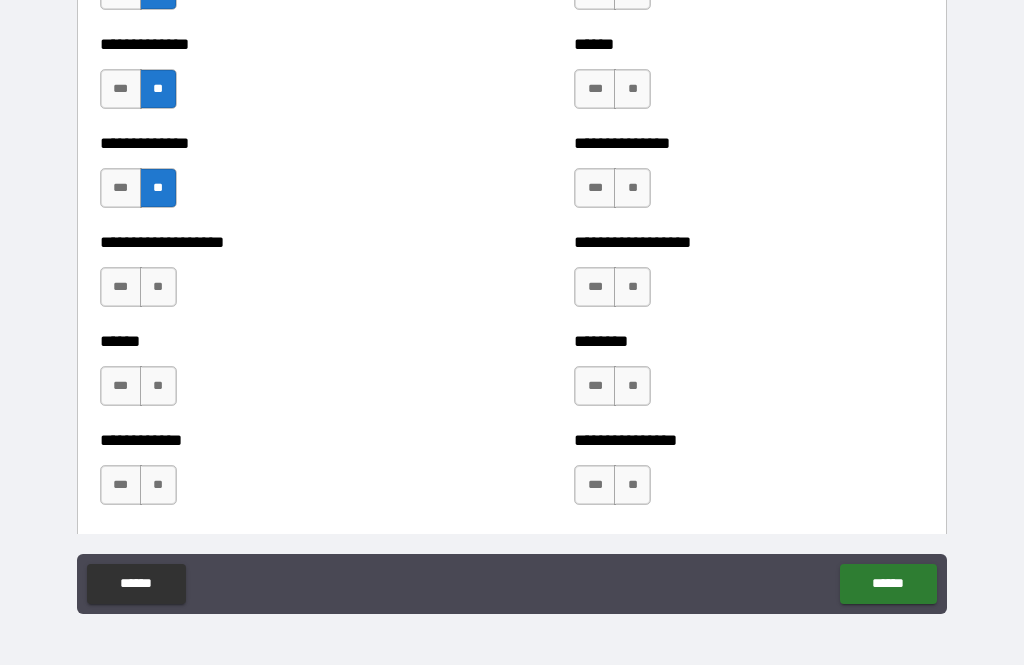click on "**" at bounding box center [158, 287] 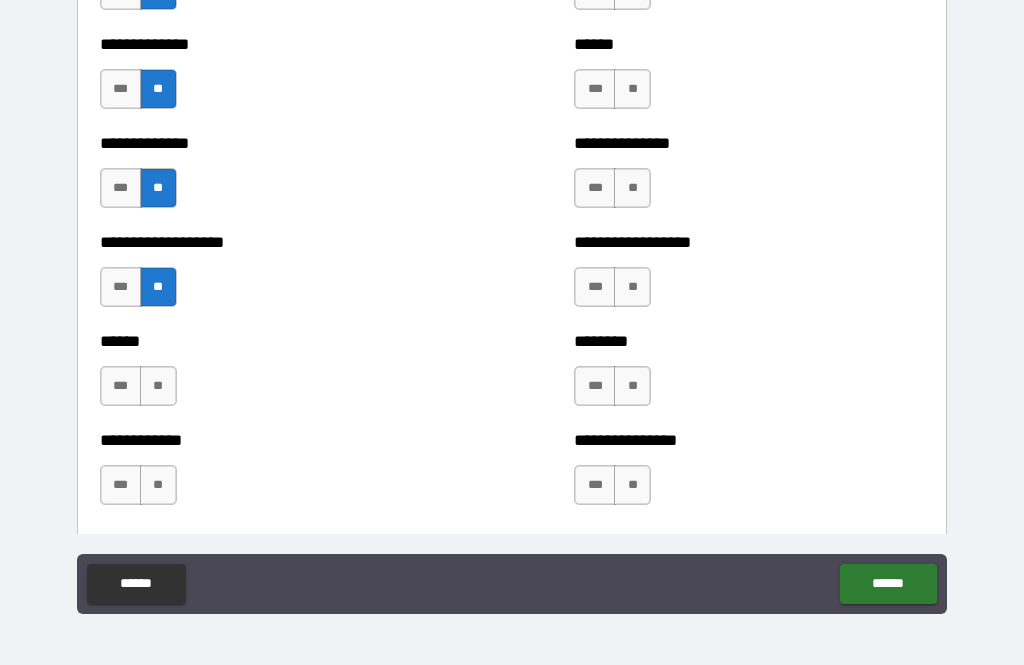 click on "**" at bounding box center [158, 386] 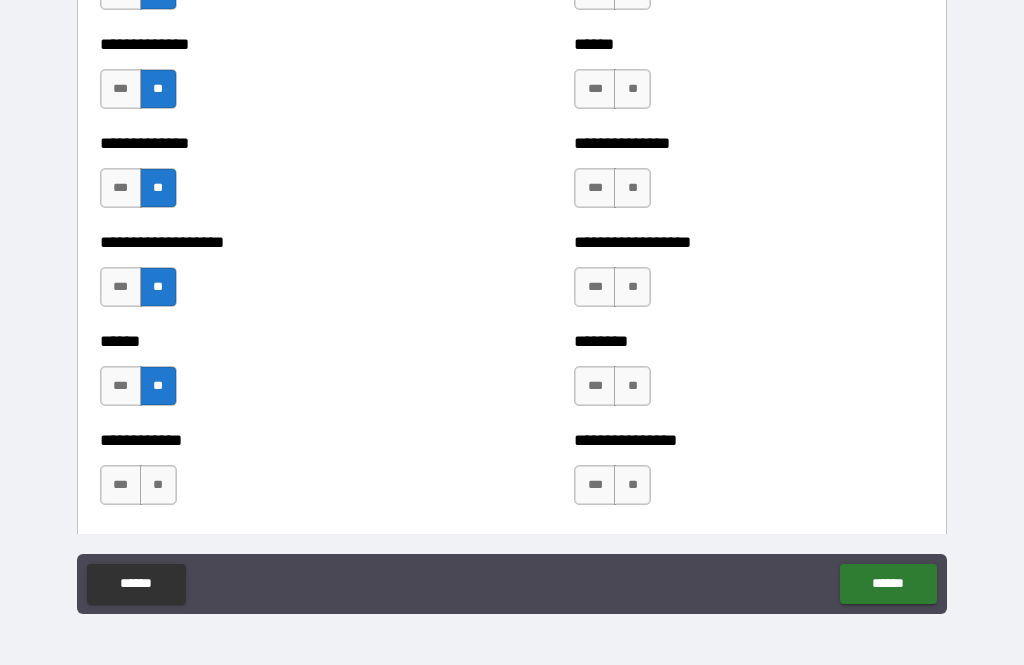 click on "**" at bounding box center (158, 485) 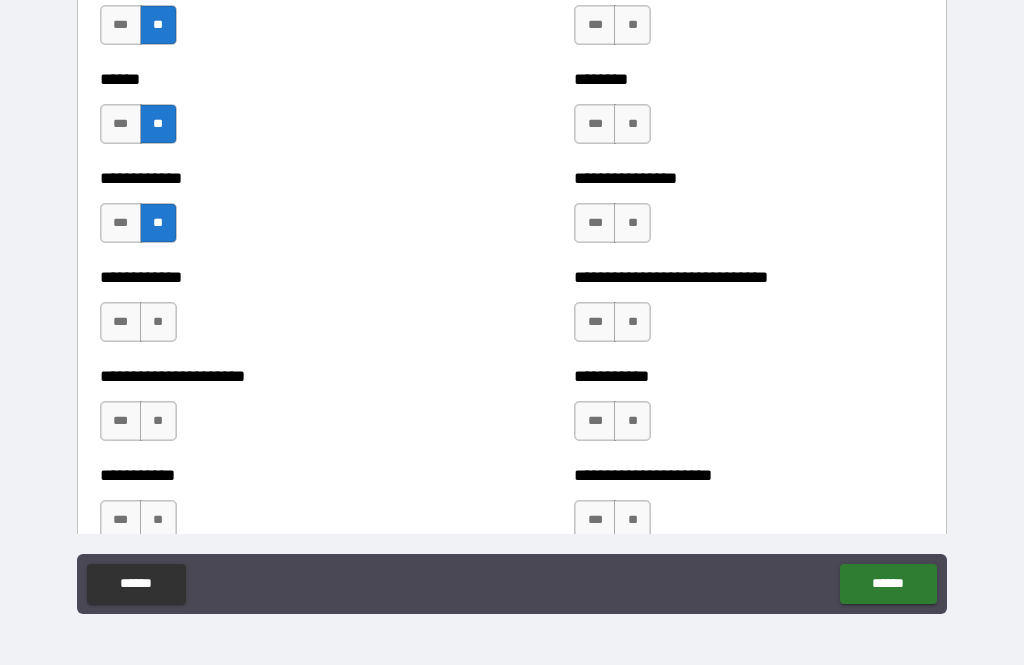 scroll, scrollTop: 5298, scrollLeft: 0, axis: vertical 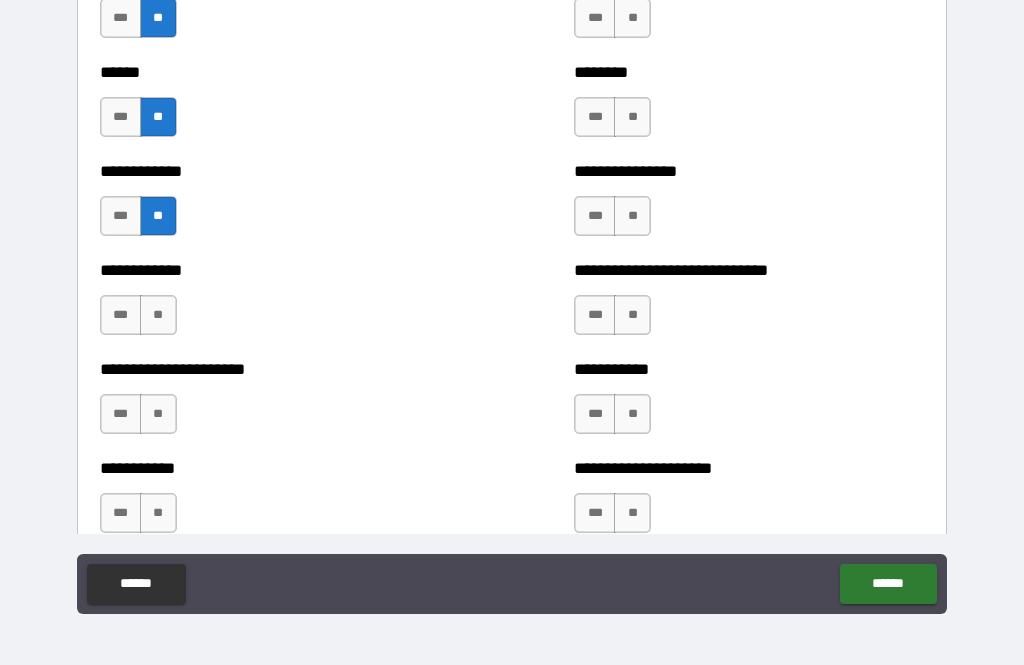 click on "**" at bounding box center [158, 315] 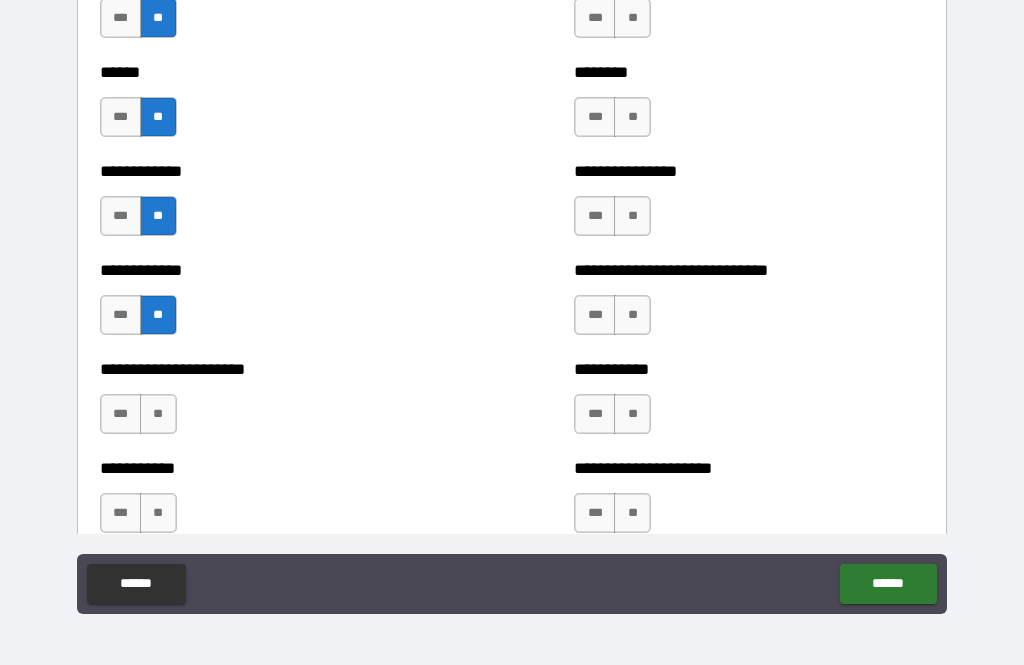 click on "**" at bounding box center [158, 414] 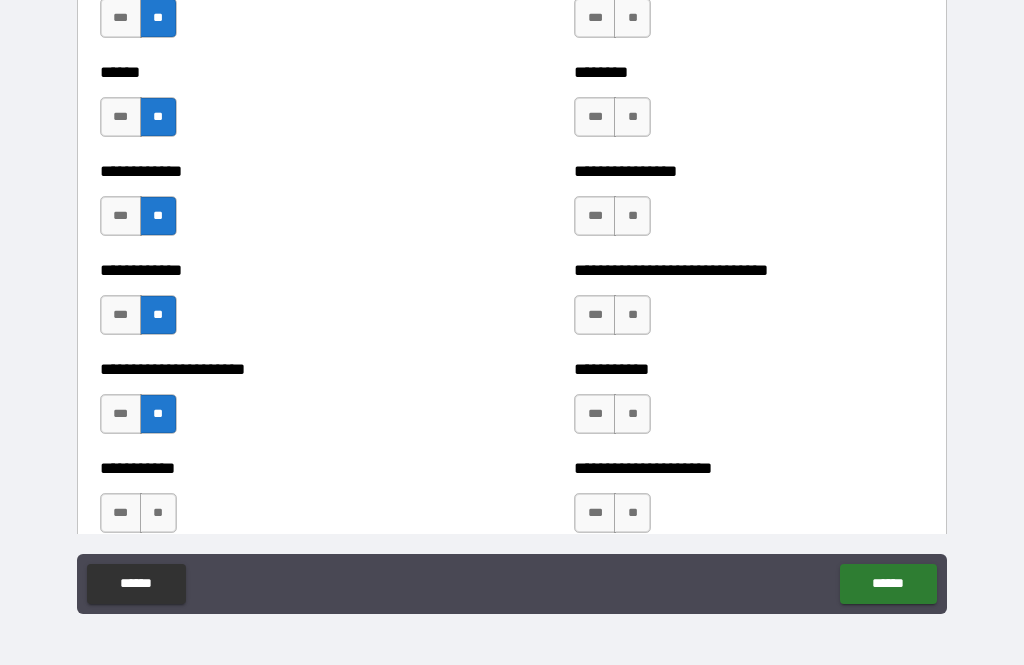 click on "**" at bounding box center (158, 513) 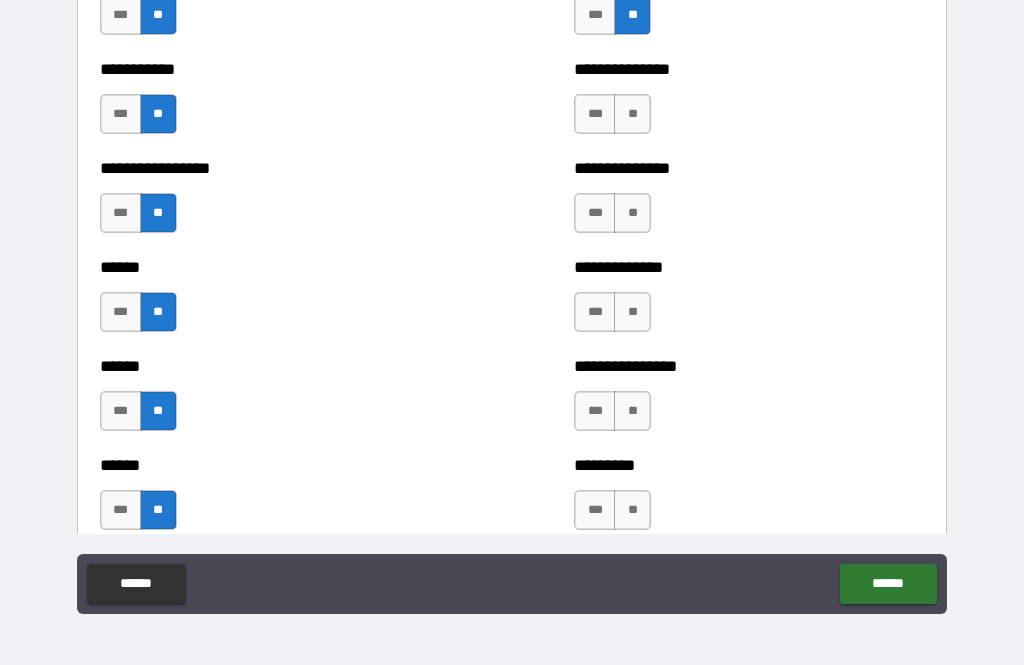 scroll, scrollTop: 3149, scrollLeft: 0, axis: vertical 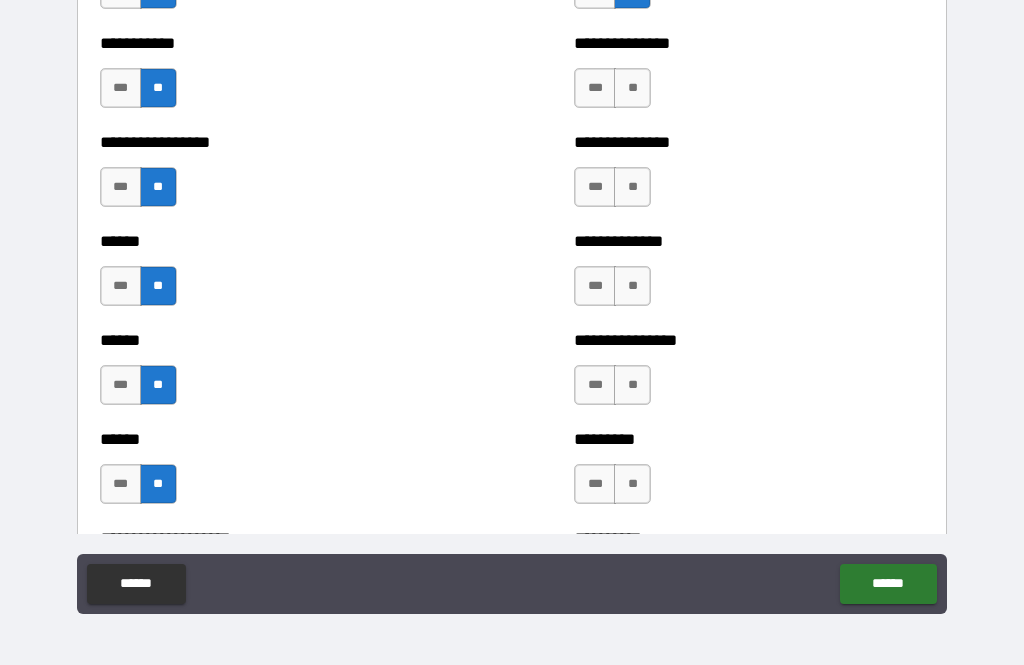click on "**" at bounding box center [632, 88] 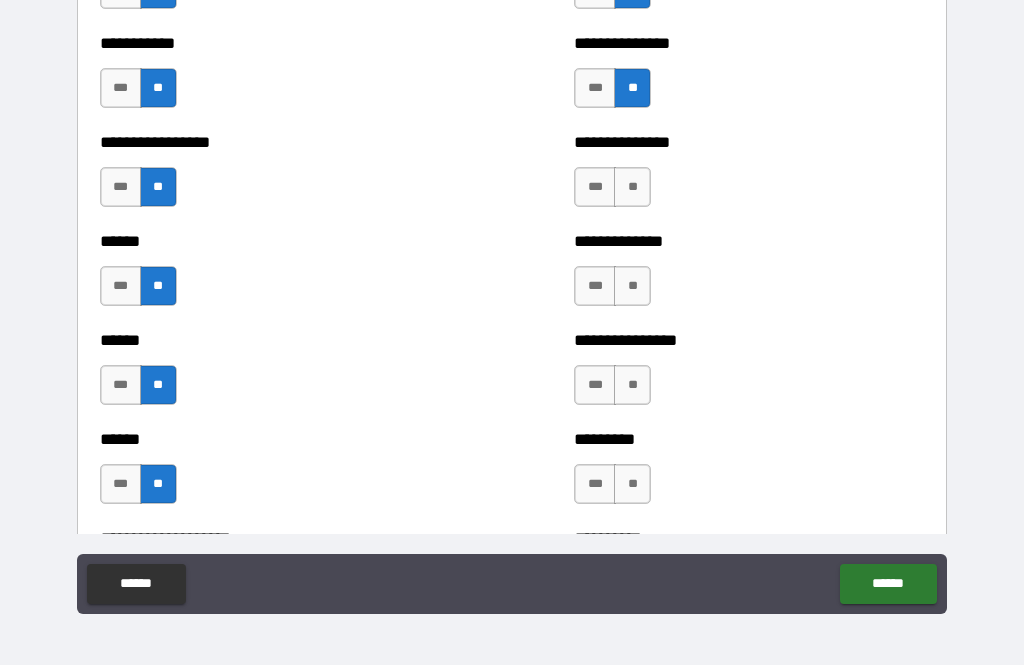 click on "**" at bounding box center [632, 187] 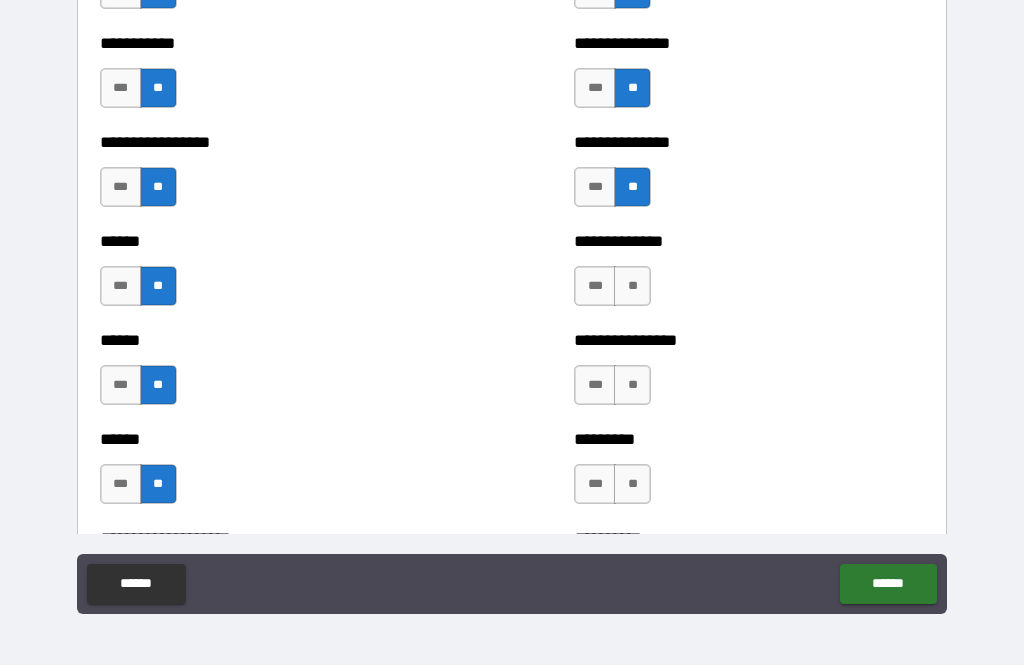 click on "**" at bounding box center [632, 286] 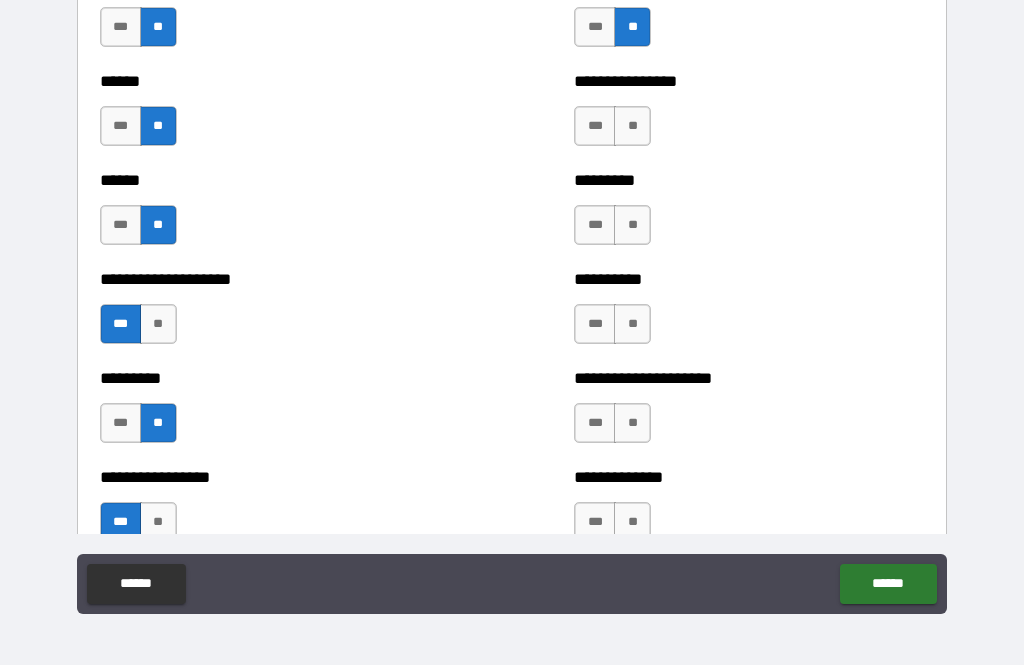 scroll, scrollTop: 3436, scrollLeft: 0, axis: vertical 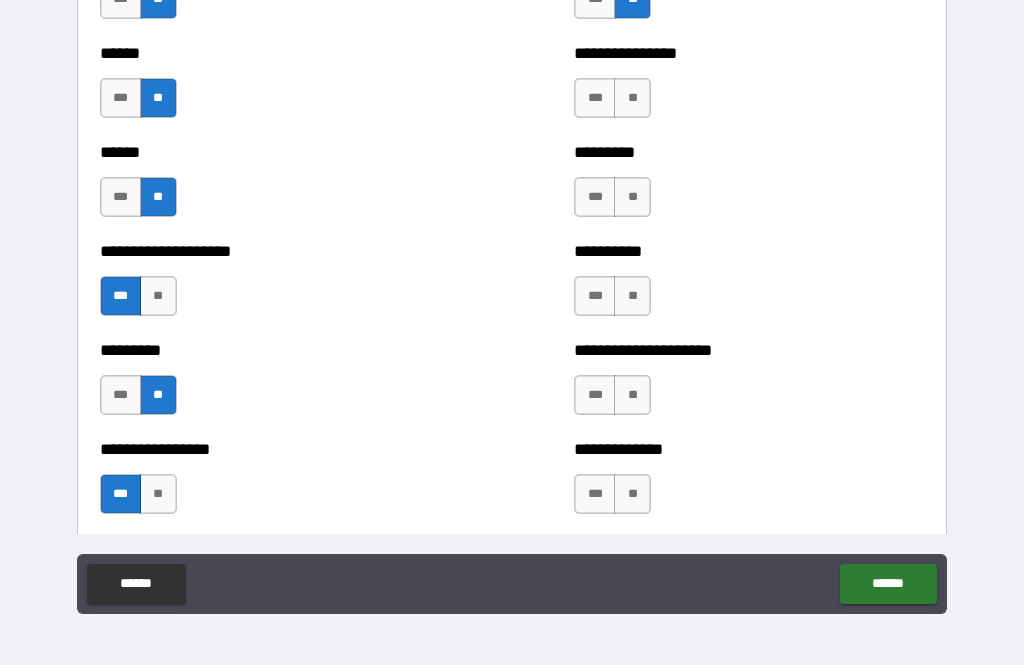 click on "**" at bounding box center [632, 98] 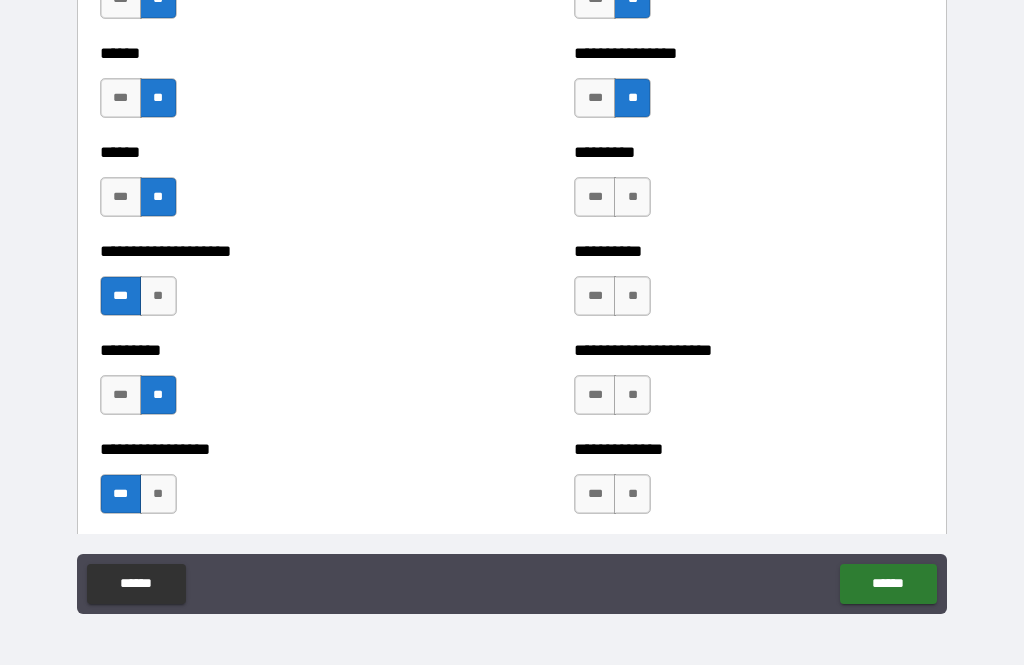 click on "**" at bounding box center (632, 197) 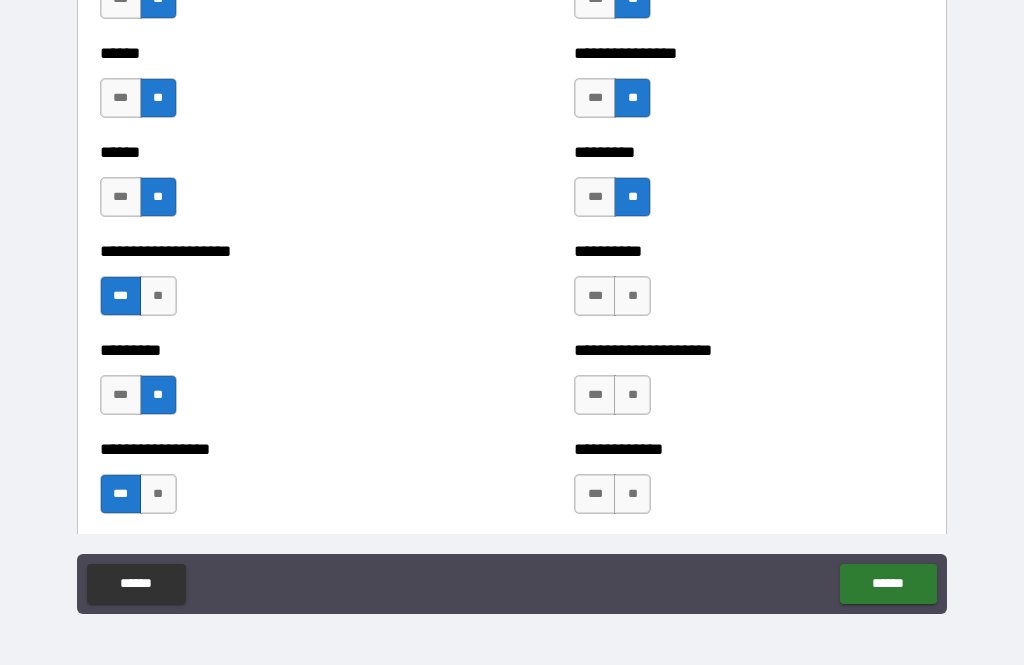 click on "**" at bounding box center (632, 296) 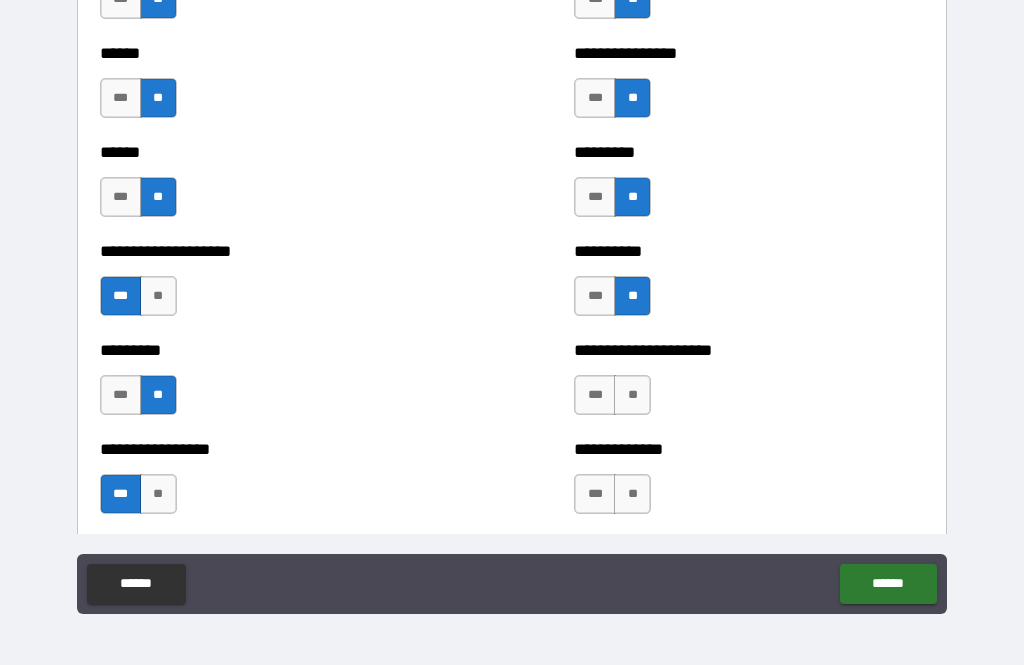 click on "**" at bounding box center [632, 395] 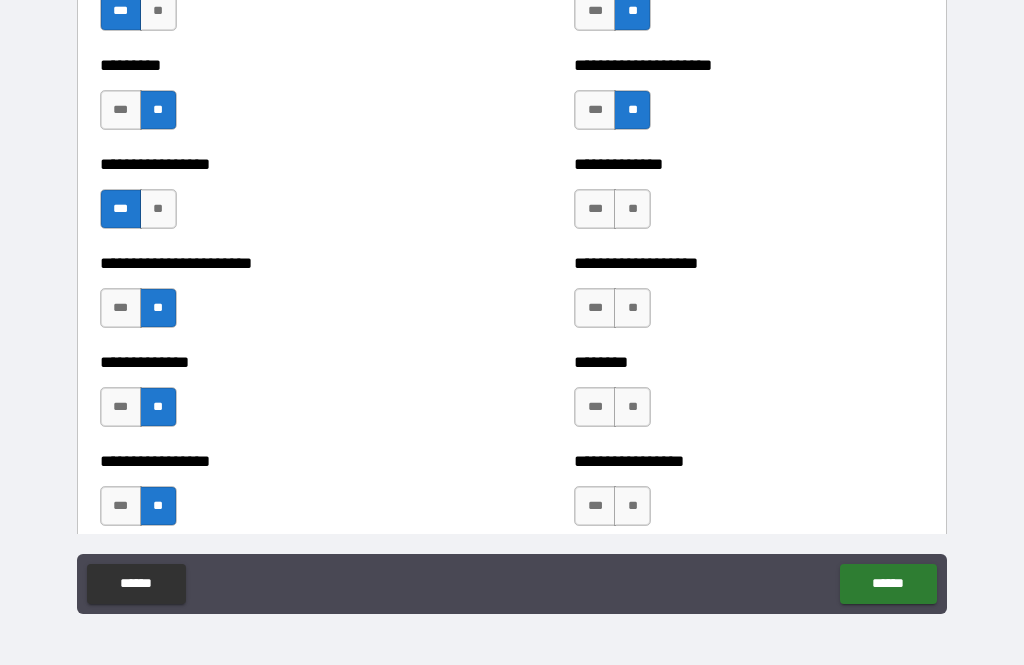 scroll, scrollTop: 3728, scrollLeft: 0, axis: vertical 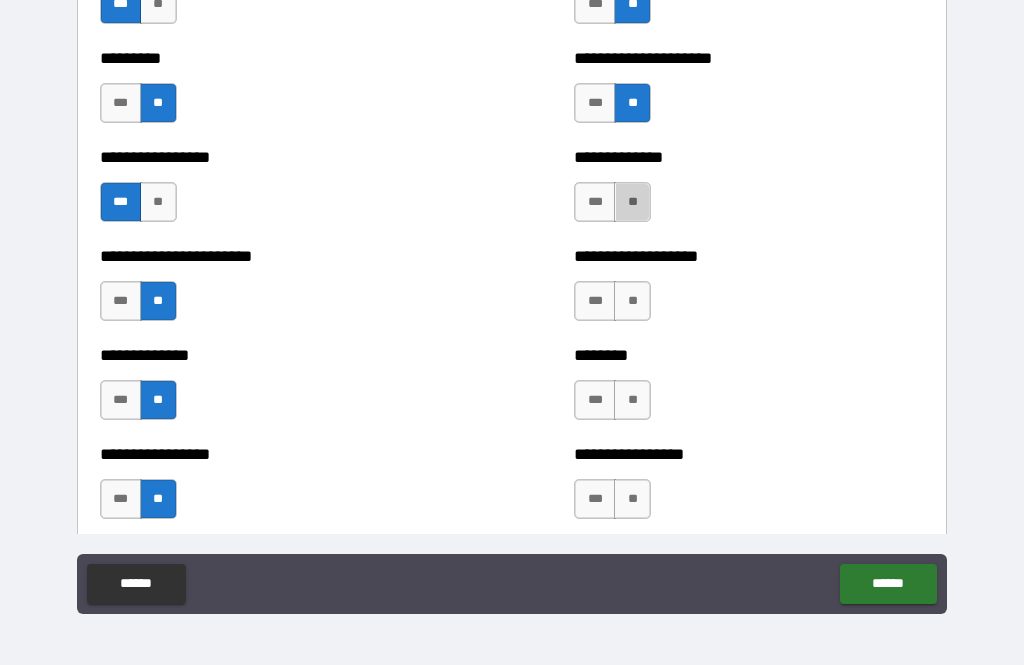click on "**" at bounding box center [632, 202] 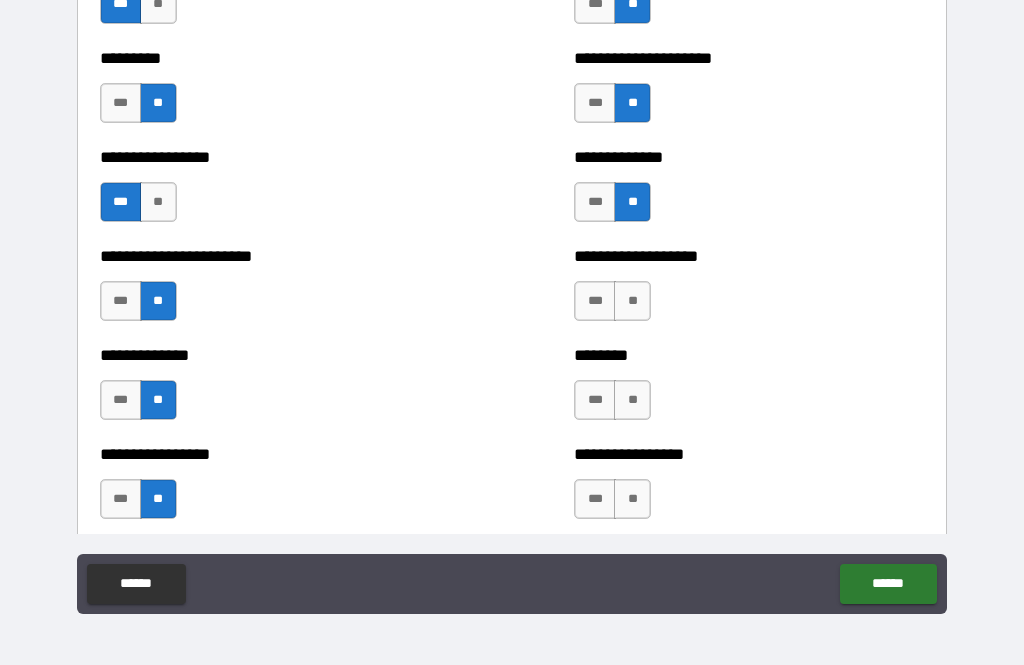 click on "**" at bounding box center (632, 301) 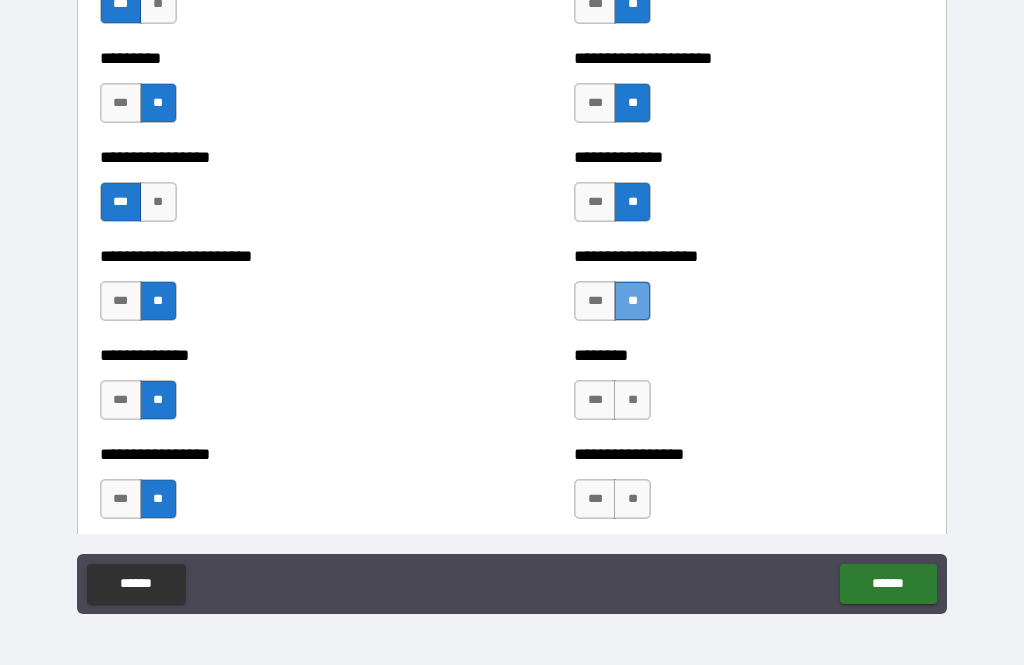click on "**" at bounding box center [632, 400] 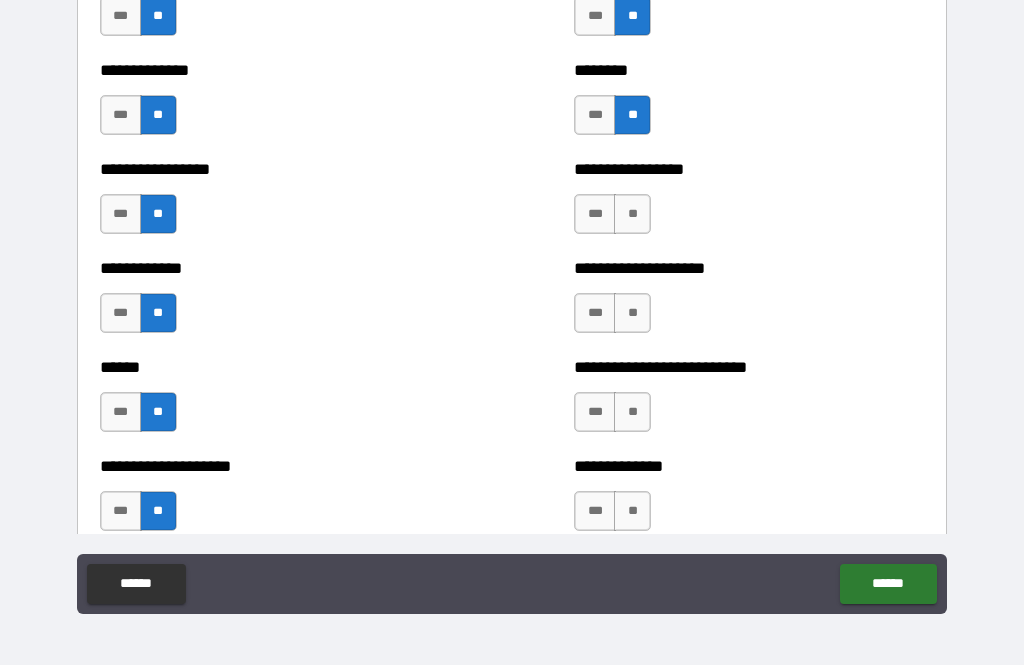 scroll, scrollTop: 4015, scrollLeft: 0, axis: vertical 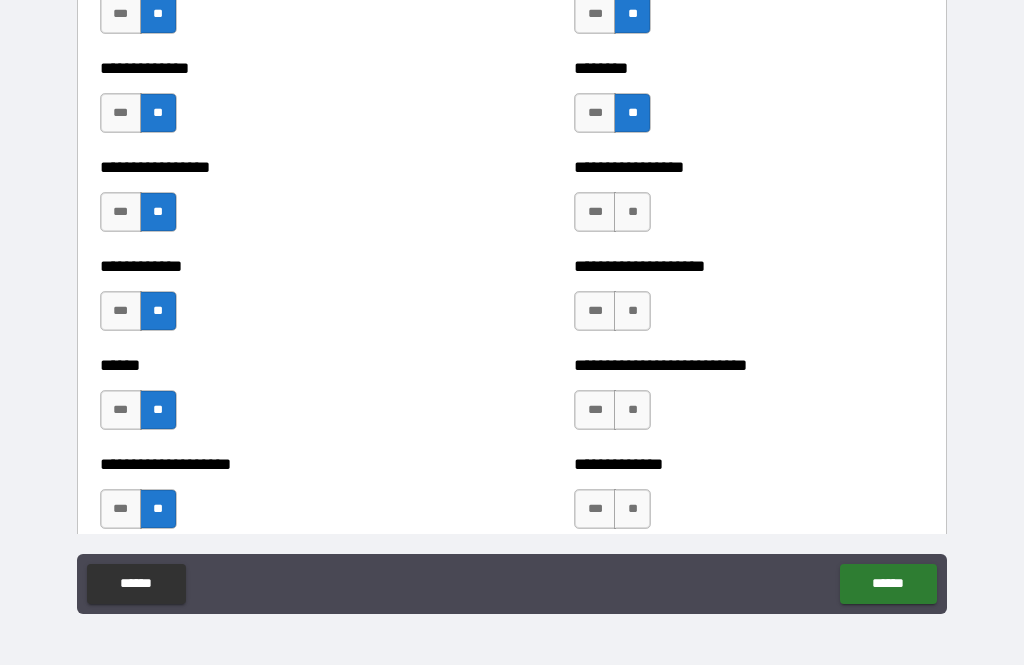 click on "**" at bounding box center (632, 212) 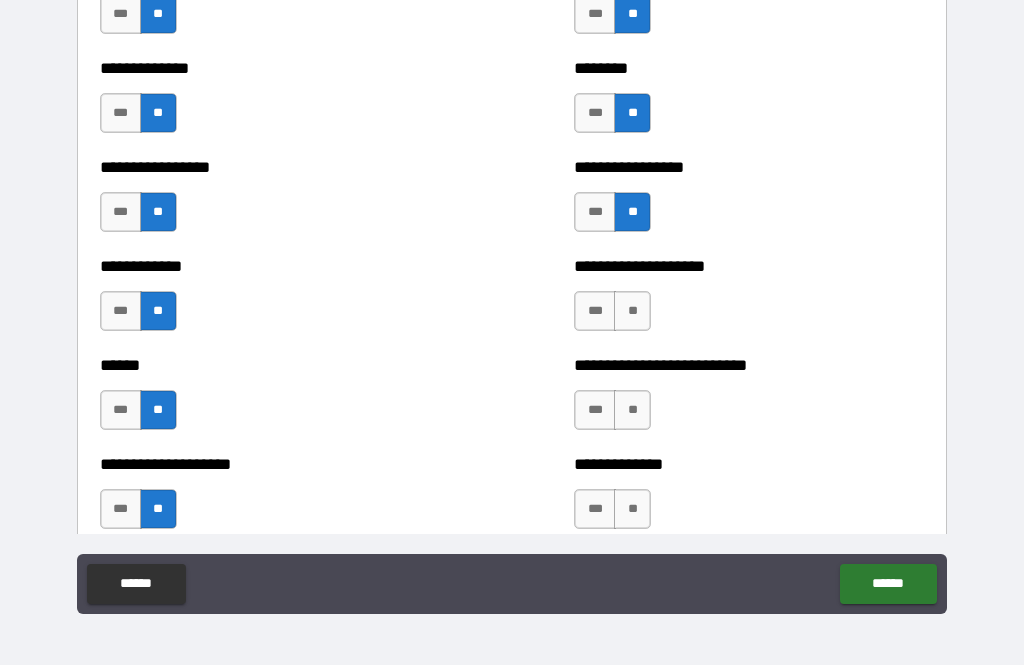 click on "**" at bounding box center [632, 311] 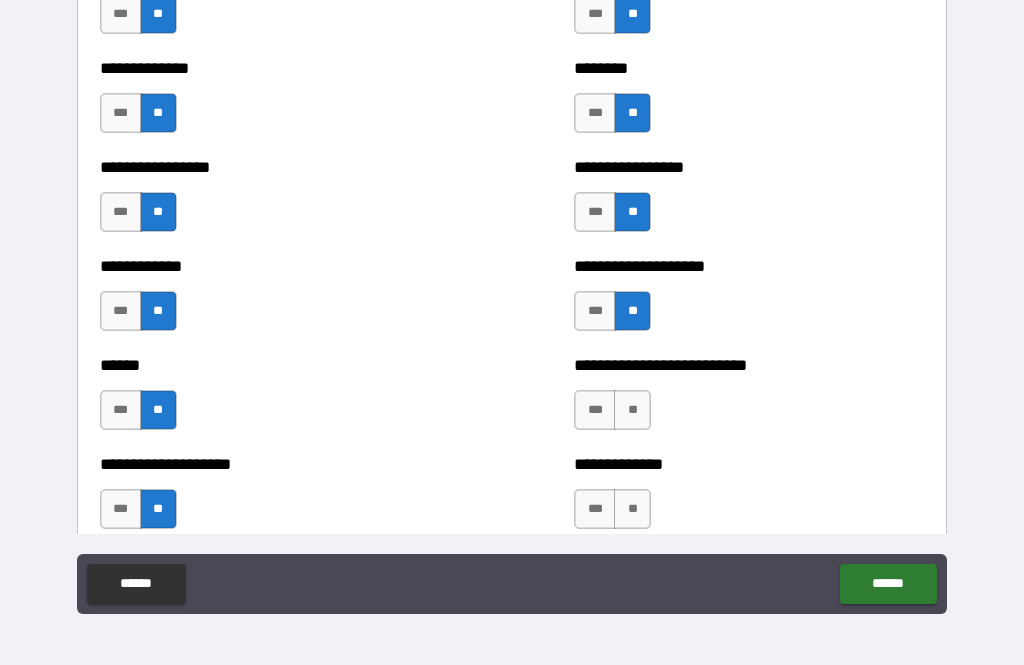 click on "**" at bounding box center [632, 410] 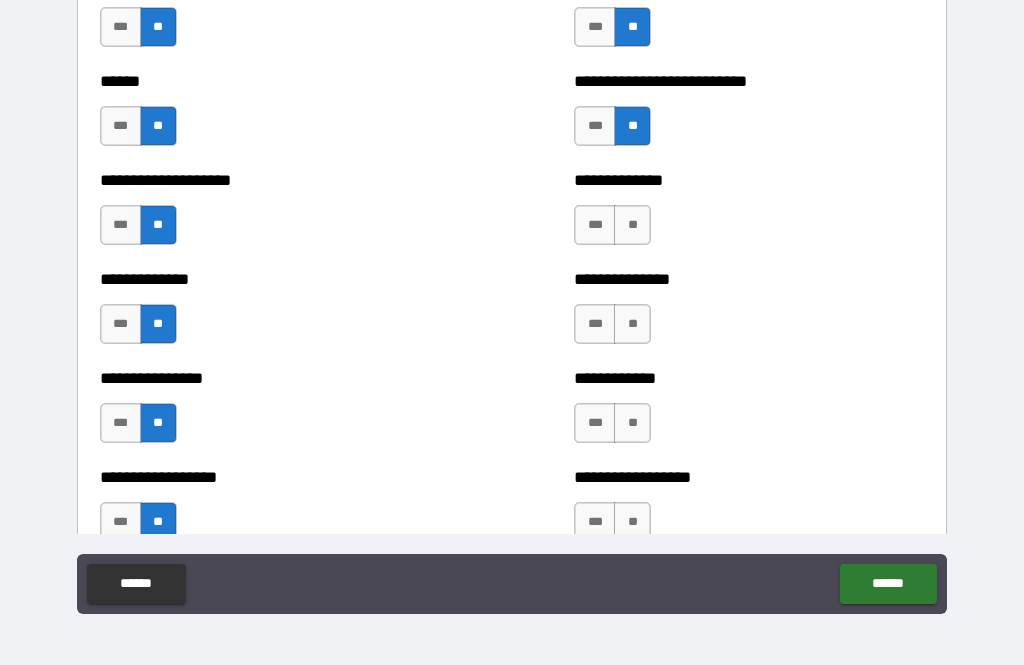 scroll, scrollTop: 4305, scrollLeft: 0, axis: vertical 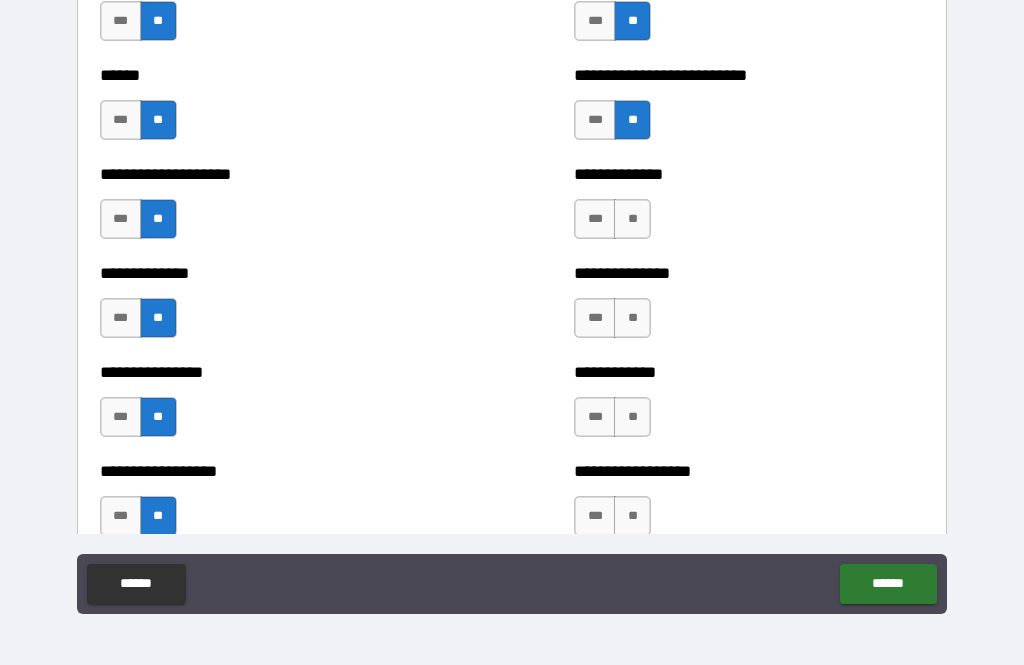 click on "**" at bounding box center [632, 219] 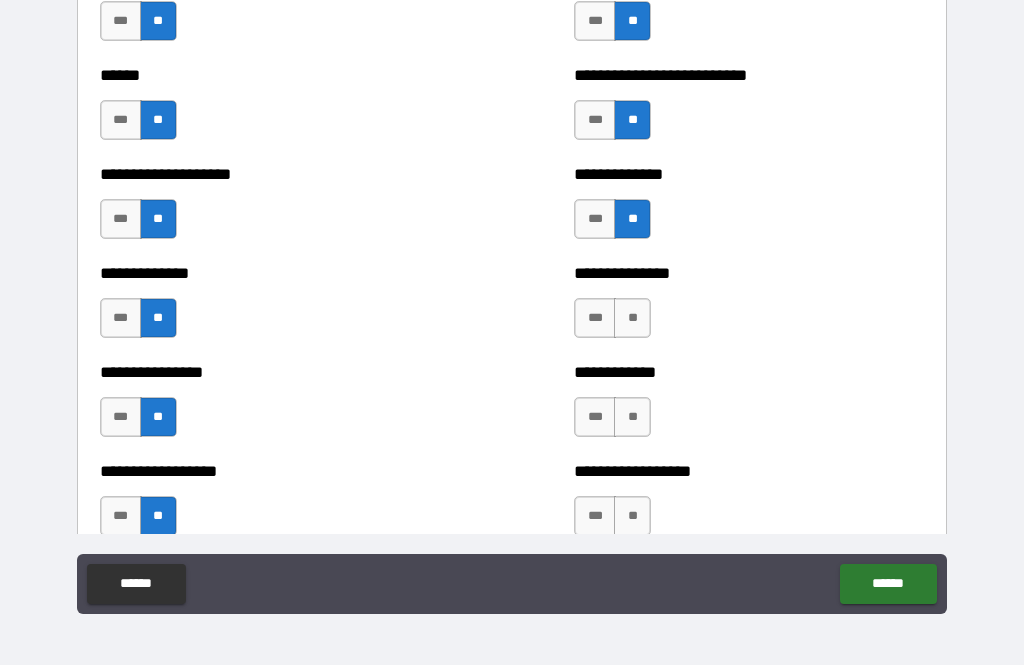 click on "**" at bounding box center (632, 318) 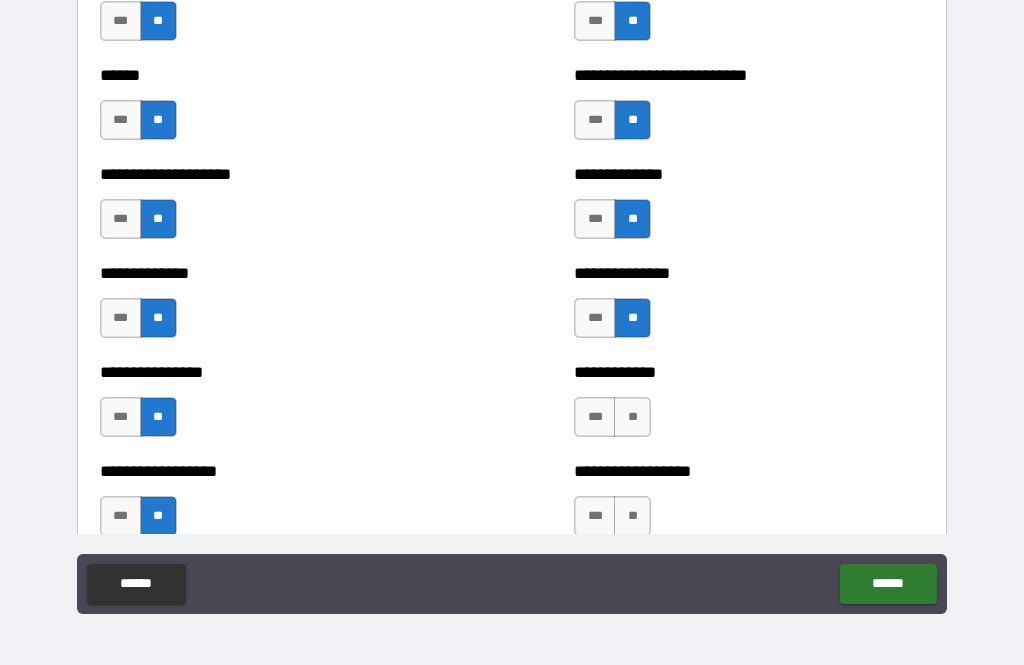 click on "**" at bounding box center (632, 417) 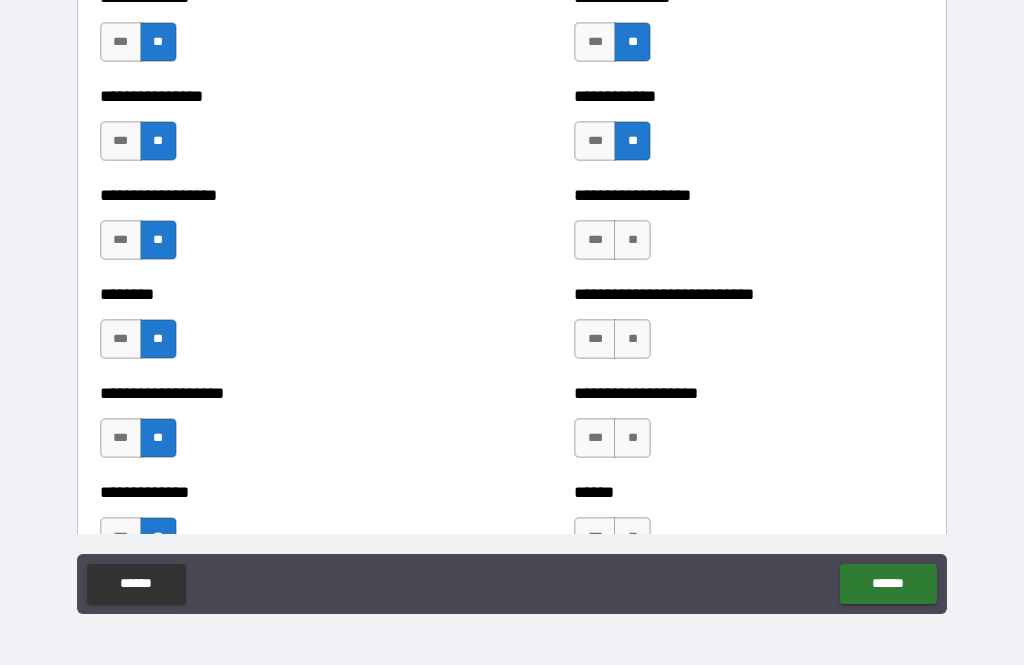 scroll, scrollTop: 4595, scrollLeft: 0, axis: vertical 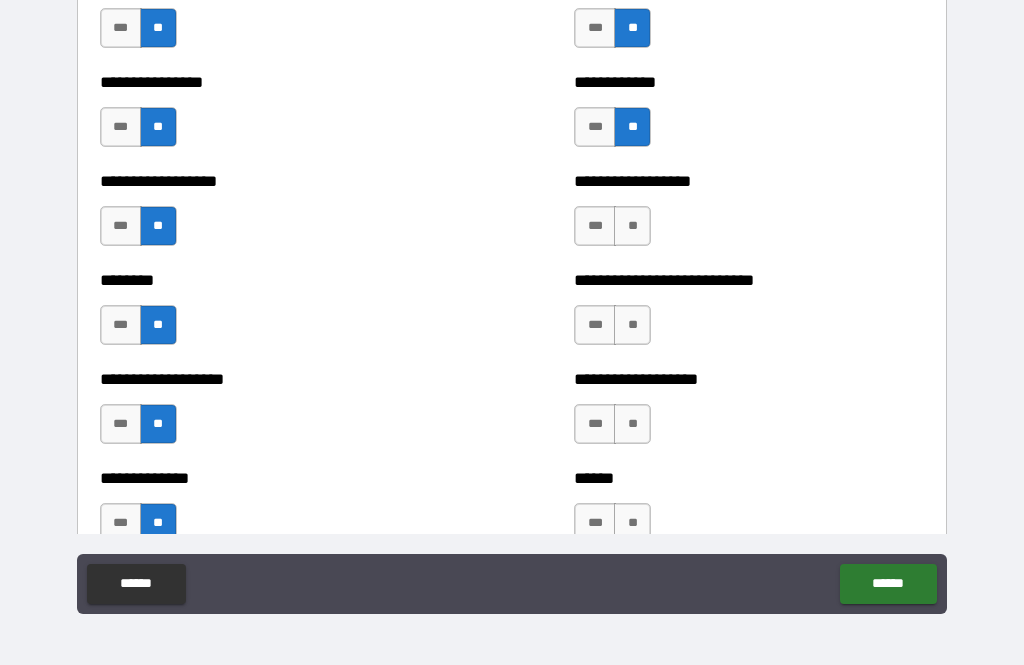 click on "**" at bounding box center [632, 226] 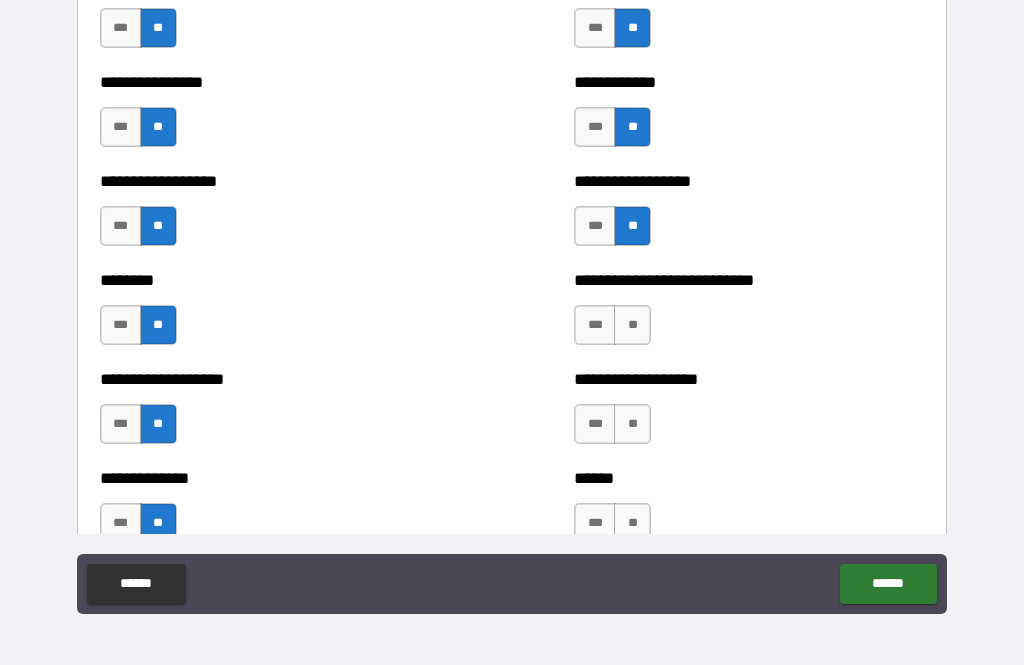 click on "**" at bounding box center [632, 325] 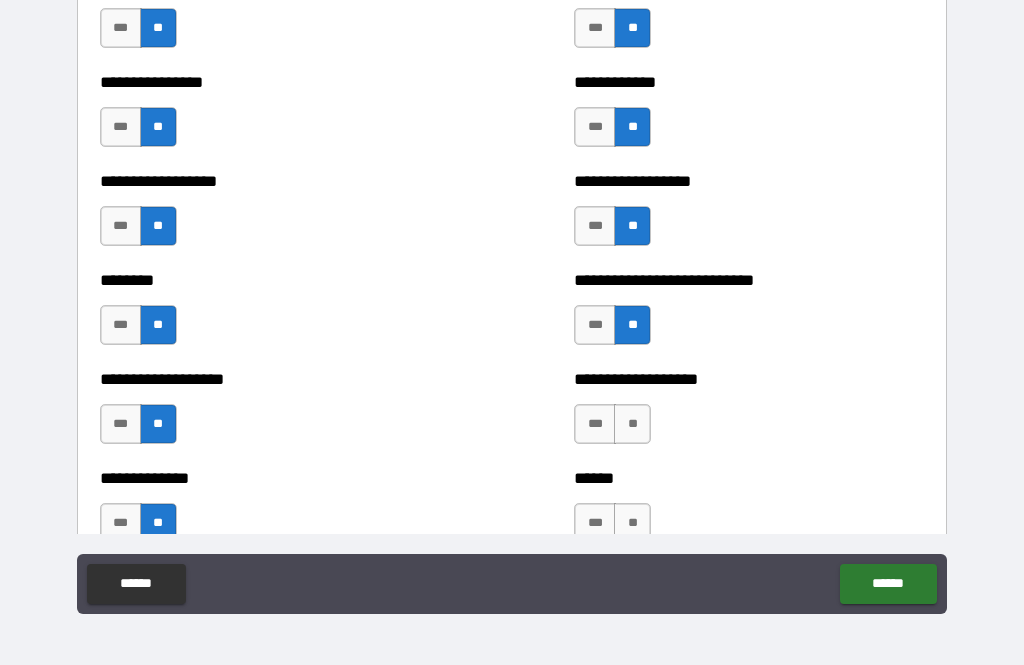 click on "**" at bounding box center [632, 424] 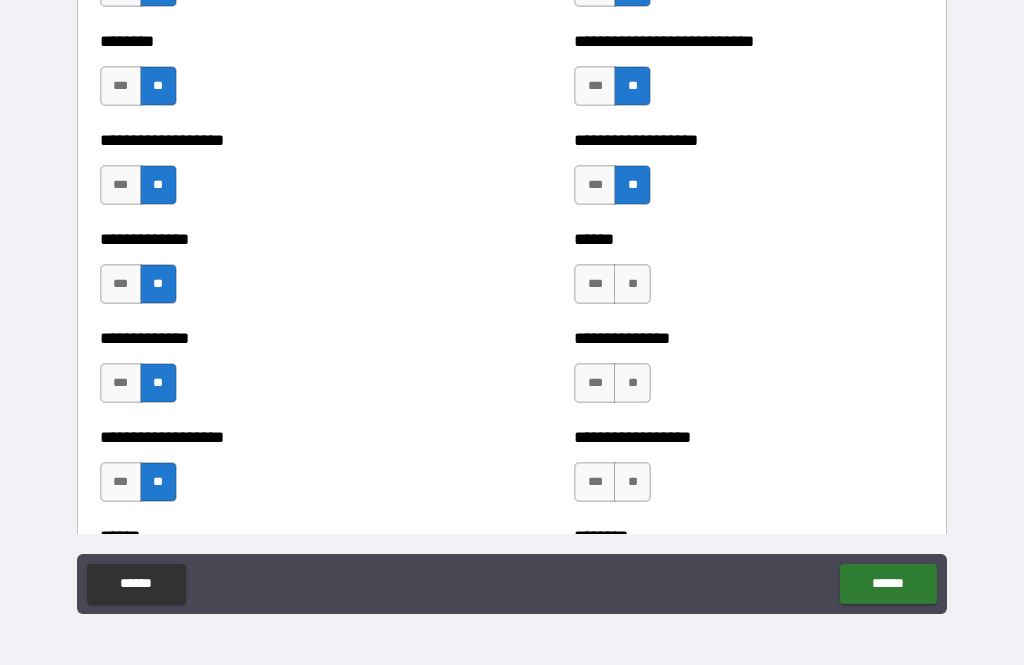 scroll, scrollTop: 4867, scrollLeft: 0, axis: vertical 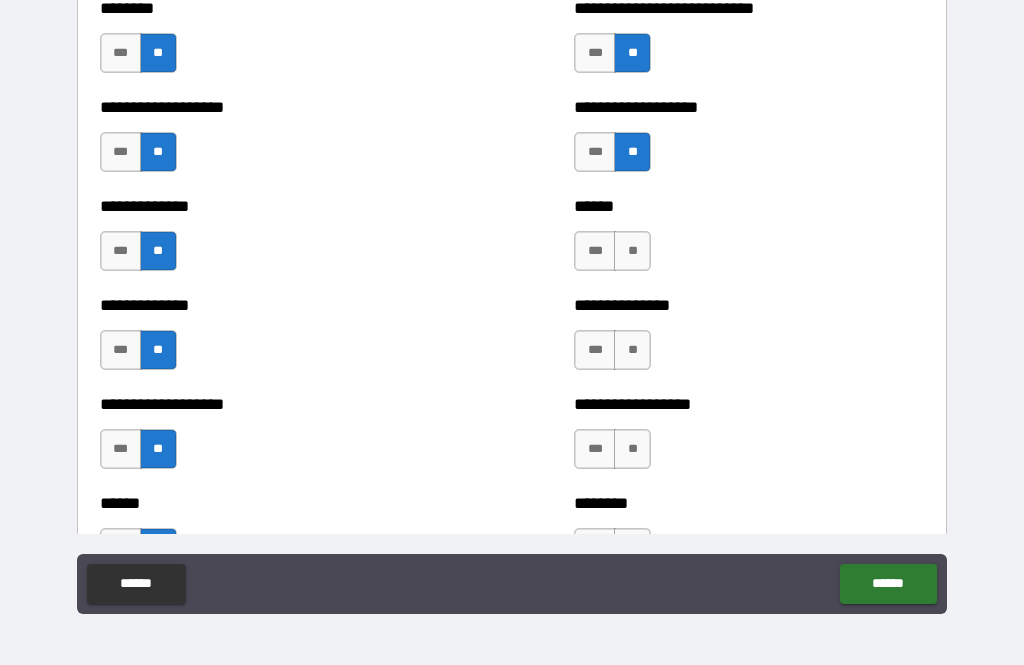 click on "**" at bounding box center [632, 251] 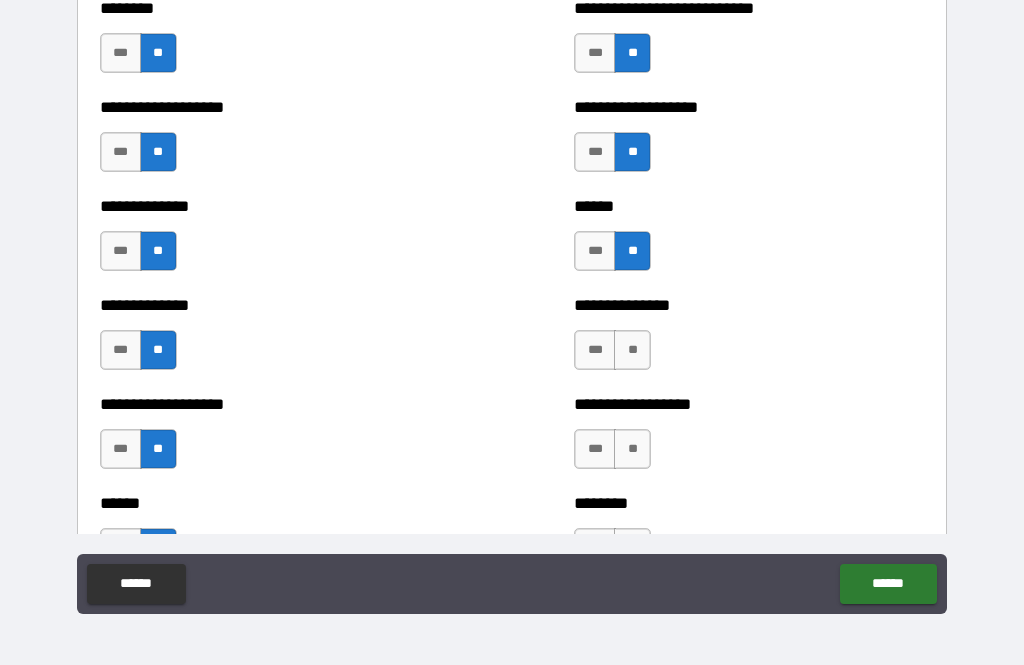 click on "**" at bounding box center (632, 350) 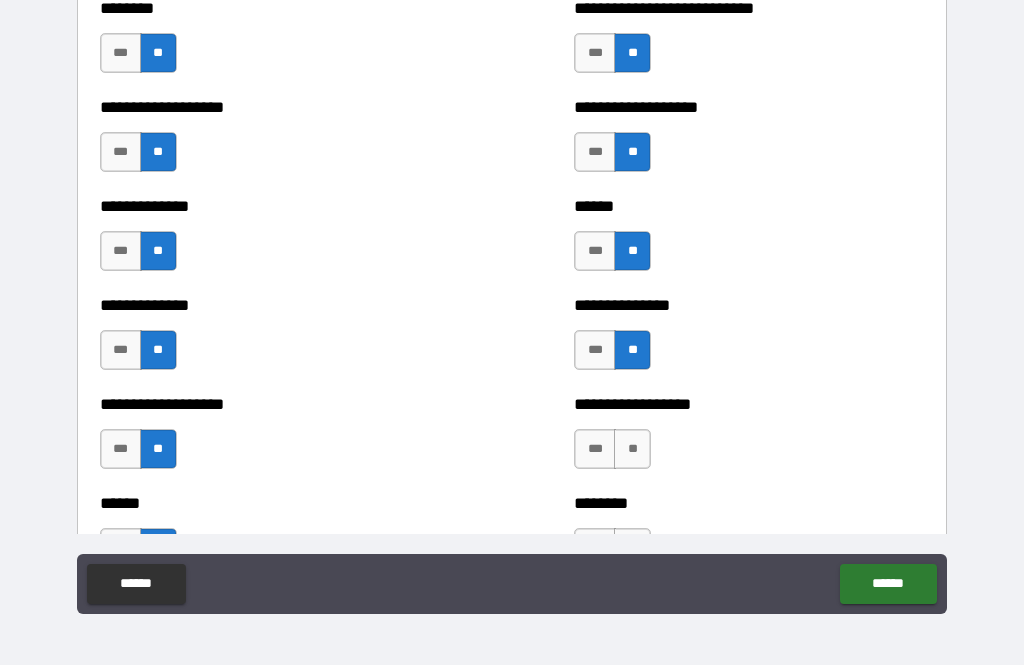 click on "**" at bounding box center [632, 449] 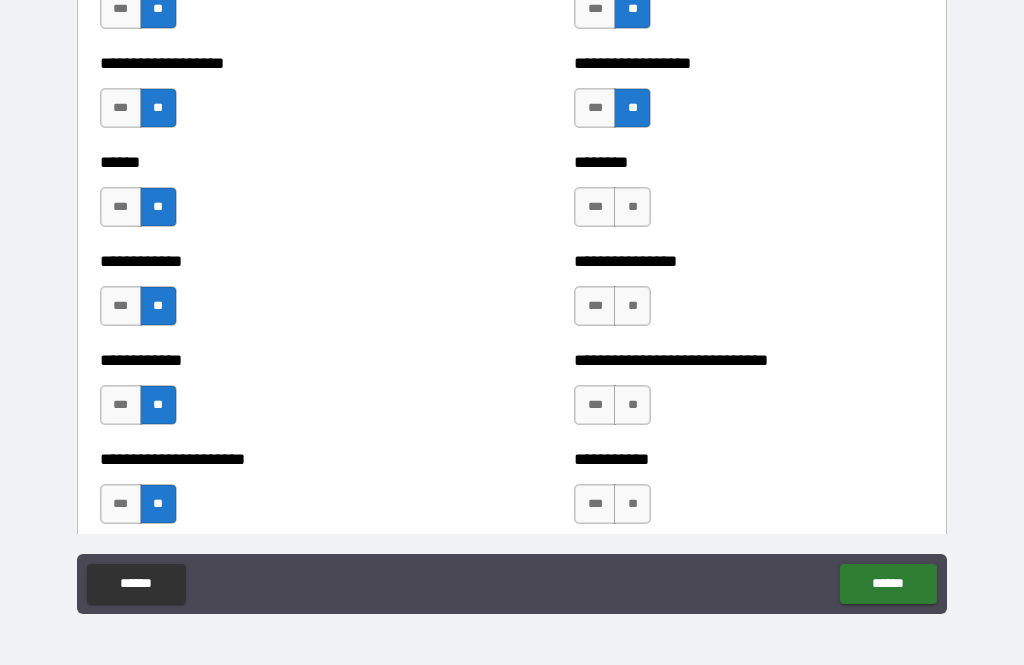 scroll, scrollTop: 5206, scrollLeft: 0, axis: vertical 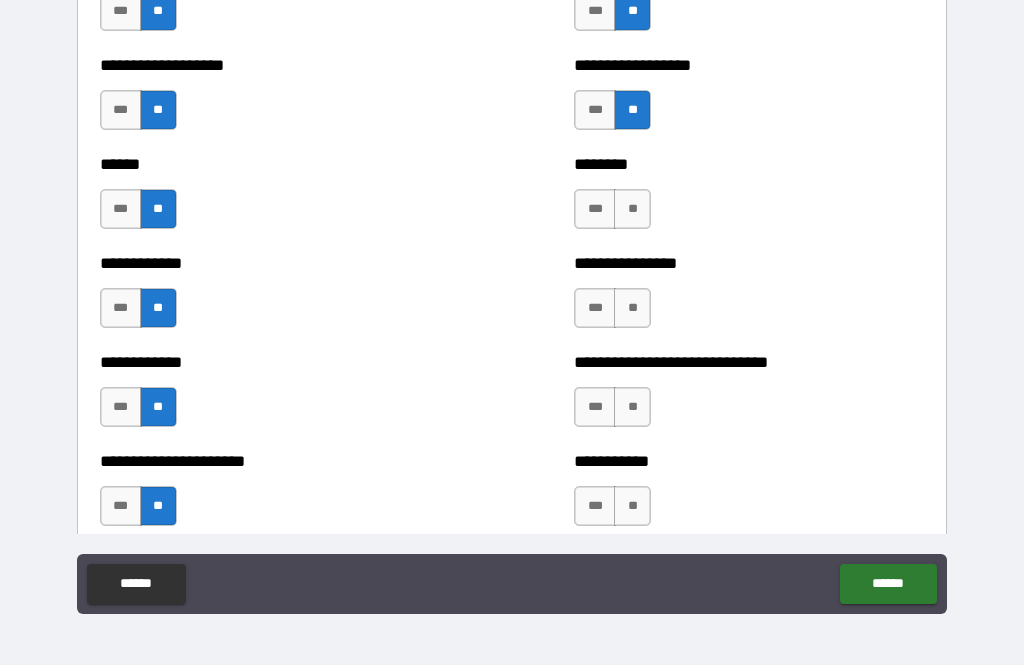 click on "**" at bounding box center [632, 209] 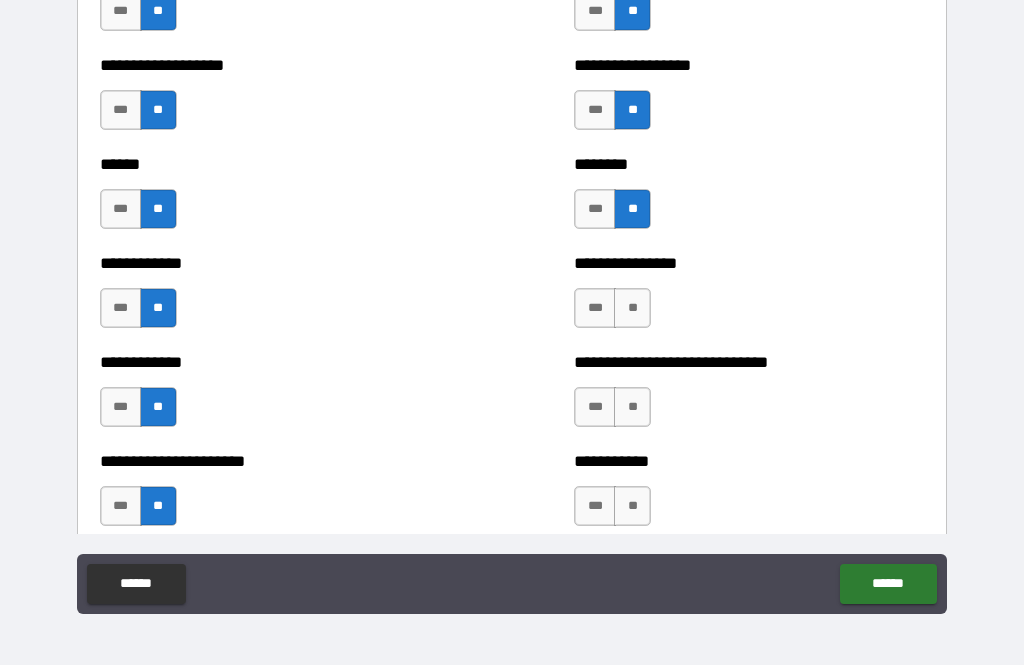 click on "**" at bounding box center (632, 308) 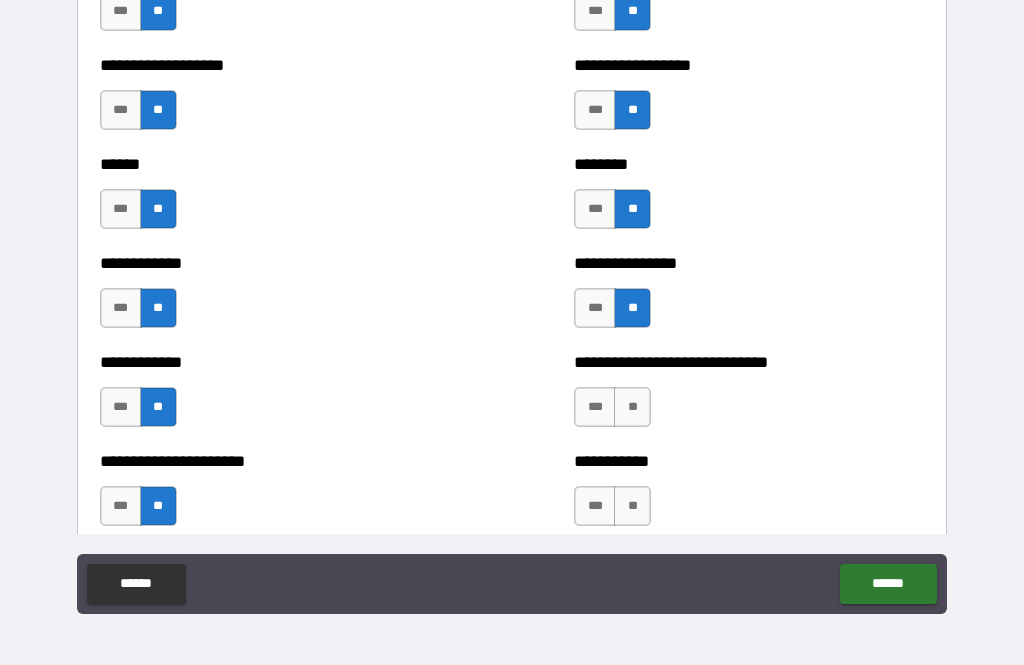 click on "**" at bounding box center [632, 407] 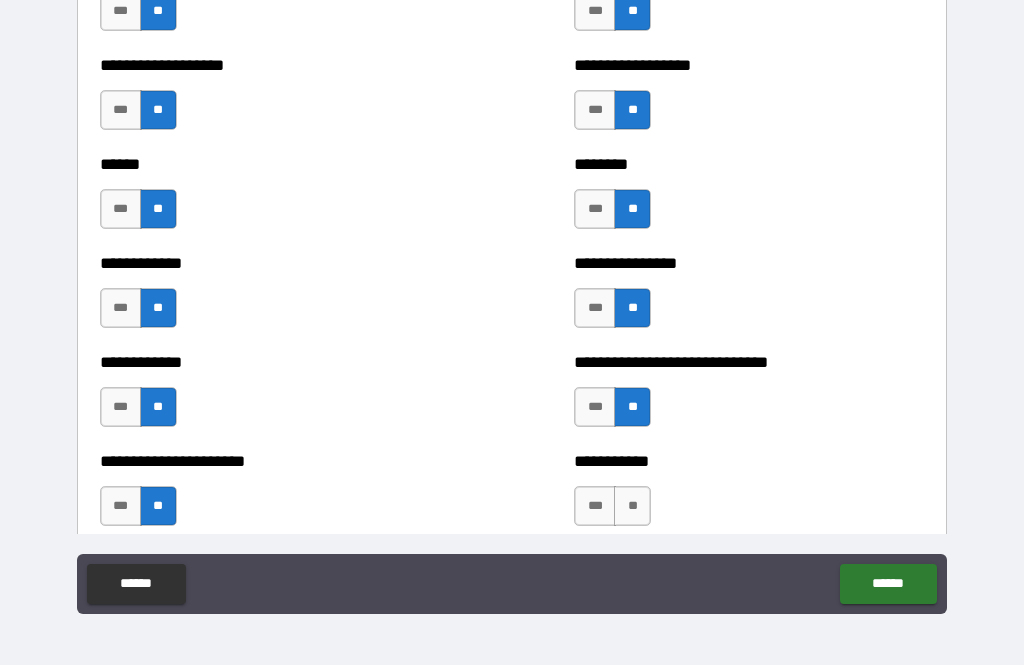 click on "**" at bounding box center (632, 506) 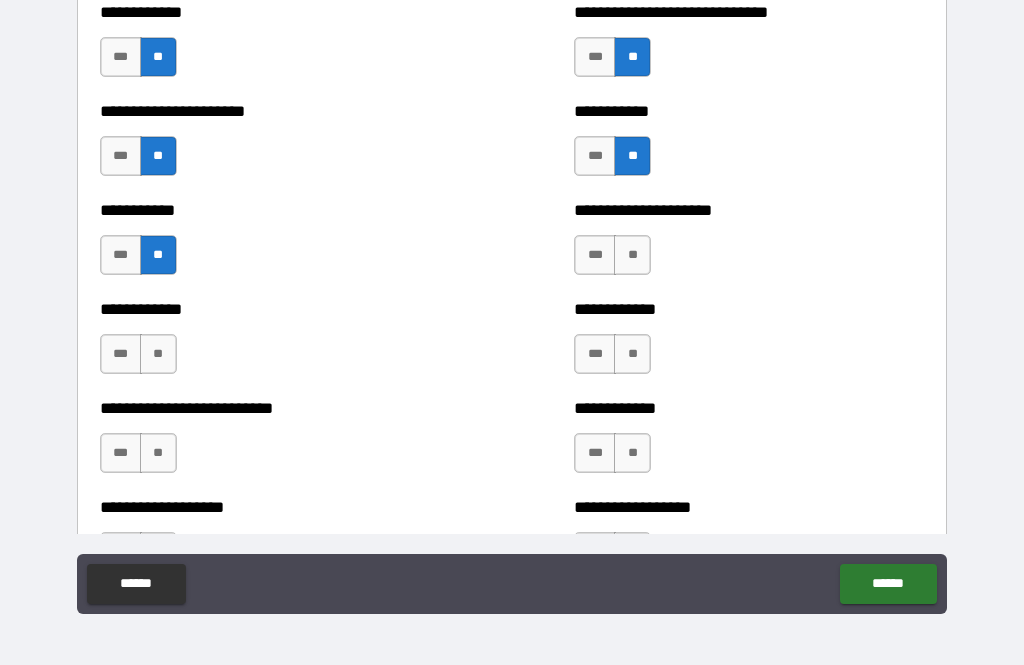 scroll, scrollTop: 5566, scrollLeft: 0, axis: vertical 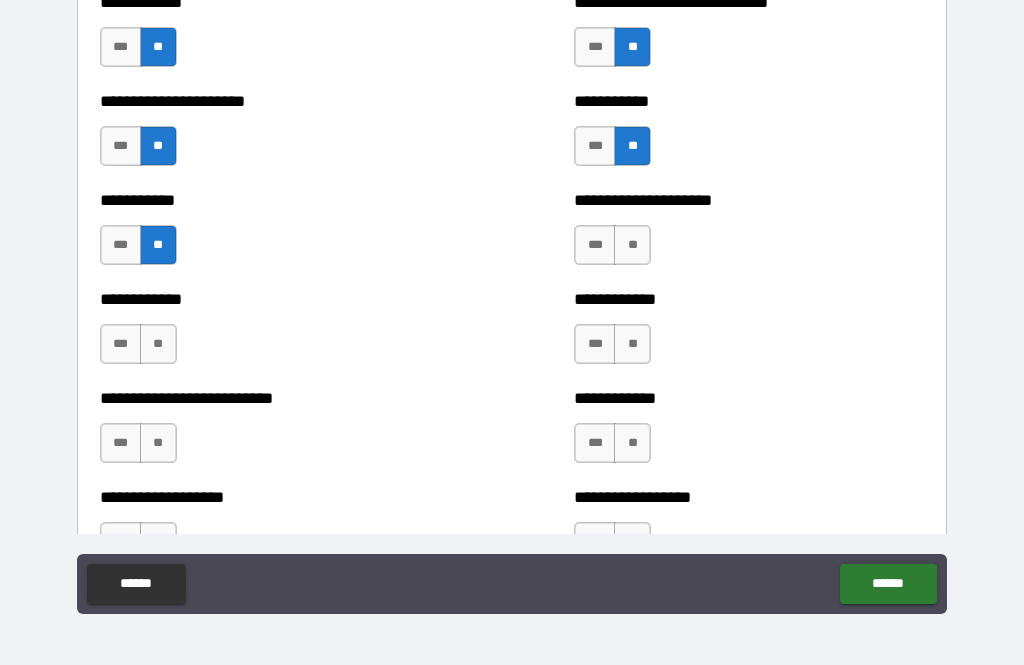 click on "**" at bounding box center (632, 245) 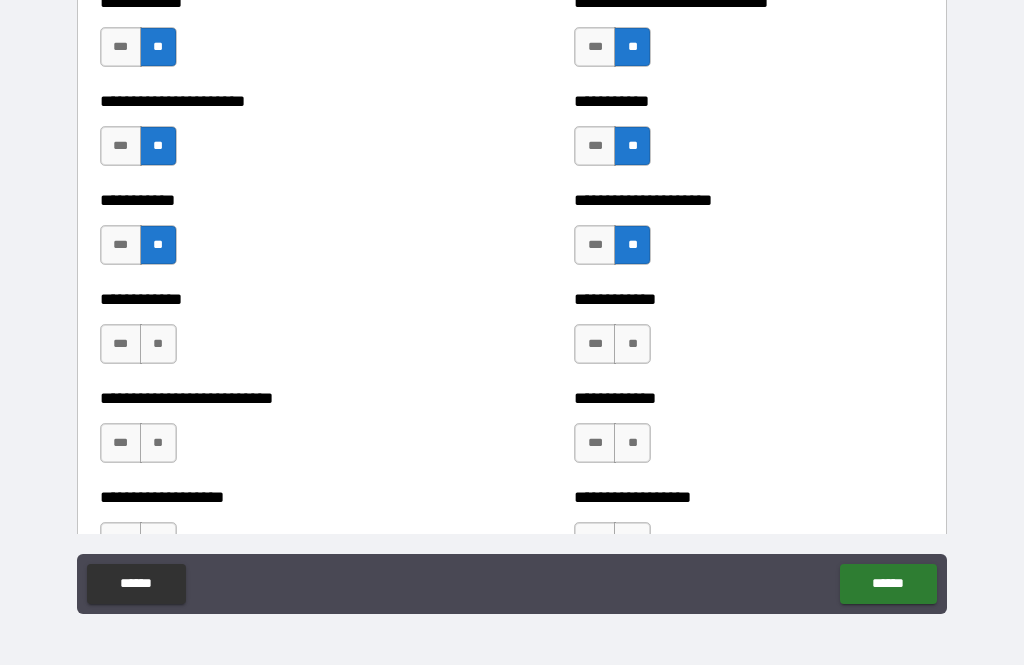 click on "**" at bounding box center [632, 344] 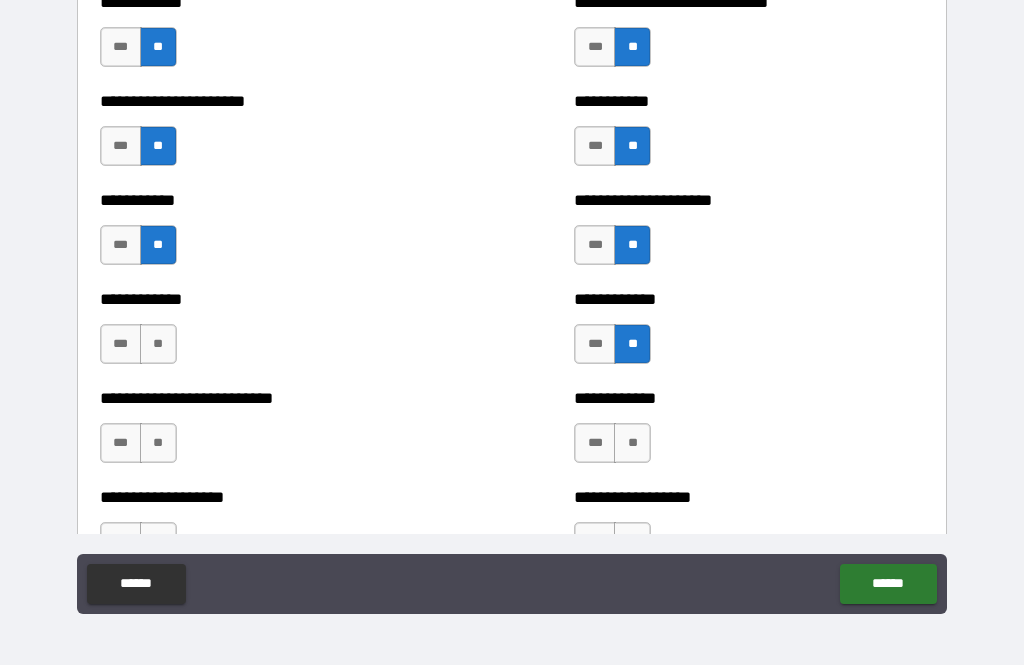 click on "**" at bounding box center [632, 443] 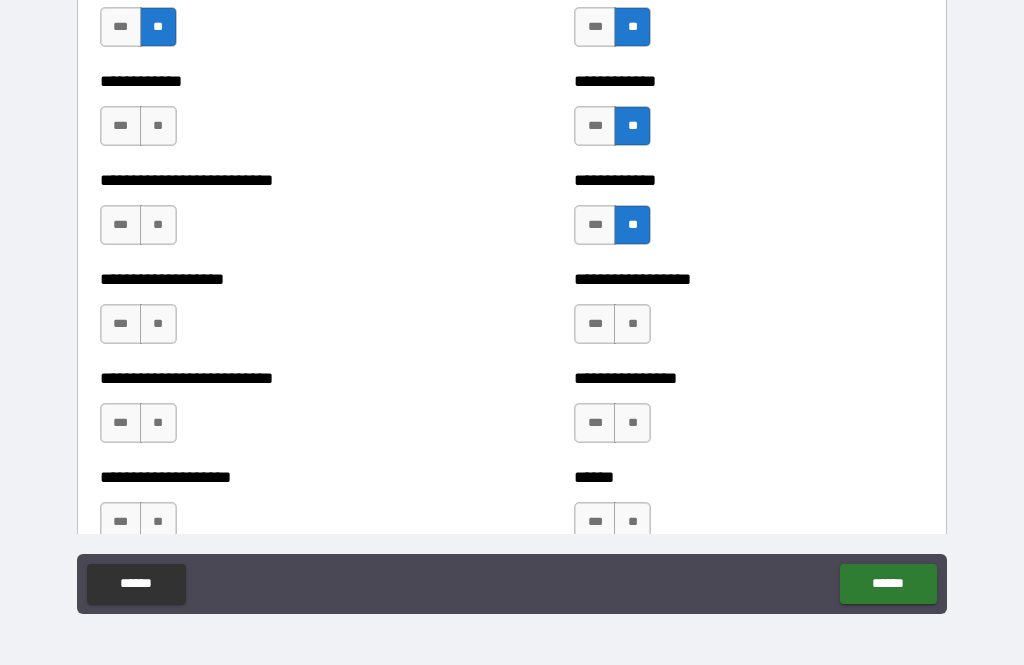 scroll, scrollTop: 5792, scrollLeft: 0, axis: vertical 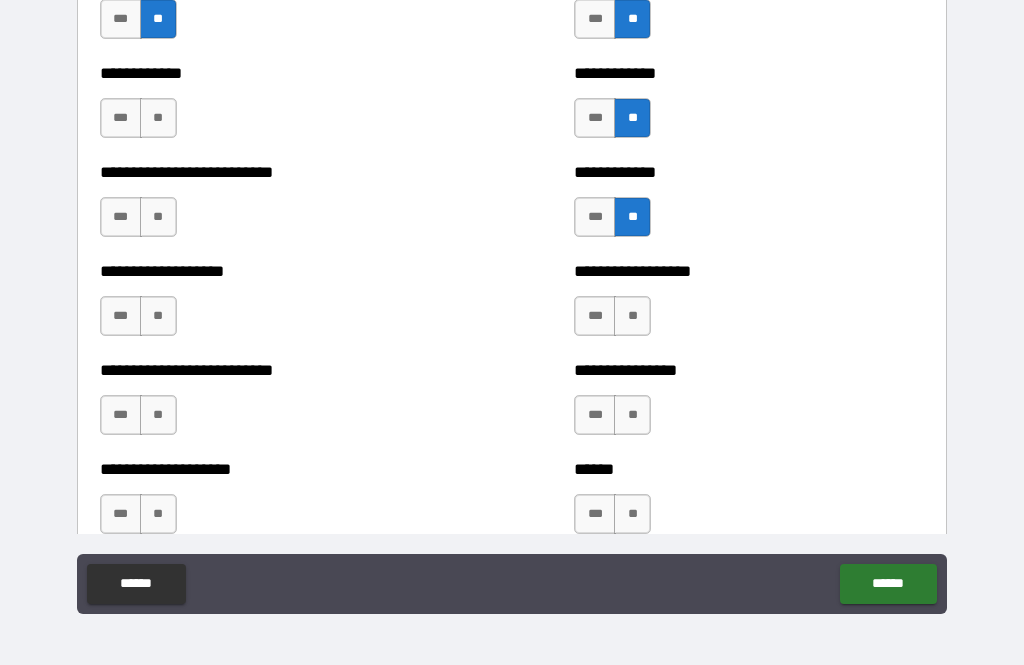 click on "**" at bounding box center (158, 118) 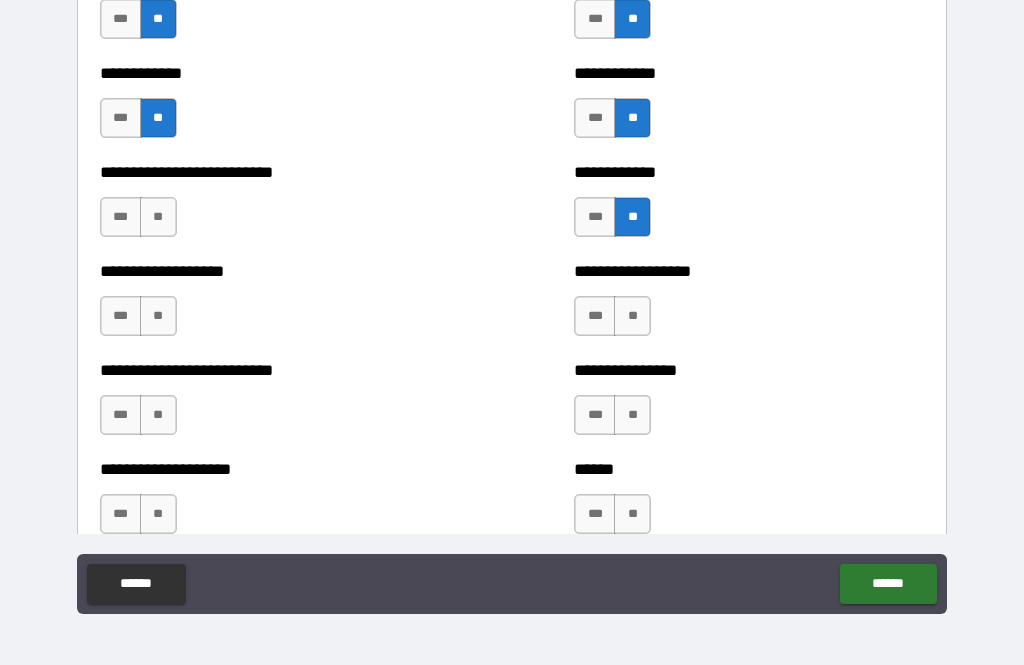 click on "**" at bounding box center [158, 217] 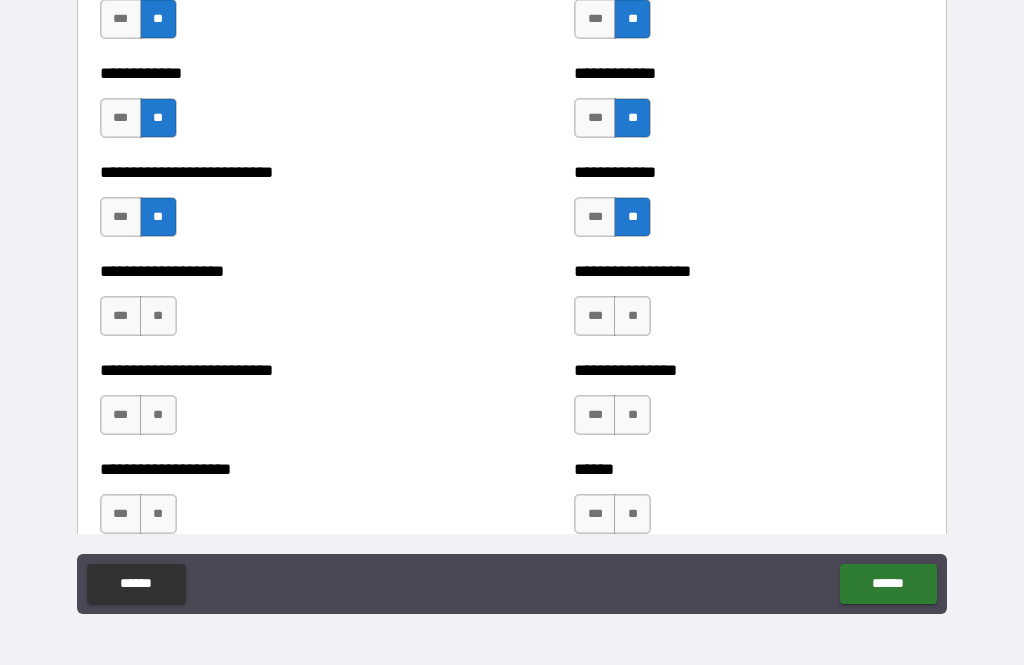 click on "**" at bounding box center [158, 316] 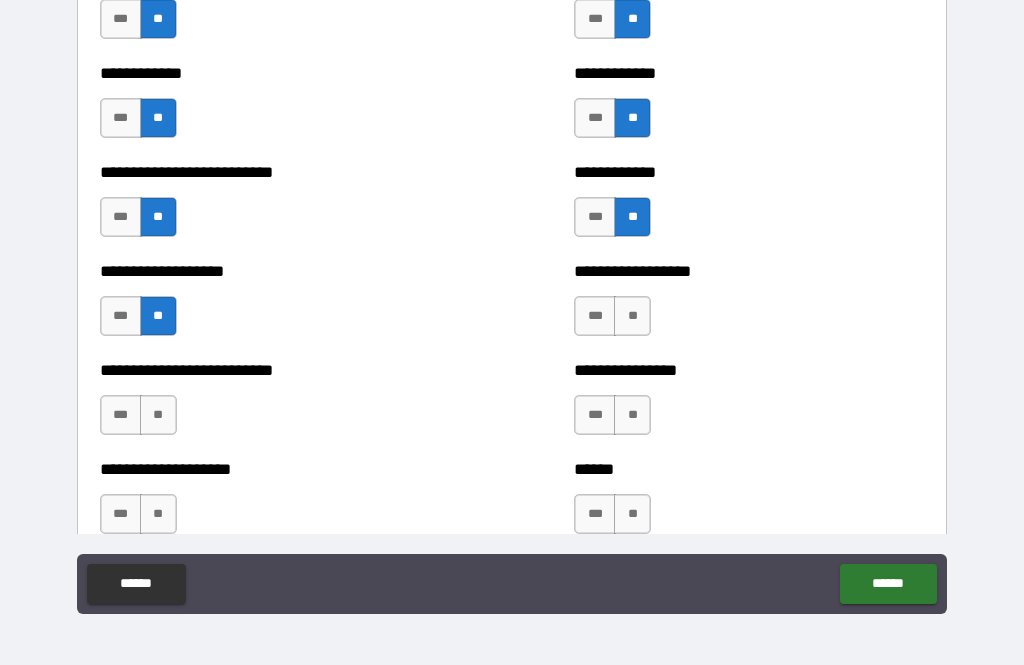 click on "**" at bounding box center [158, 415] 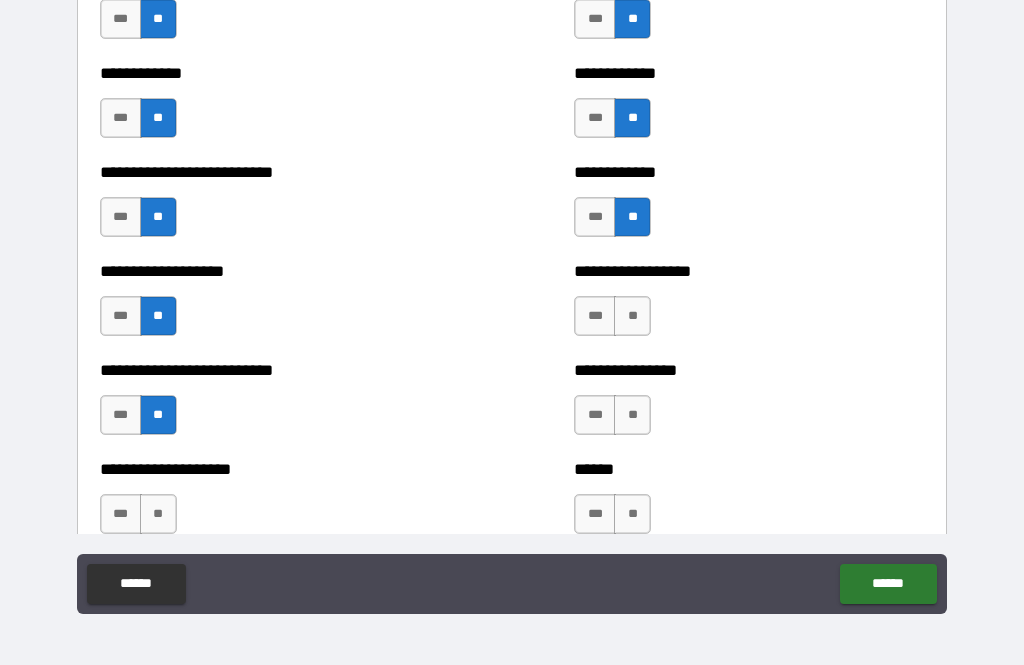 click on "**" at bounding box center (158, 514) 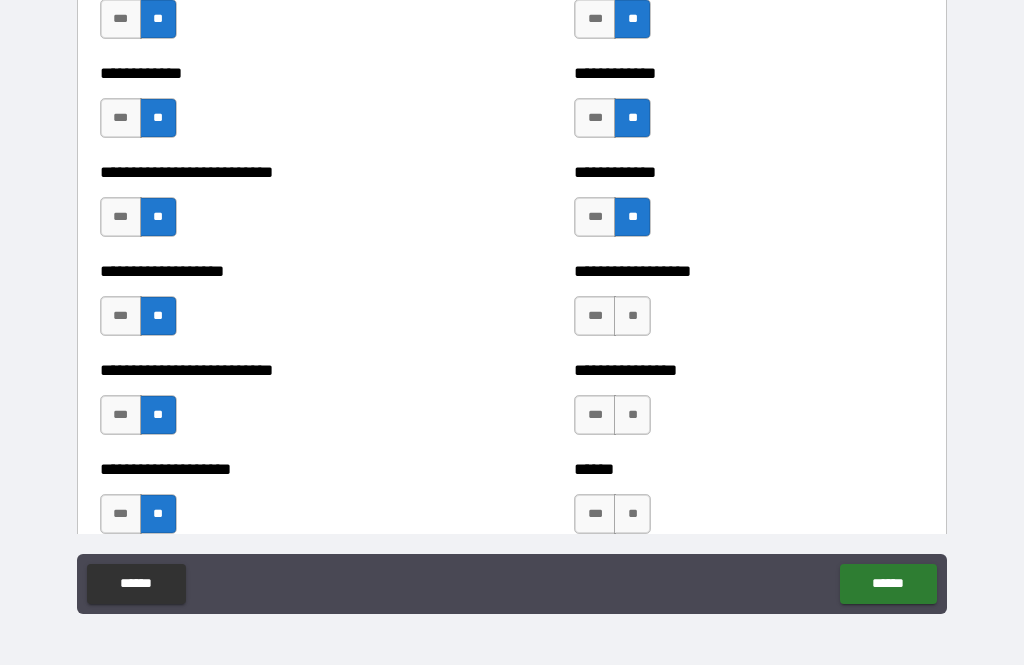 click on "**" at bounding box center (632, 316) 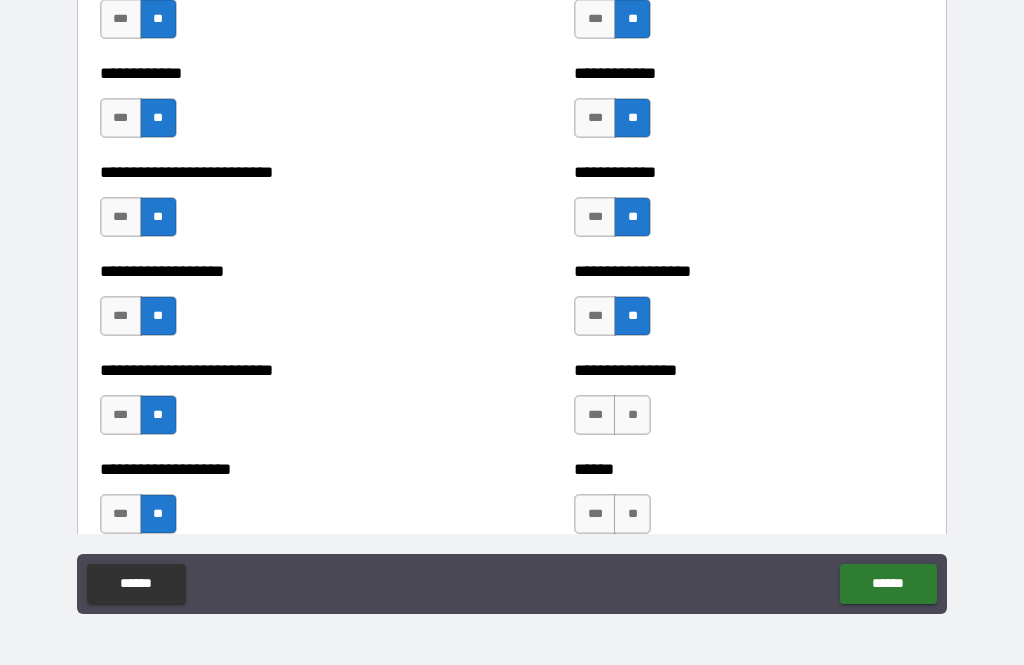 click on "**" at bounding box center (632, 415) 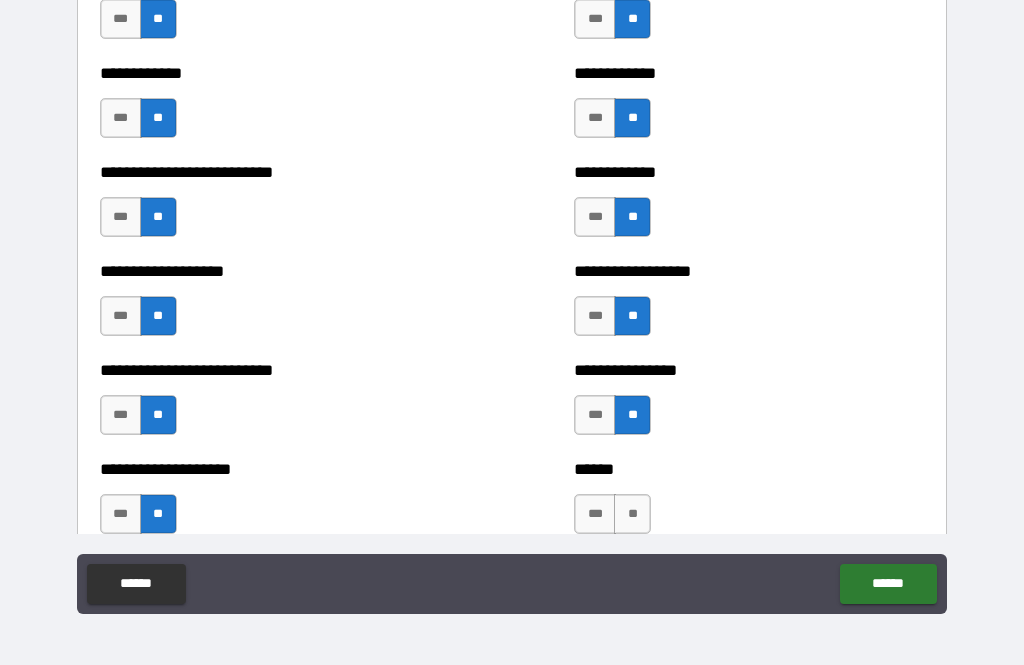 click on "**" at bounding box center (632, 514) 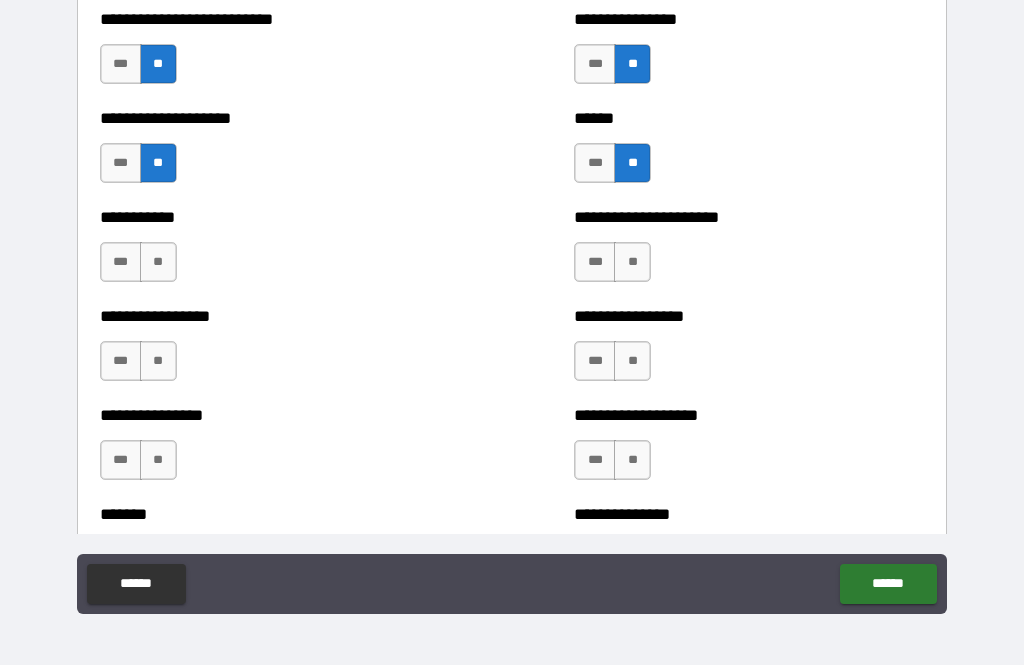 scroll, scrollTop: 6148, scrollLeft: 0, axis: vertical 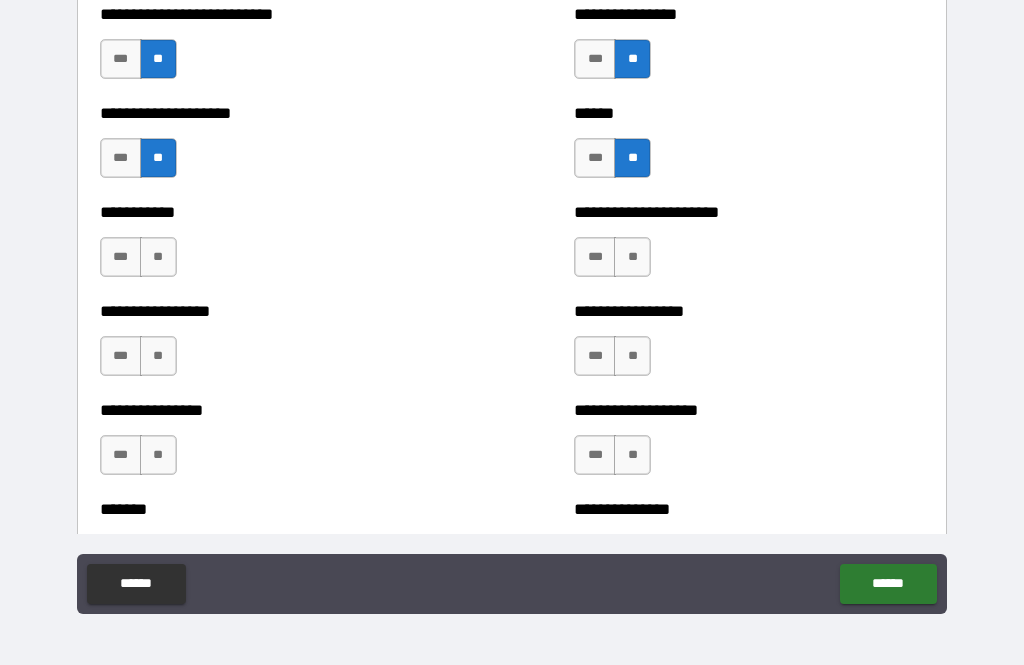 click on "**" at bounding box center (158, 257) 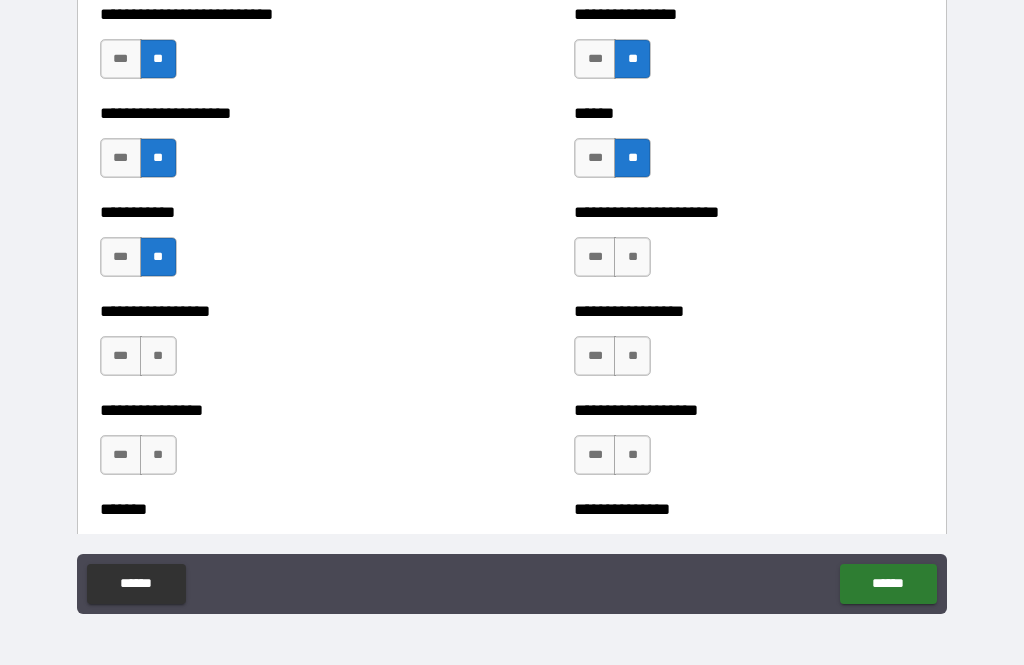 click on "**" at bounding box center (158, 356) 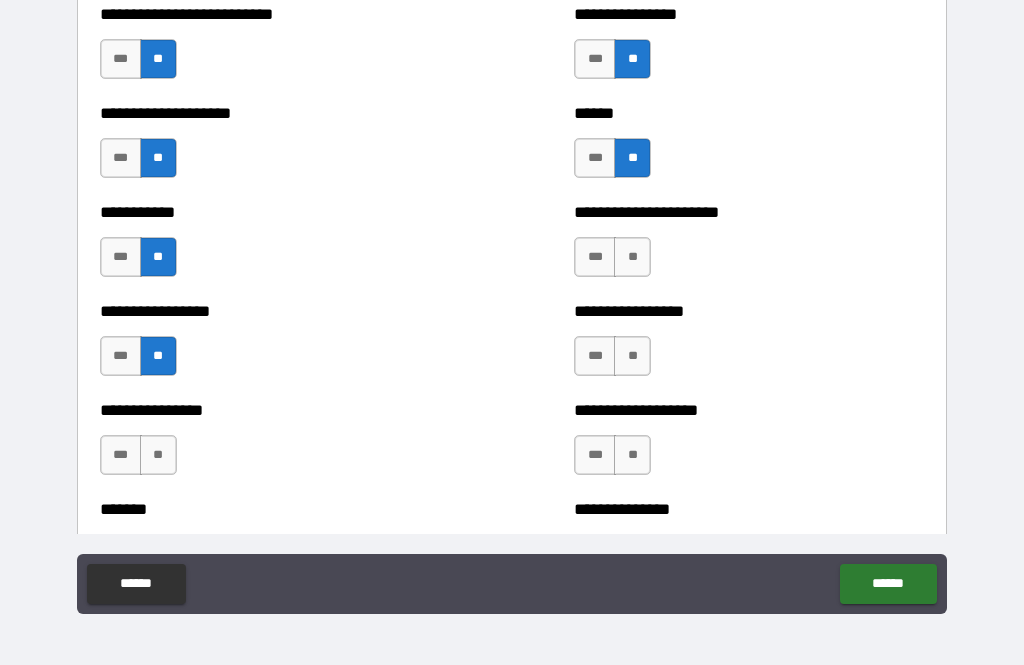 click on "**" at bounding box center (158, 455) 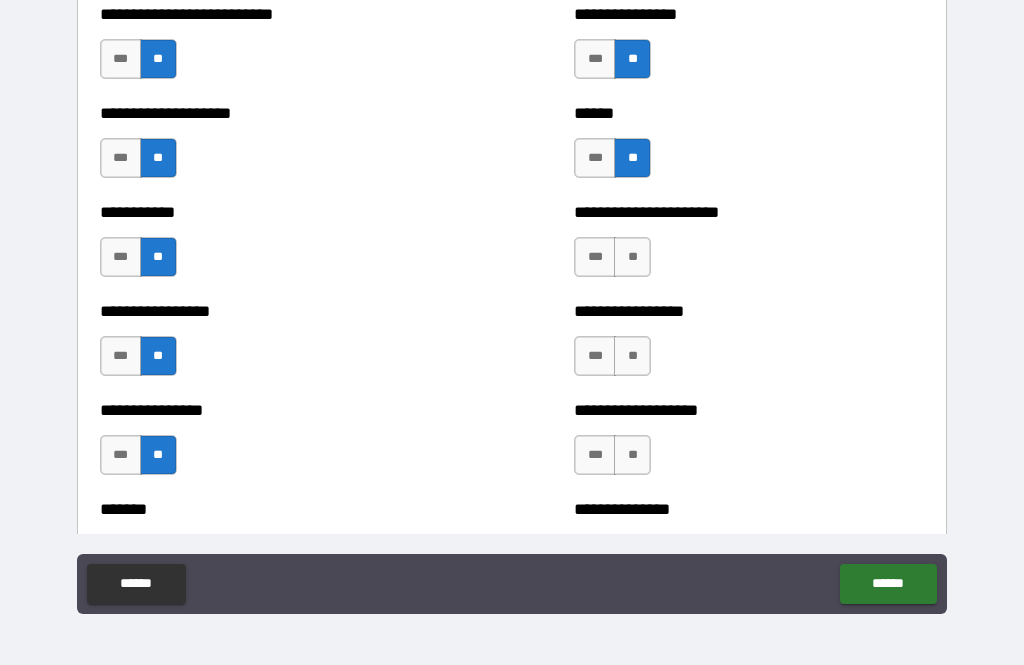 click on "***" at bounding box center (121, 356) 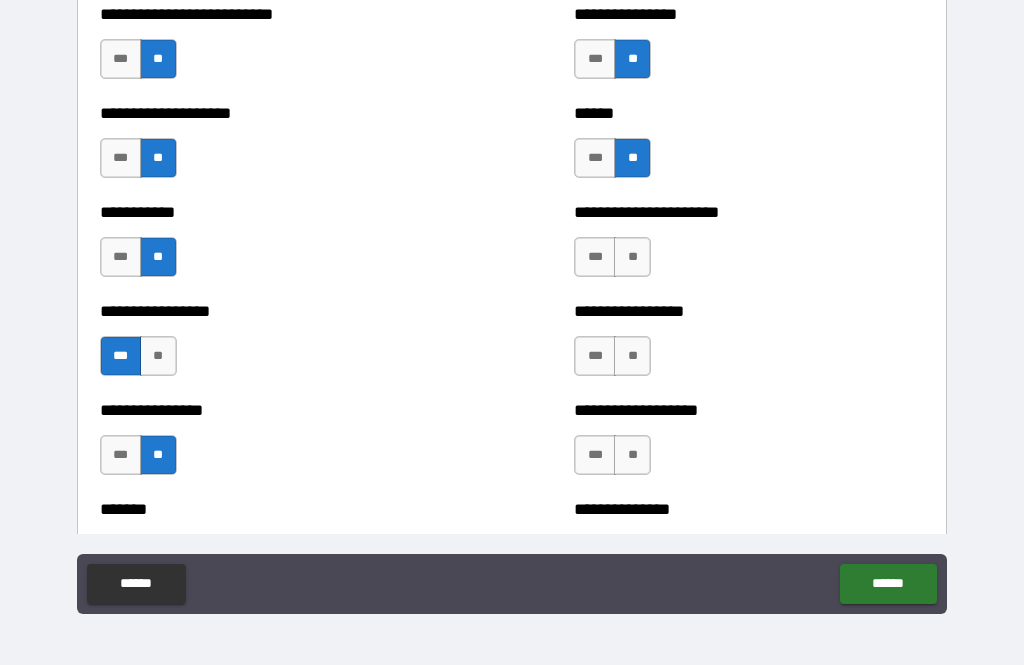 click on "**" at bounding box center (632, 257) 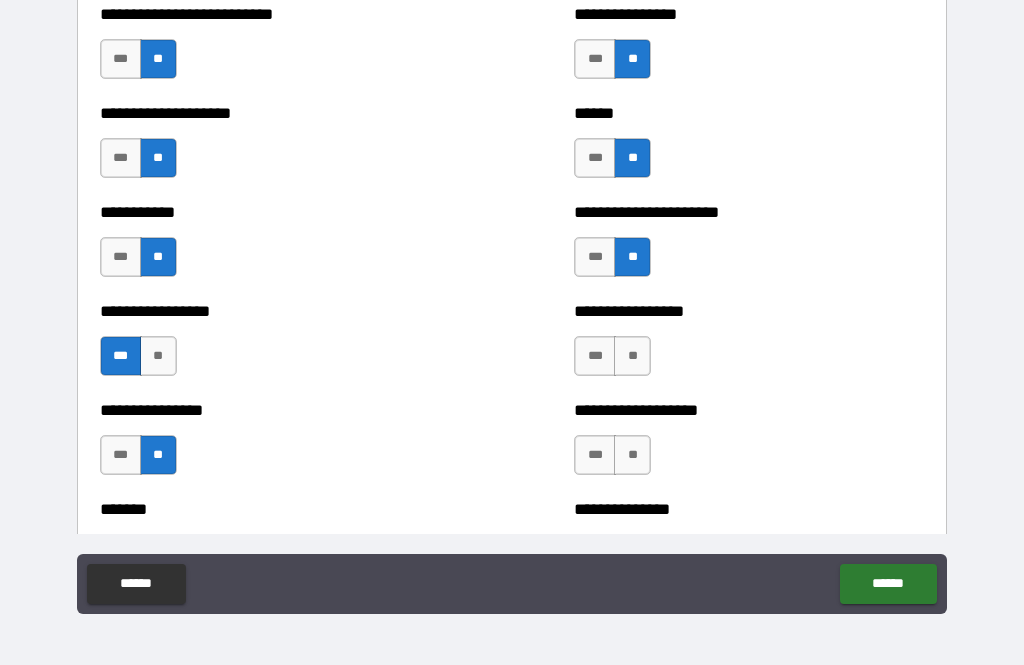 click on "**" at bounding box center [632, 356] 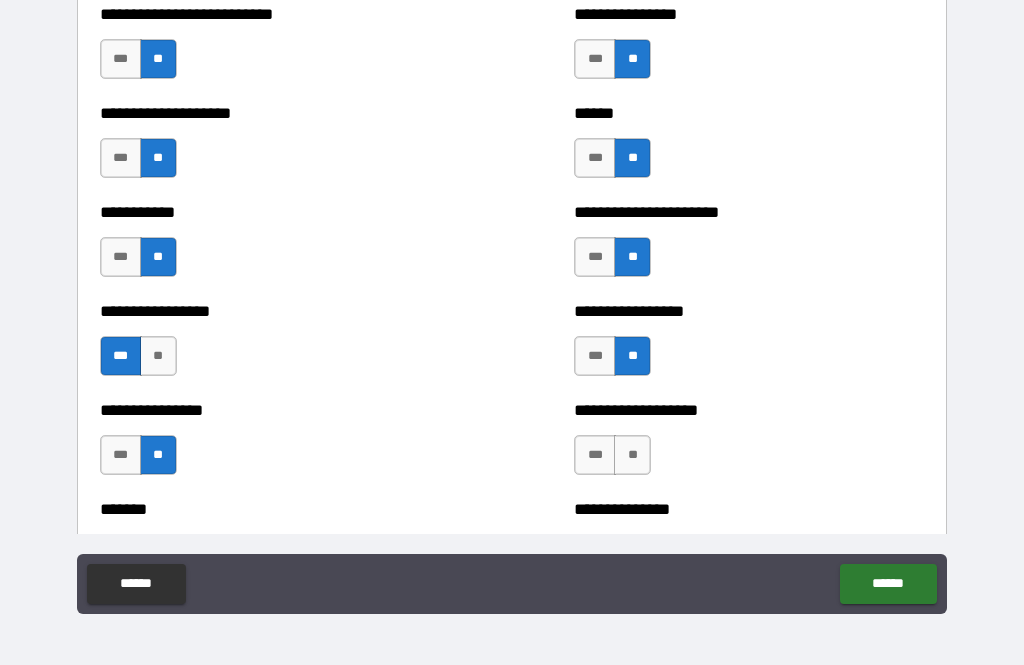 click on "**" at bounding box center [632, 455] 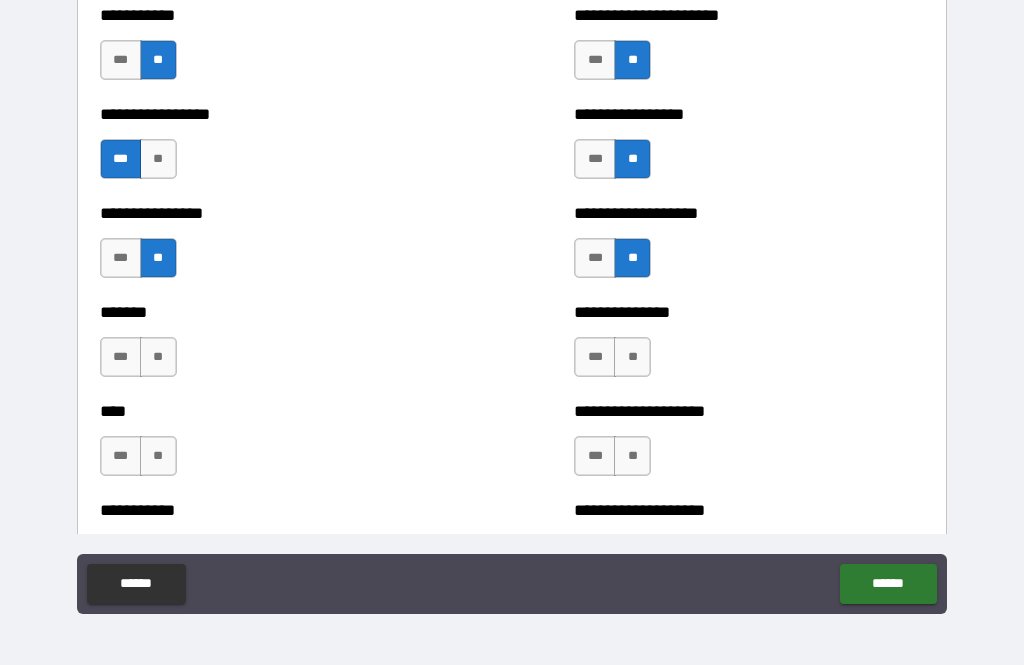 scroll, scrollTop: 6392, scrollLeft: 0, axis: vertical 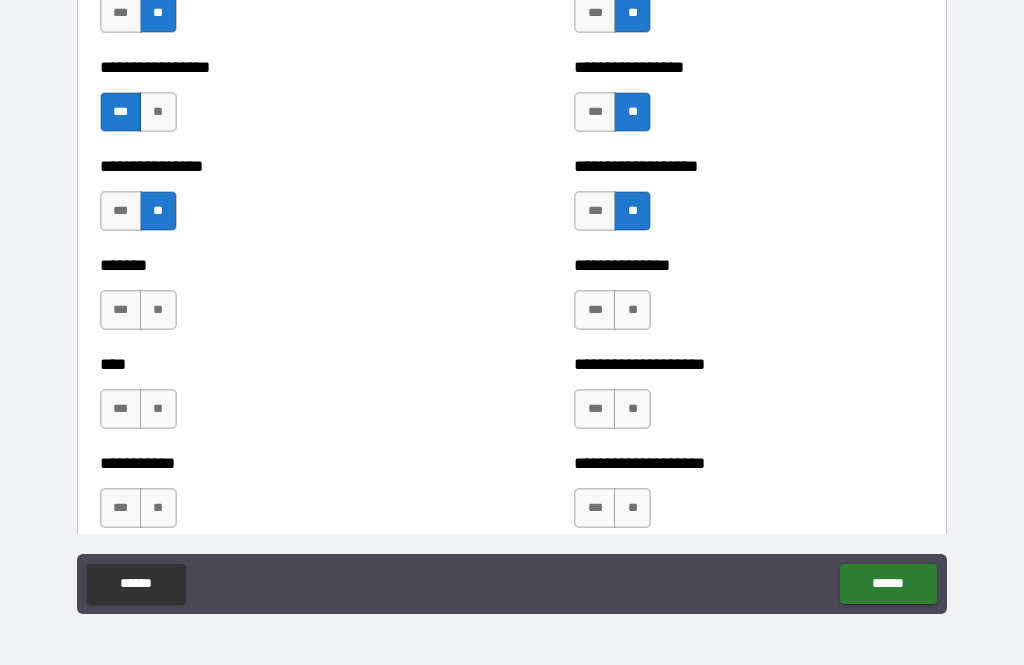 click on "***" at bounding box center (595, 211) 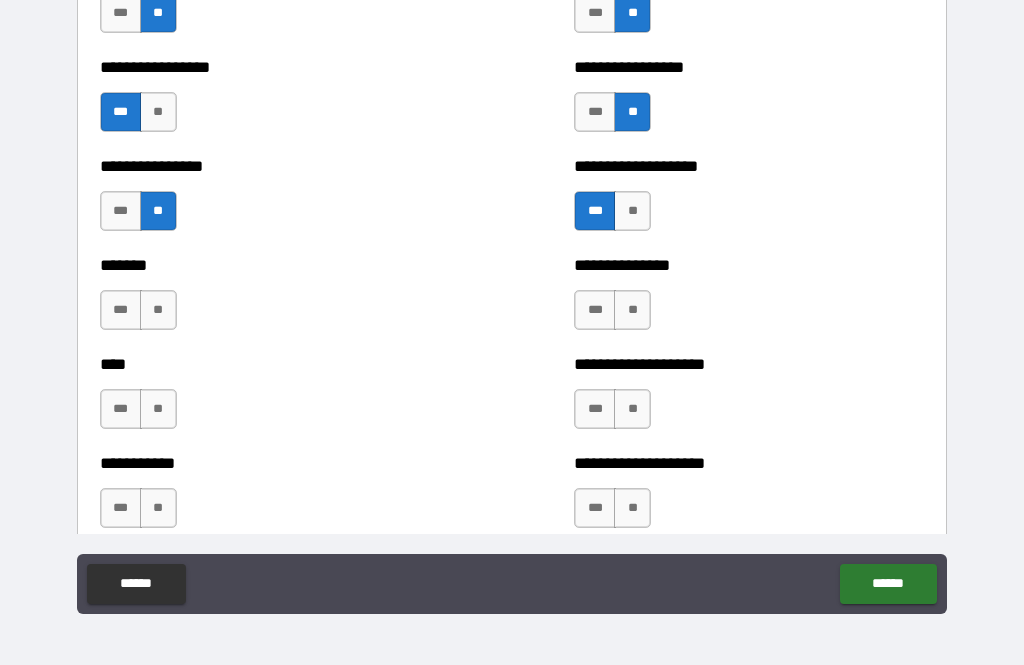 click on "***" at bounding box center [121, 310] 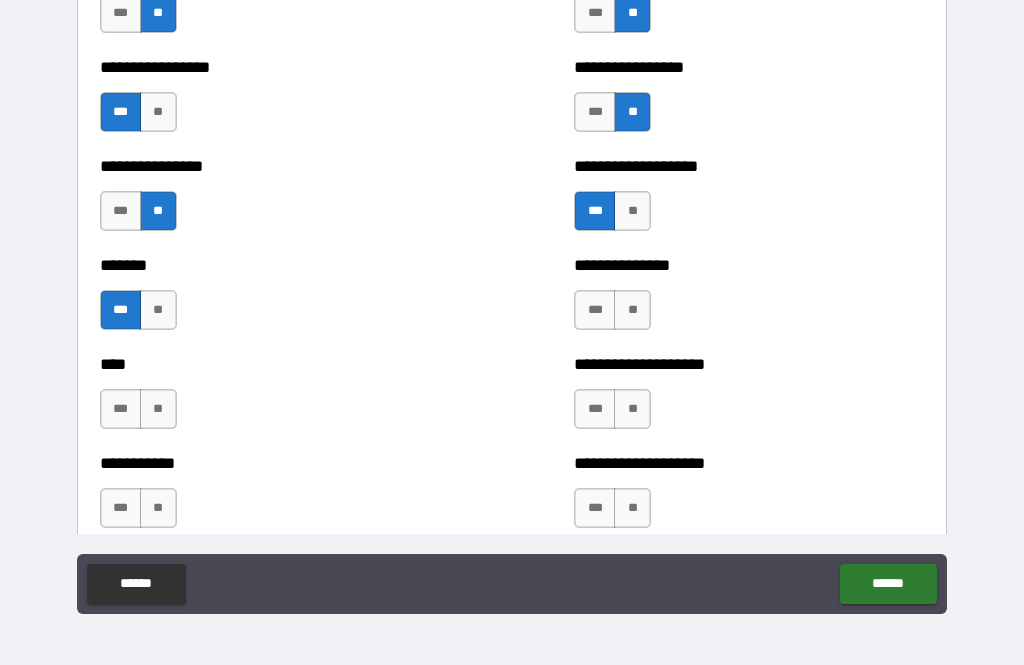 click on "**" at bounding box center (158, 409) 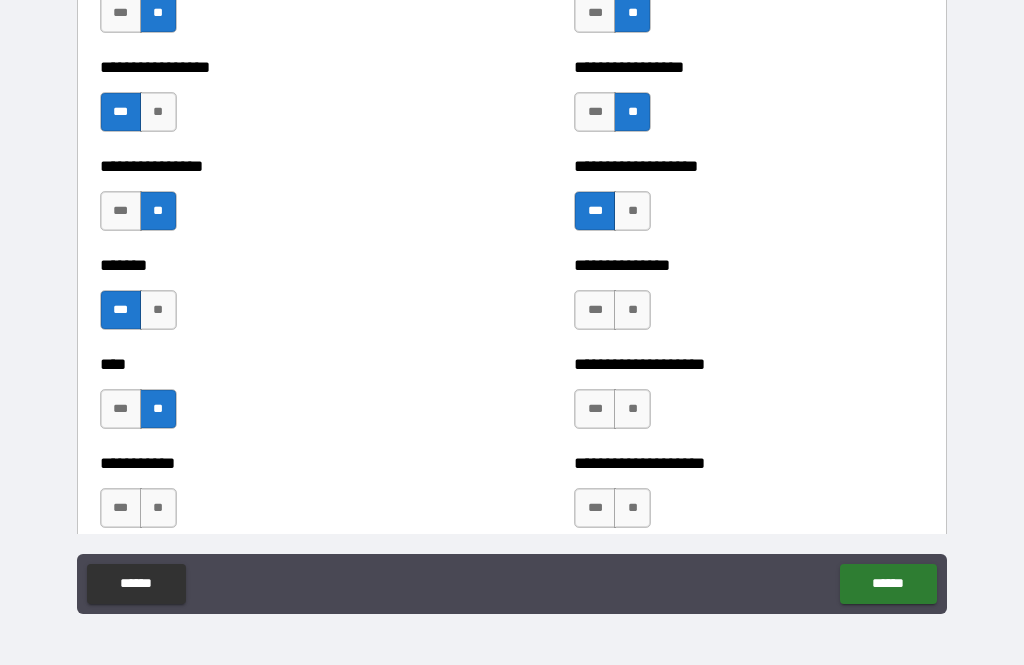 click on "**" at bounding box center (632, 310) 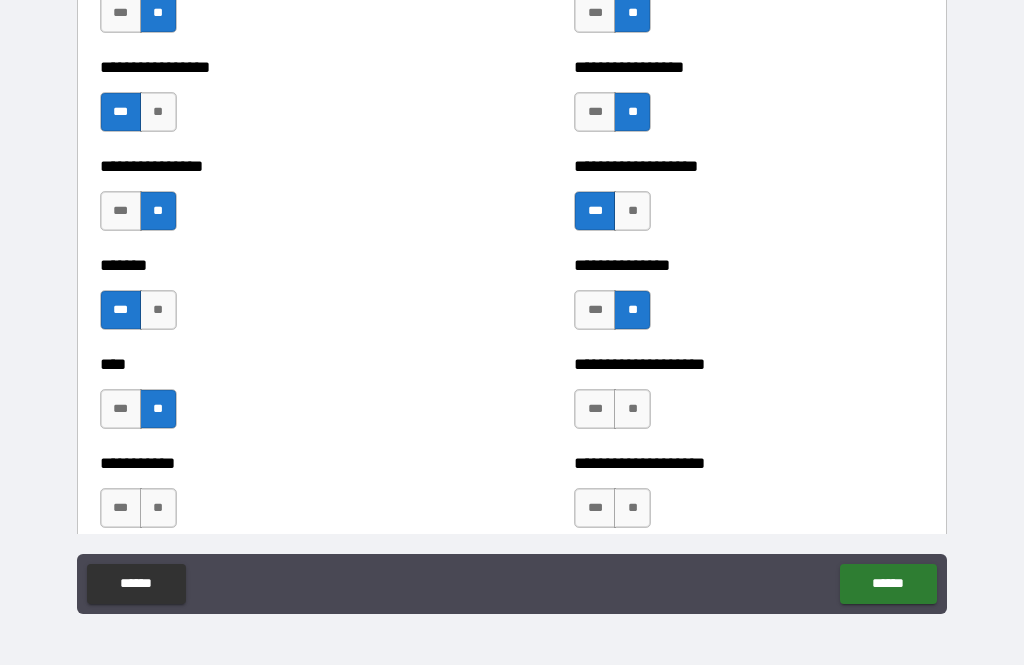 click on "**" at bounding box center [632, 409] 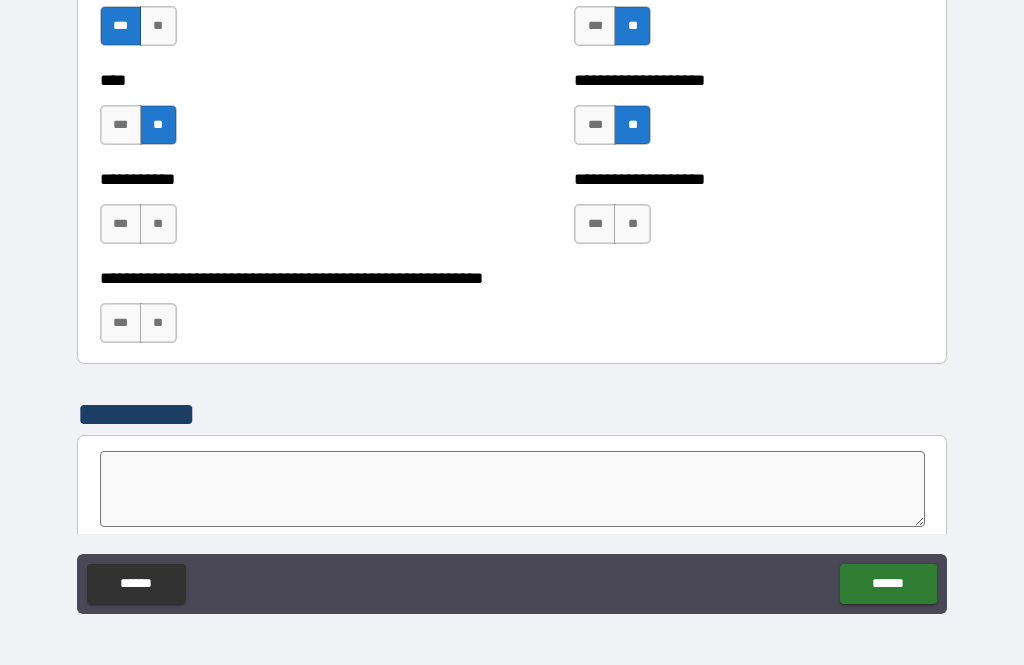 scroll, scrollTop: 6677, scrollLeft: 0, axis: vertical 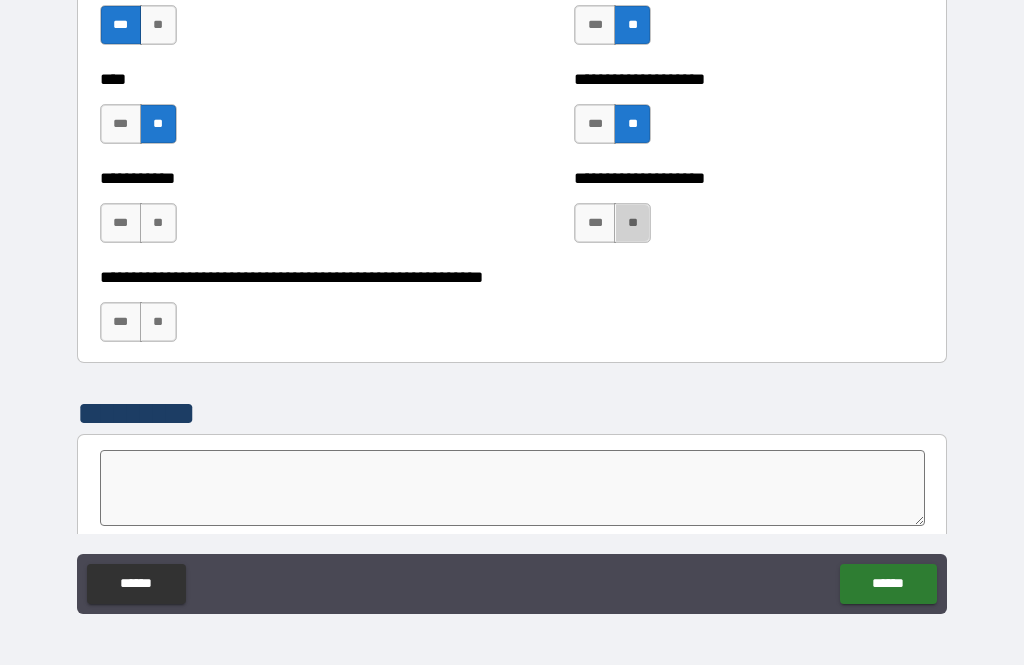 click on "**" at bounding box center (632, 223) 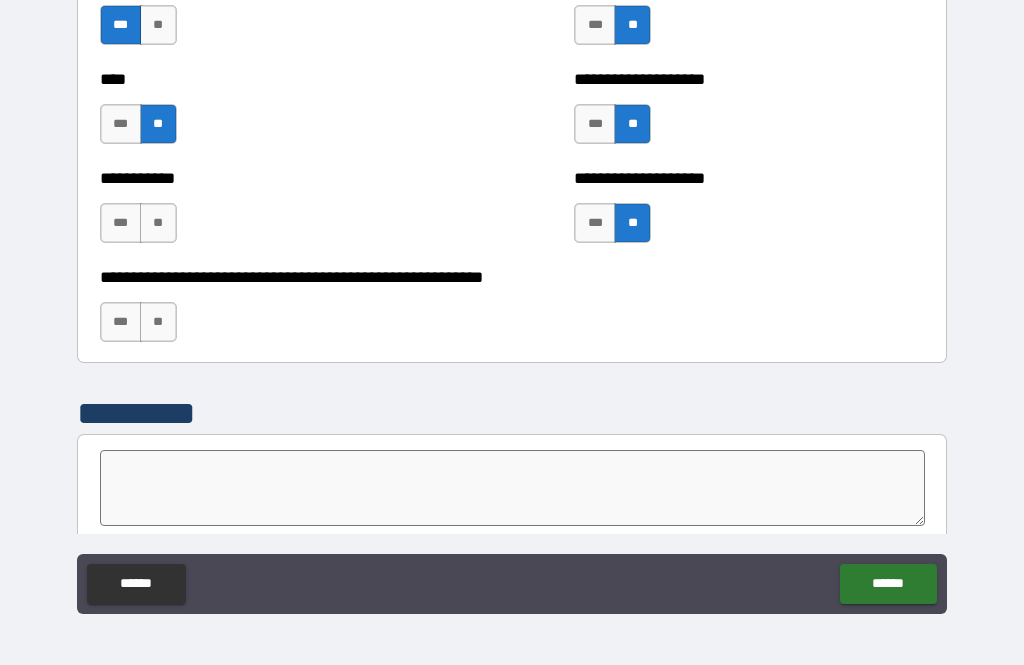 click on "**" at bounding box center [158, 223] 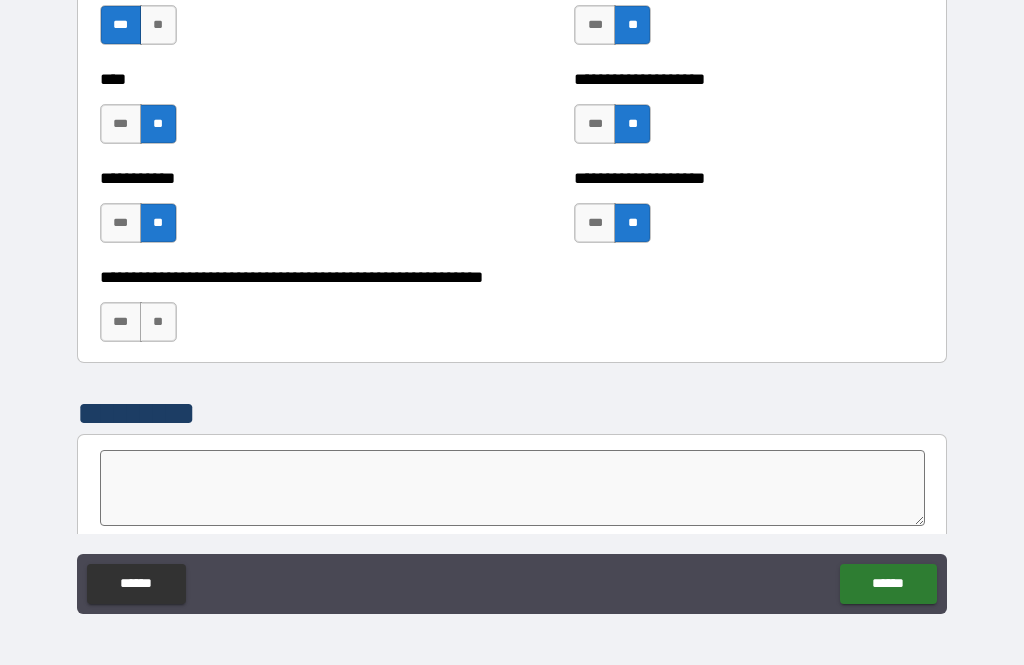 click on "**" at bounding box center (158, 322) 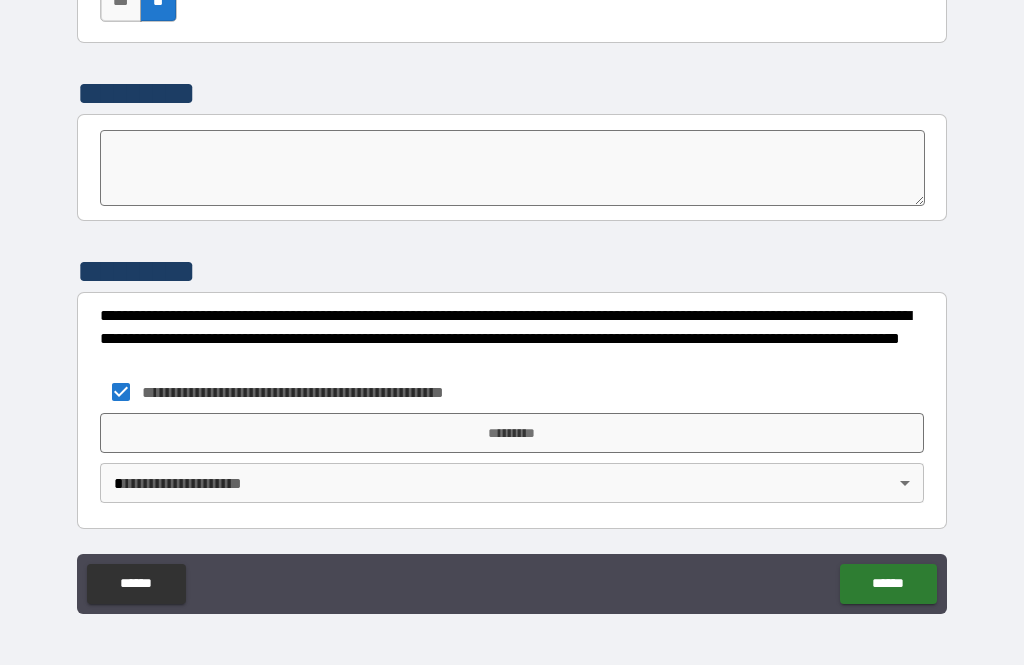 scroll, scrollTop: 6997, scrollLeft: 0, axis: vertical 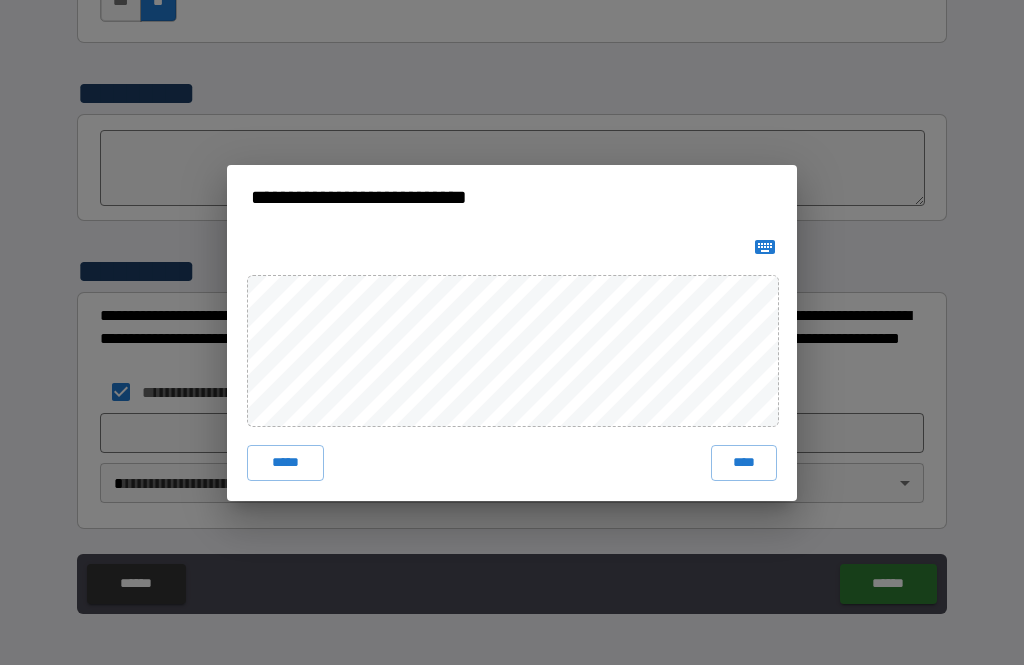 click on "****" at bounding box center [744, 463] 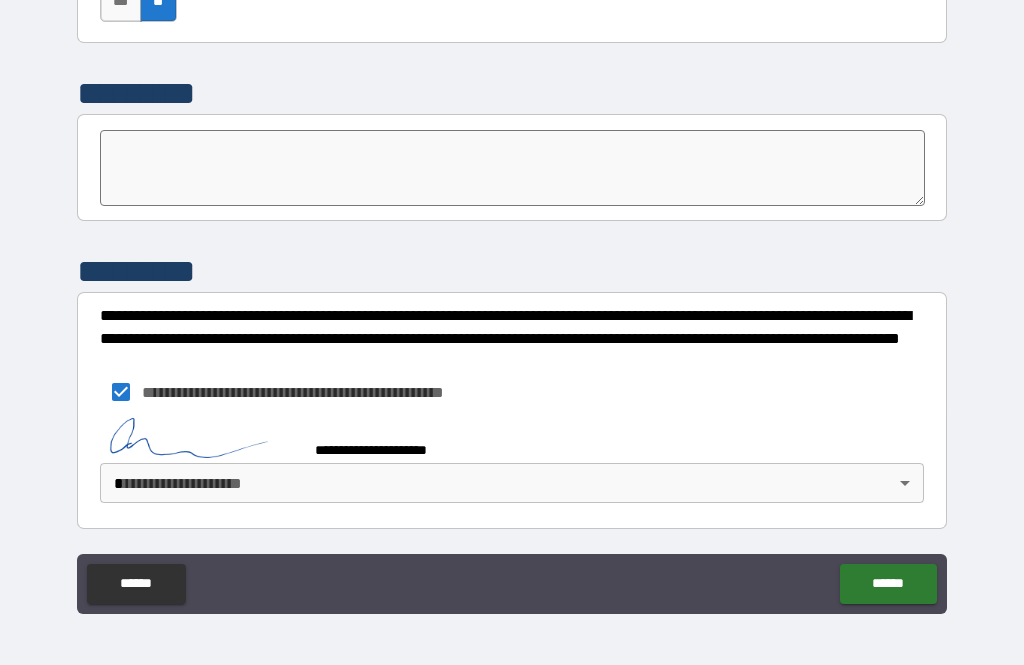 scroll, scrollTop: 6987, scrollLeft: 0, axis: vertical 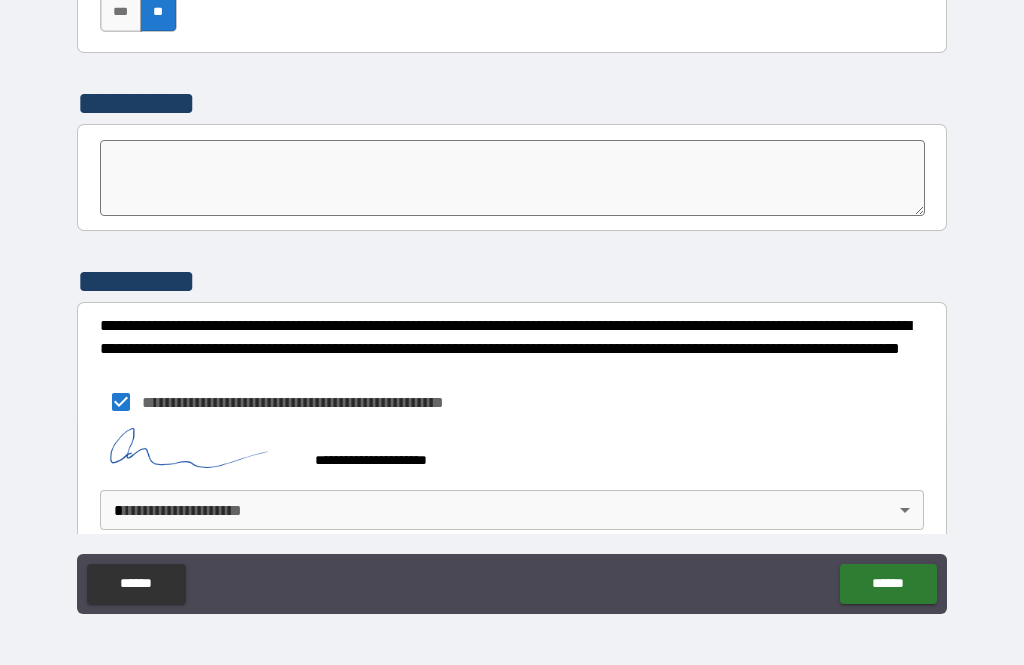 click on "******" at bounding box center [888, 584] 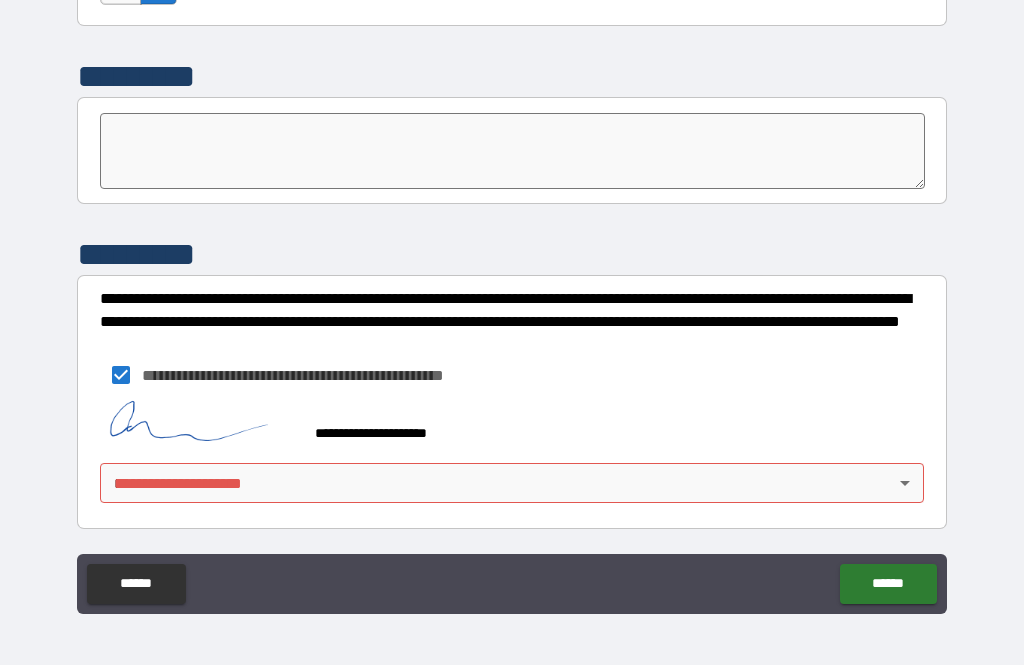 scroll, scrollTop: 7014, scrollLeft: 0, axis: vertical 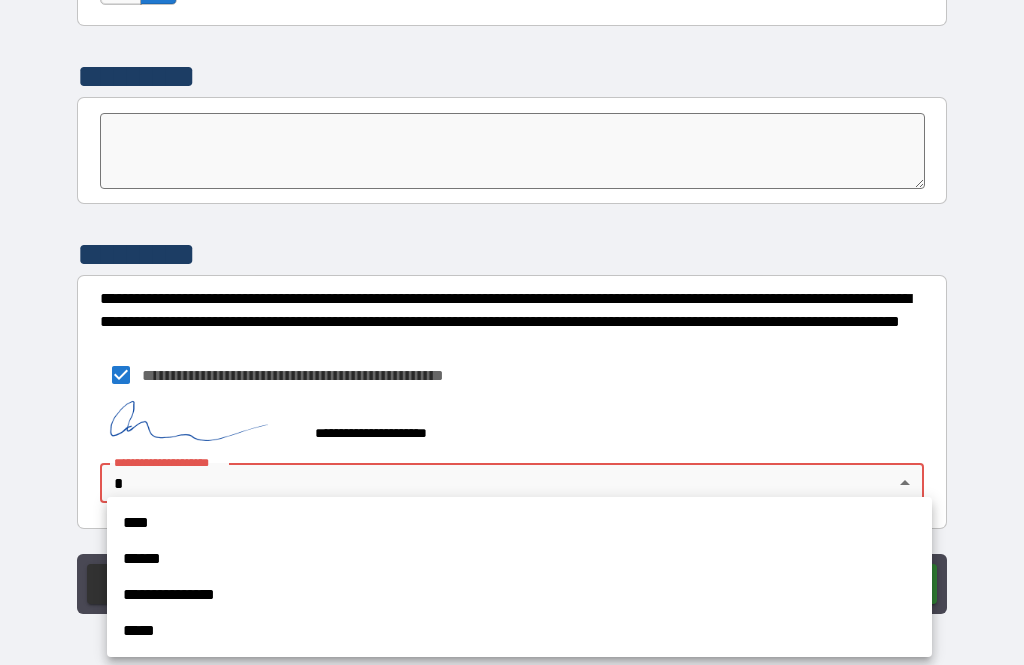 click on "****" at bounding box center (519, 523) 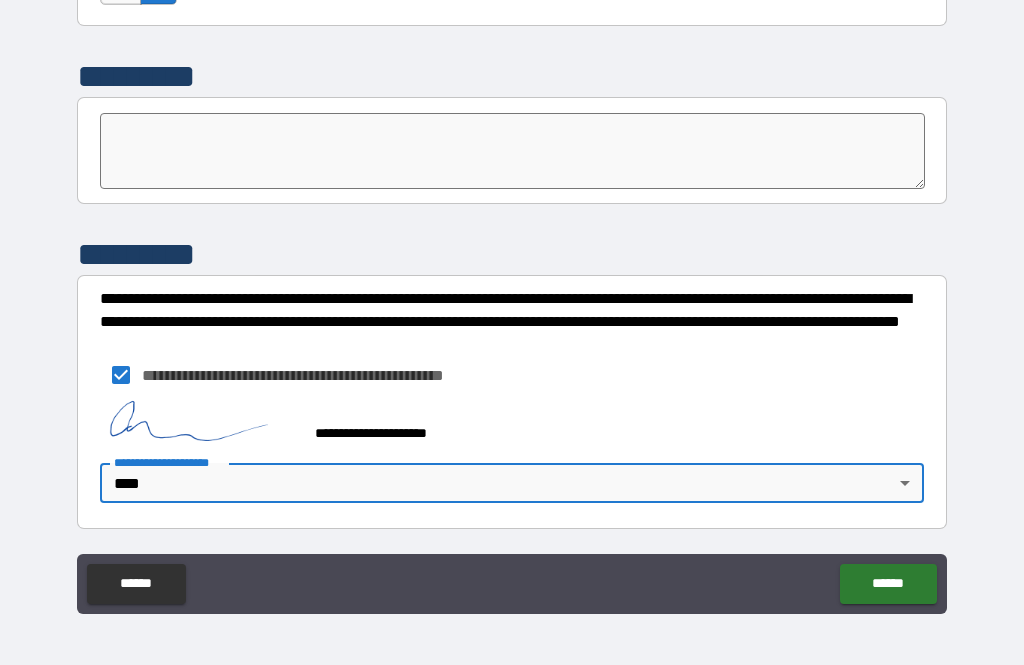 click on "******" at bounding box center (888, 584) 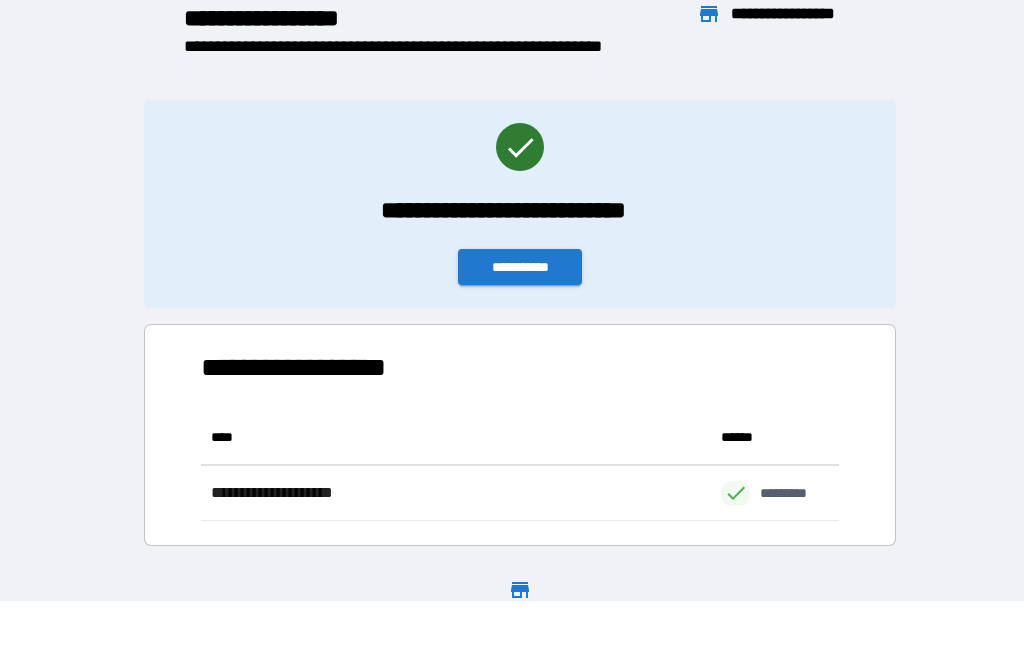 scroll, scrollTop: 1, scrollLeft: 1, axis: both 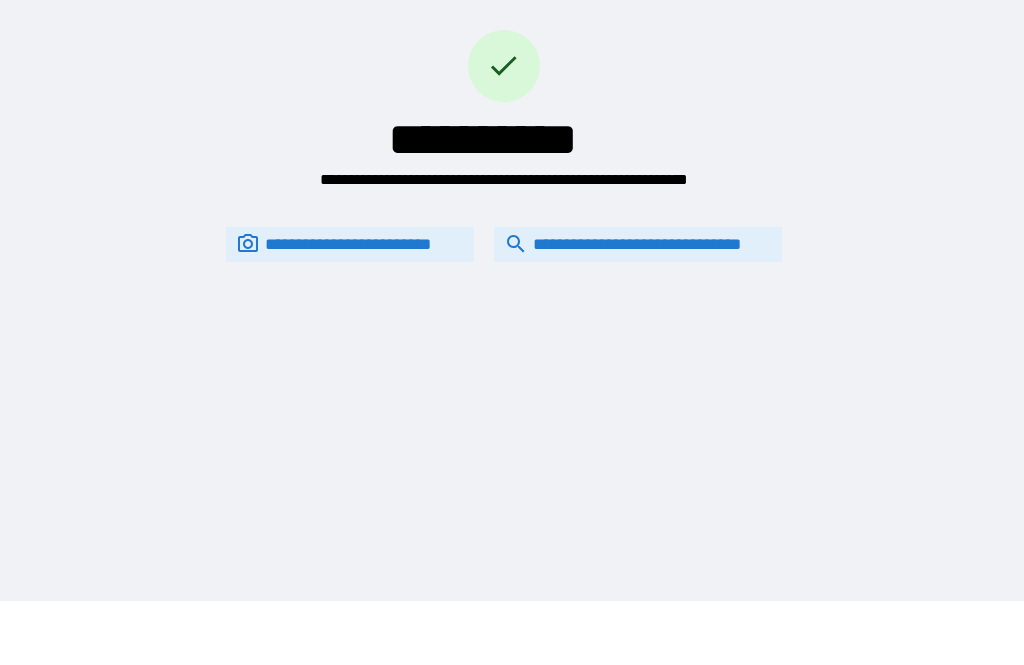 click on "**********" at bounding box center [638, 244] 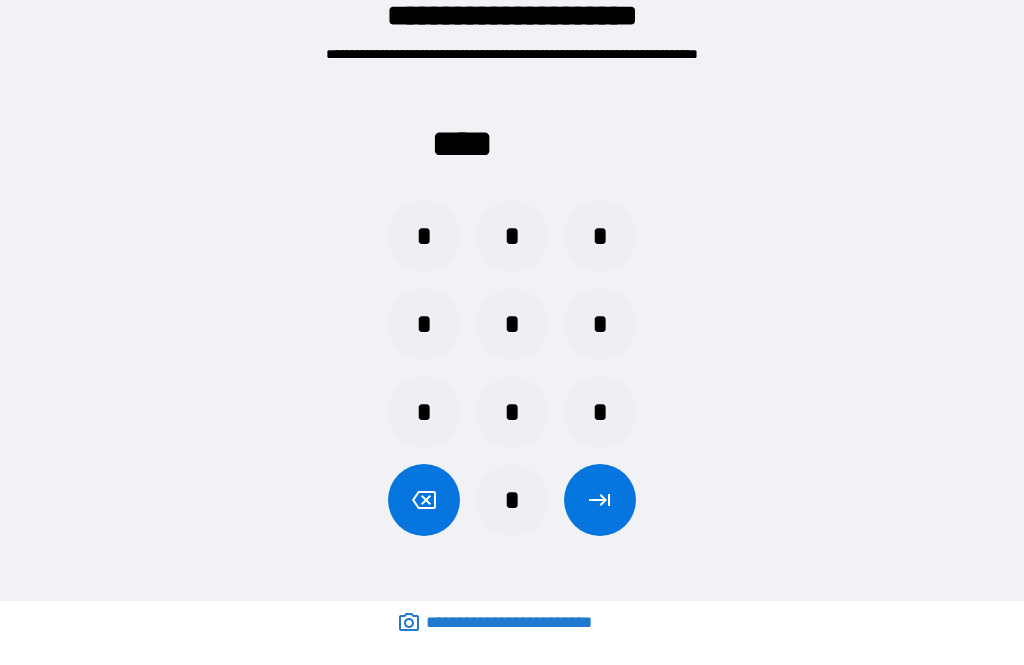 click on "*" at bounding box center (424, 324) 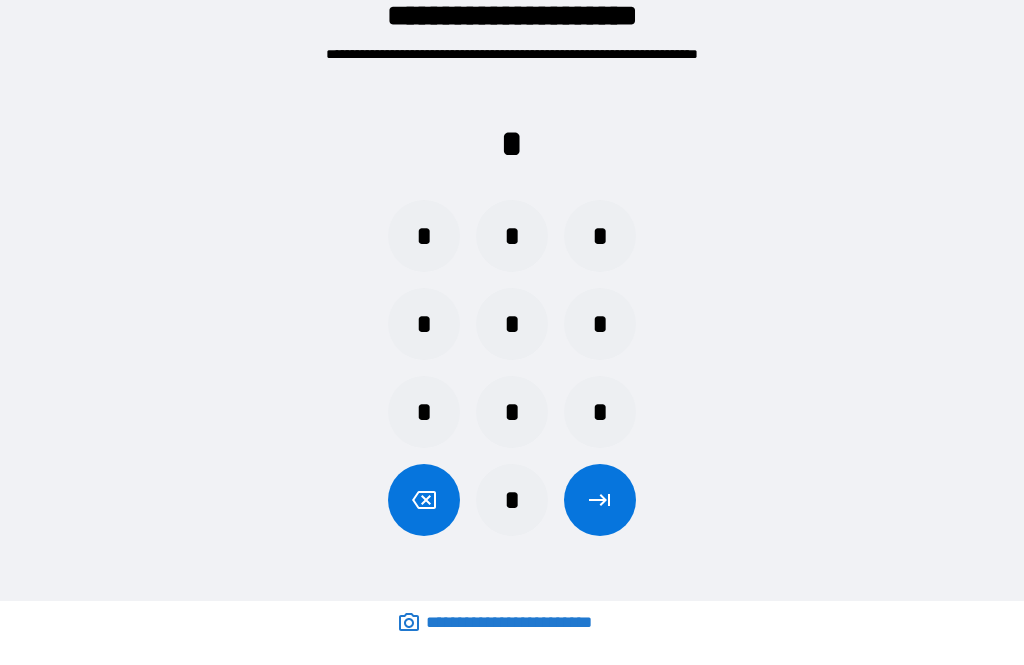 click on "*" at bounding box center (512, 324) 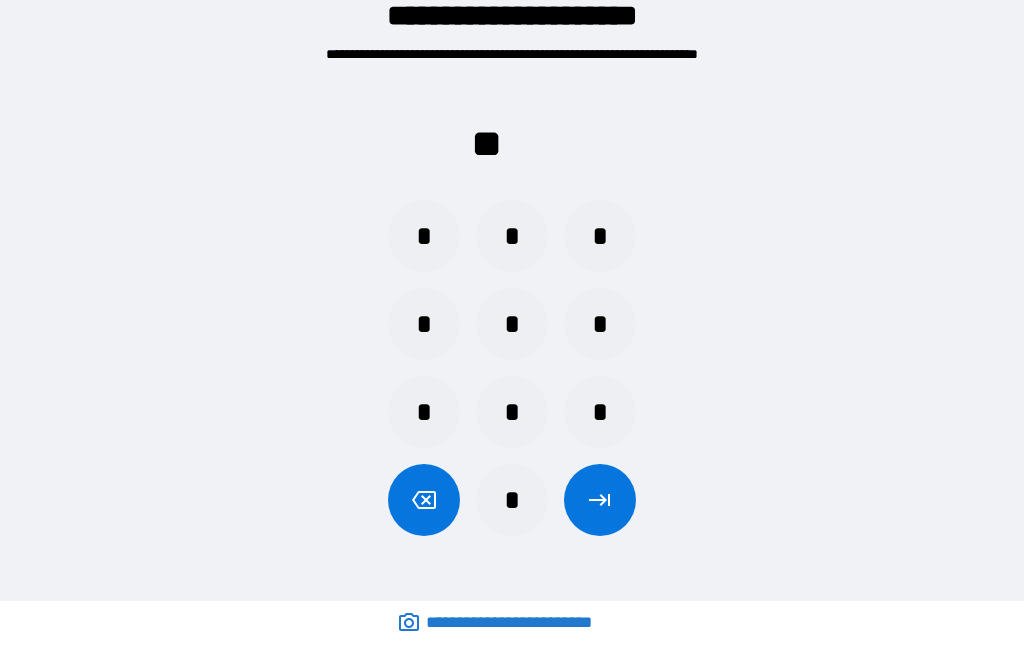 click on "*" at bounding box center (512, 236) 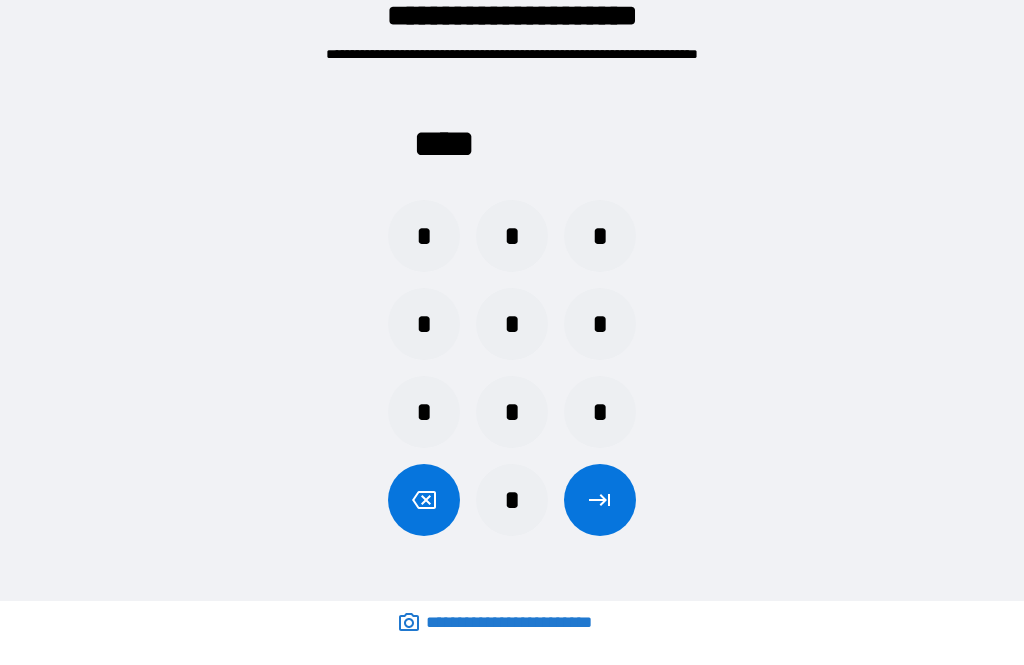 click at bounding box center (600, 500) 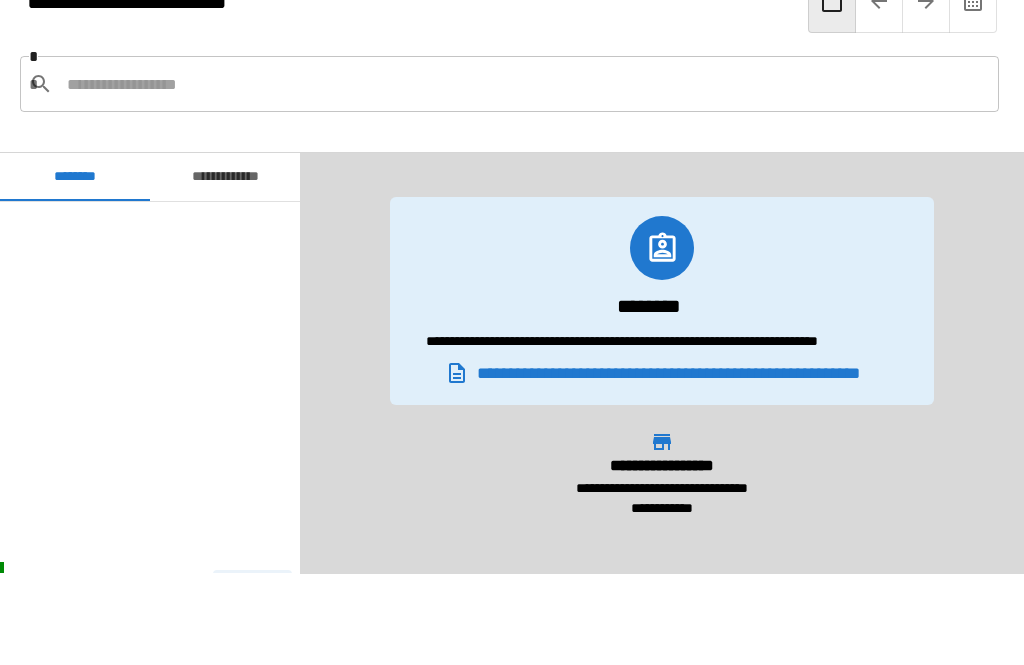 scroll, scrollTop: 360, scrollLeft: 0, axis: vertical 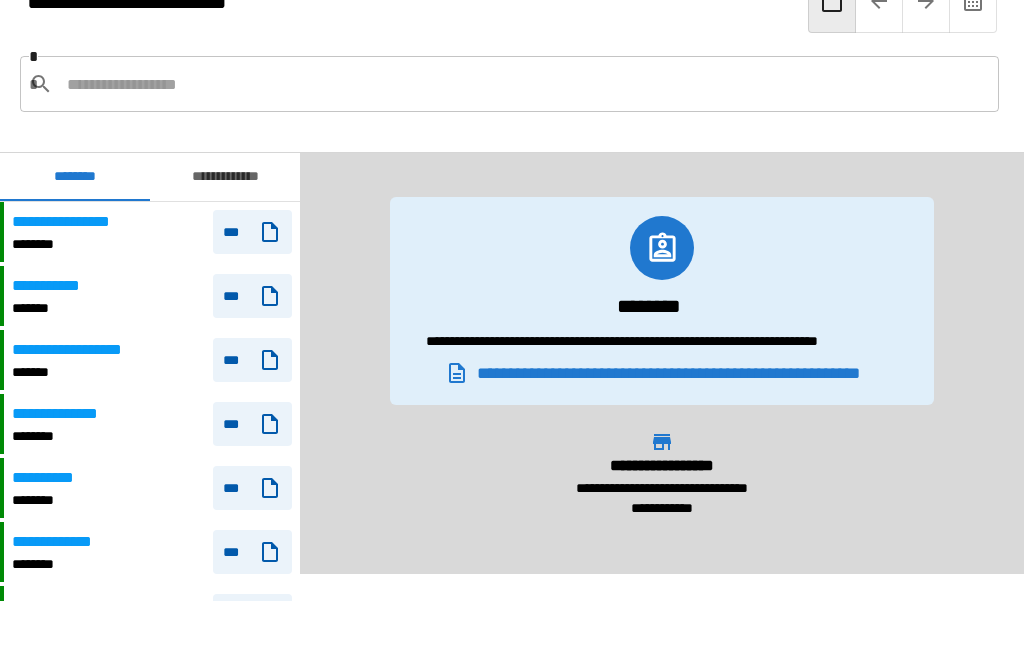 click at bounding box center [525, 84] 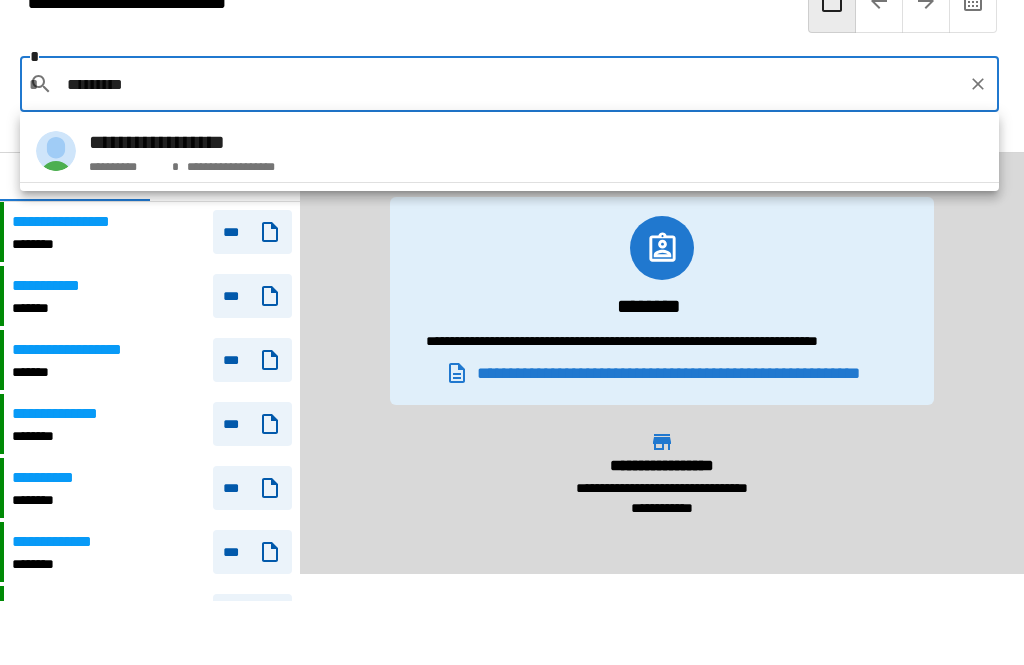 click on "**********" at bounding box center [182, 142] 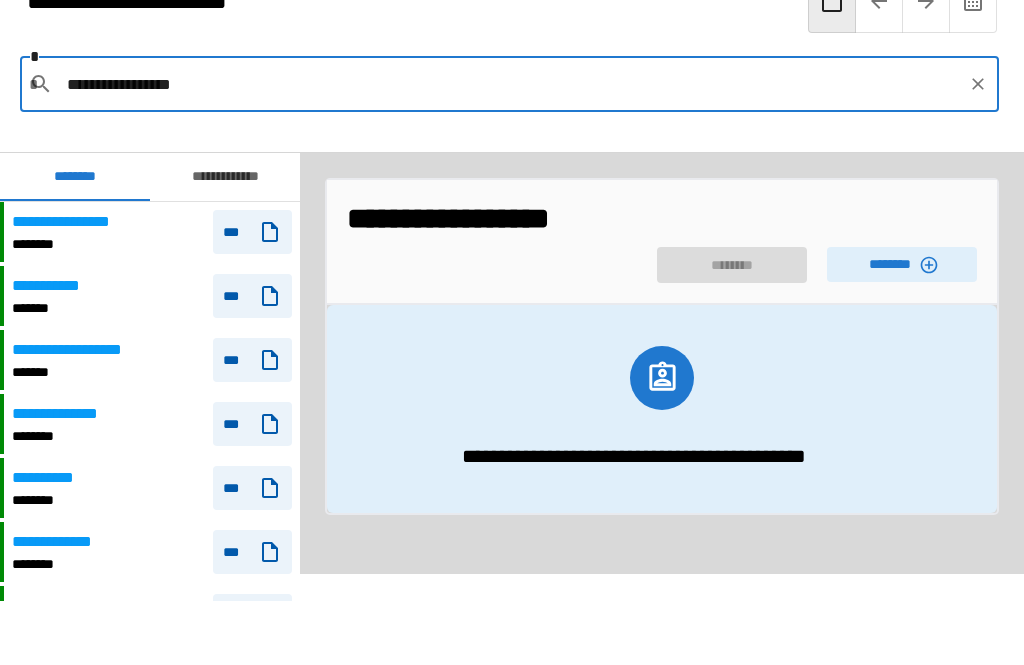 click on "********" at bounding box center [902, 264] 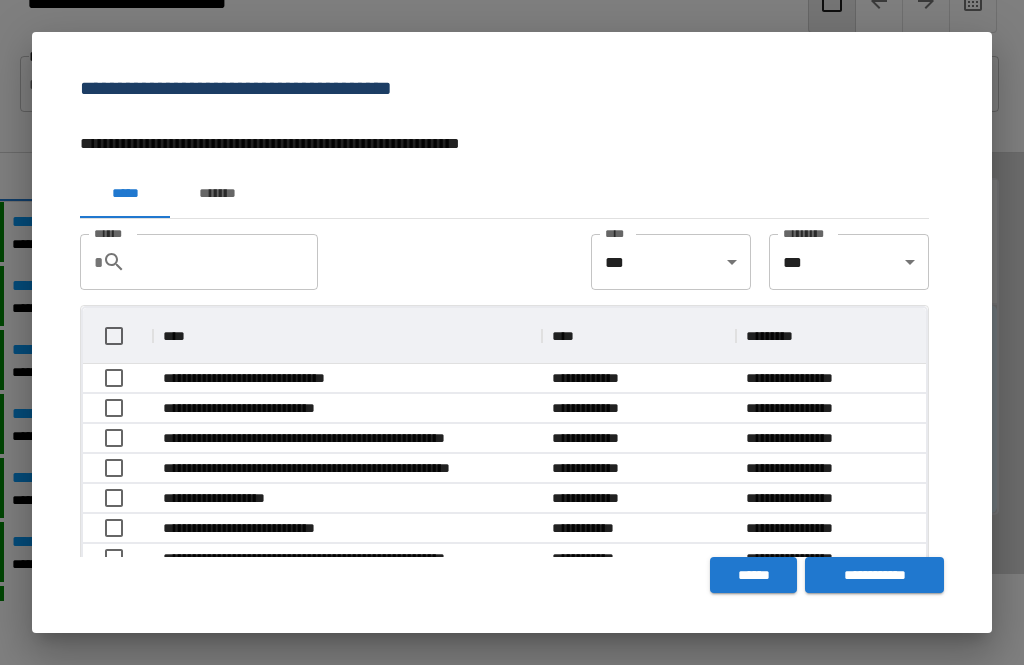 scroll, scrollTop: 356, scrollLeft: 843, axis: both 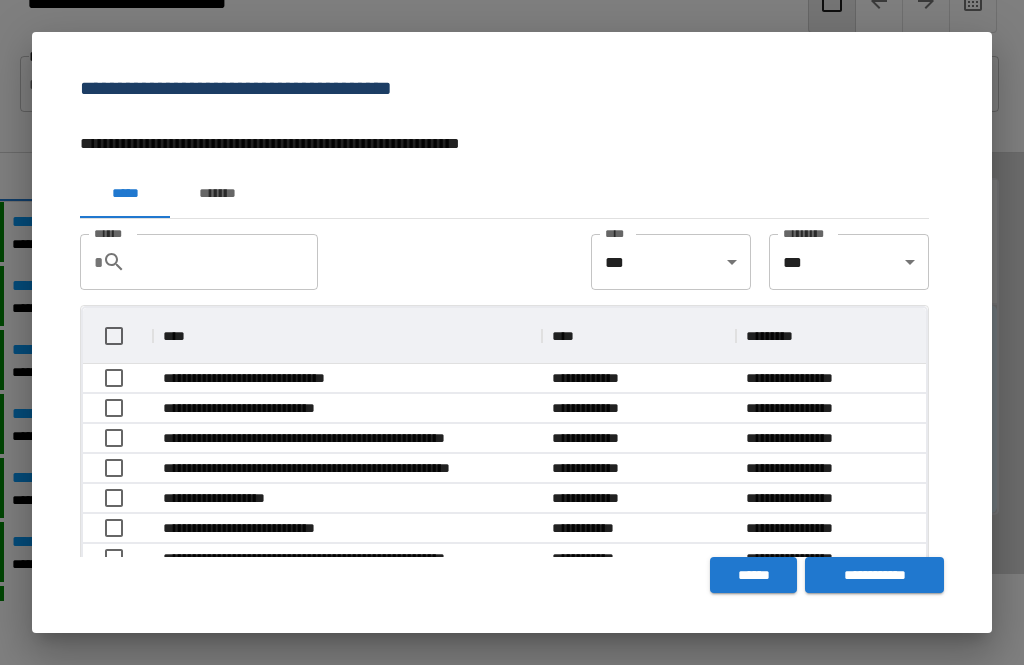 click on "*******" at bounding box center (217, 194) 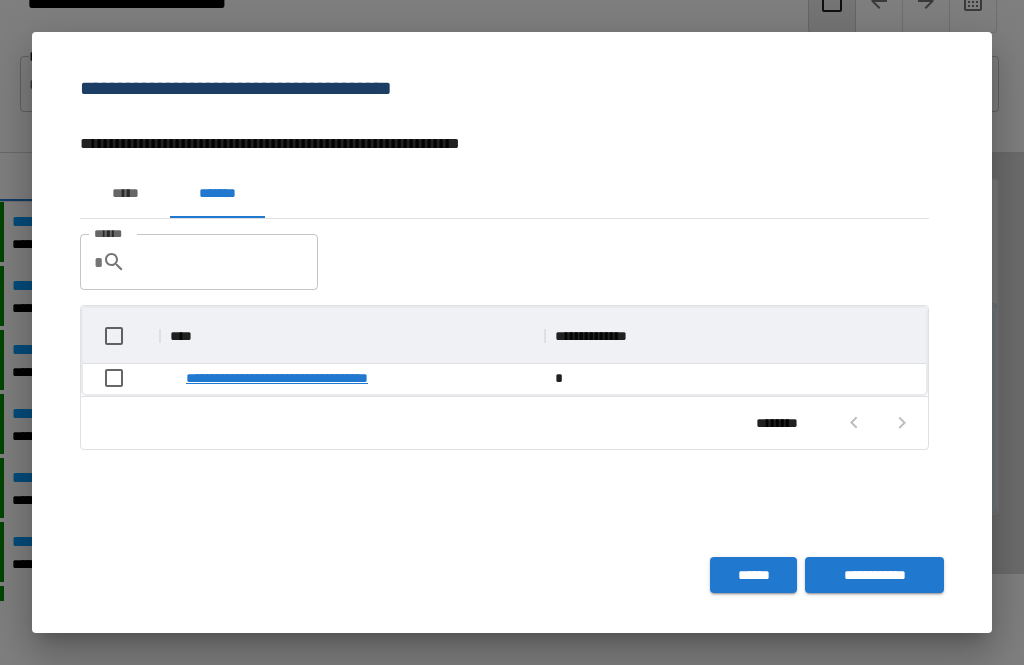 scroll, scrollTop: 1, scrollLeft: 1, axis: both 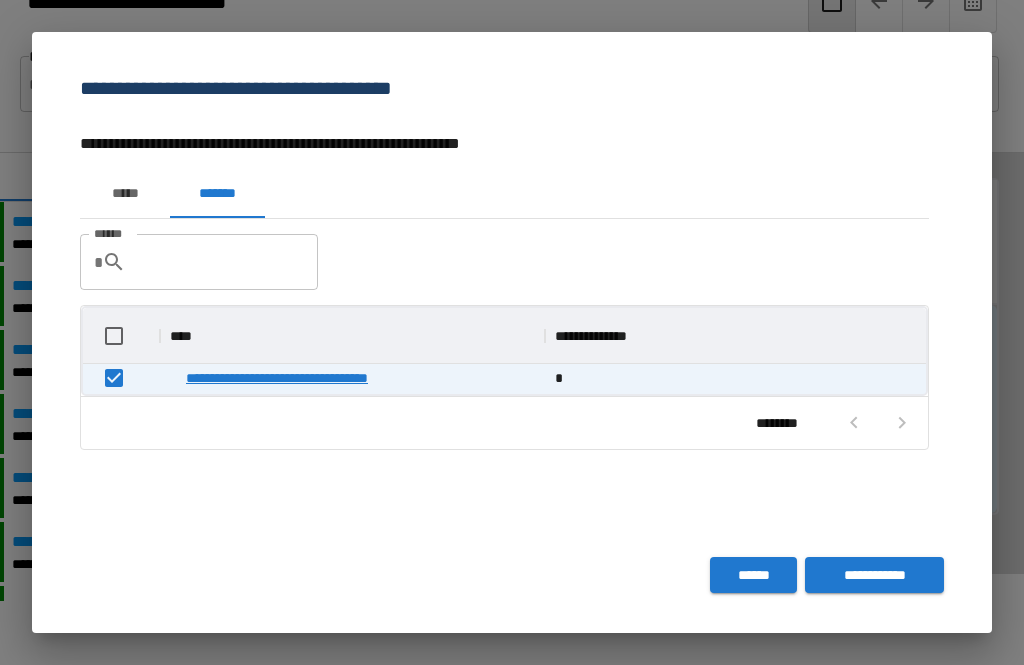 click on "**********" at bounding box center (874, 575) 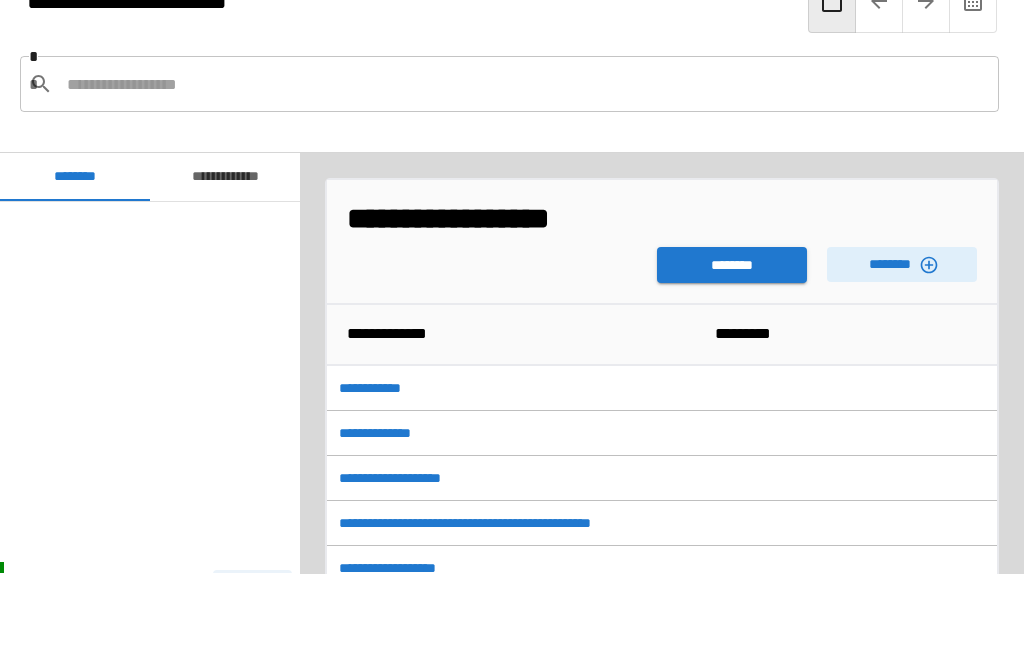 click on "********" at bounding box center (732, 265) 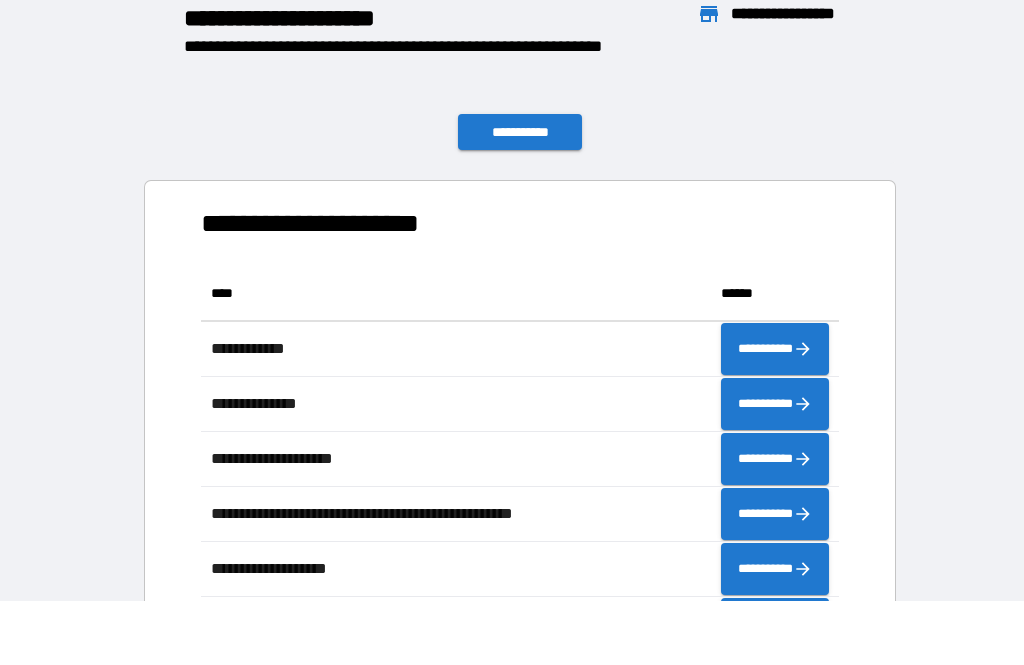scroll, scrollTop: 1, scrollLeft: 1, axis: both 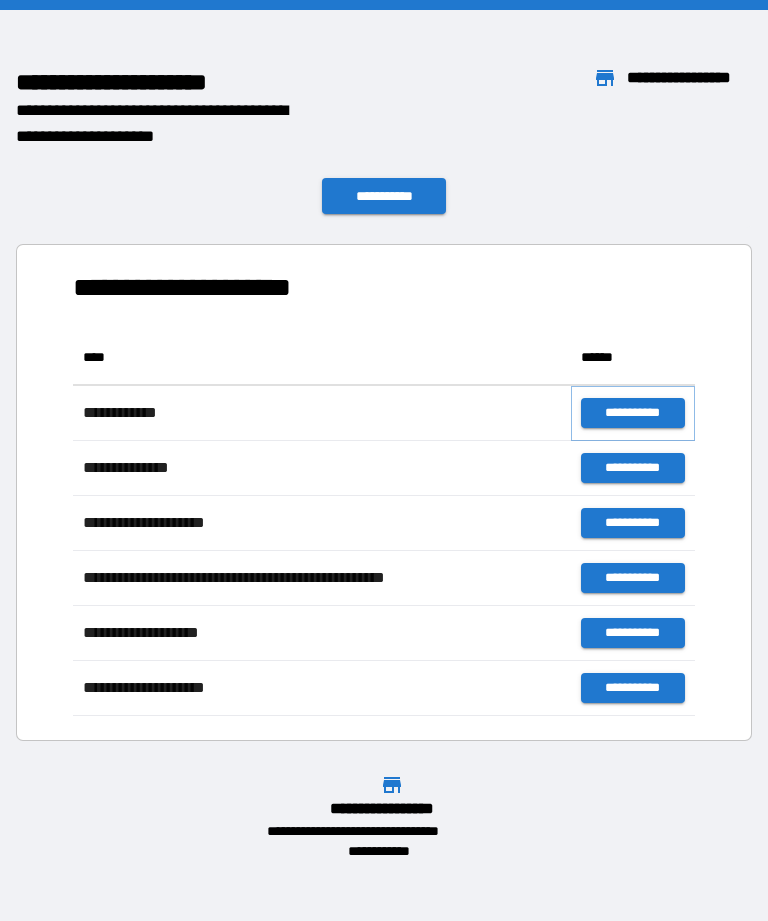 click on "**********" at bounding box center [633, 413] 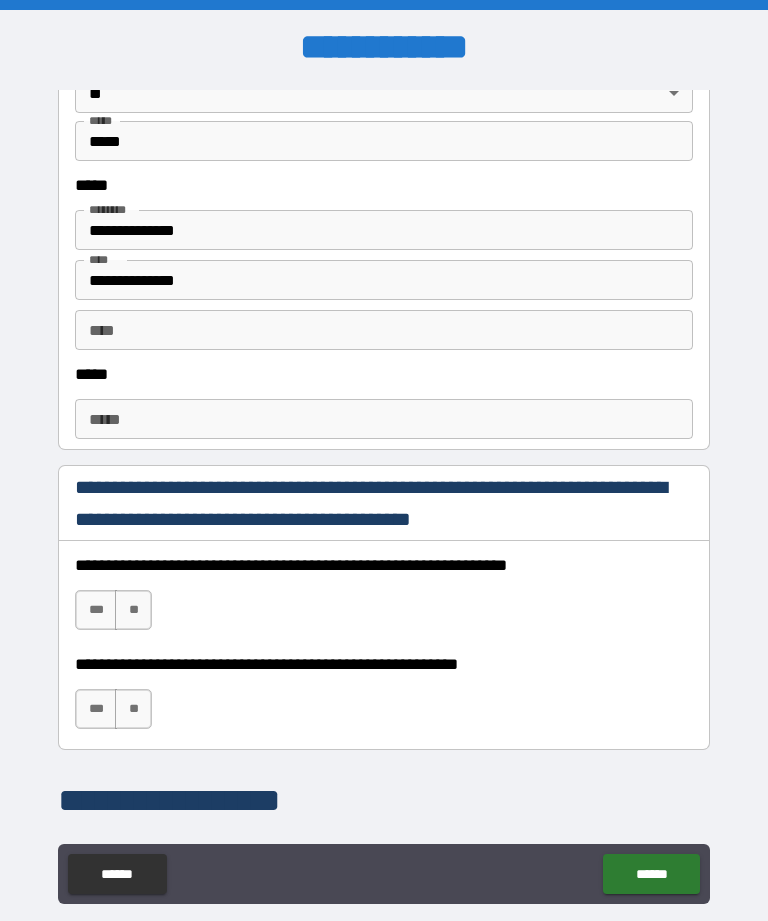 scroll, scrollTop: 934, scrollLeft: 0, axis: vertical 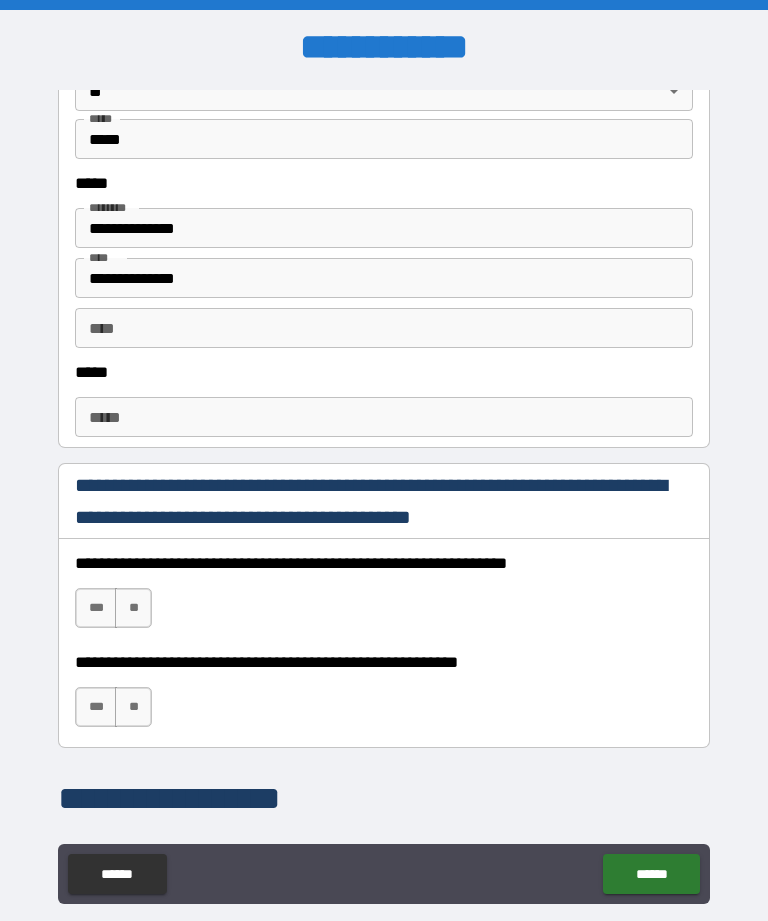 click on "***" at bounding box center [96, 608] 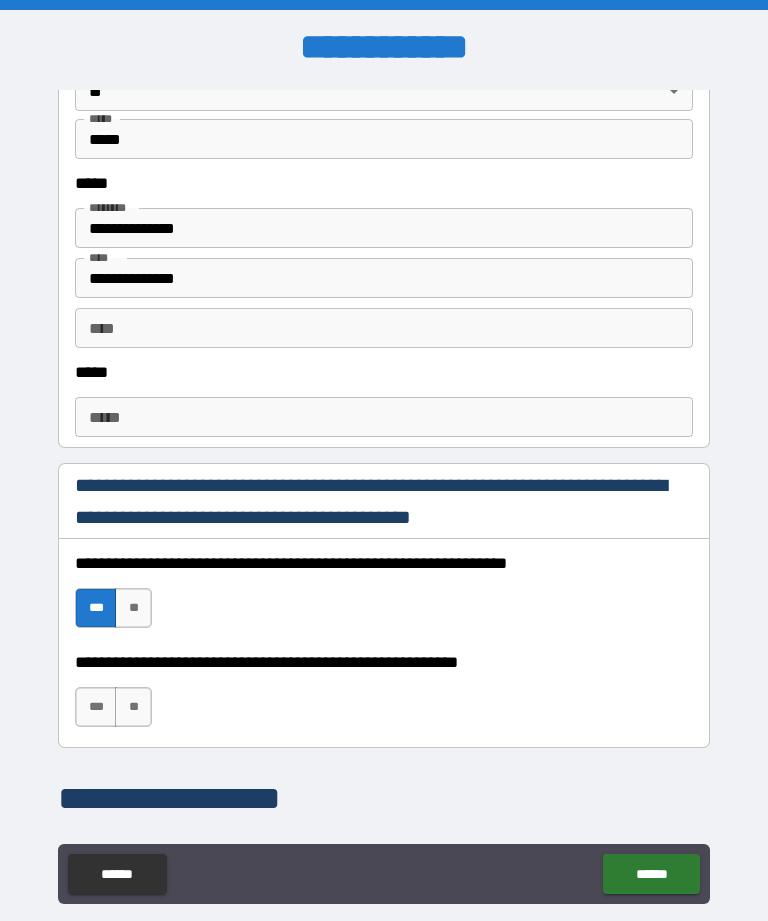 click on "***" at bounding box center [96, 707] 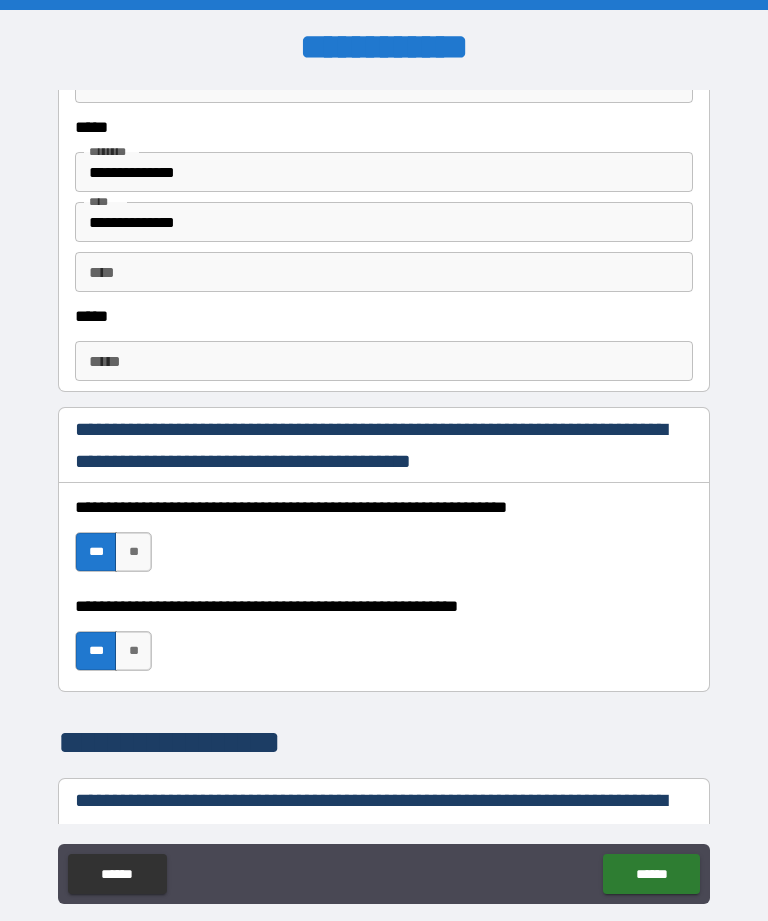 scroll, scrollTop: 1000, scrollLeft: 0, axis: vertical 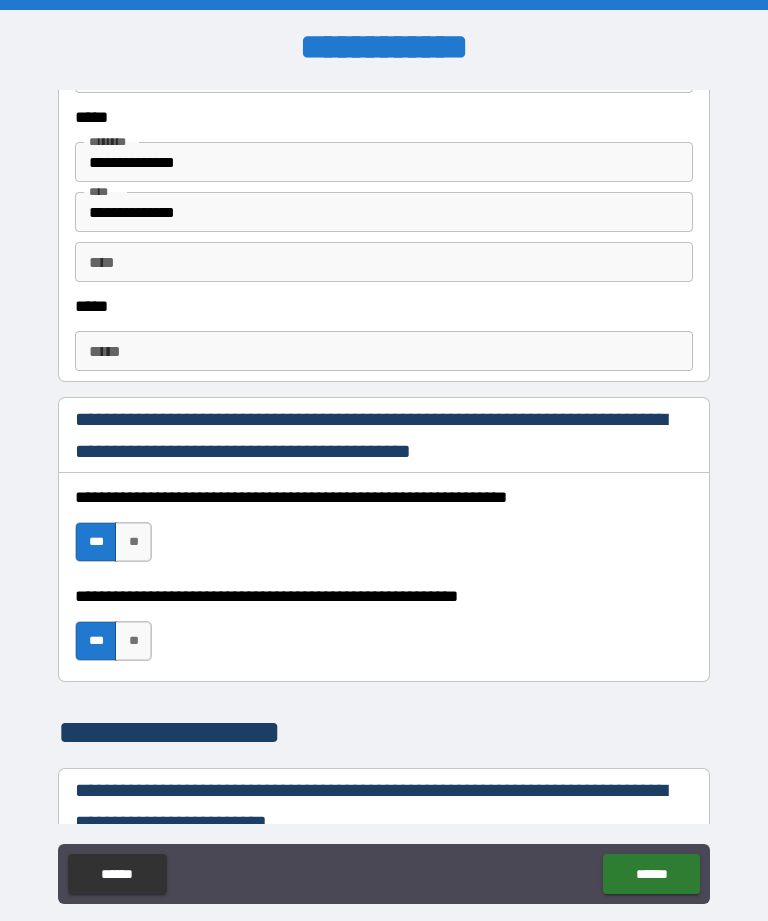 click on "*****" at bounding box center (384, 351) 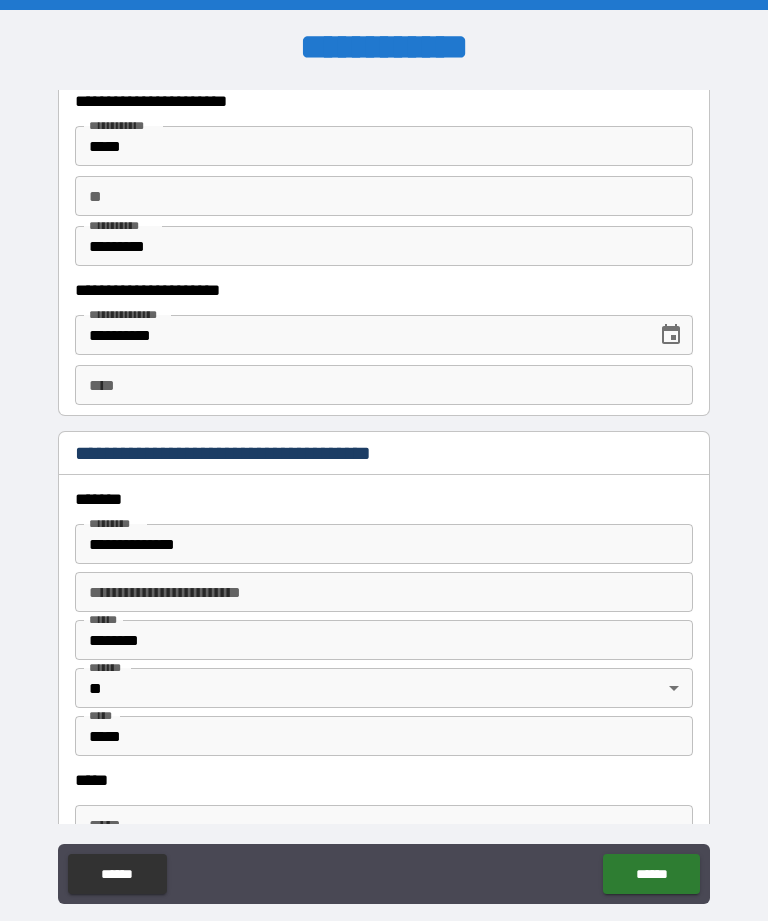 scroll, scrollTop: 1926, scrollLeft: 0, axis: vertical 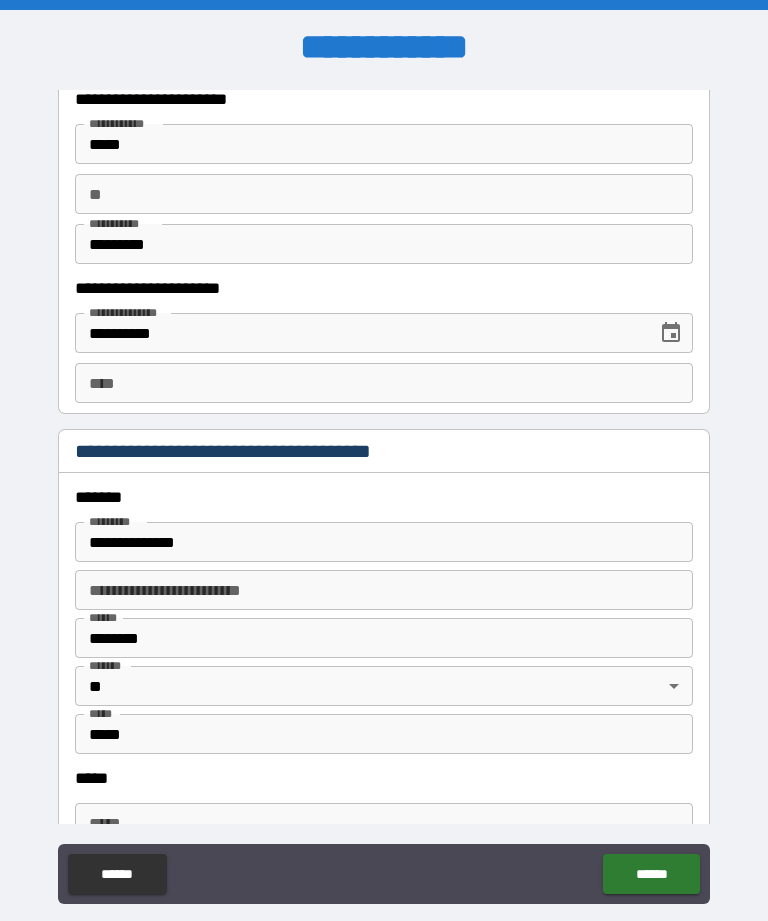 type on "**********" 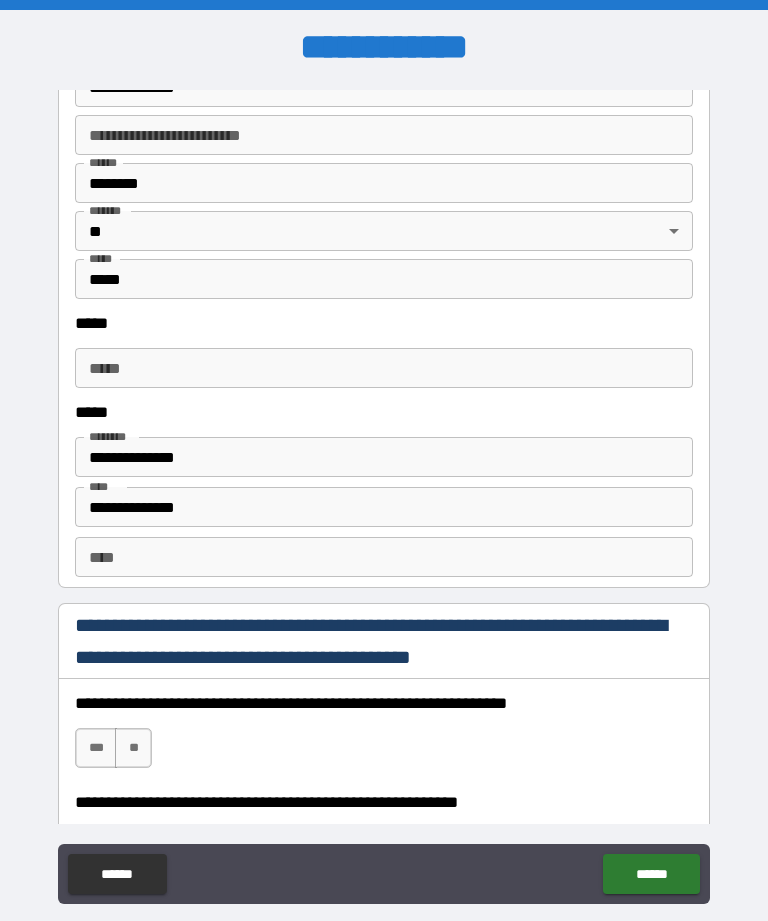 scroll, scrollTop: 2383, scrollLeft: 0, axis: vertical 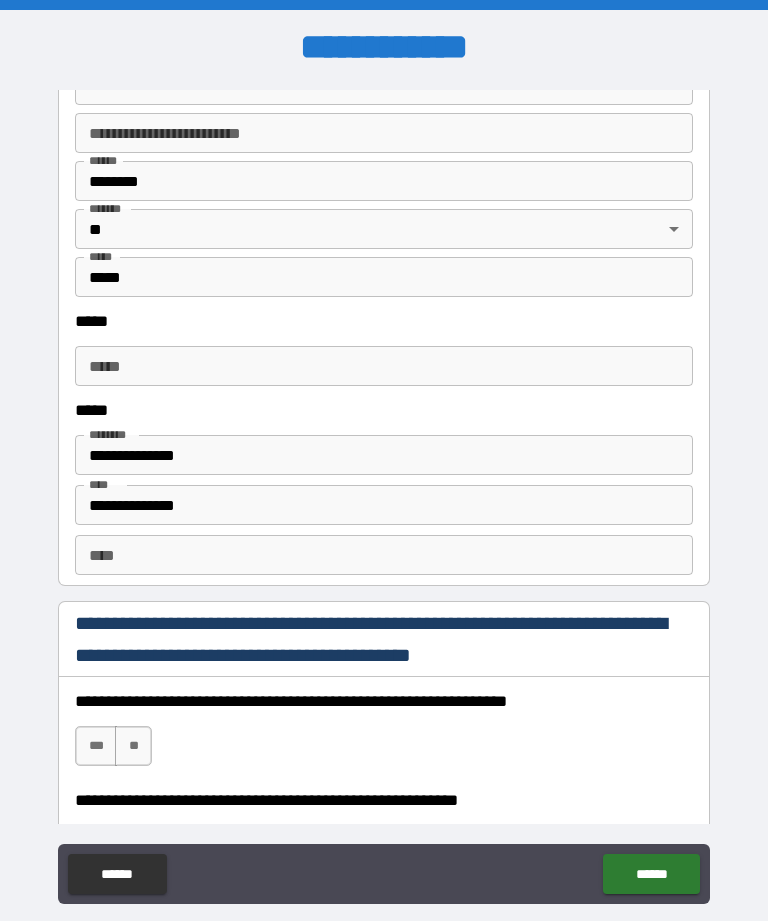 type on "**********" 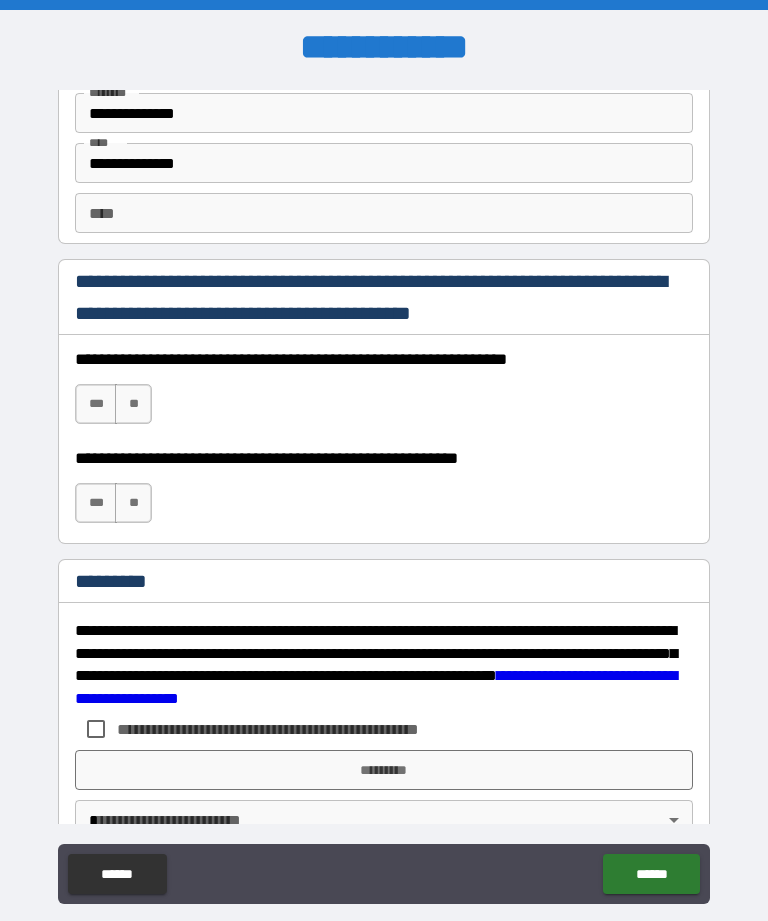 scroll, scrollTop: 2729, scrollLeft: 0, axis: vertical 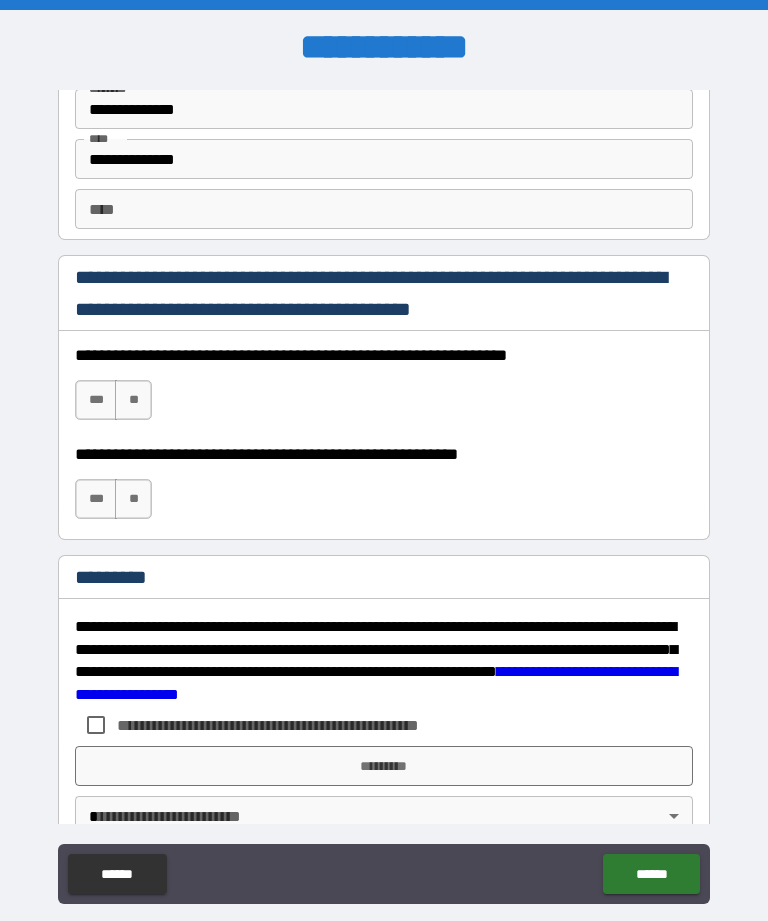 type on "**********" 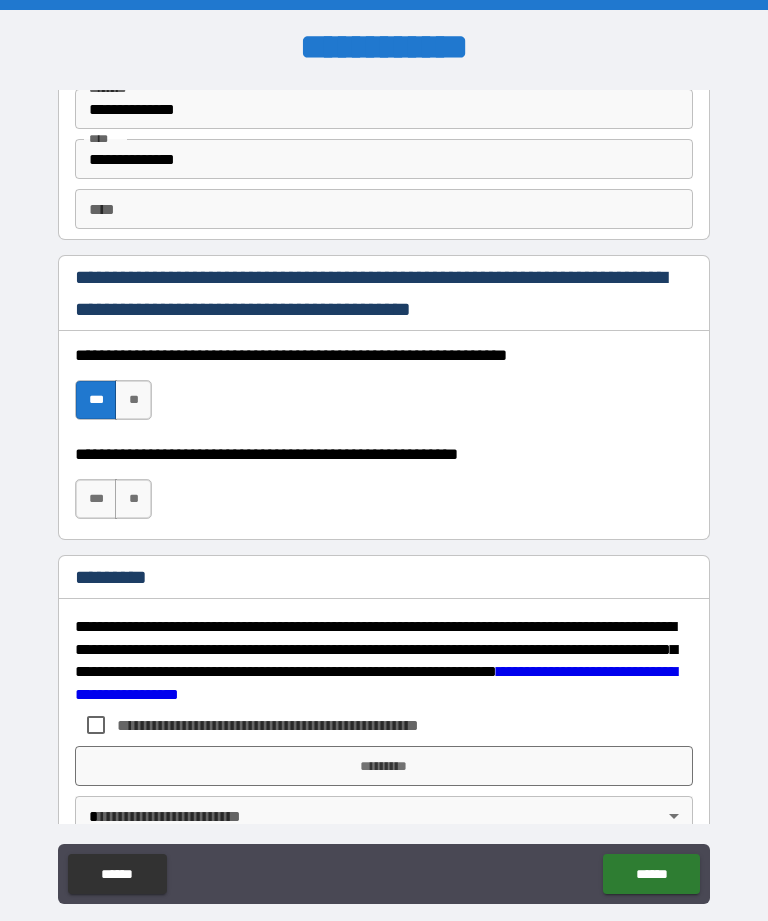 click on "***" at bounding box center [96, 499] 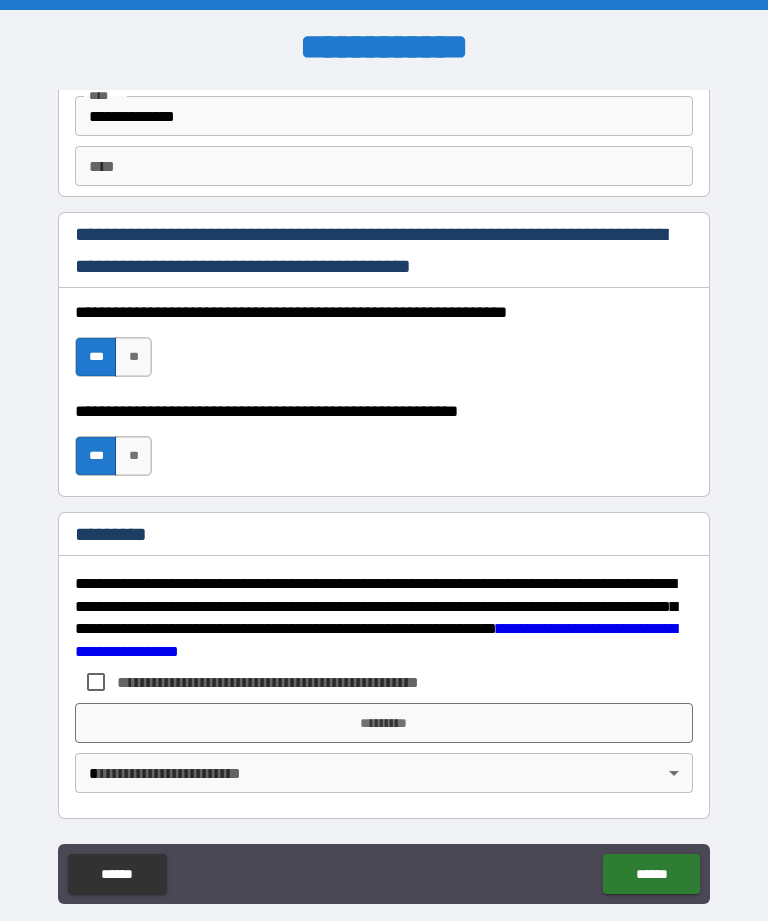 scroll, scrollTop: 2772, scrollLeft: 0, axis: vertical 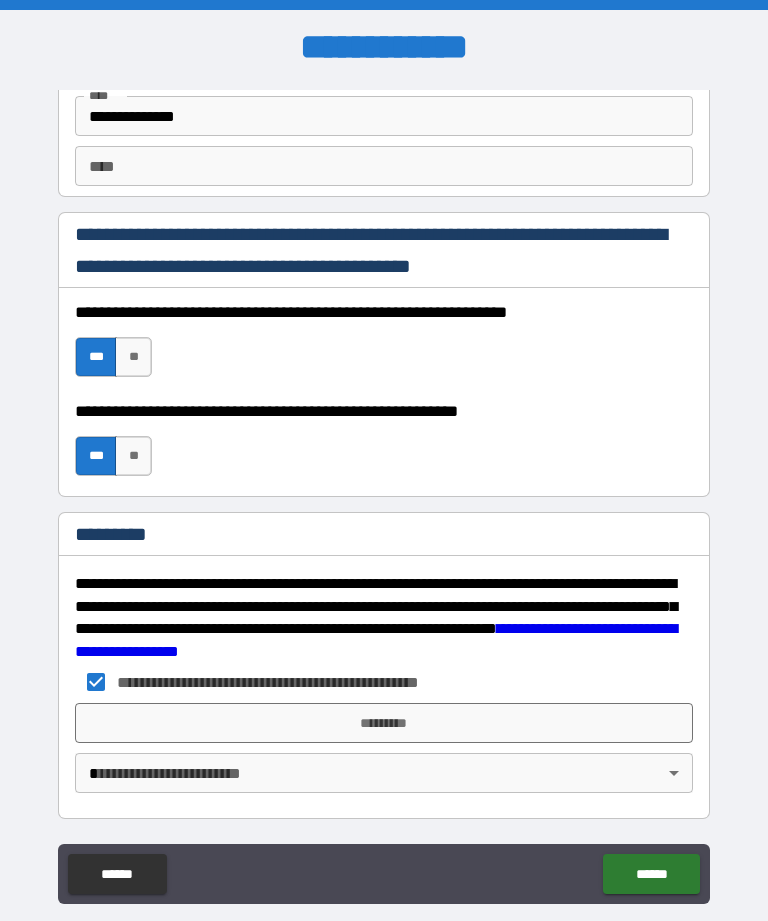 click on "*********" at bounding box center [384, 723] 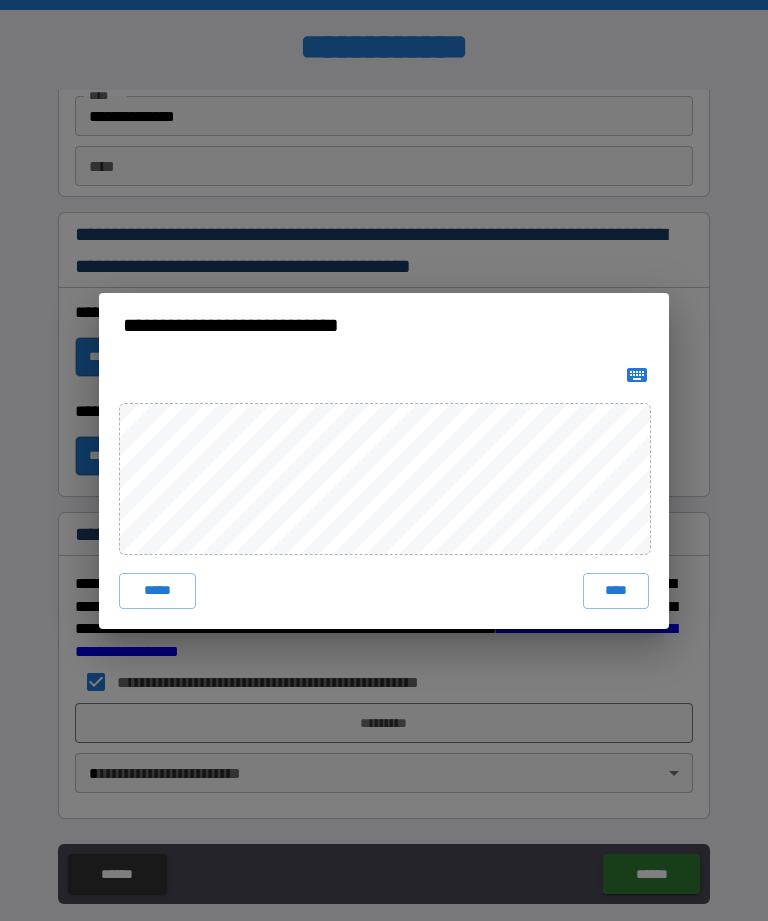 click on "****" at bounding box center (616, 591) 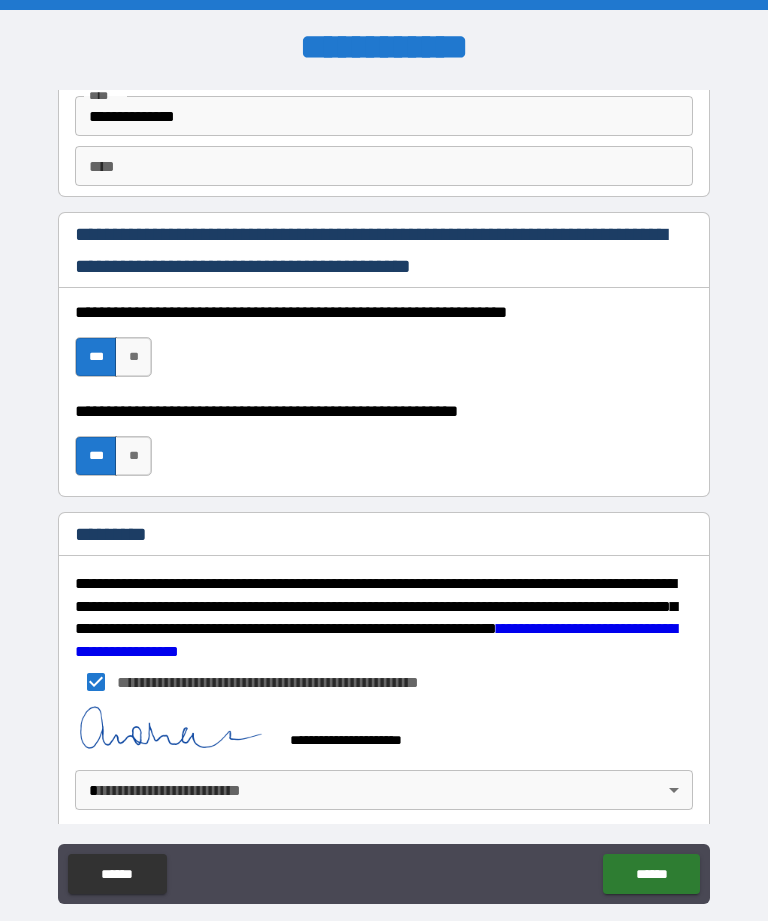 click on "**********" at bounding box center (384, 492) 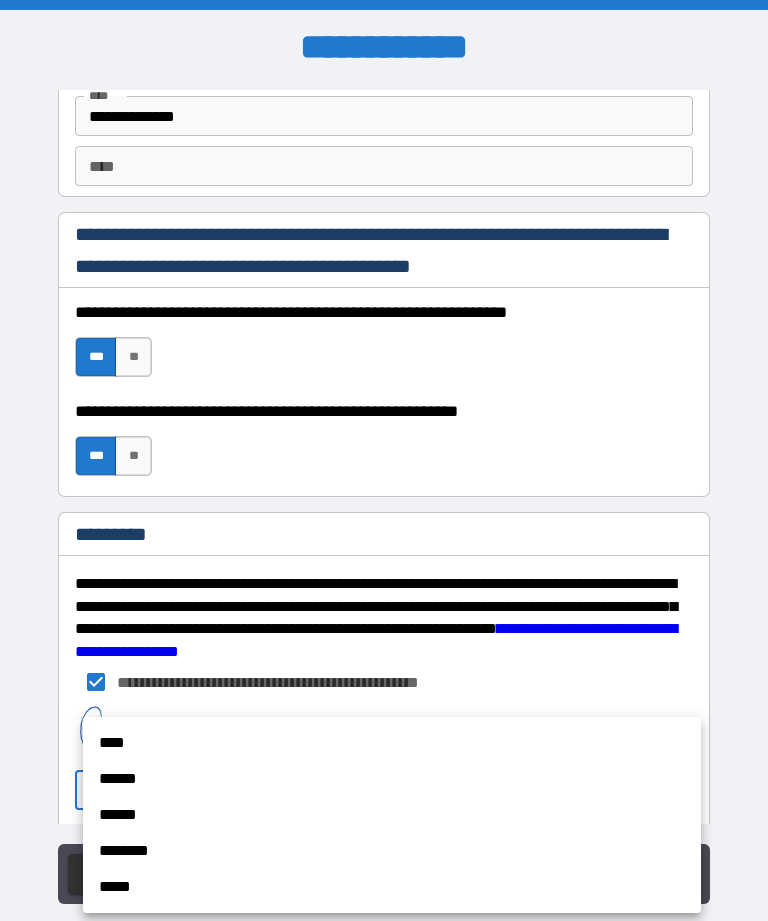 click on "******" at bounding box center [392, 779] 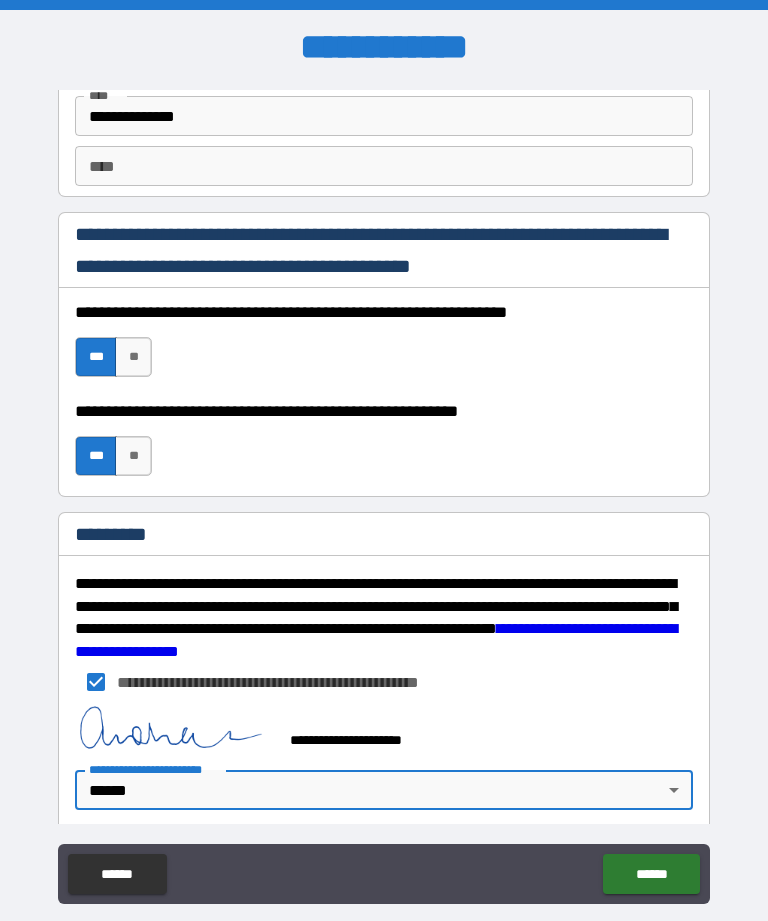 type on "*" 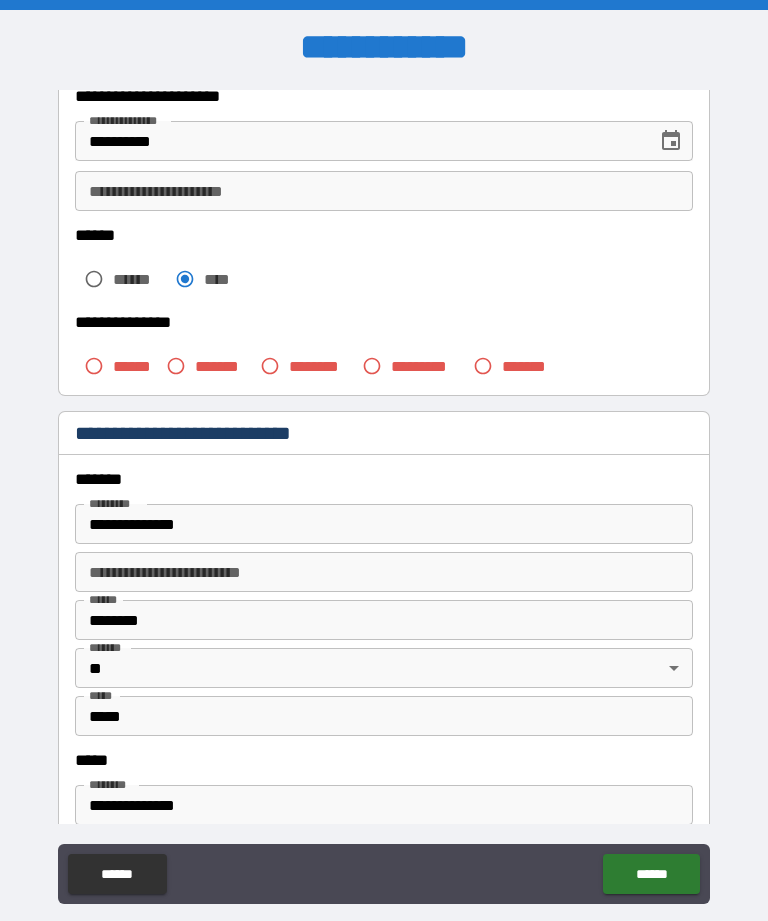 scroll, scrollTop: 348, scrollLeft: 0, axis: vertical 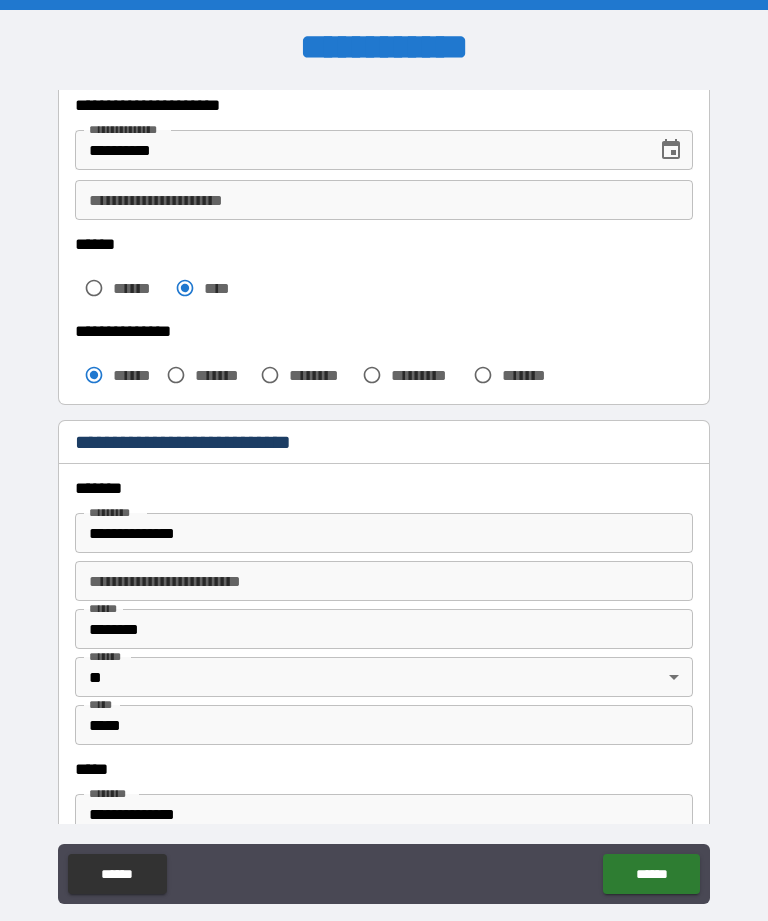 click on "******" at bounding box center [651, 874] 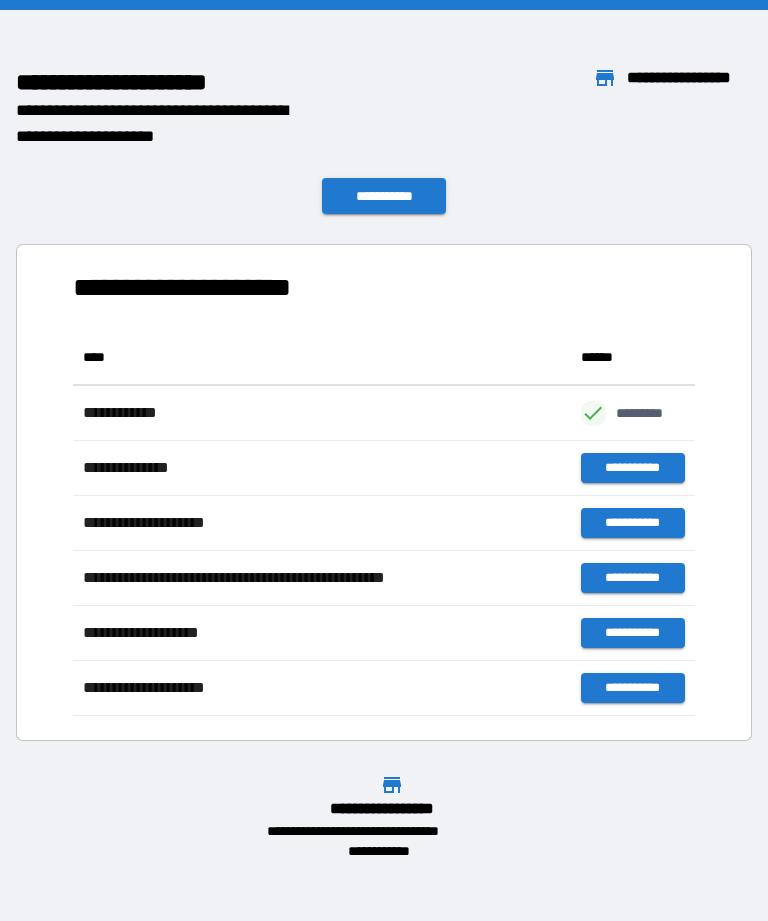 scroll, scrollTop: 1, scrollLeft: 1, axis: both 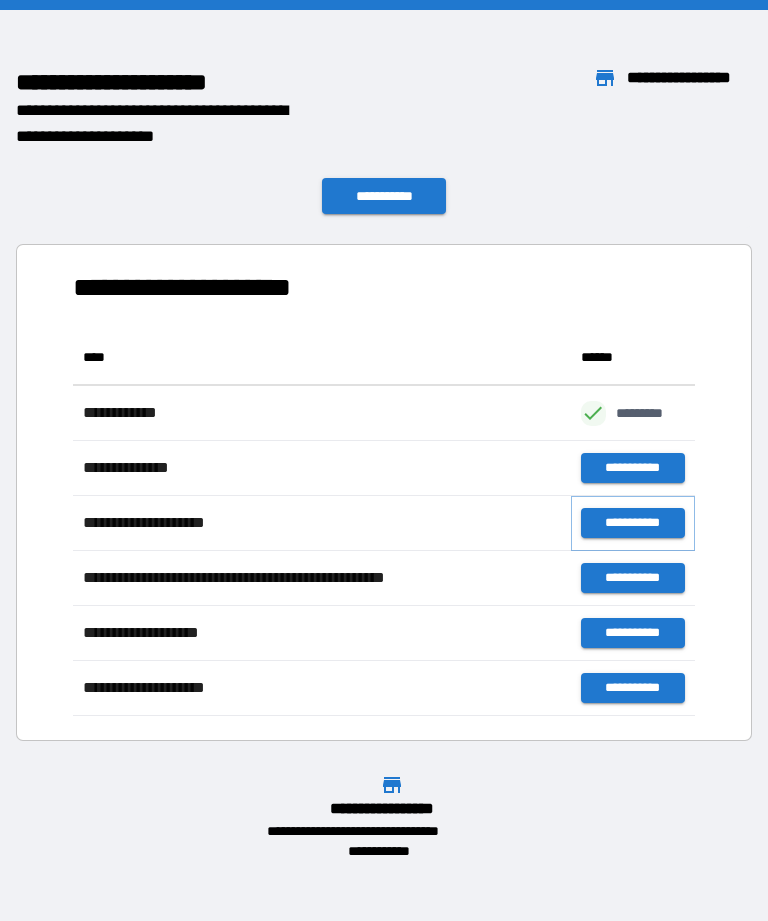 click on "**********" at bounding box center [633, 523] 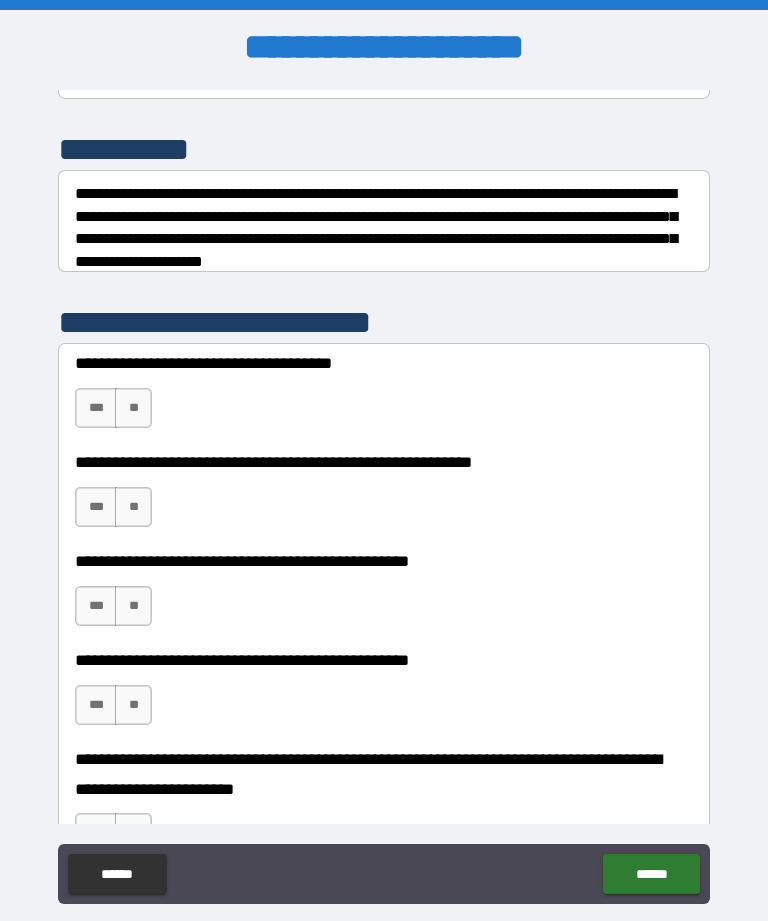 scroll, scrollTop: 235, scrollLeft: 0, axis: vertical 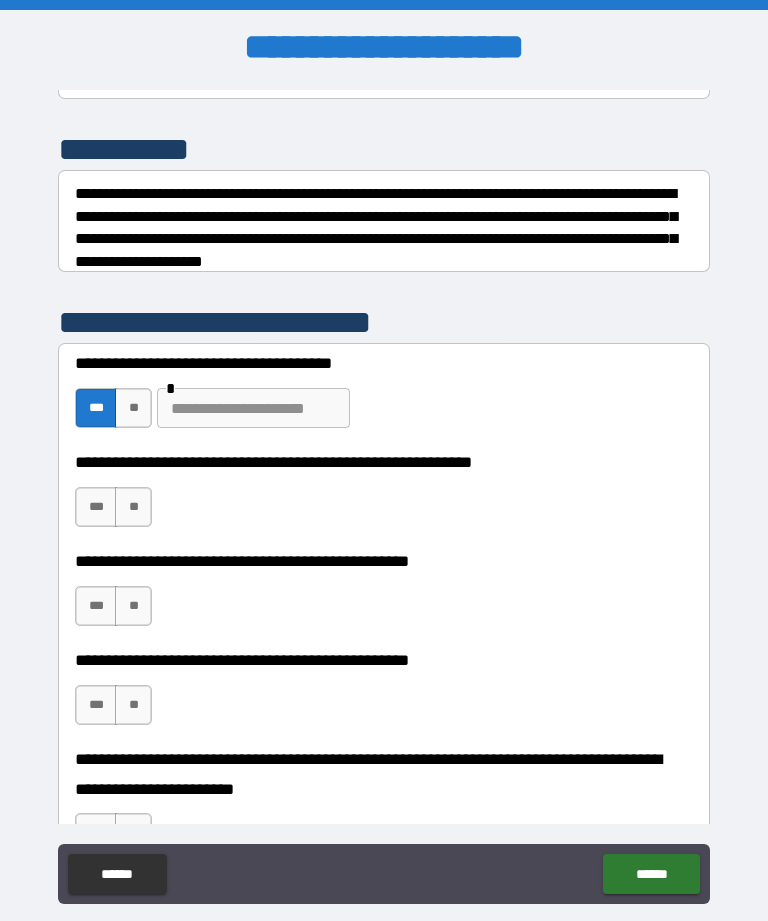 click on "**" at bounding box center (133, 408) 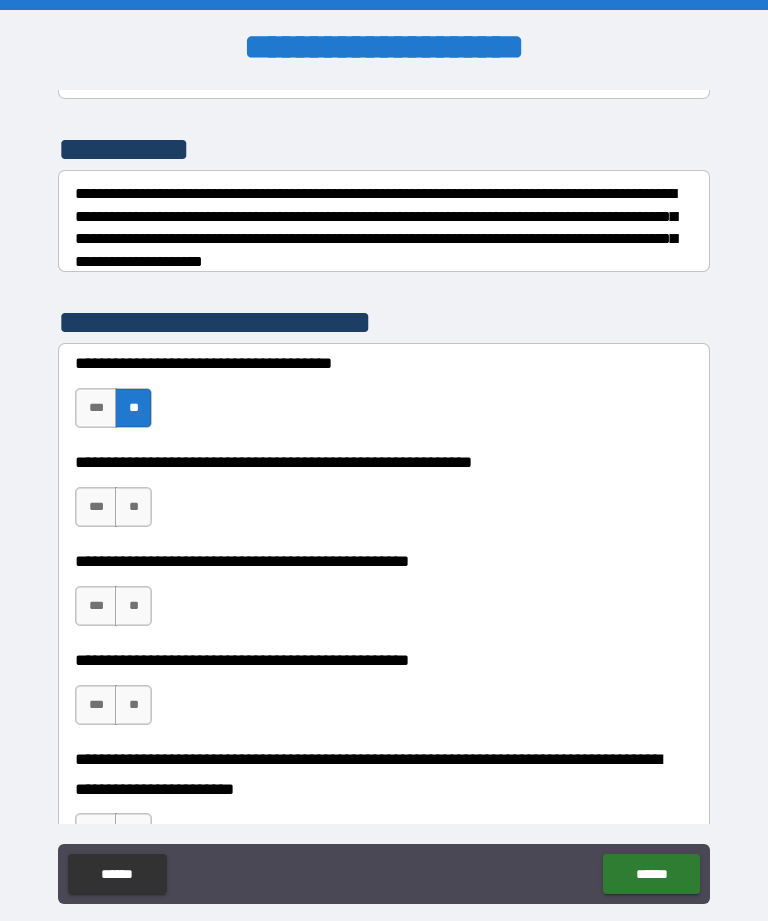 click on "**" at bounding box center [133, 507] 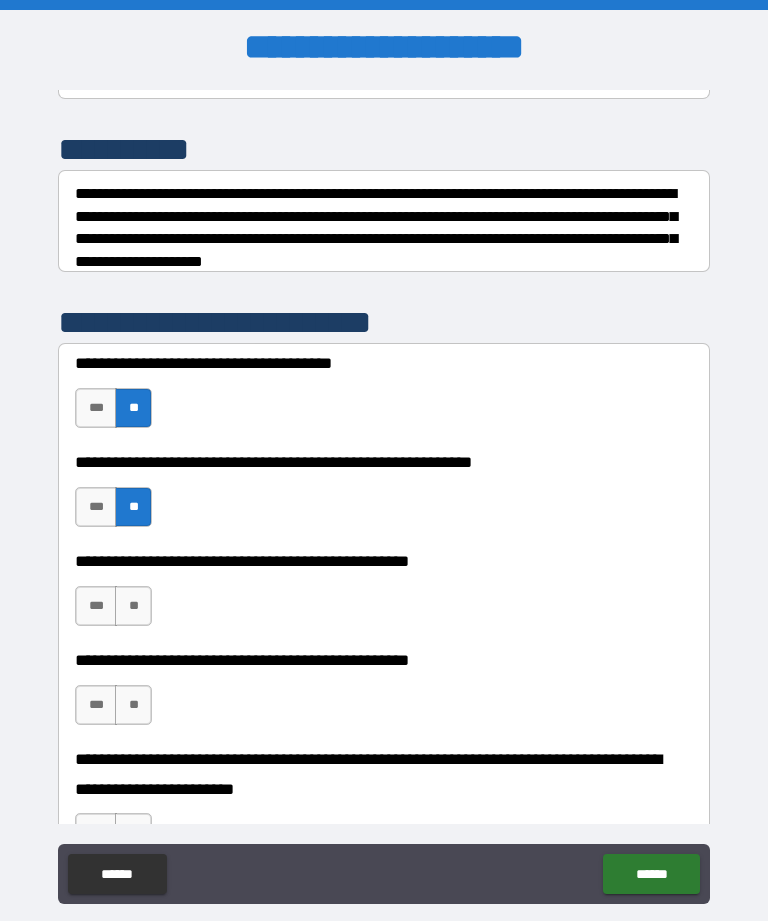 click on "**" at bounding box center [133, 606] 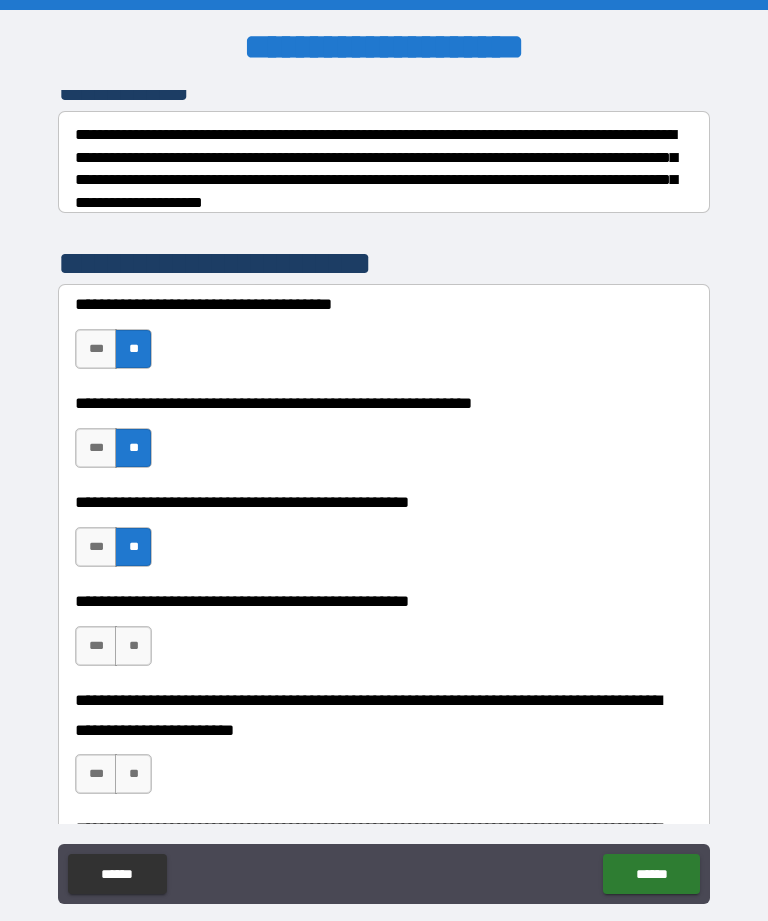 scroll, scrollTop: 302, scrollLeft: 0, axis: vertical 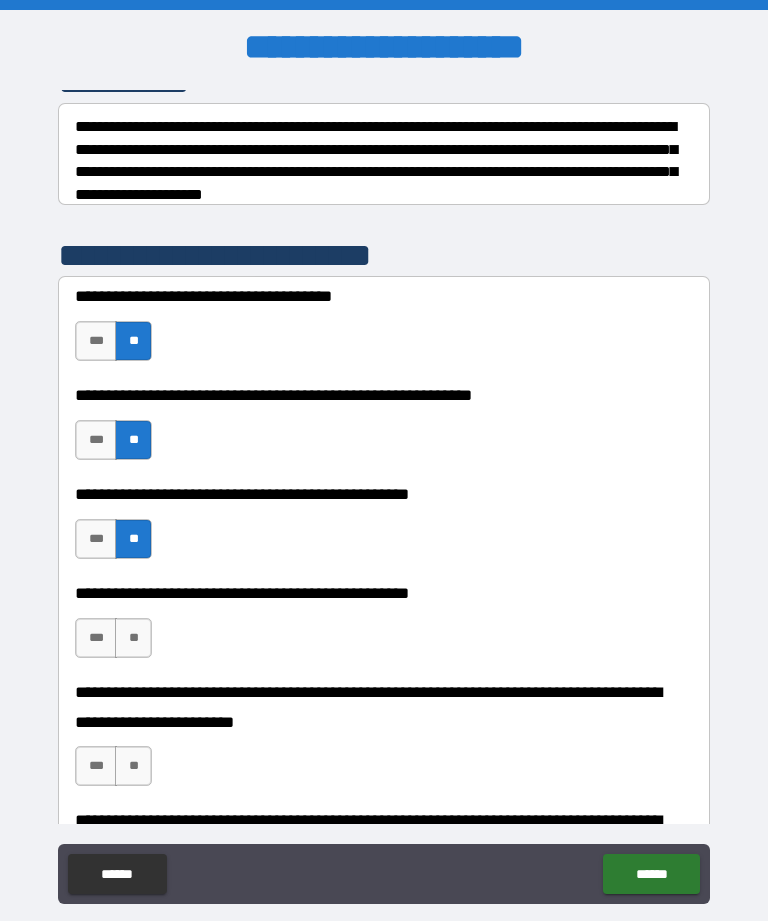 click on "**" at bounding box center (133, 638) 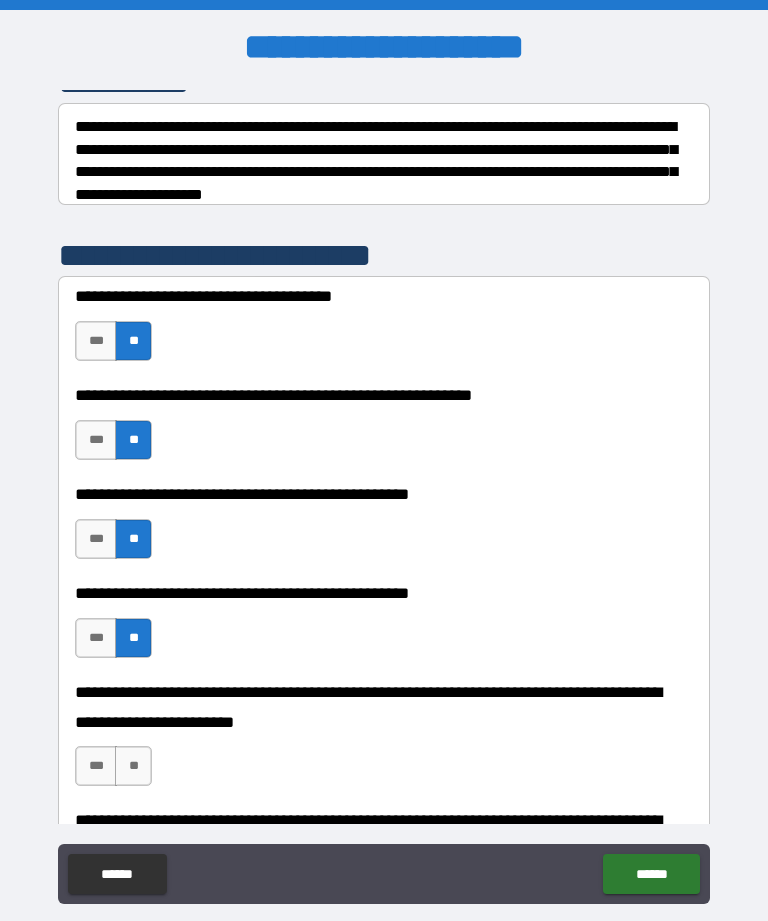click on "**" at bounding box center (133, 766) 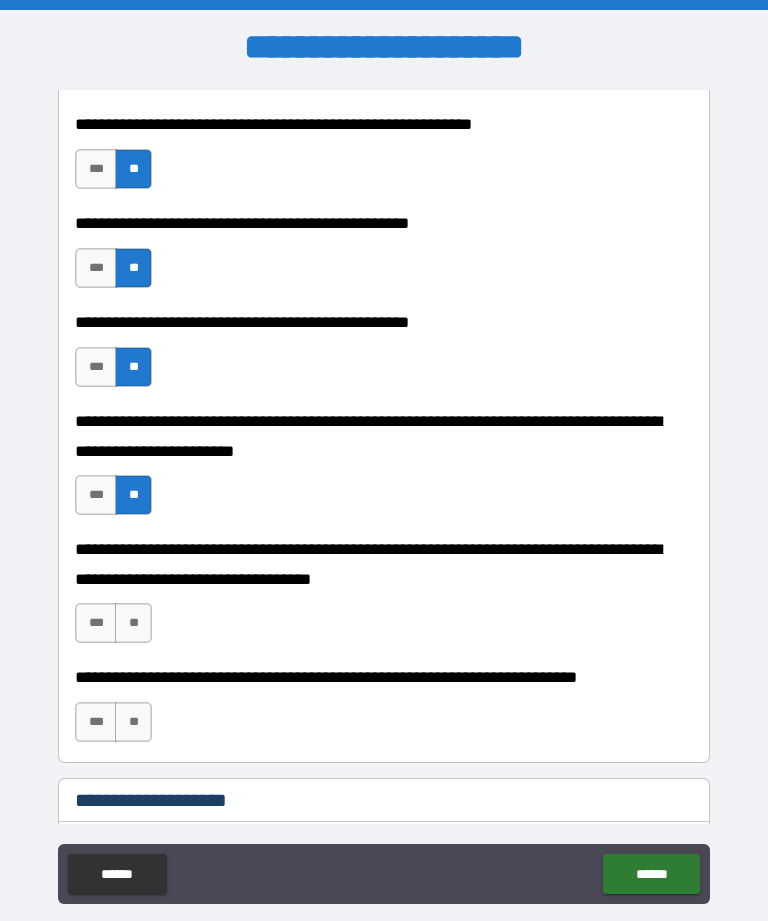 scroll, scrollTop: 629, scrollLeft: 0, axis: vertical 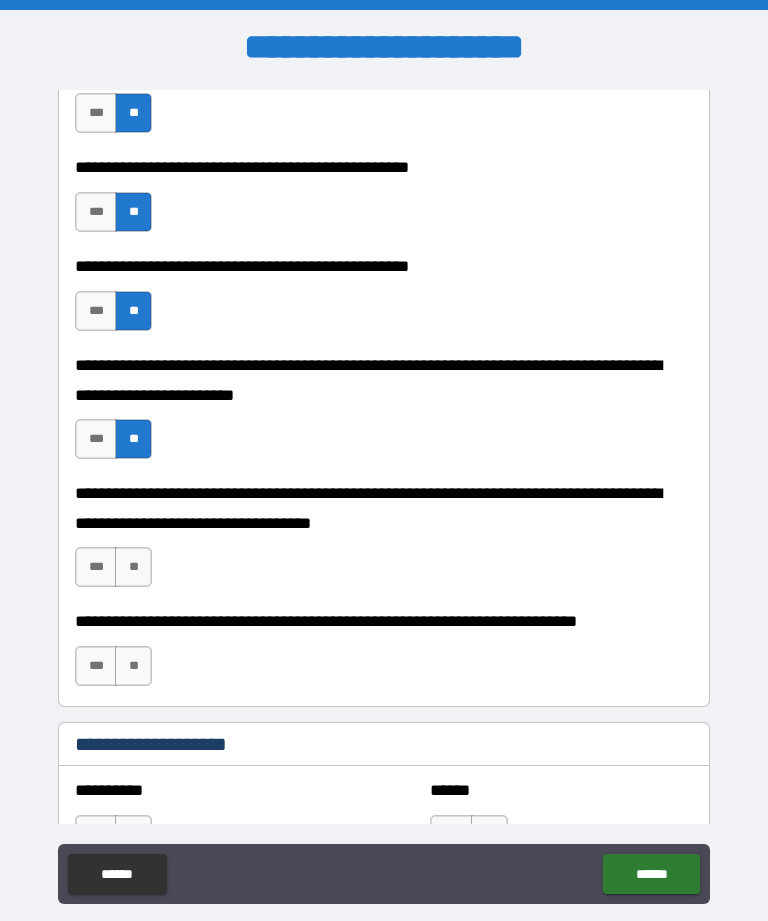 click on "**" at bounding box center [133, 567] 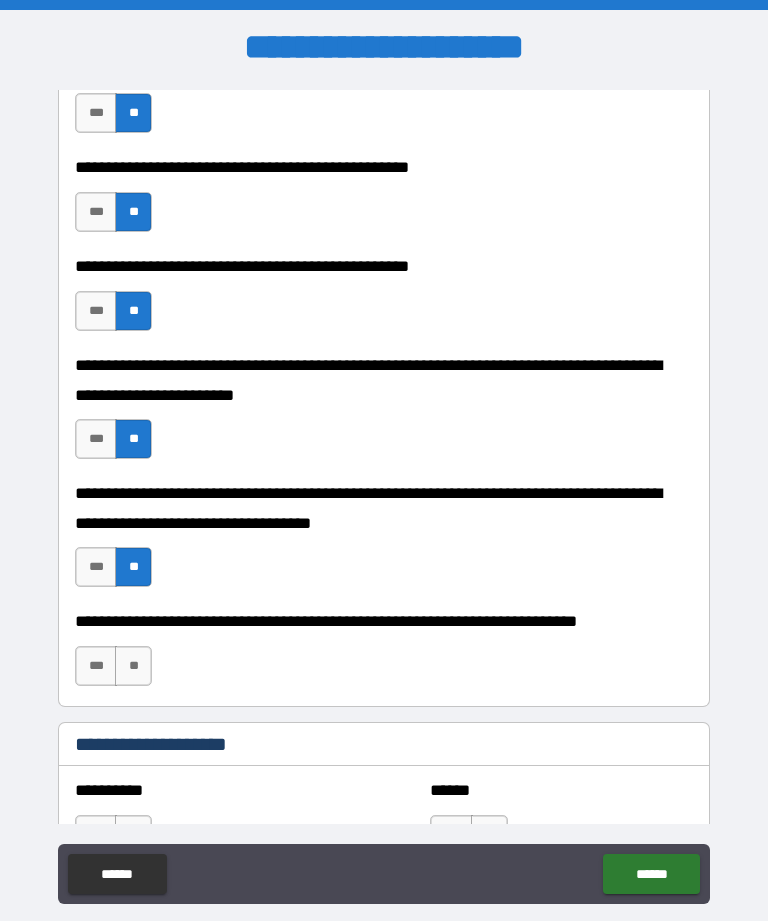 click on "**" at bounding box center (133, 666) 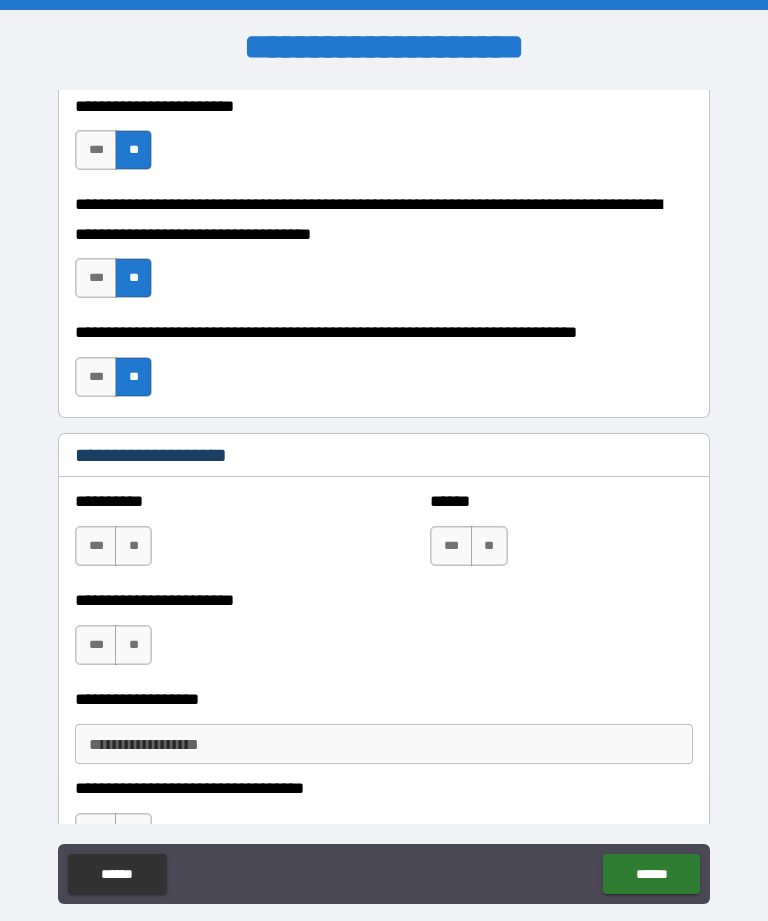 scroll, scrollTop: 935, scrollLeft: 0, axis: vertical 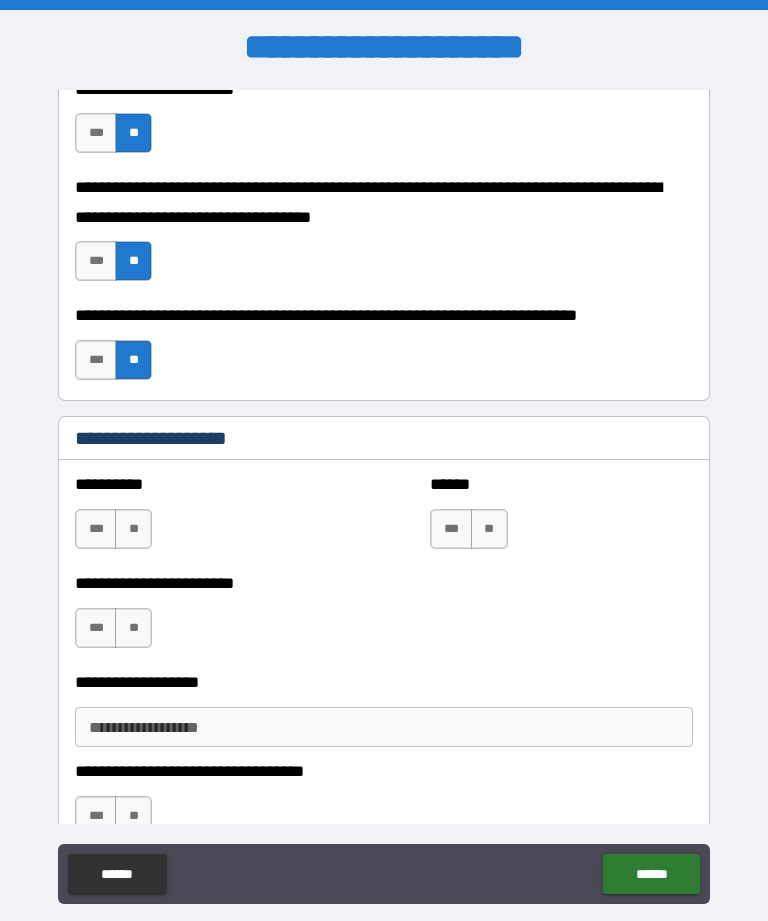 click on "**" at bounding box center [133, 529] 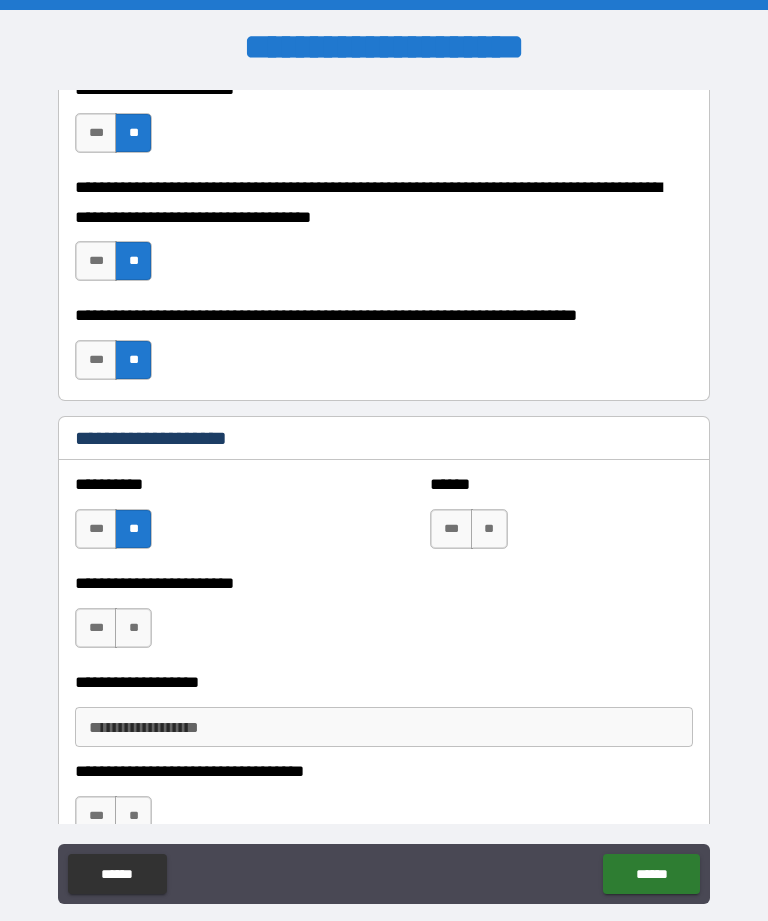 click on "**" at bounding box center (133, 628) 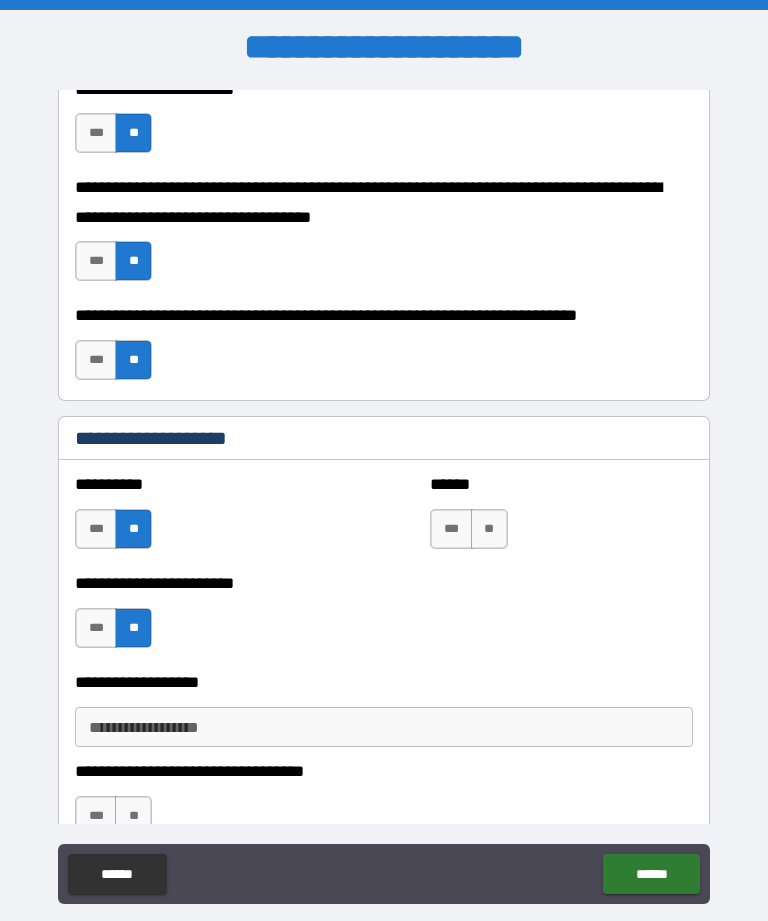 click on "**" at bounding box center [489, 529] 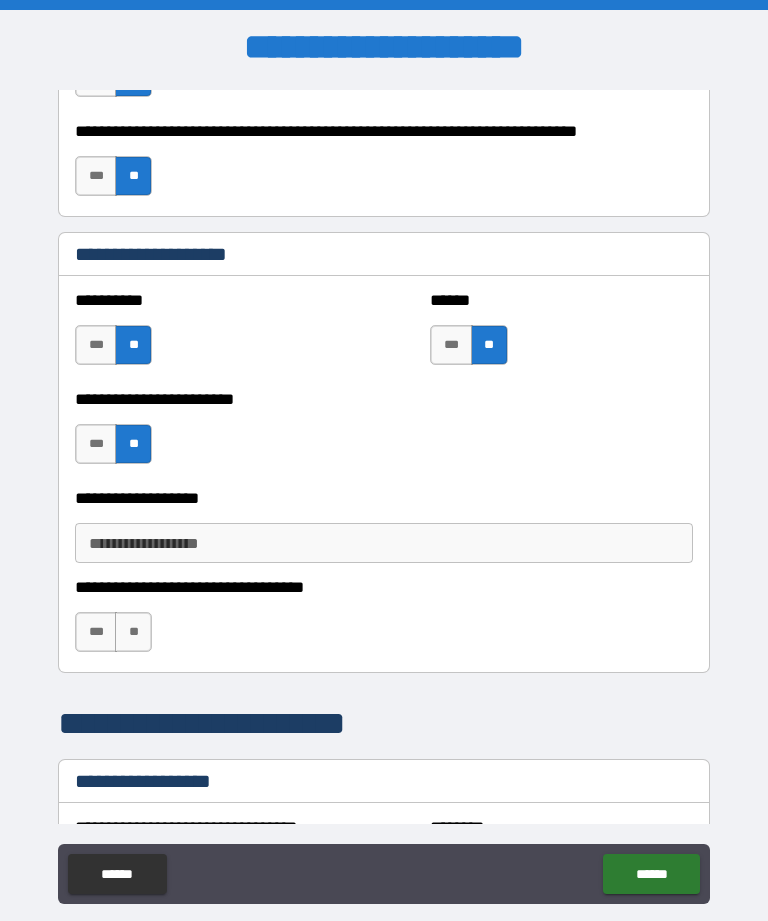 scroll, scrollTop: 1119, scrollLeft: 0, axis: vertical 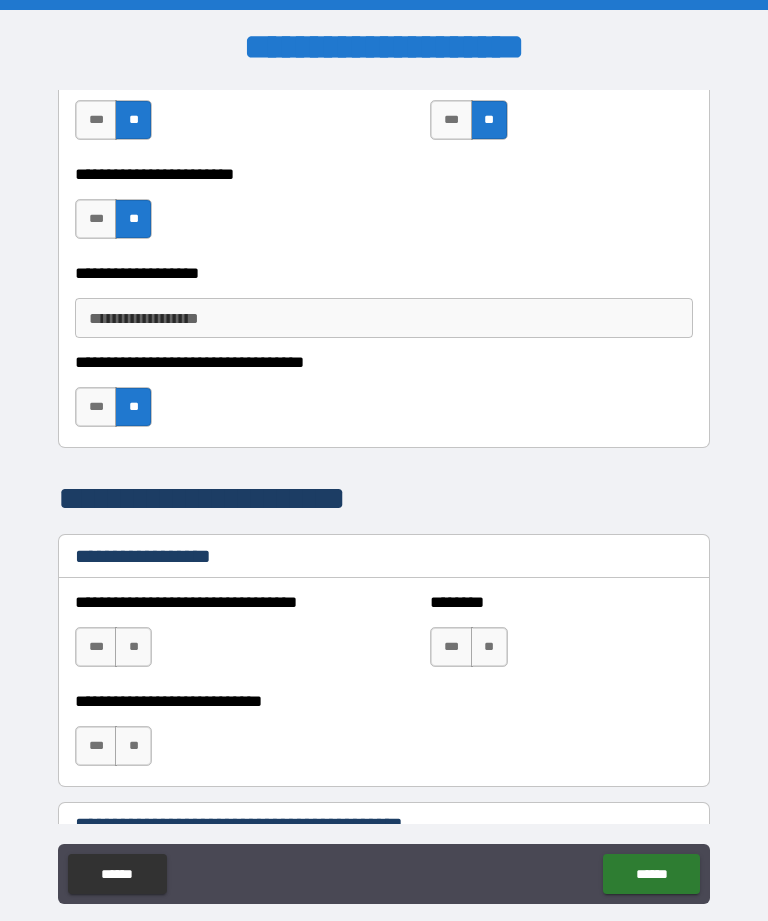click on "**" at bounding box center [133, 647] 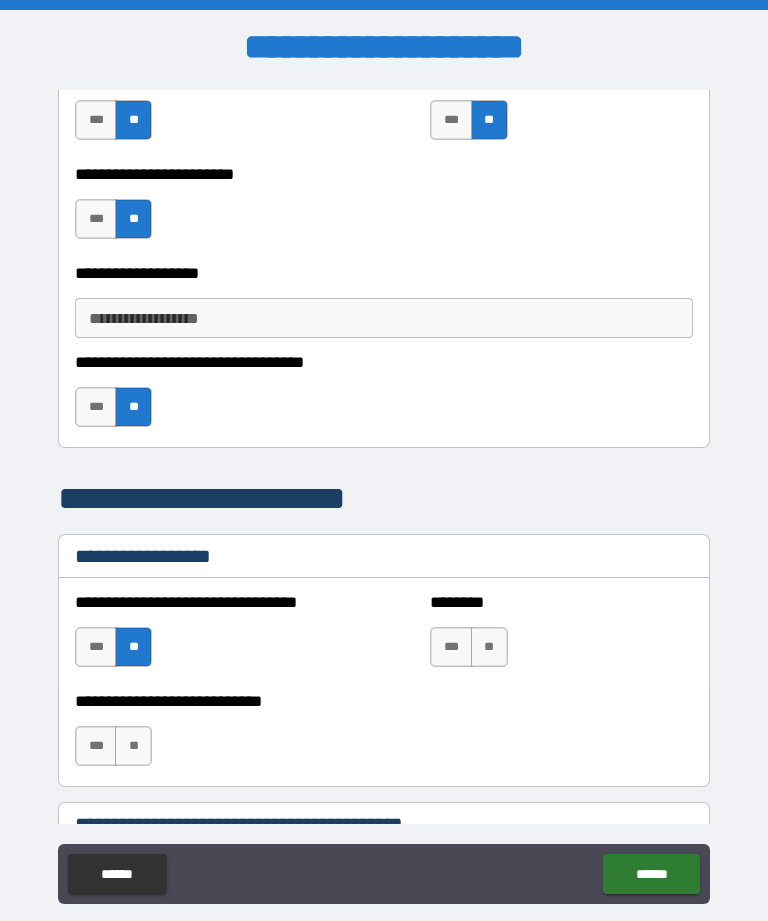 click on "**" at bounding box center [133, 746] 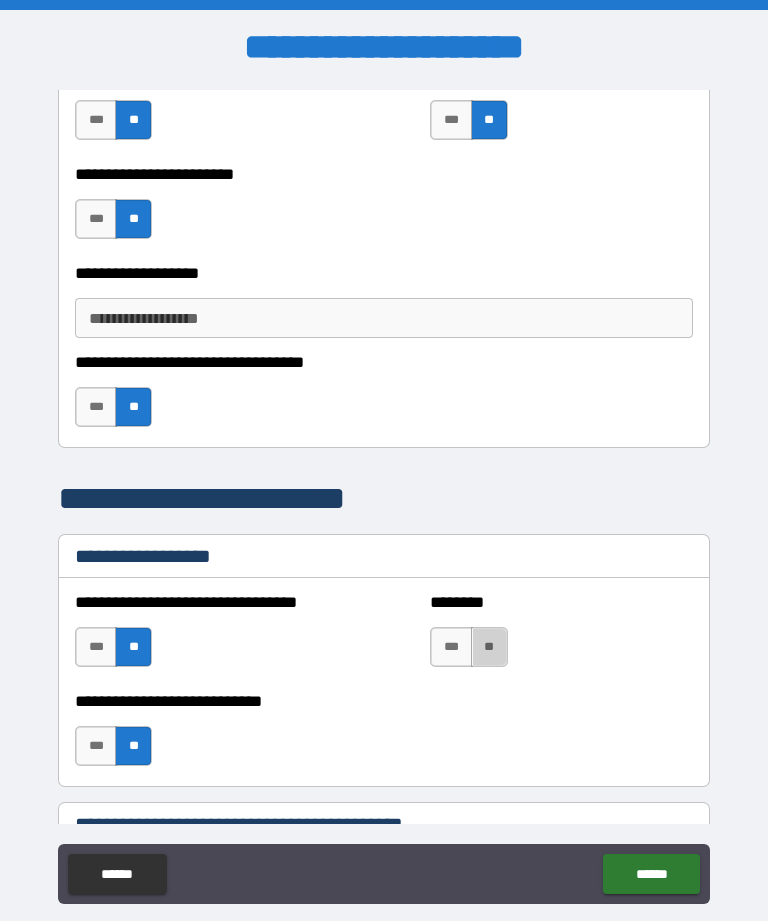 click on "**" at bounding box center [489, 647] 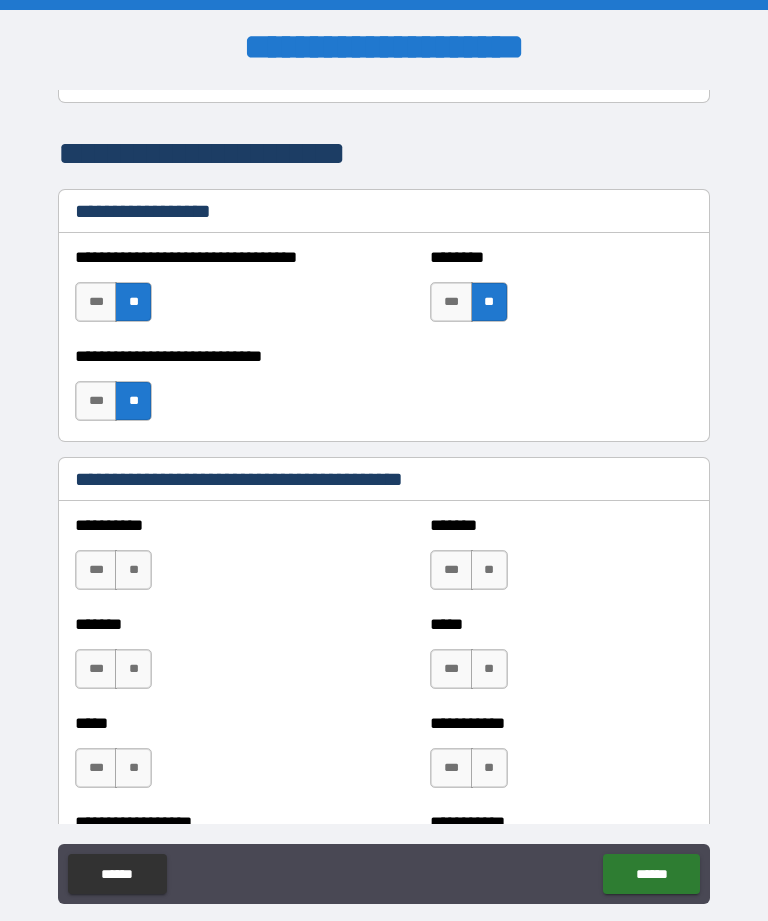 scroll, scrollTop: 1707, scrollLeft: 0, axis: vertical 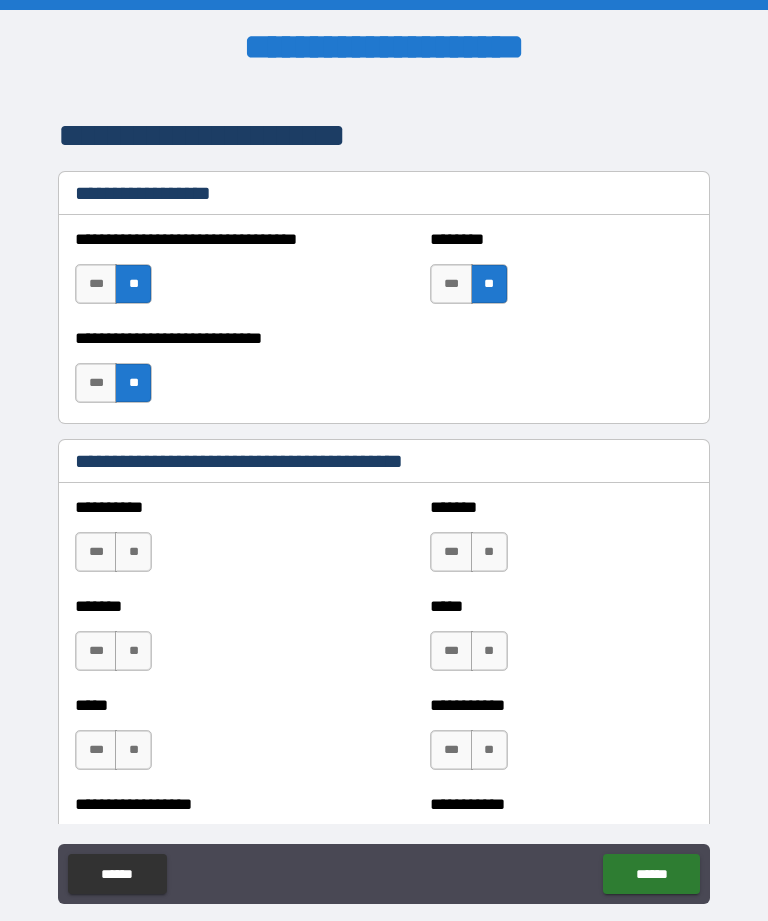 click on "**" at bounding box center [133, 552] 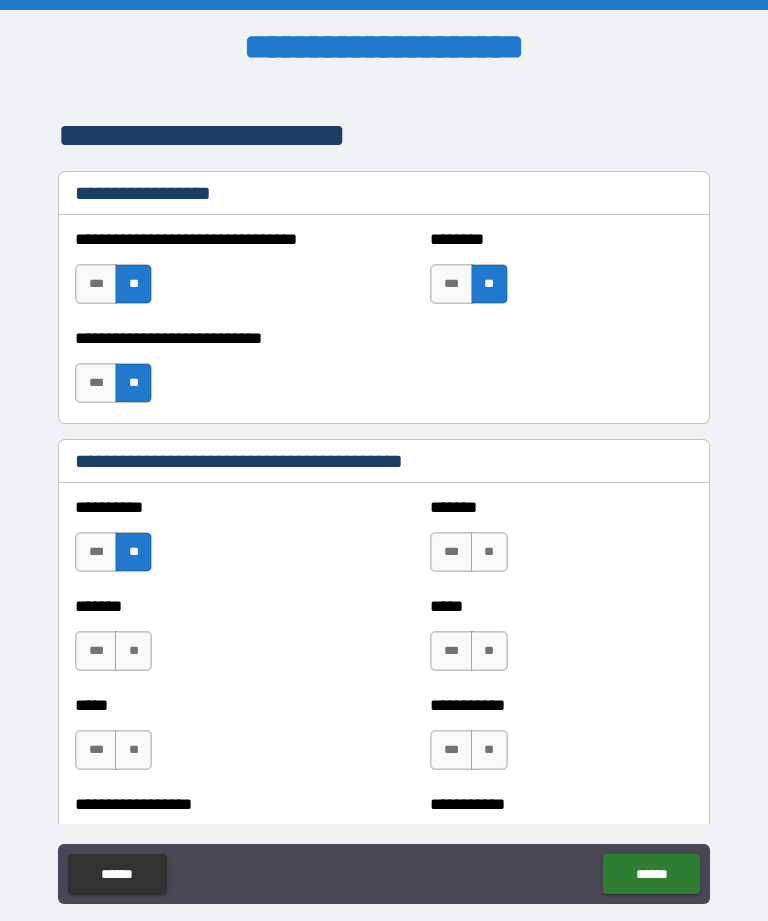 click on "**" at bounding box center [133, 651] 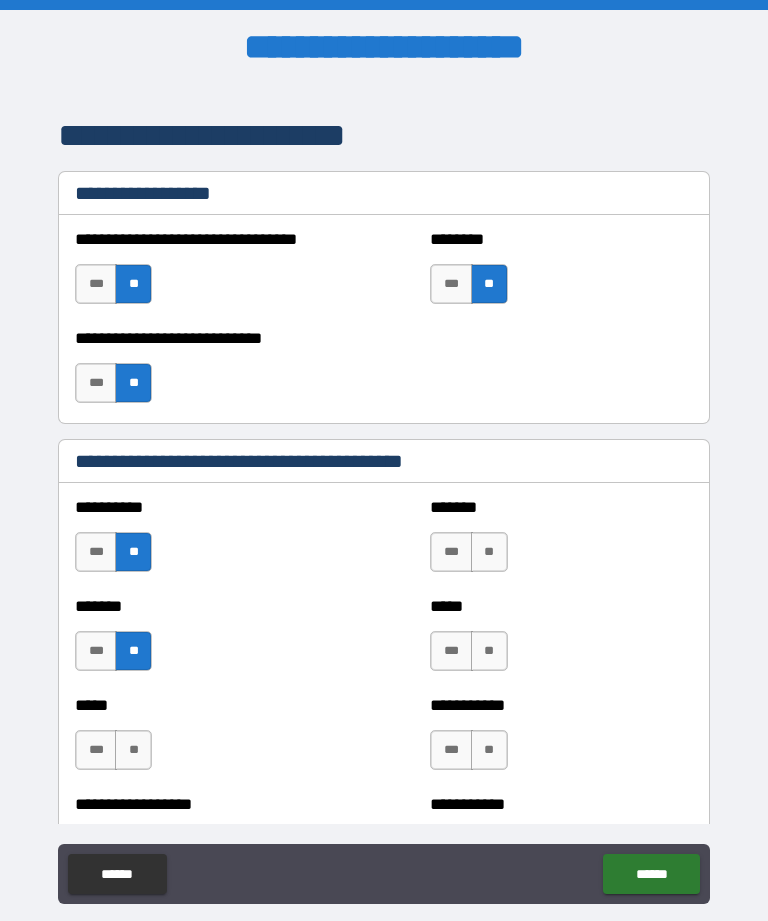 click on "**" at bounding box center (133, 750) 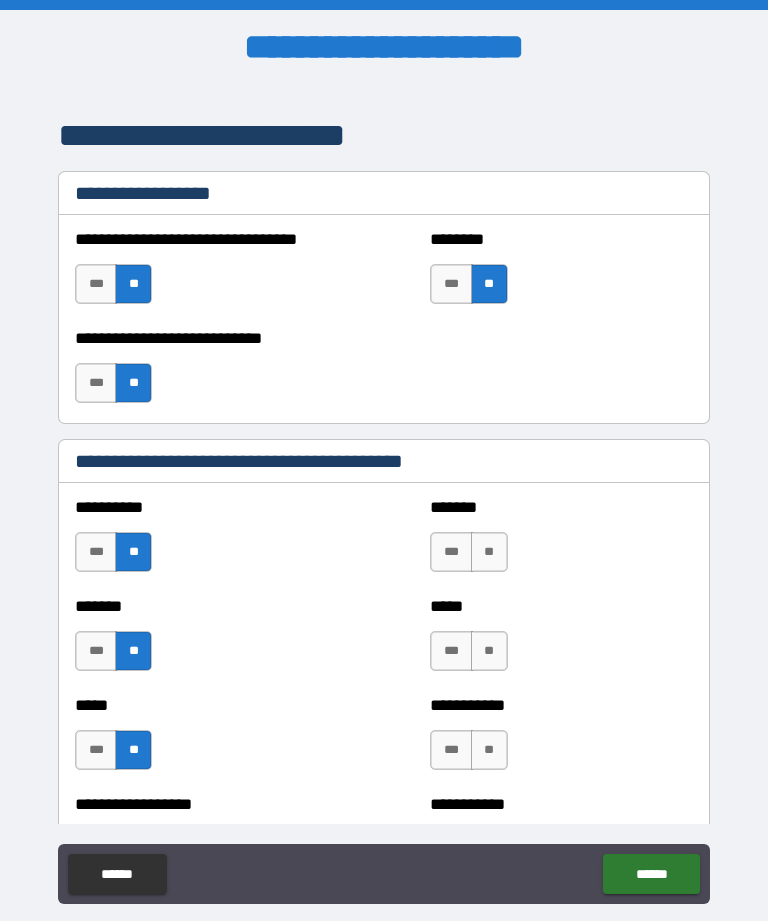 click on "**" at bounding box center [489, 552] 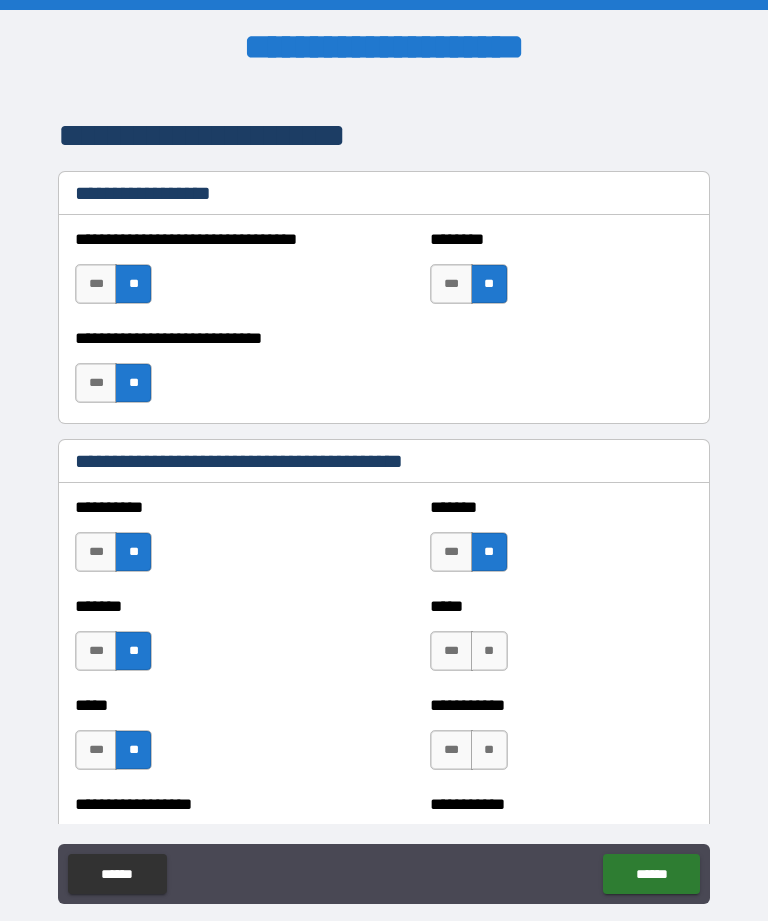 click on "**" at bounding box center [489, 651] 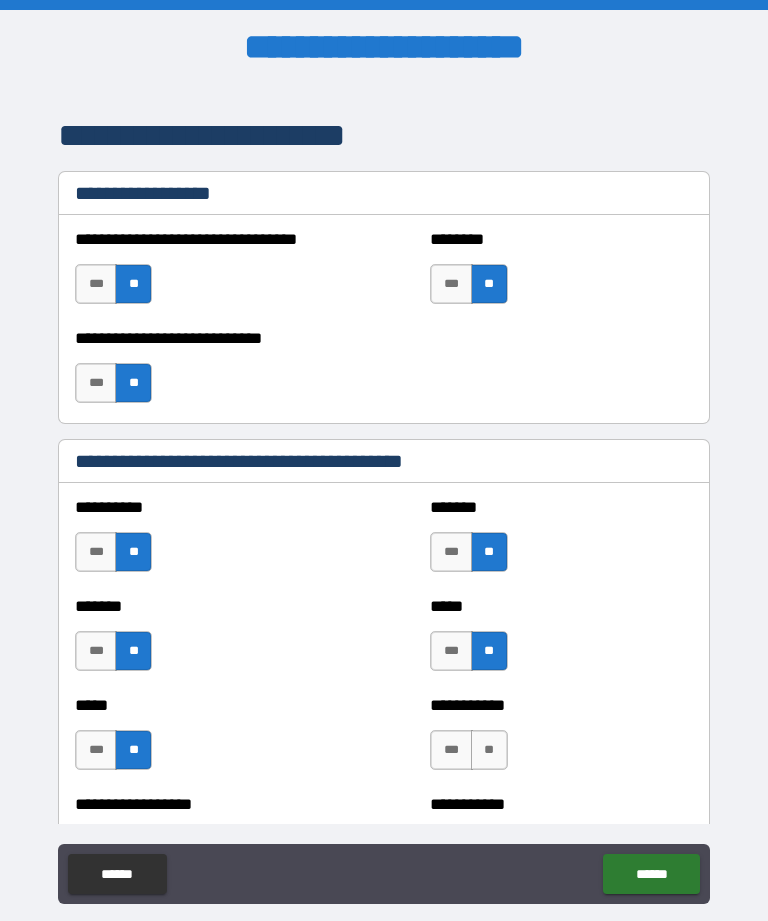 click on "**" at bounding box center [489, 750] 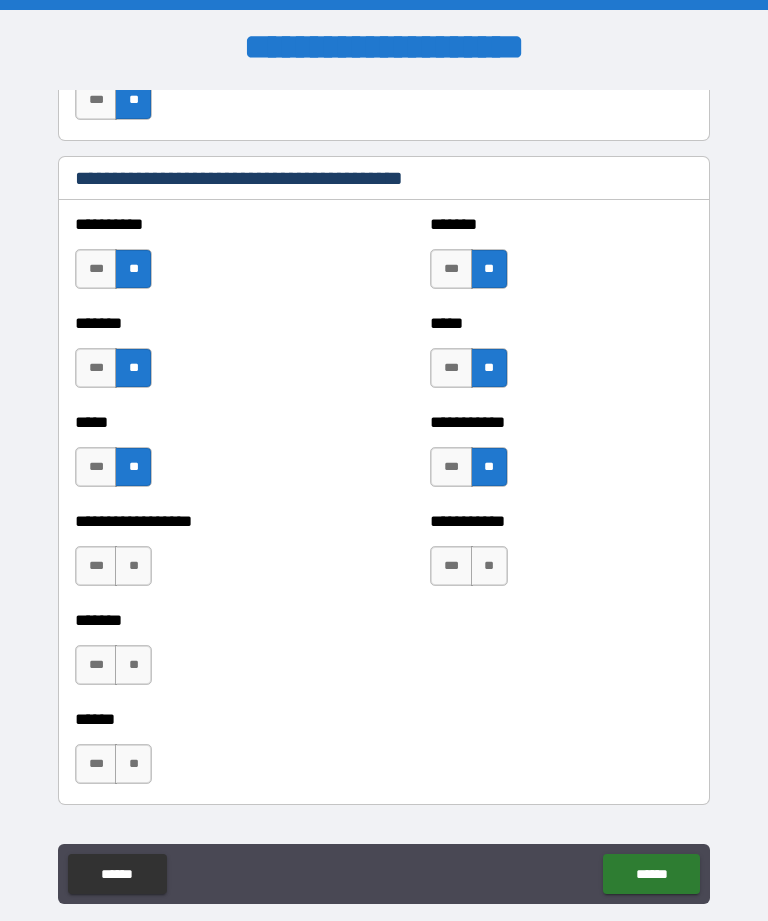 scroll, scrollTop: 2003, scrollLeft: 0, axis: vertical 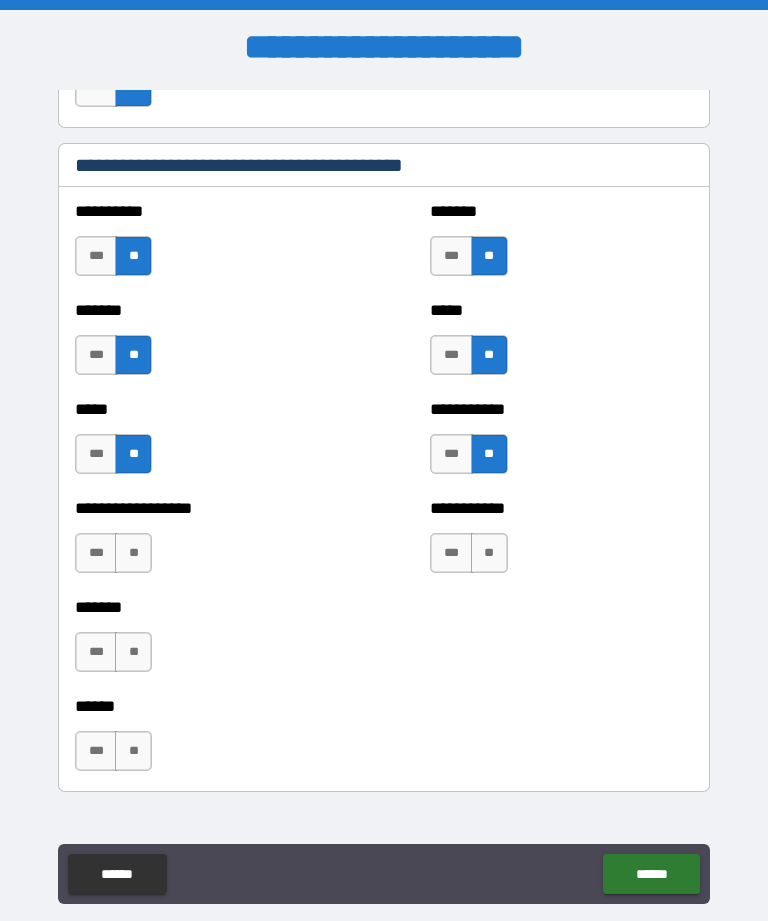 click on "**" at bounding box center [489, 553] 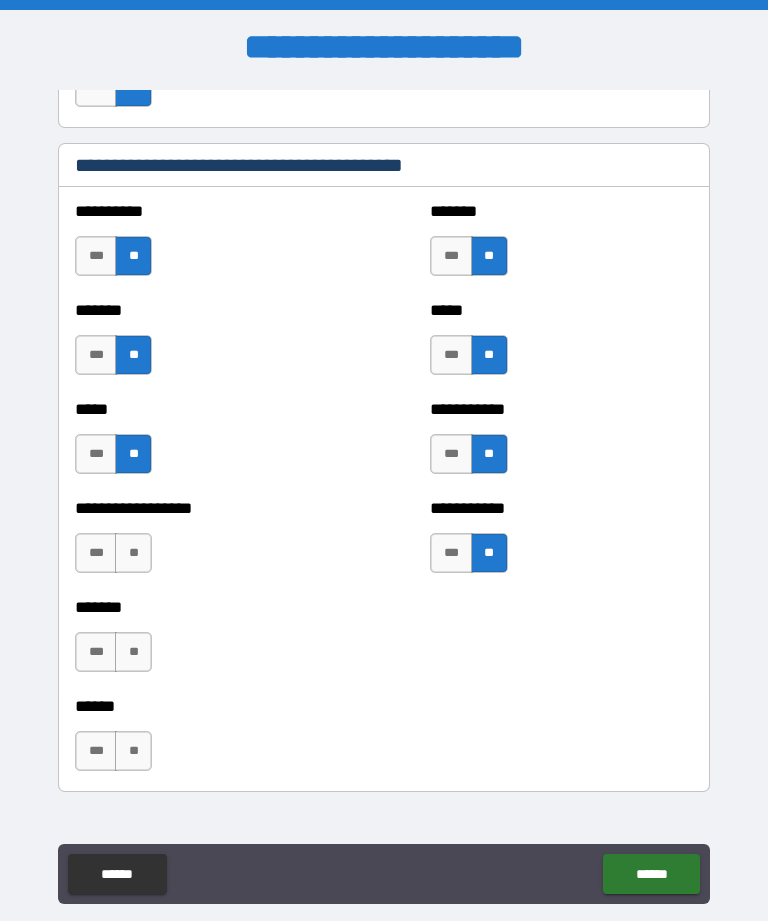 click on "**" at bounding box center [133, 553] 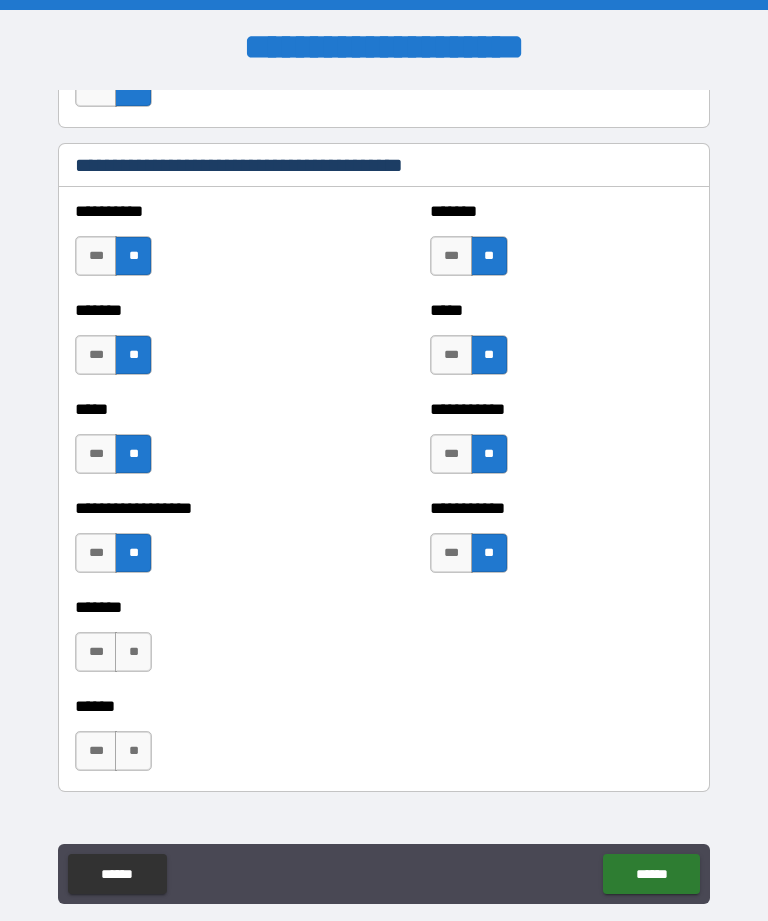 click on "**" at bounding box center (133, 652) 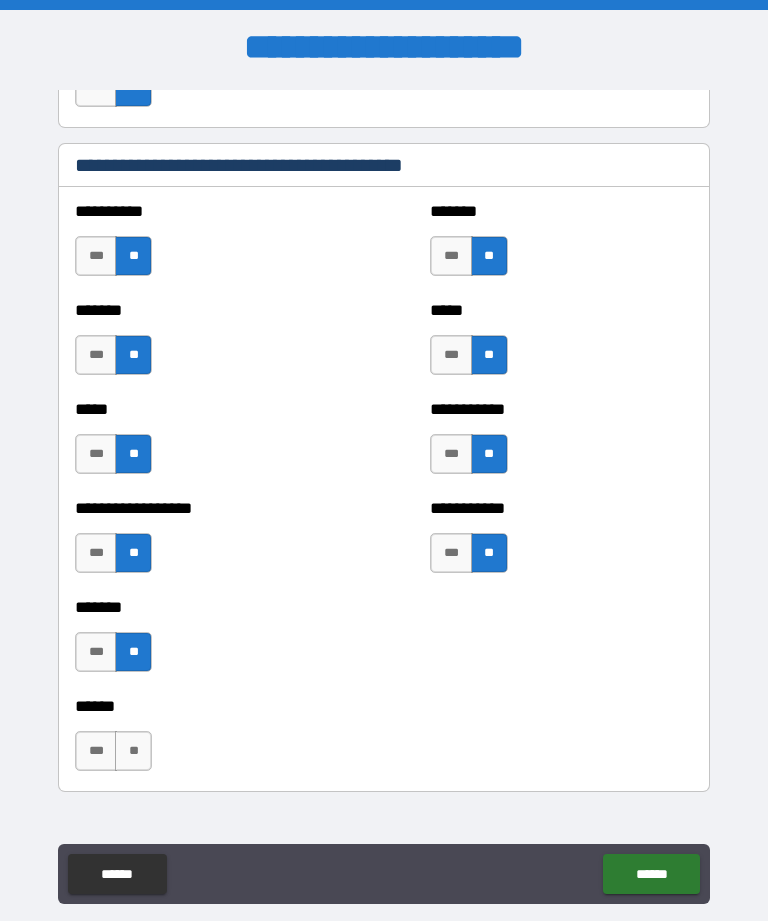 click on "**" at bounding box center (133, 751) 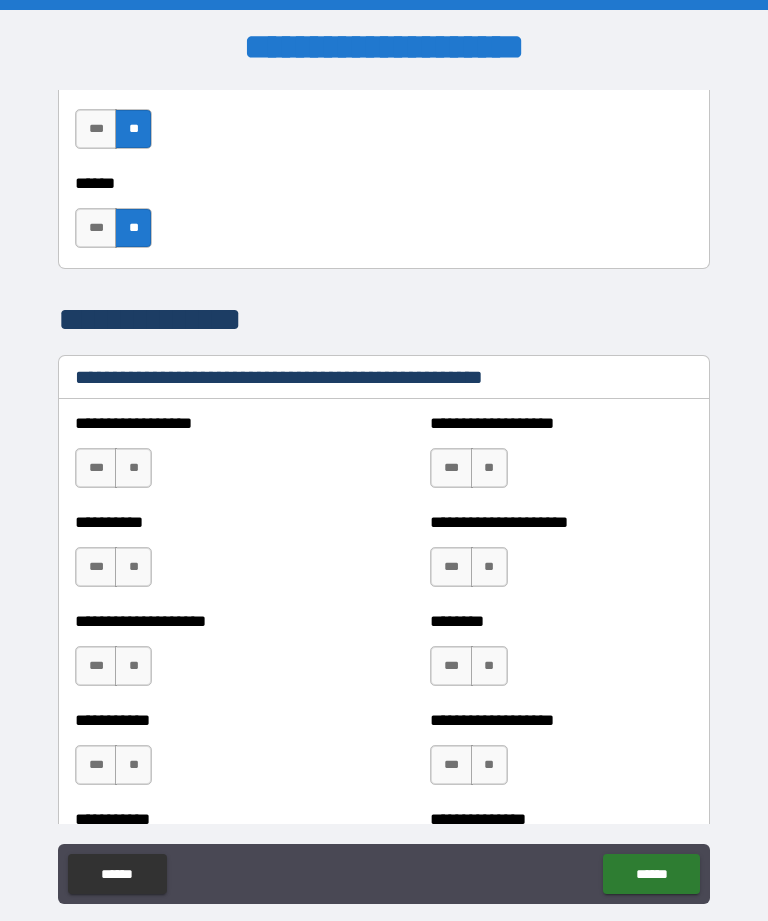 scroll, scrollTop: 2526, scrollLeft: 0, axis: vertical 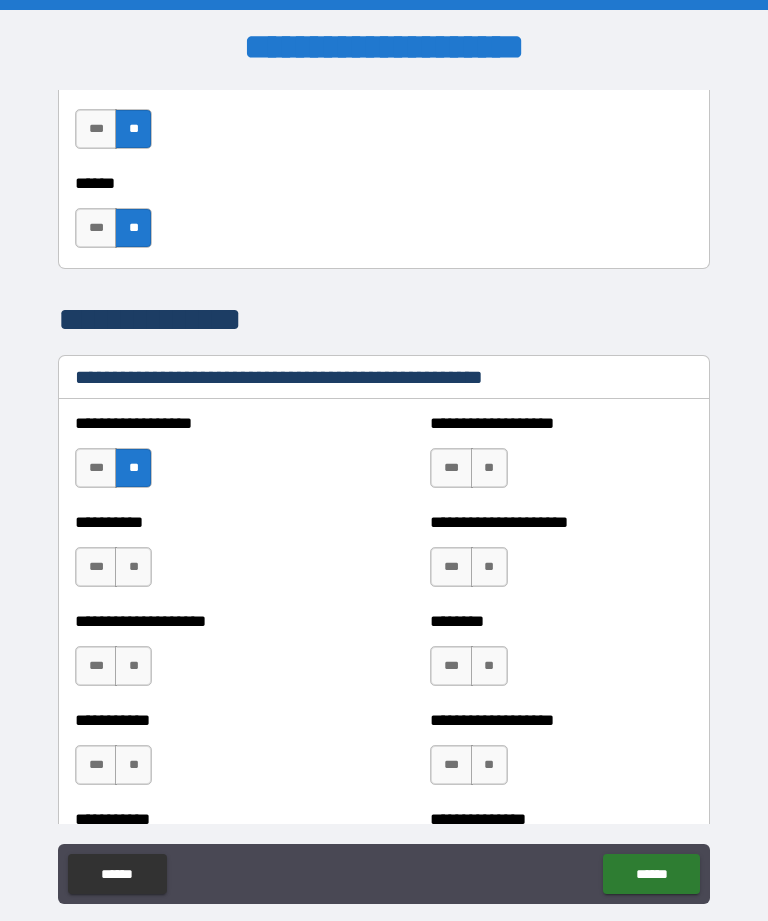 click on "**" at bounding box center (133, 567) 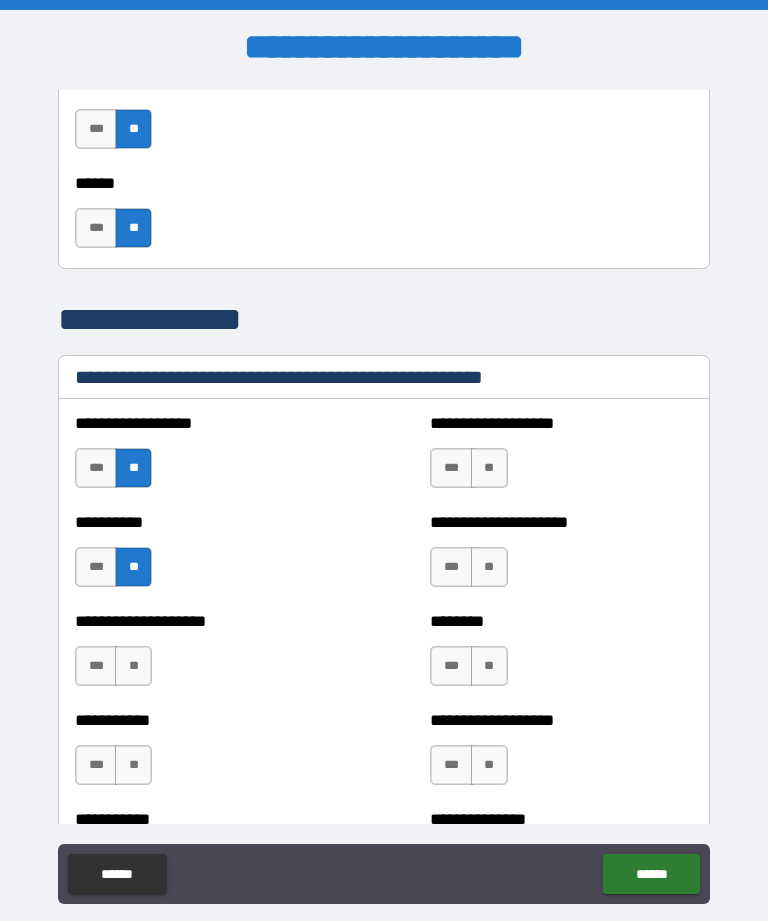 click on "**" at bounding box center [133, 666] 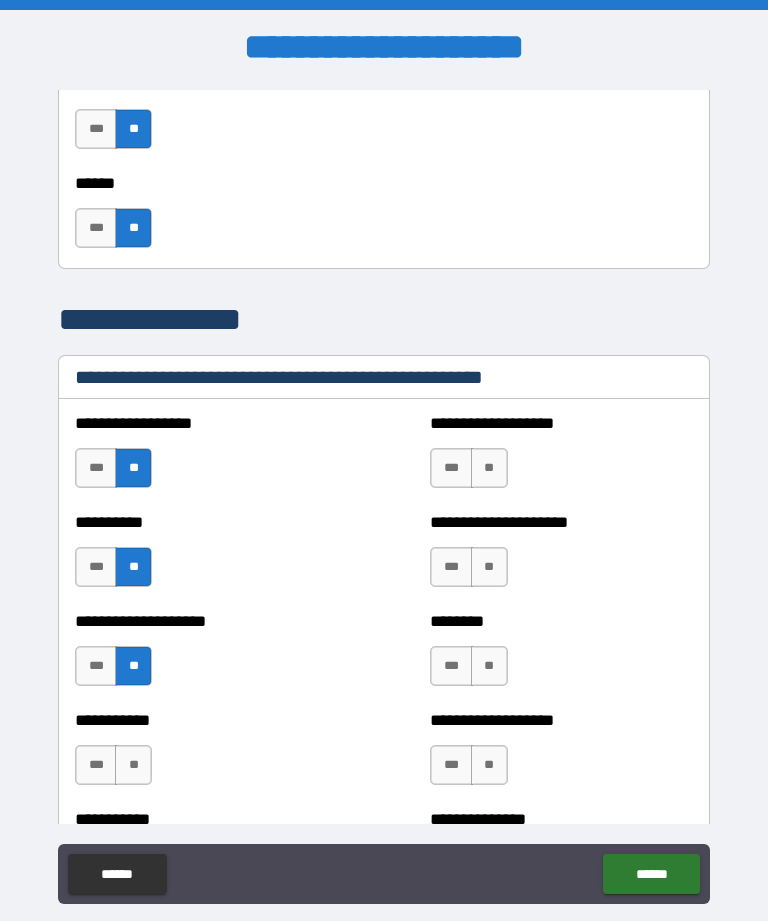 click on "**" at bounding box center [133, 765] 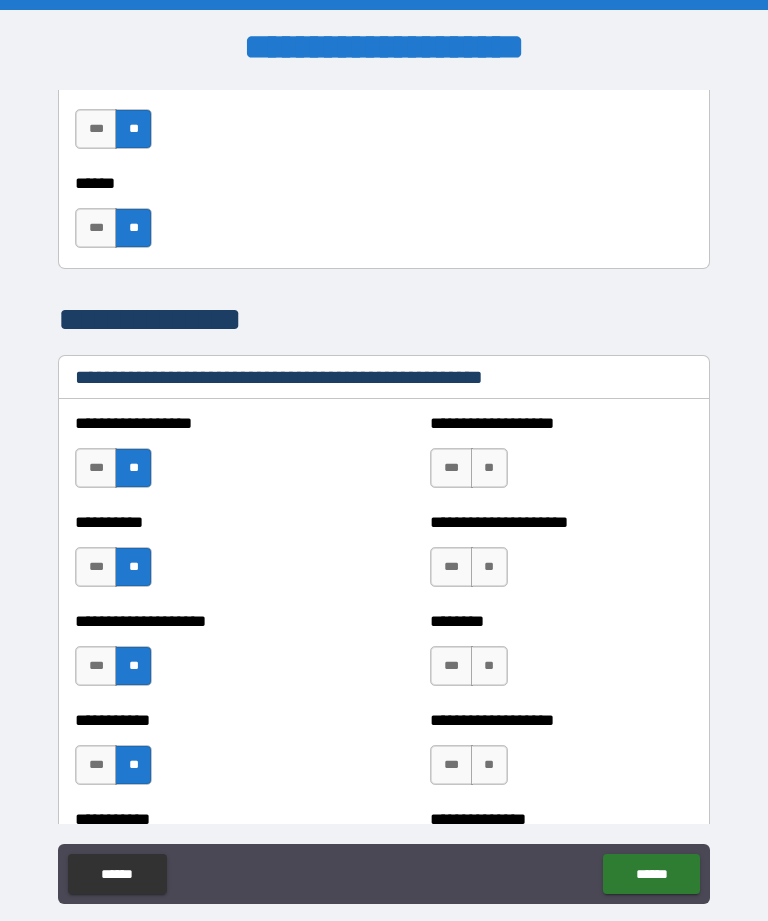 click on "**" at bounding box center [489, 468] 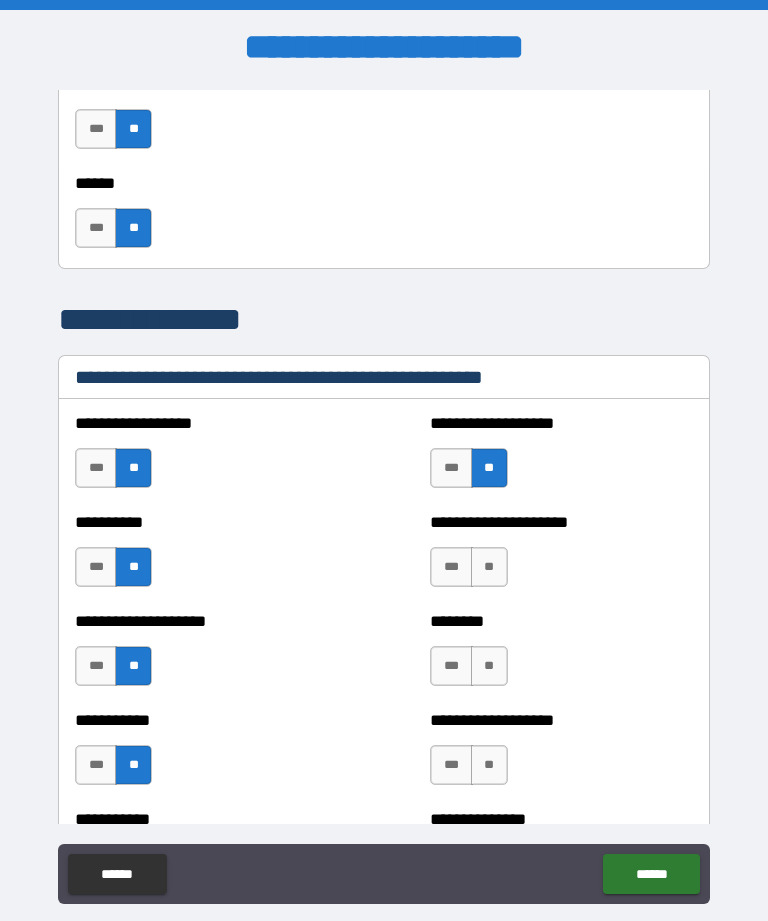 click on "**" at bounding box center [489, 567] 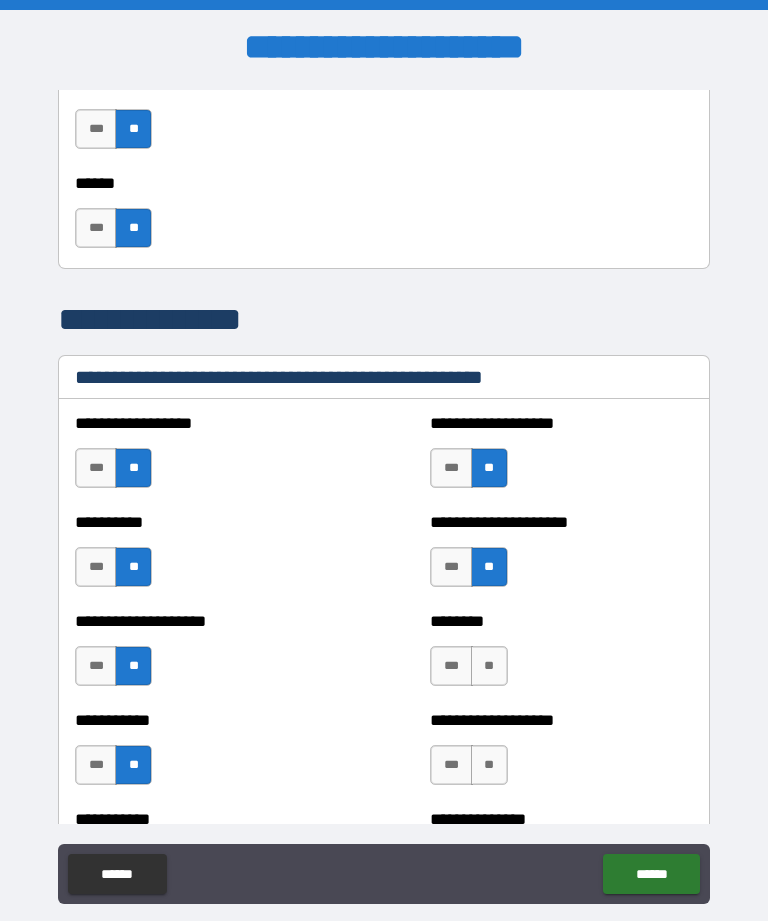click on "**" at bounding box center (489, 666) 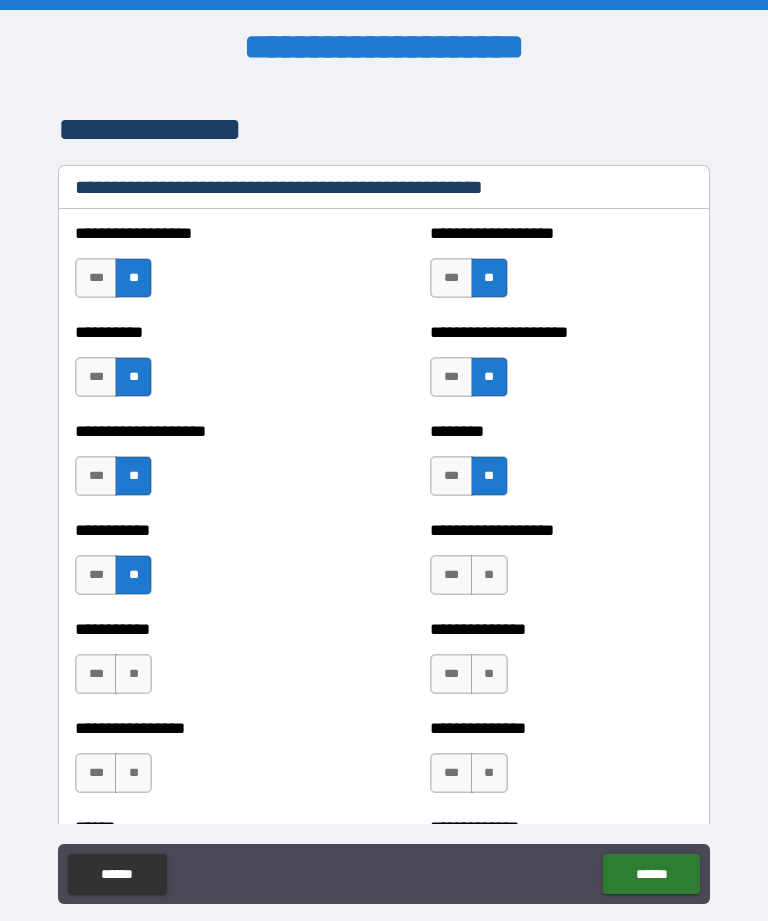 scroll, scrollTop: 2720, scrollLeft: 0, axis: vertical 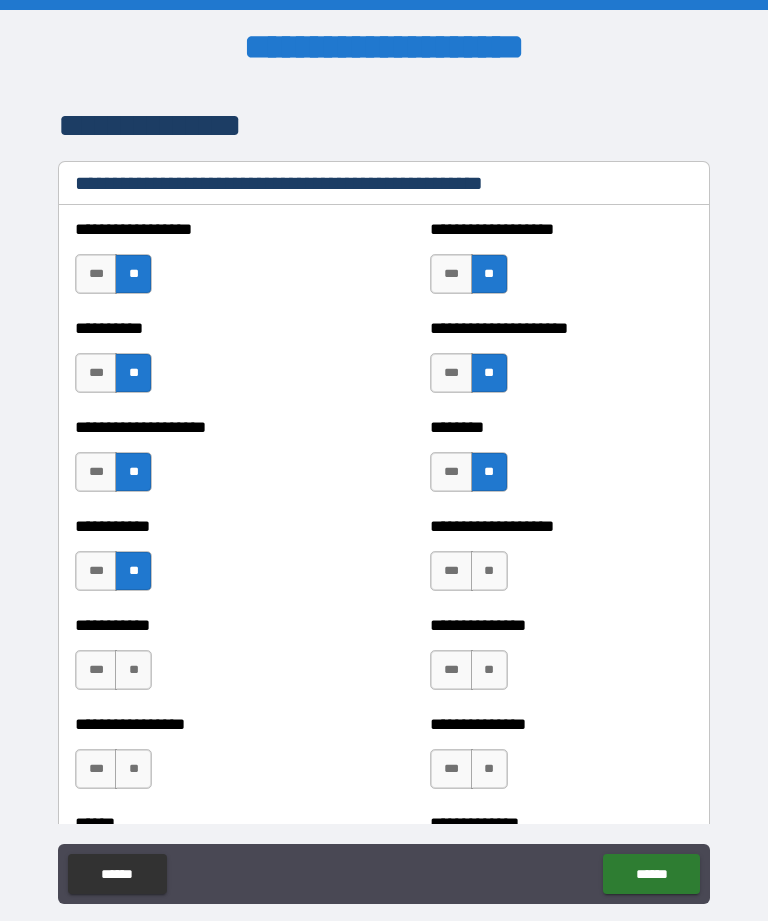 click on "**" at bounding box center (489, 571) 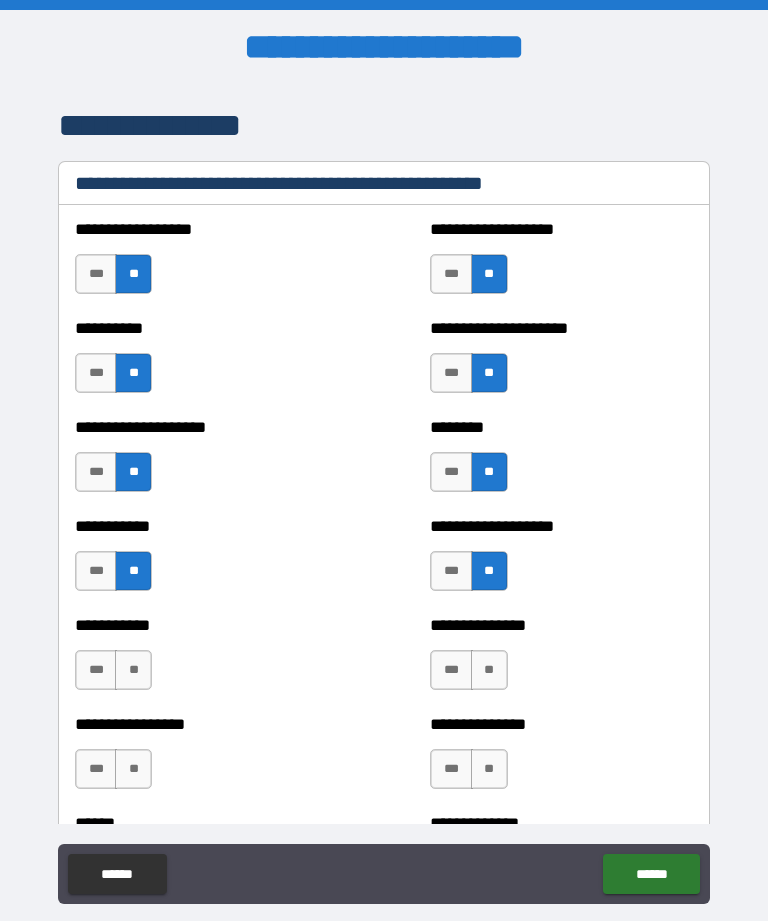 click on "**" at bounding box center (489, 670) 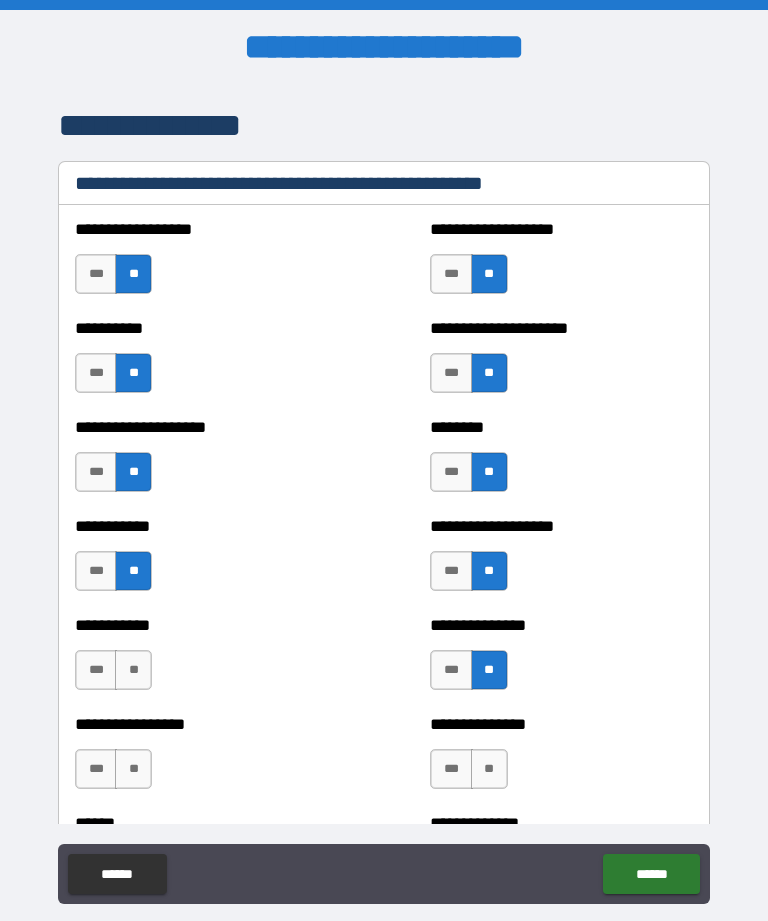 click on "**" at bounding box center (489, 769) 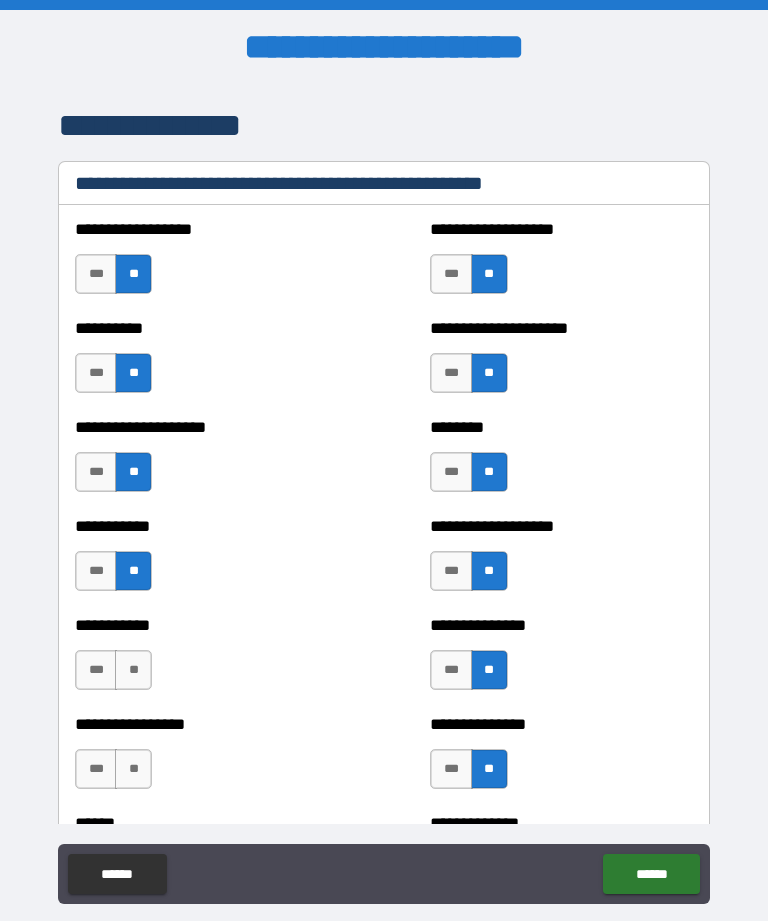 click on "**" at bounding box center (133, 670) 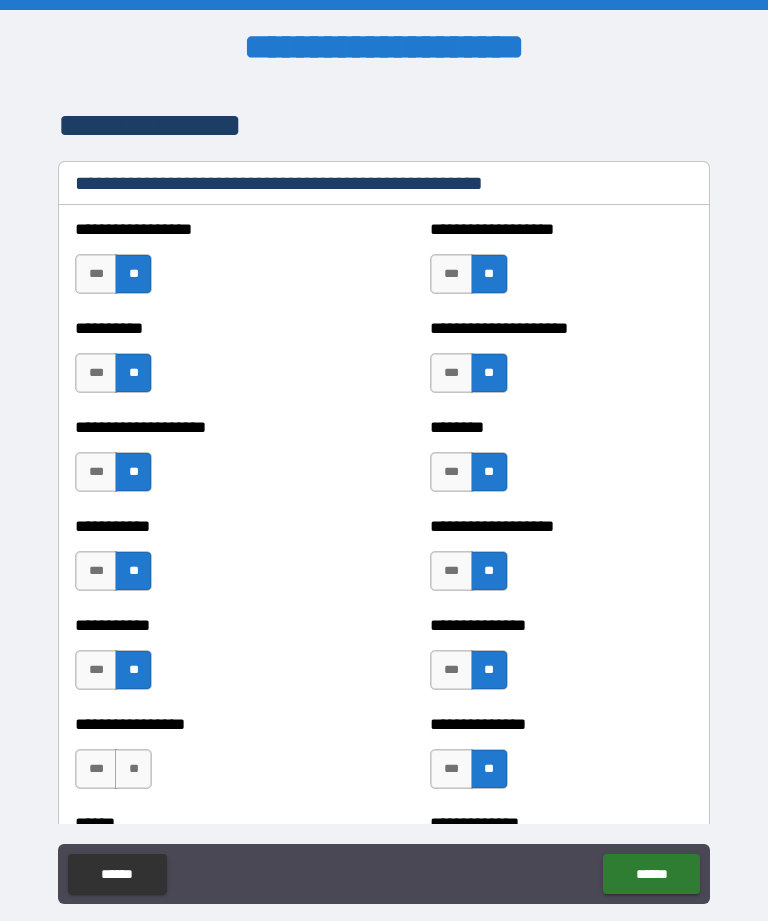click on "**" at bounding box center [133, 769] 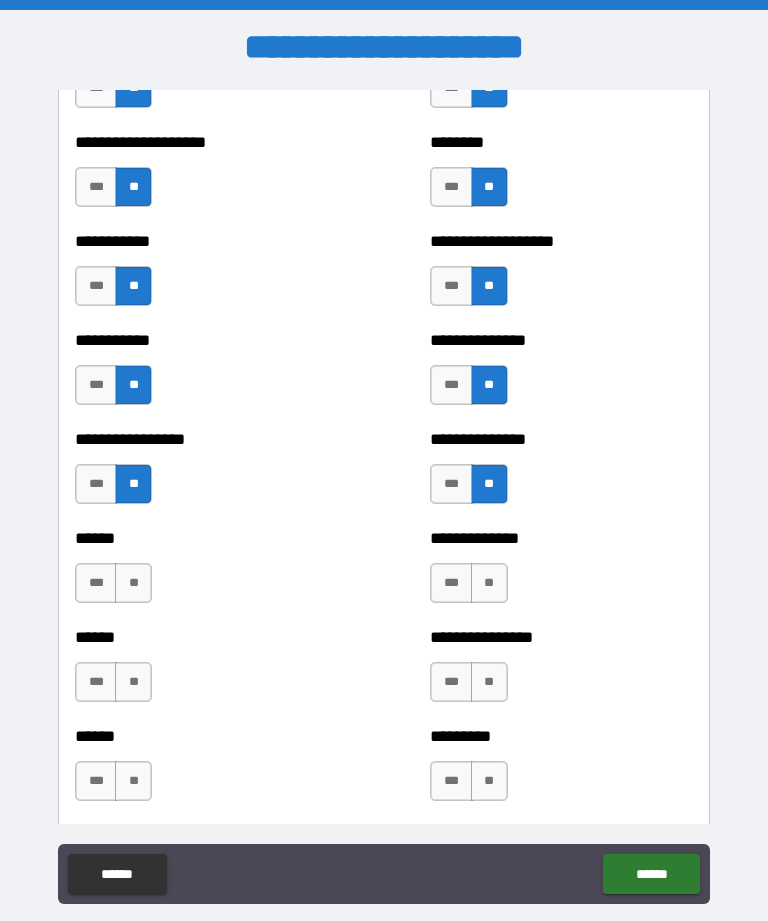 scroll, scrollTop: 3007, scrollLeft: 0, axis: vertical 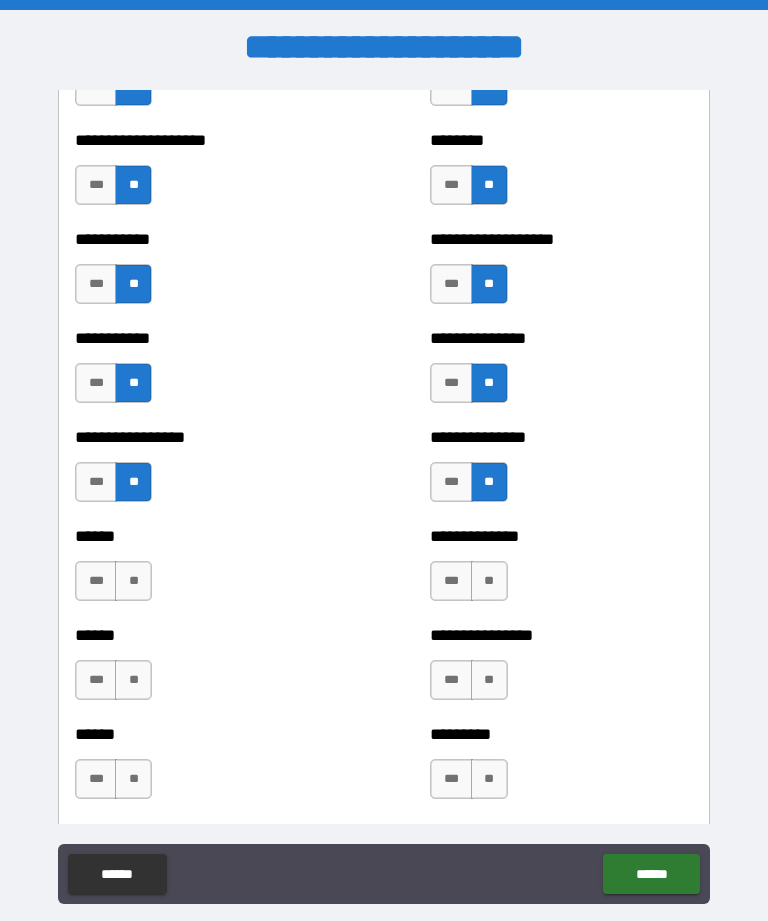 click on "**" at bounding box center [133, 581] 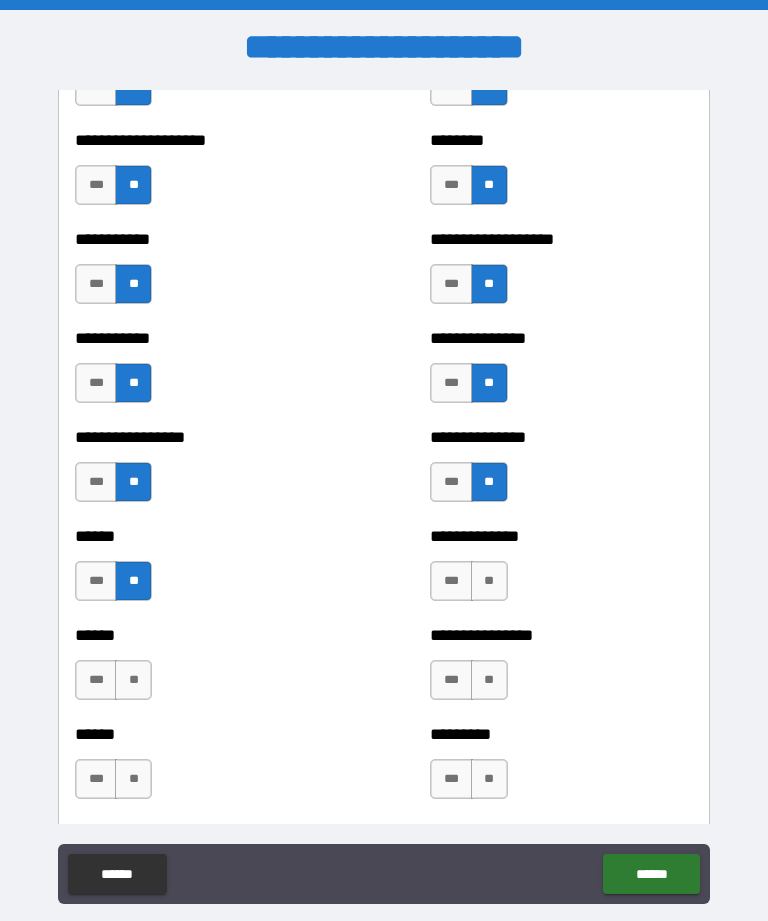click on "**" at bounding box center (133, 680) 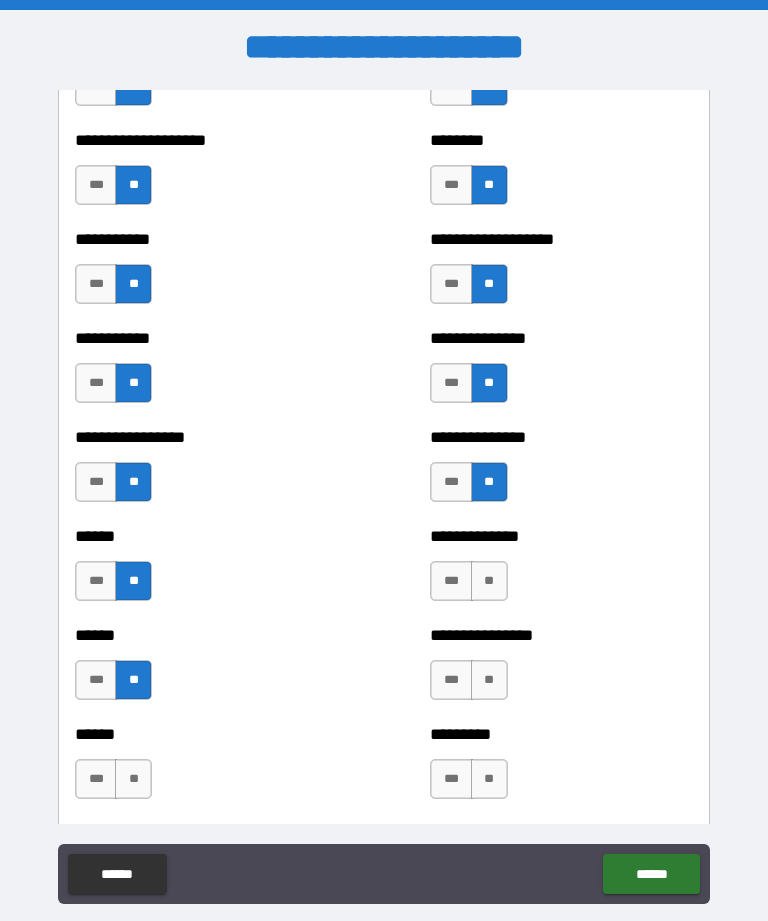 click on "**" at bounding box center (133, 779) 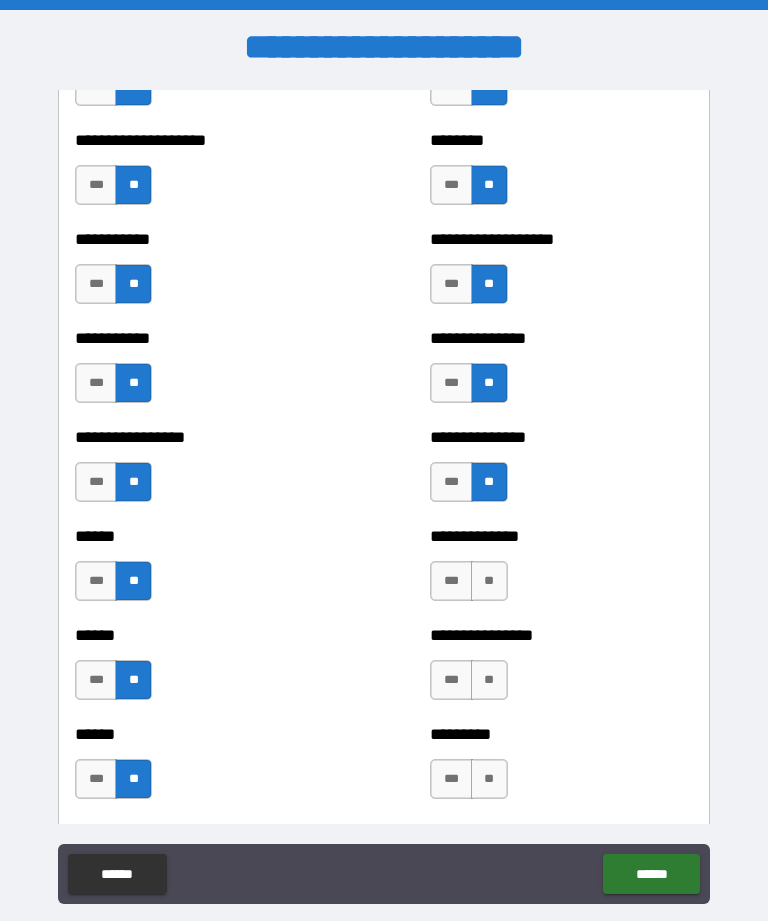 click on "**" at bounding box center (489, 581) 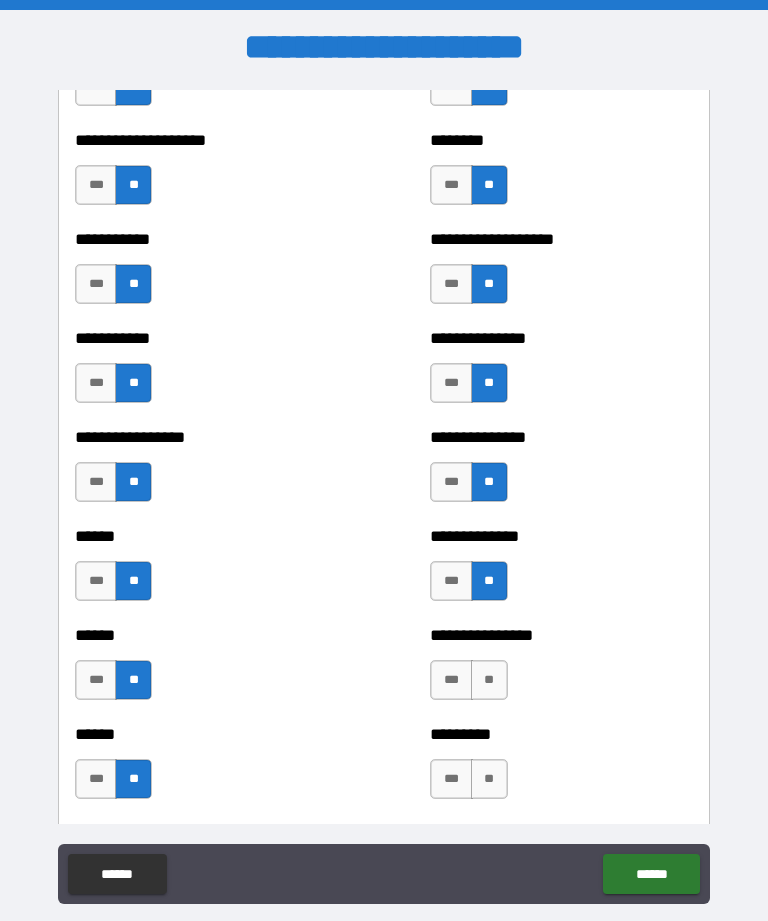 click on "**" at bounding box center (489, 680) 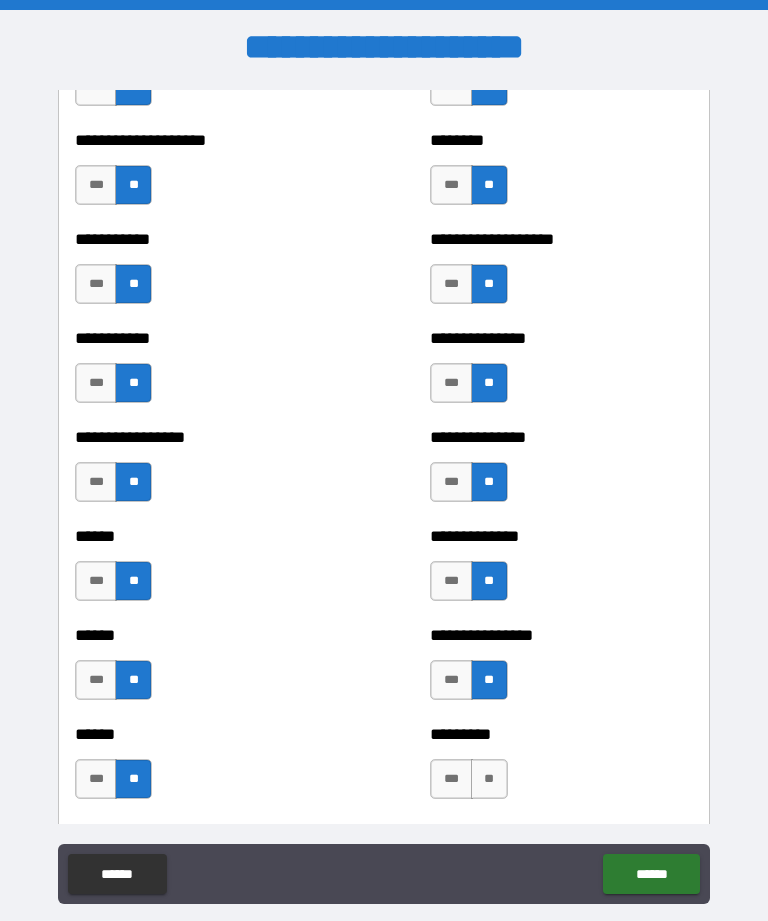 click on "**" at bounding box center [489, 779] 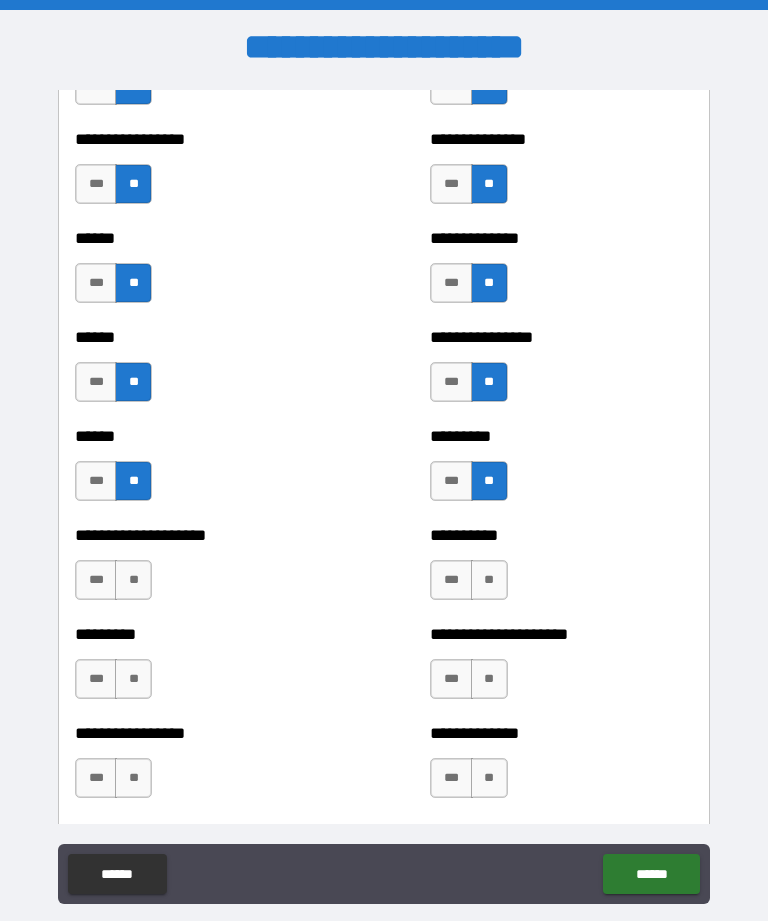 scroll, scrollTop: 3305, scrollLeft: 0, axis: vertical 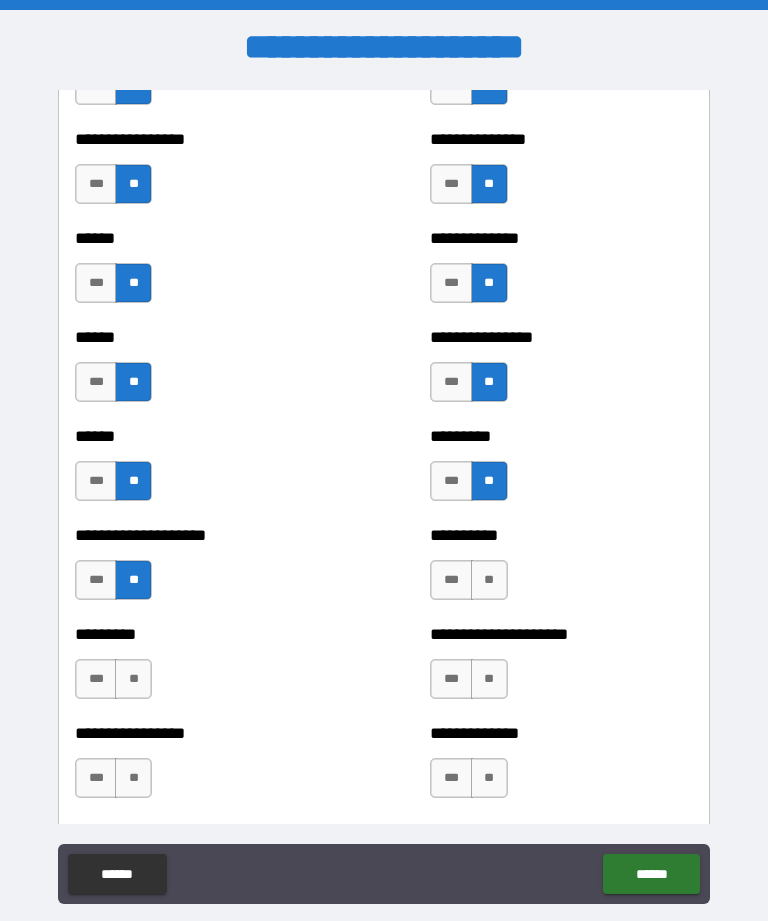 click on "**" at bounding box center (133, 679) 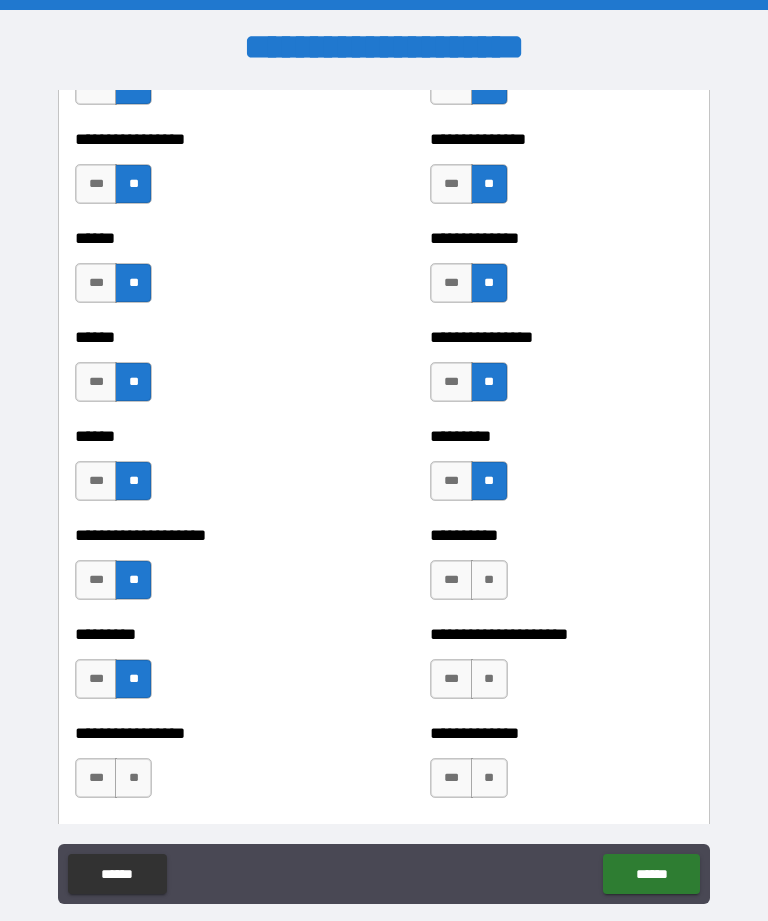 click on "**" at bounding box center [133, 778] 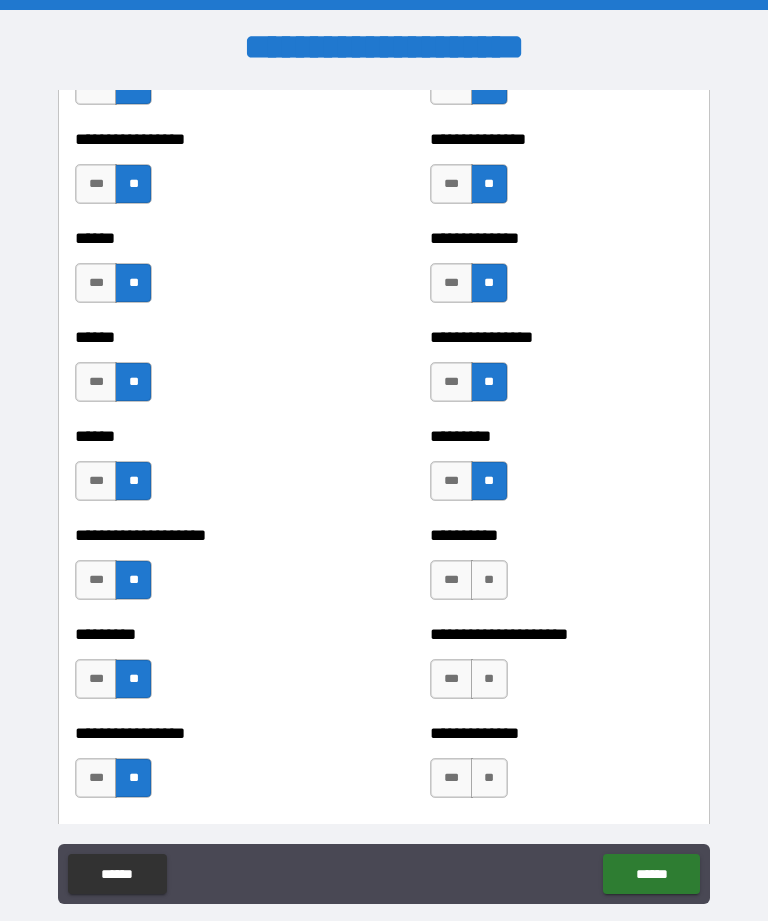 click on "**" at bounding box center (489, 580) 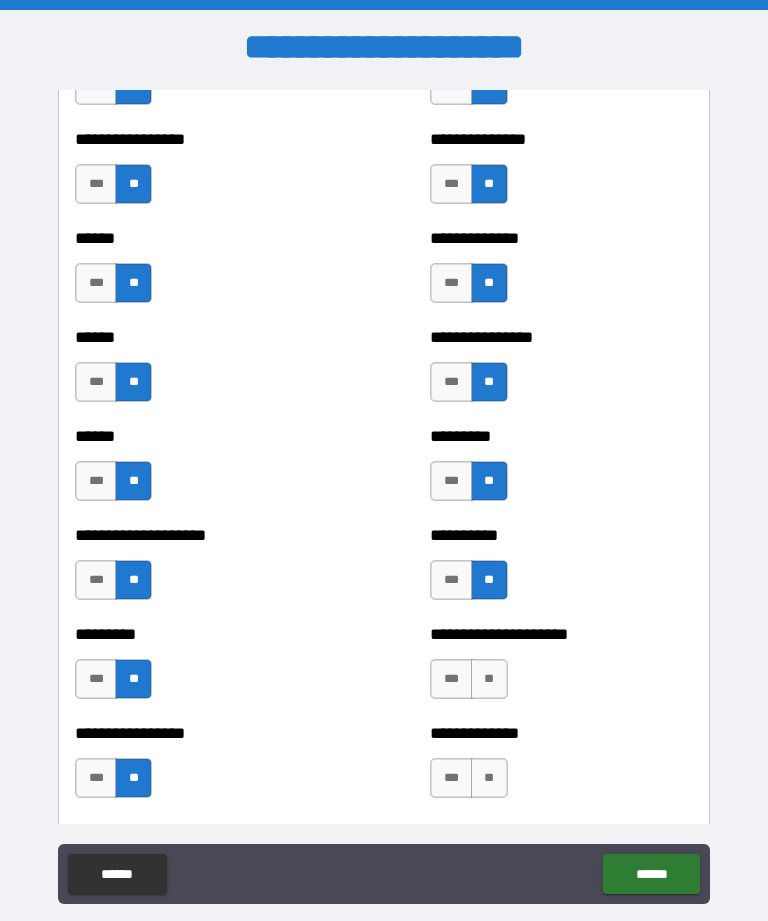 click on "**" at bounding box center (489, 679) 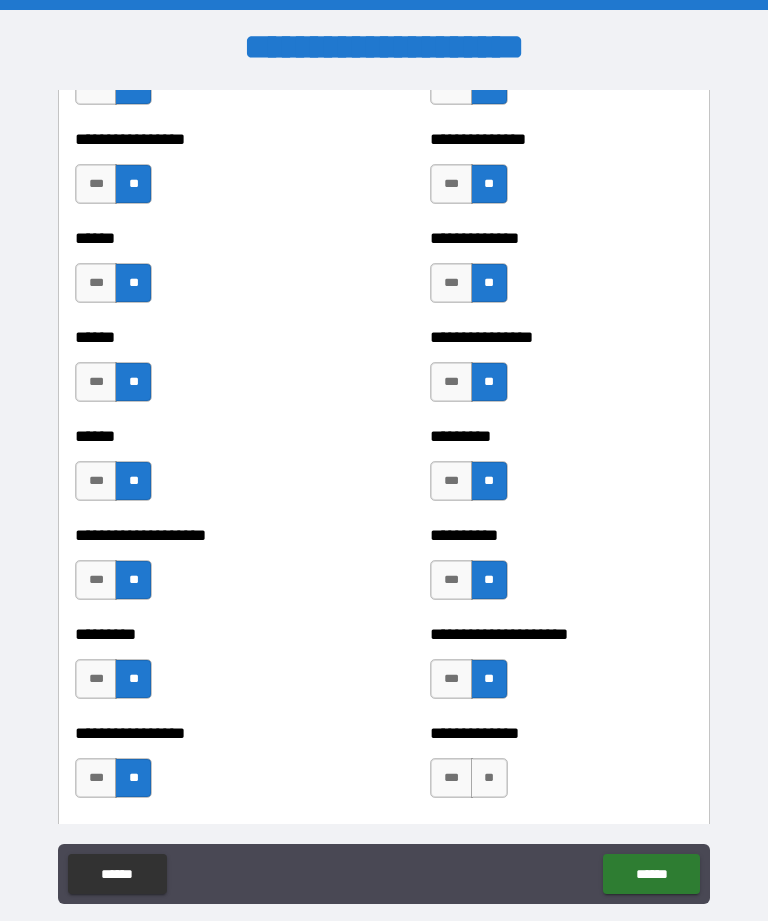 click on "**" at bounding box center [489, 778] 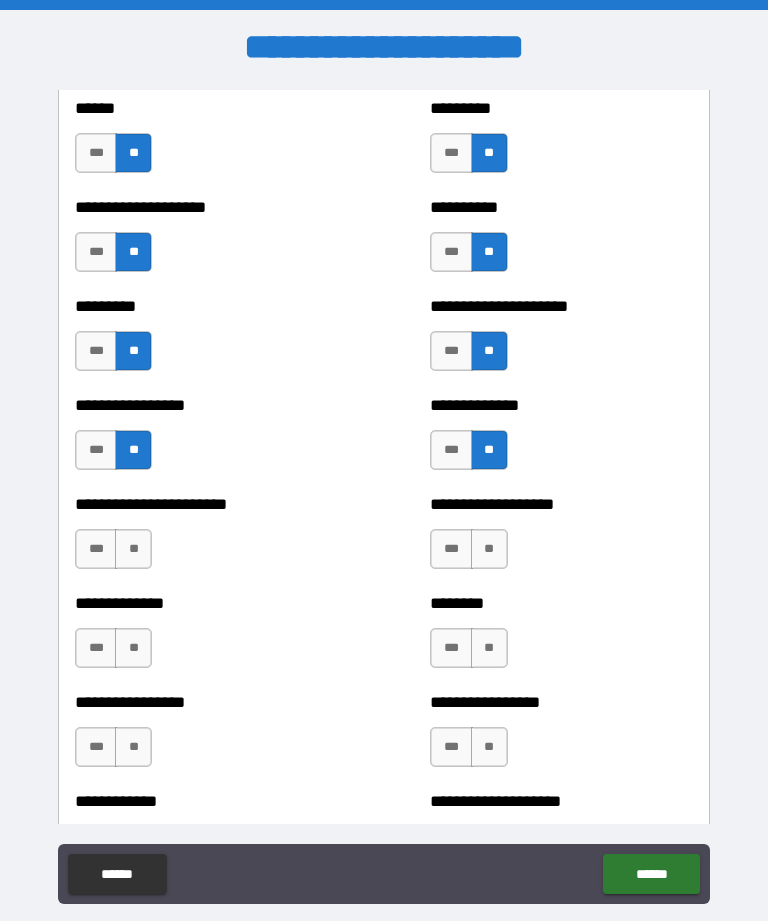 scroll, scrollTop: 3635, scrollLeft: 0, axis: vertical 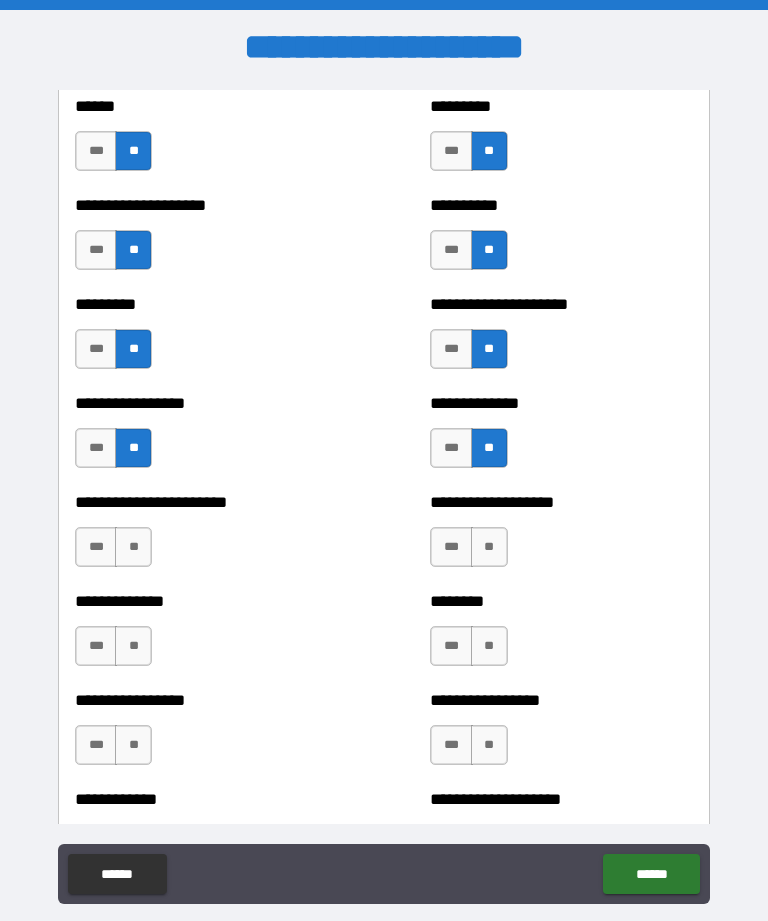 click on "**********" at bounding box center [206, 537] 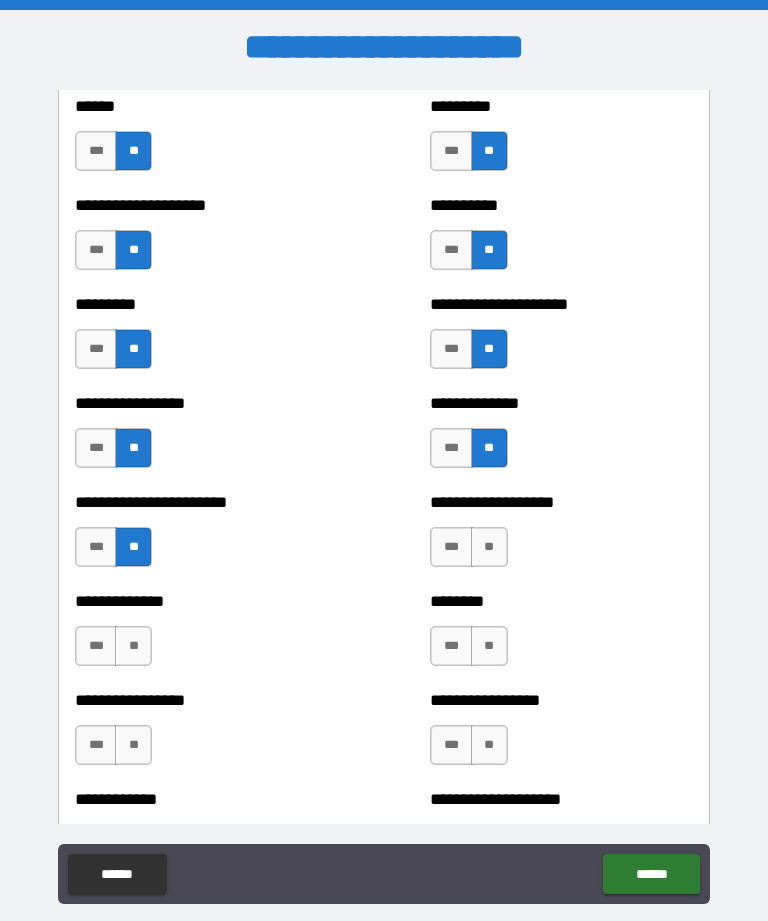 click on "**" at bounding box center [133, 646] 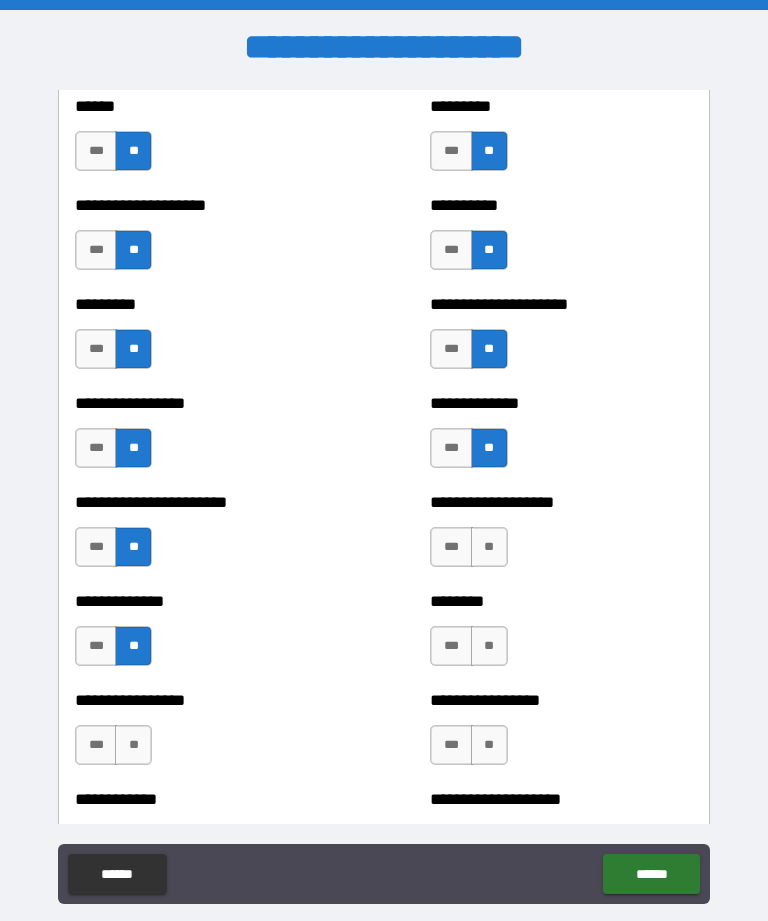 click on "**" at bounding box center [133, 745] 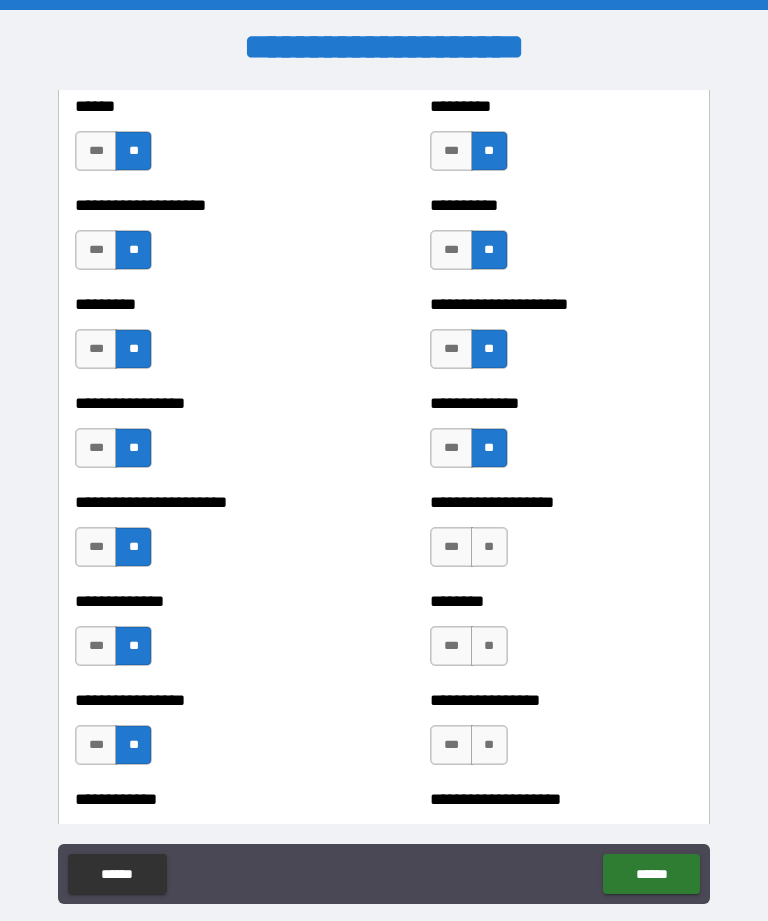 click on "**" at bounding box center [489, 547] 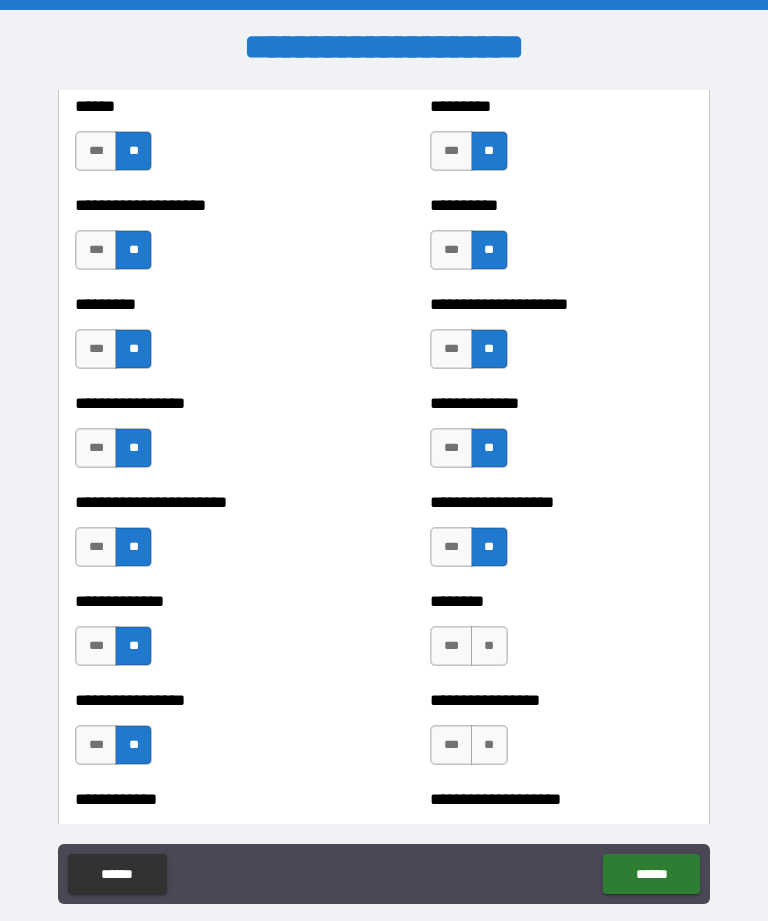 click on "**" at bounding box center (489, 646) 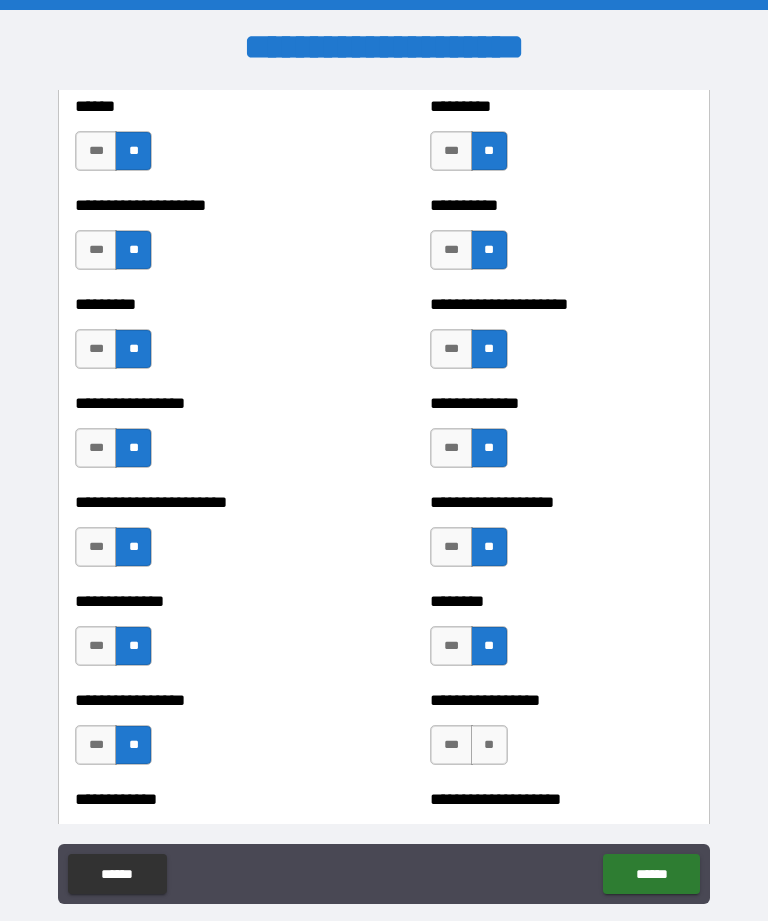 click on "**" at bounding box center (489, 745) 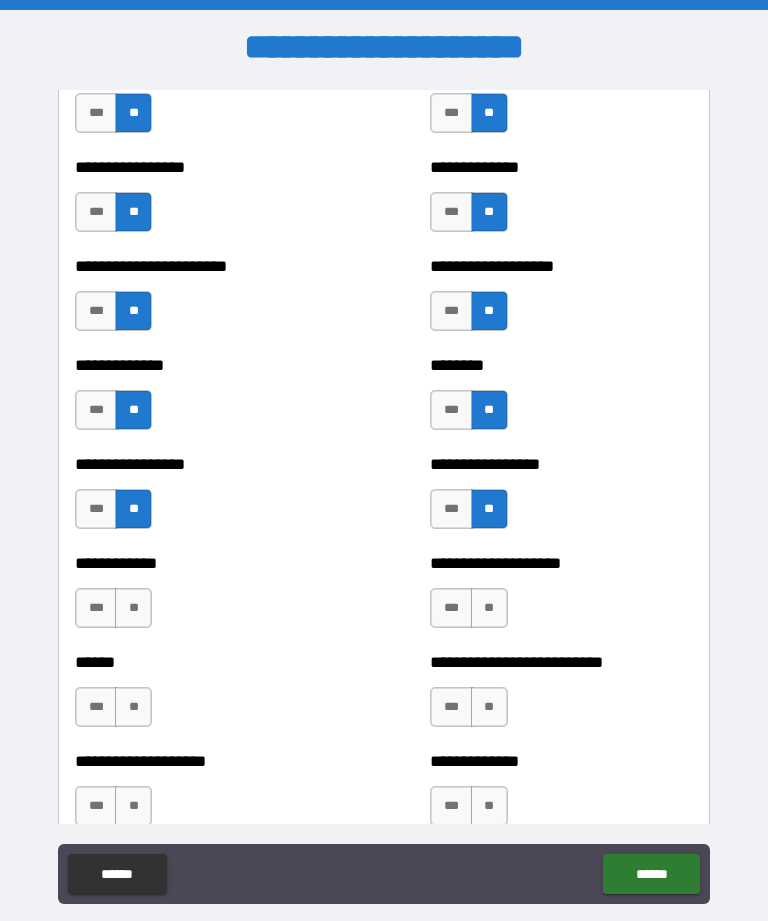 scroll, scrollTop: 3876, scrollLeft: 0, axis: vertical 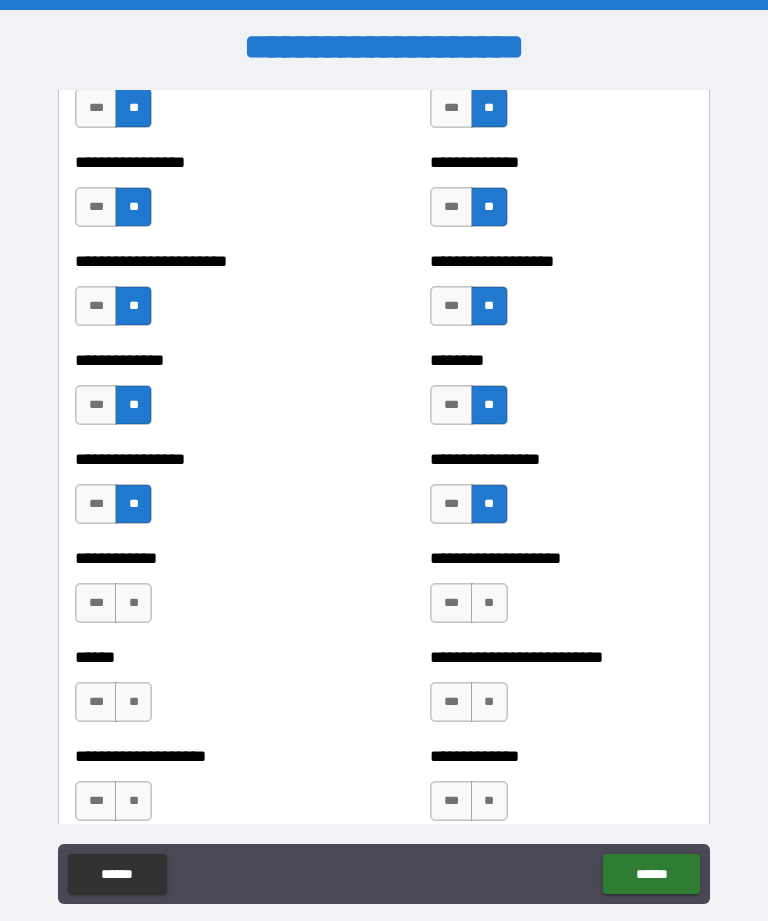 click on "**" at bounding box center [133, 603] 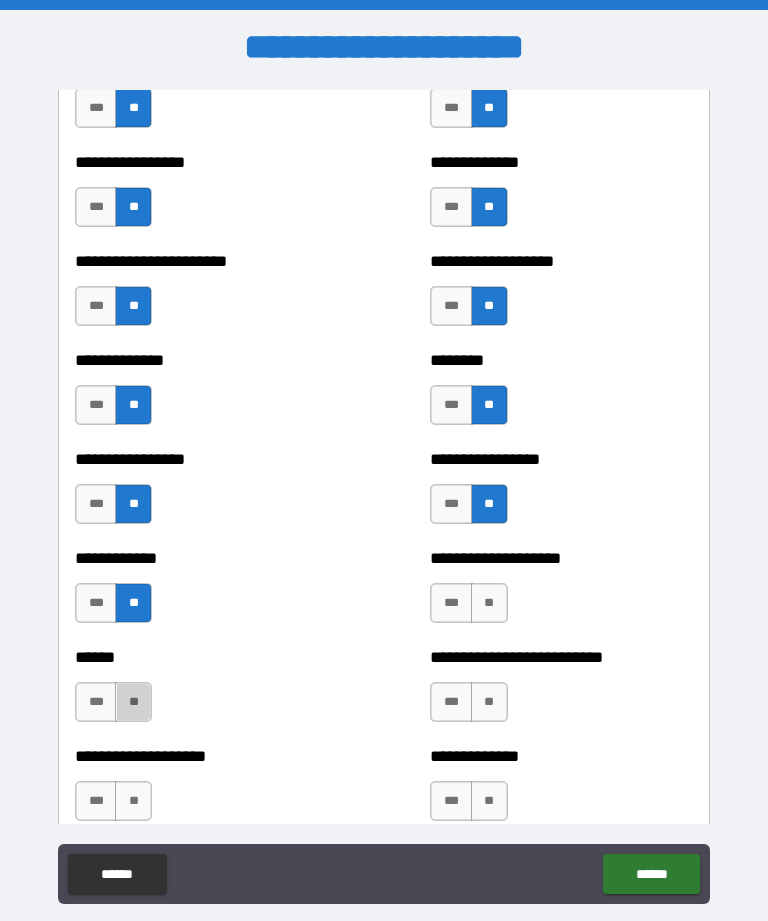 click on "**" at bounding box center [133, 702] 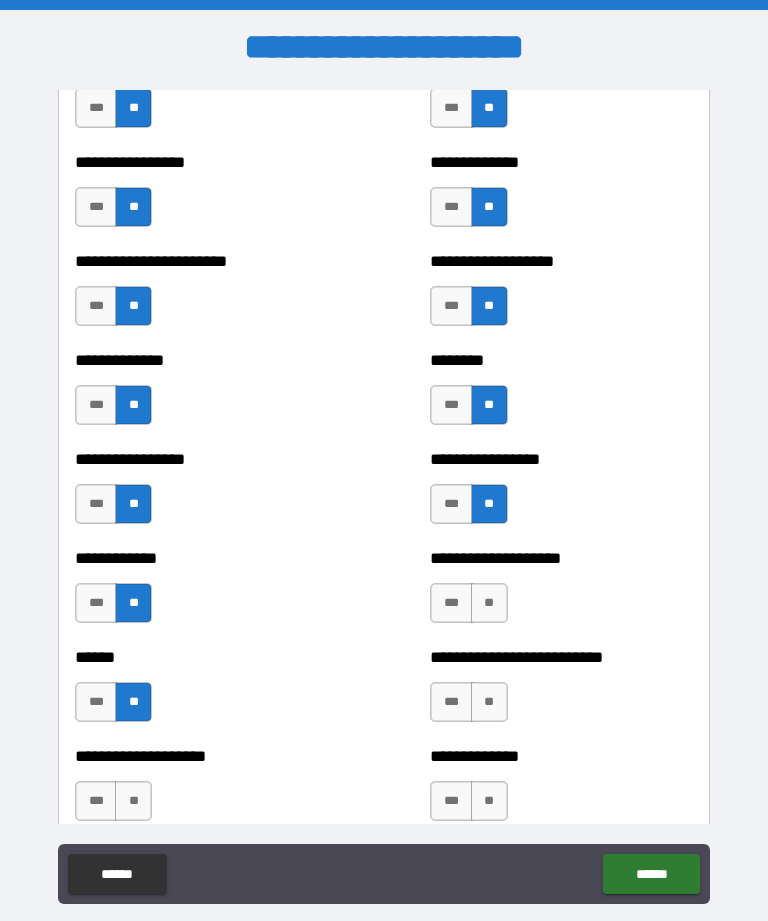 click on "**" at bounding box center [133, 801] 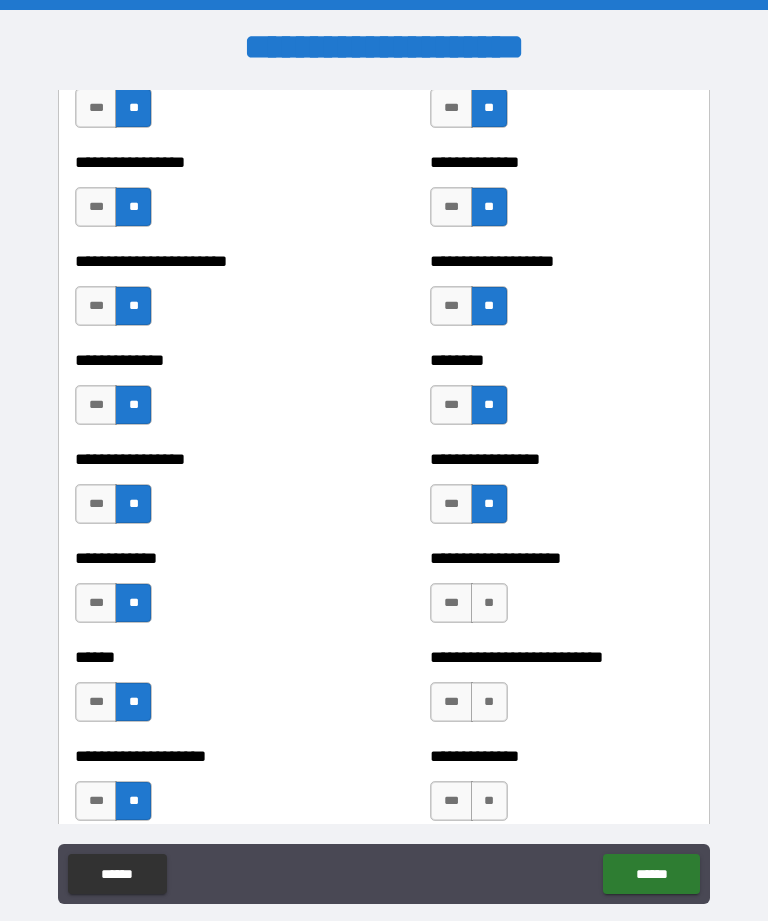 click on "**" at bounding box center [489, 603] 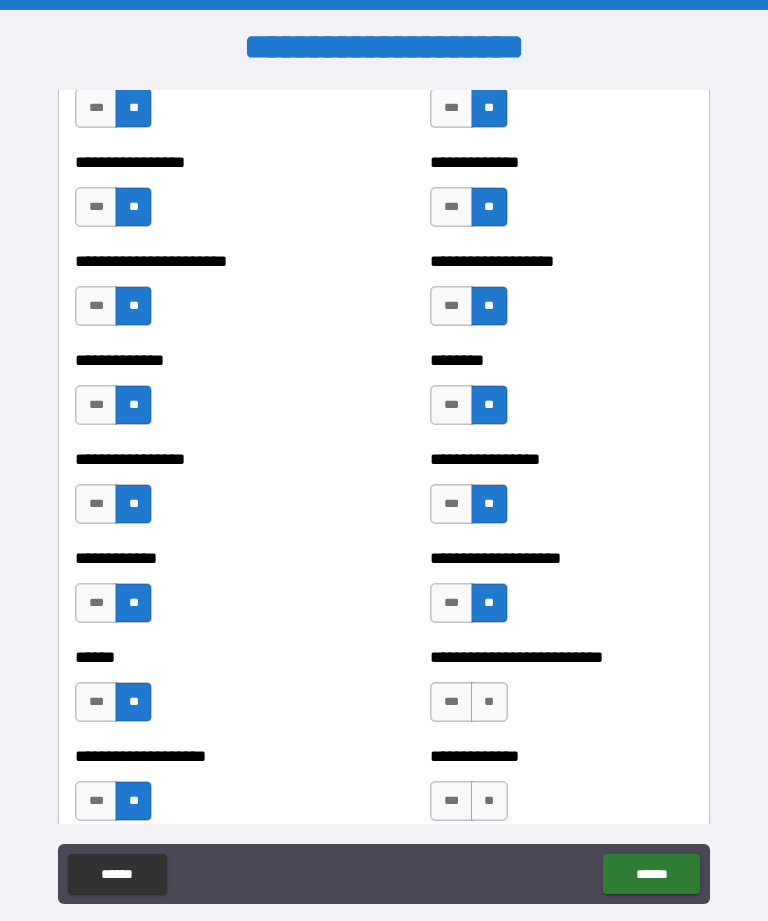 click on "**" at bounding box center [489, 702] 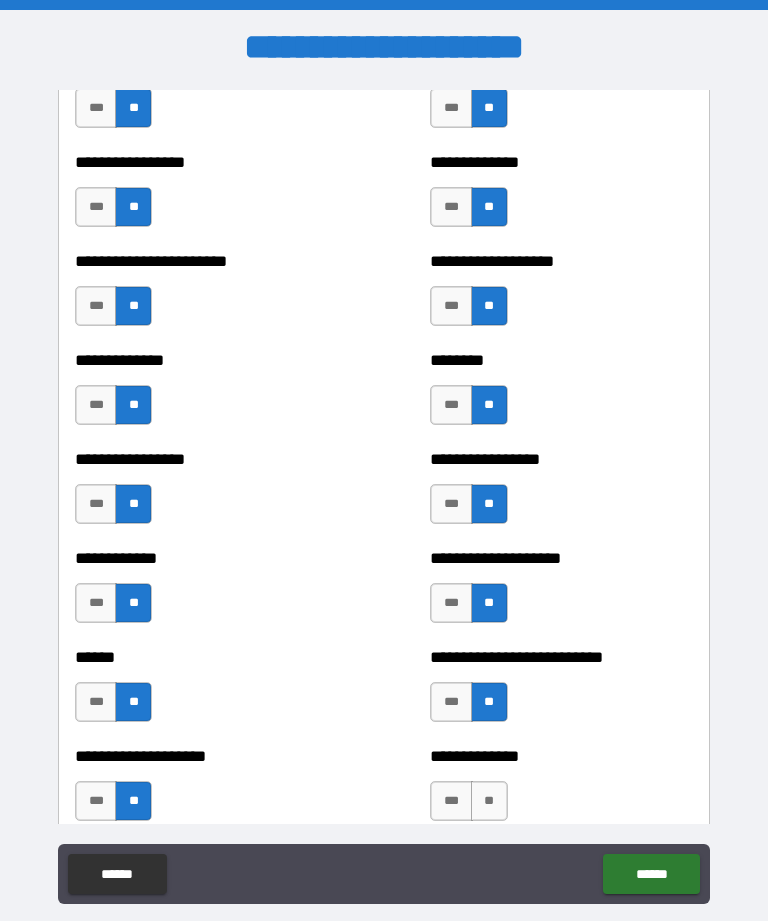 click on "**" at bounding box center [489, 801] 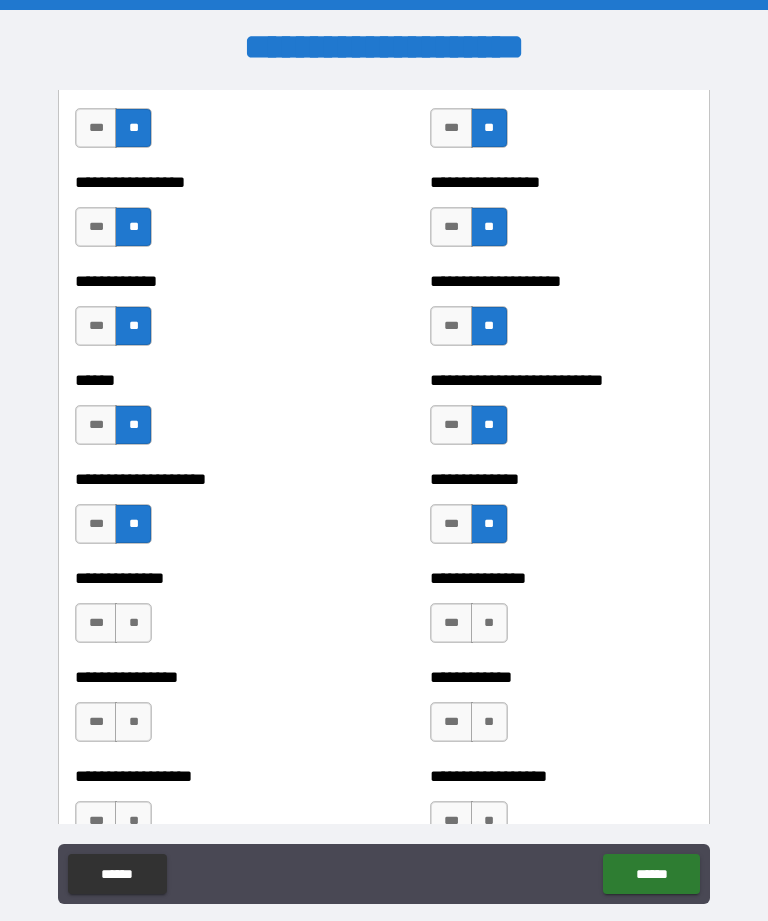scroll, scrollTop: 4162, scrollLeft: 0, axis: vertical 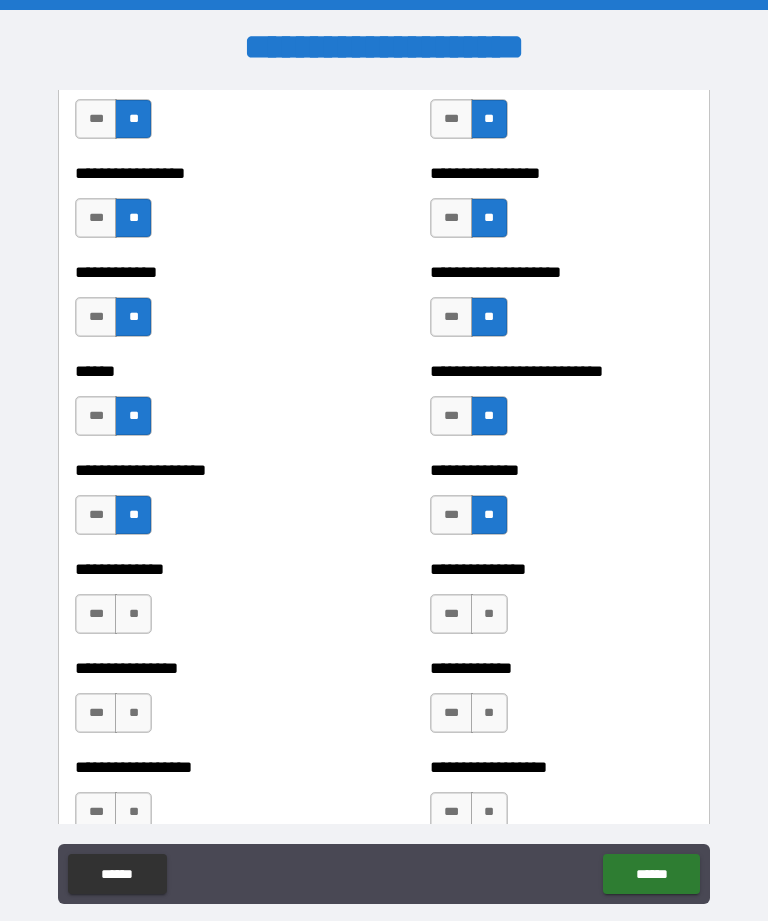 click on "**" at bounding box center [133, 614] 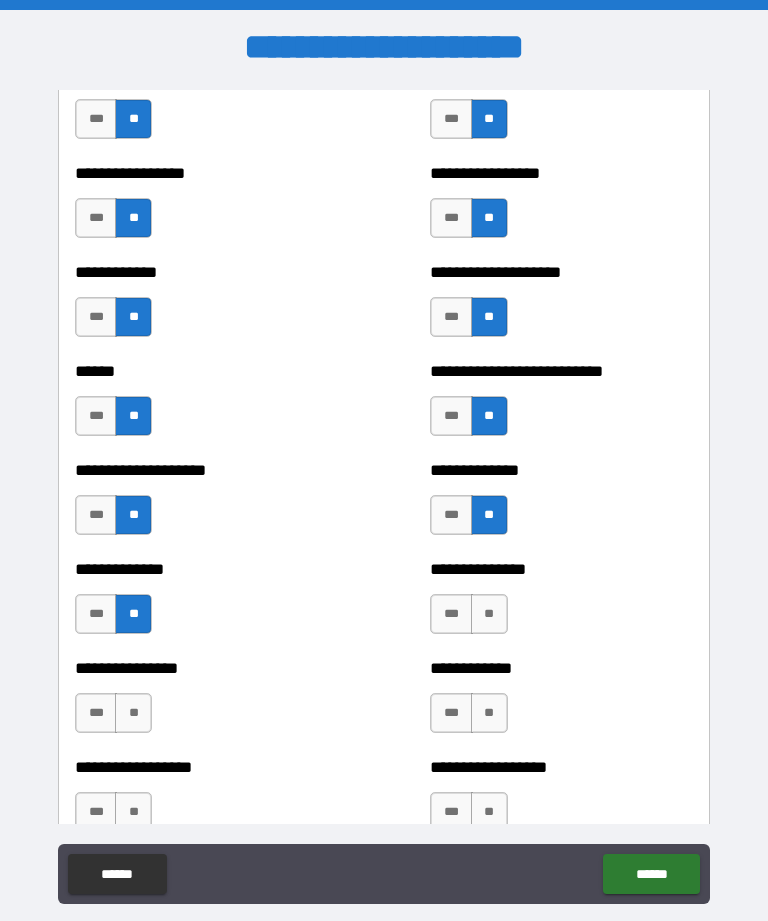 click on "**" at bounding box center (133, 713) 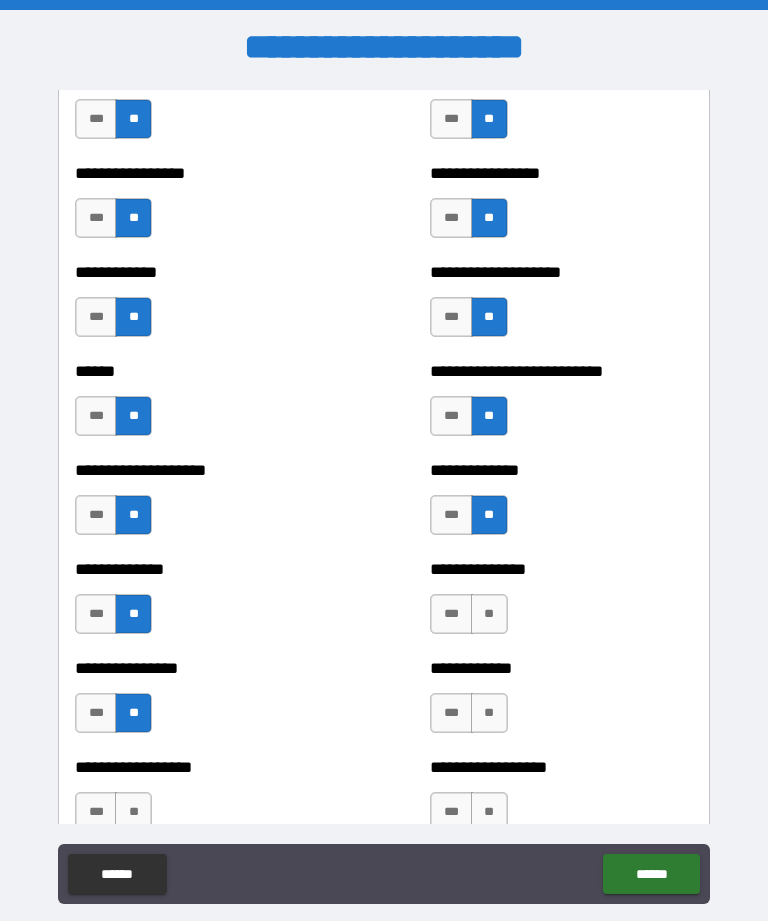 click on "**" at bounding box center (133, 812) 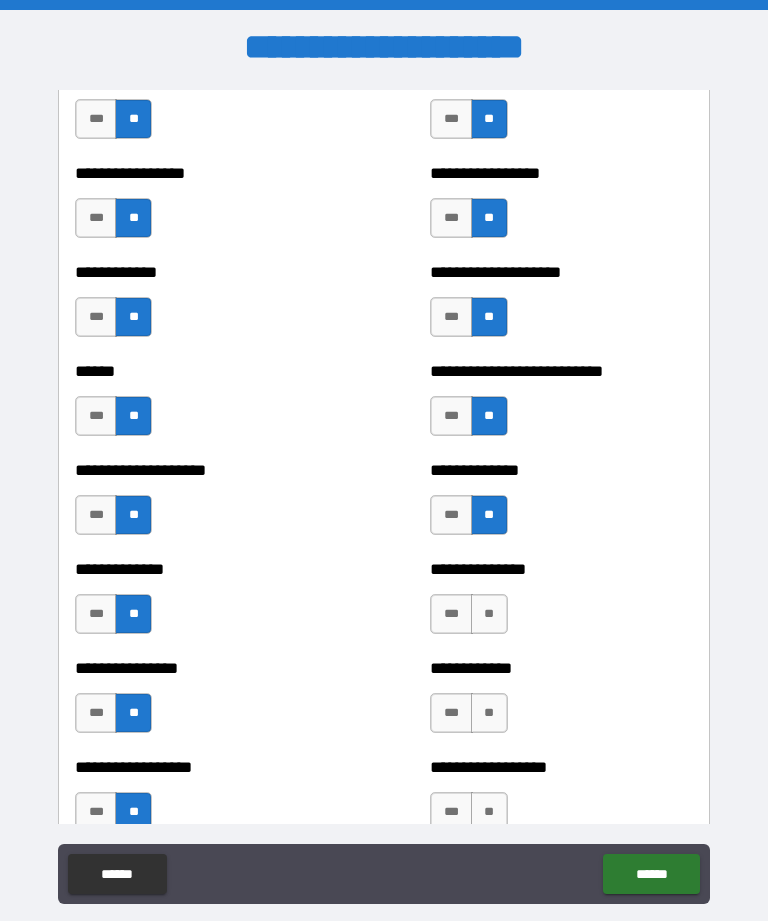 click on "**" at bounding box center [489, 614] 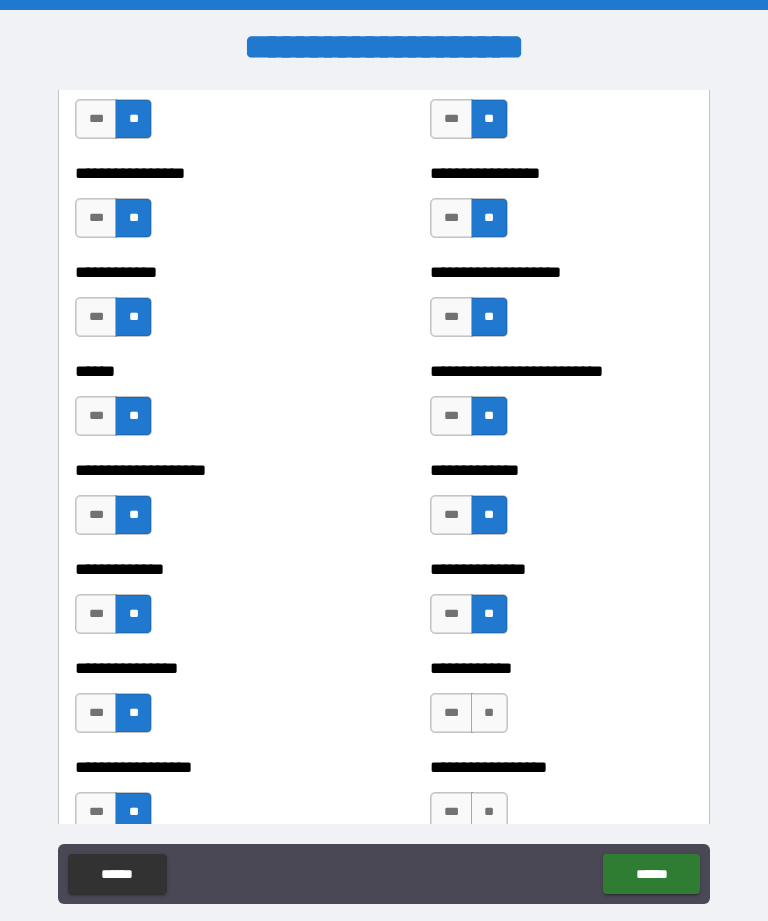 click on "**" at bounding box center (489, 713) 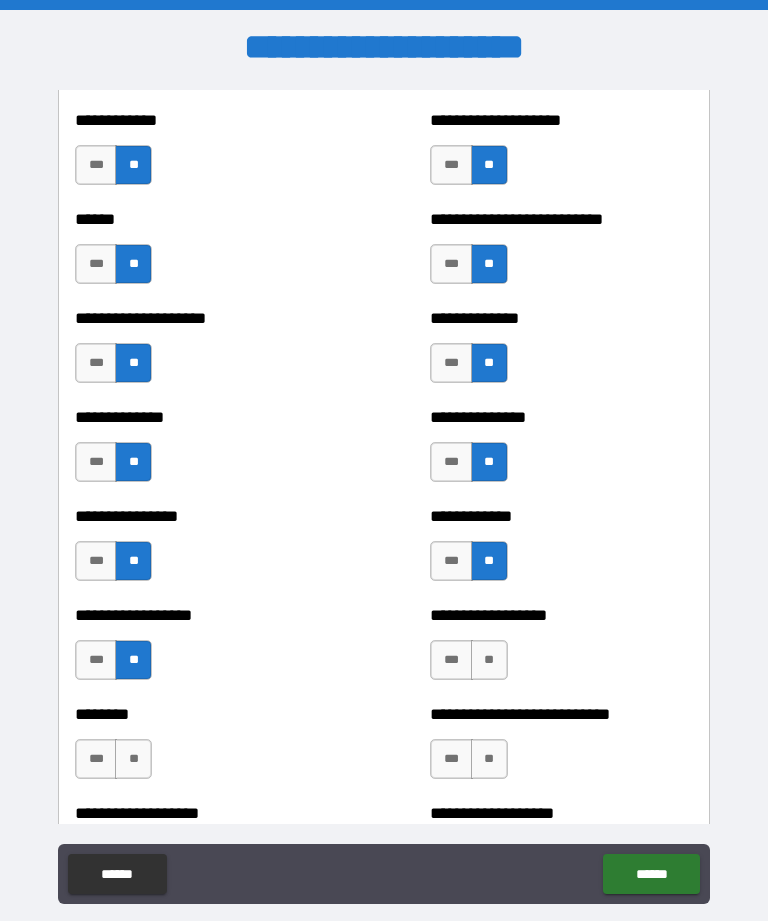scroll, scrollTop: 4315, scrollLeft: 0, axis: vertical 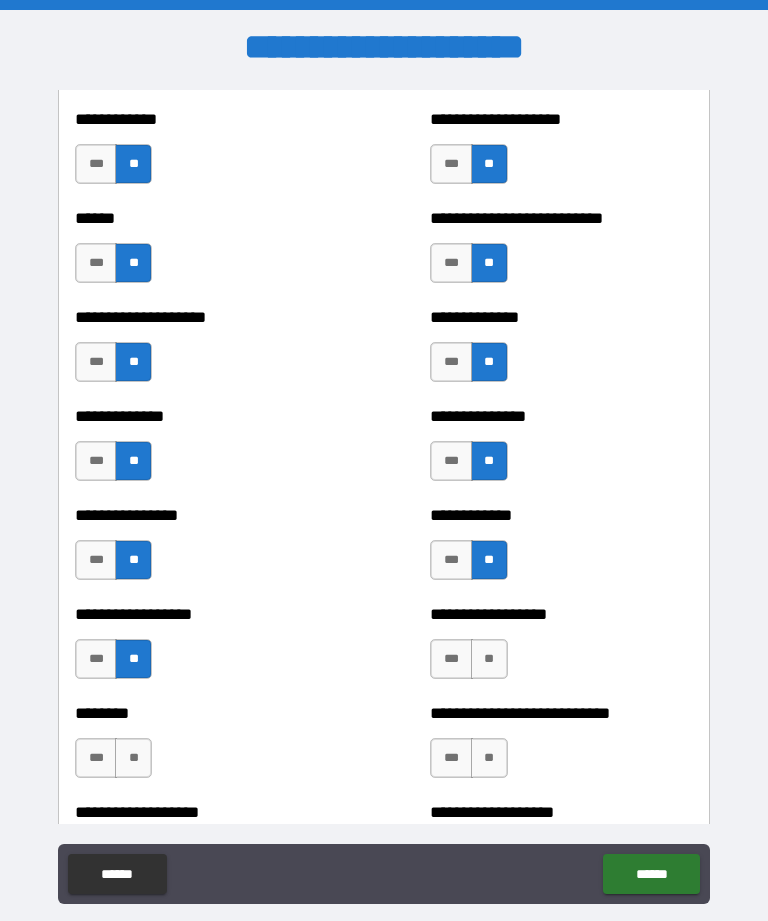 click on "**" at bounding box center (489, 659) 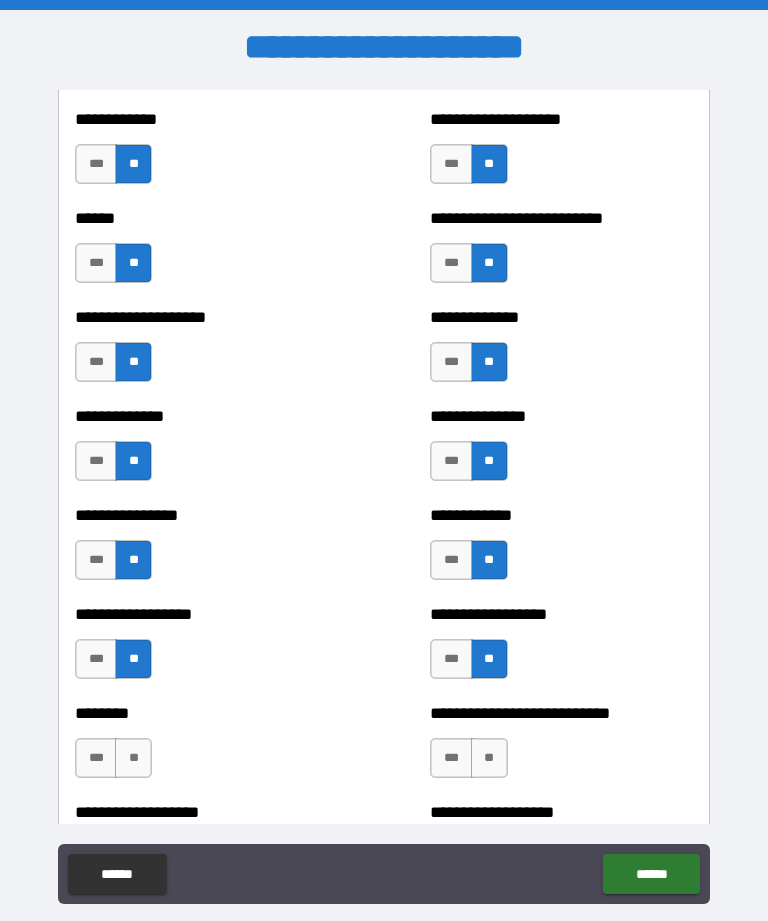 click on "**" at bounding box center (489, 758) 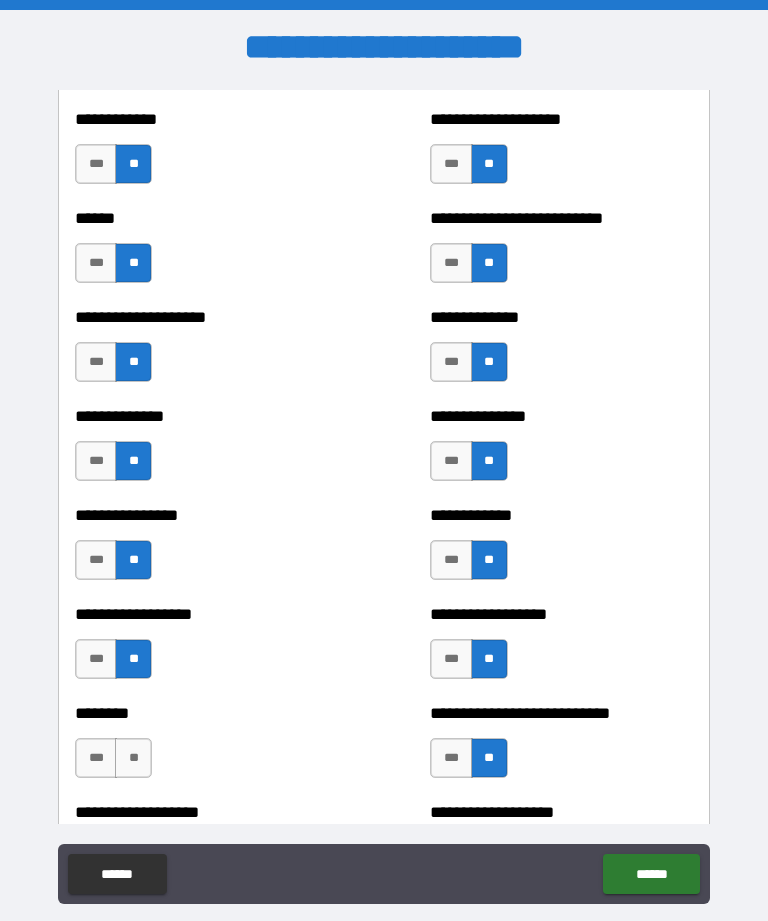 click on "**" at bounding box center [133, 758] 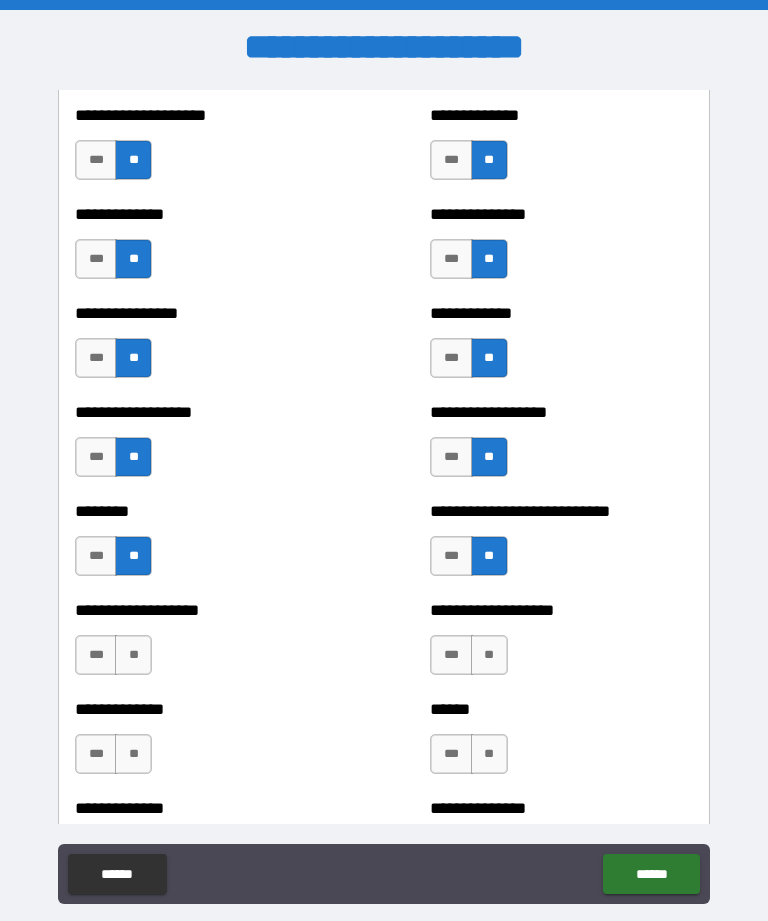 scroll, scrollTop: 4524, scrollLeft: 0, axis: vertical 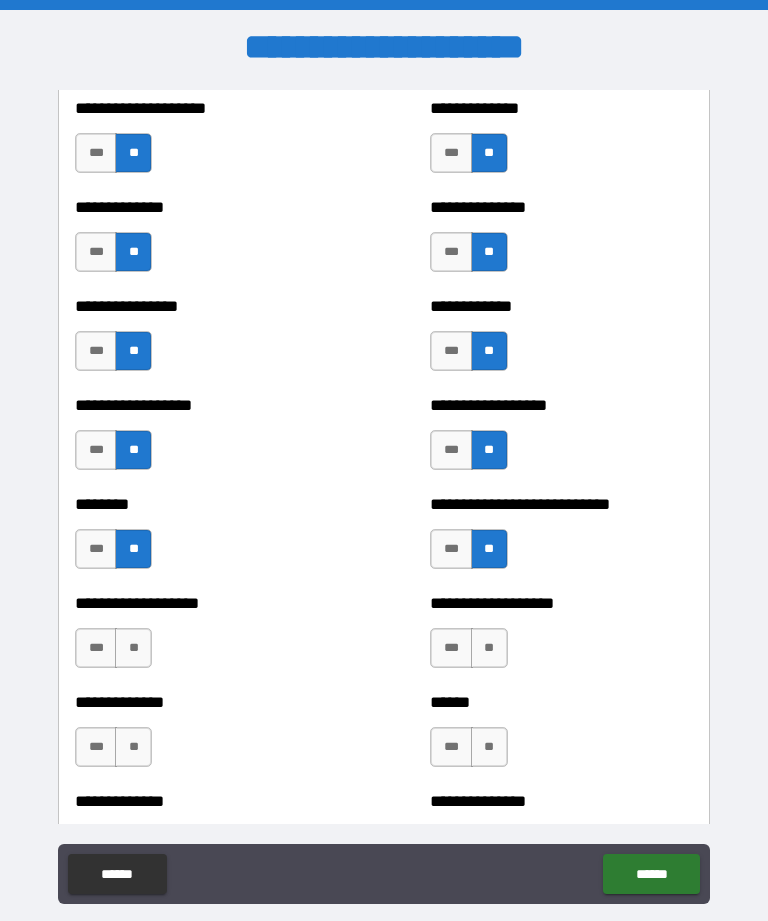 click on "**" at bounding box center (133, 648) 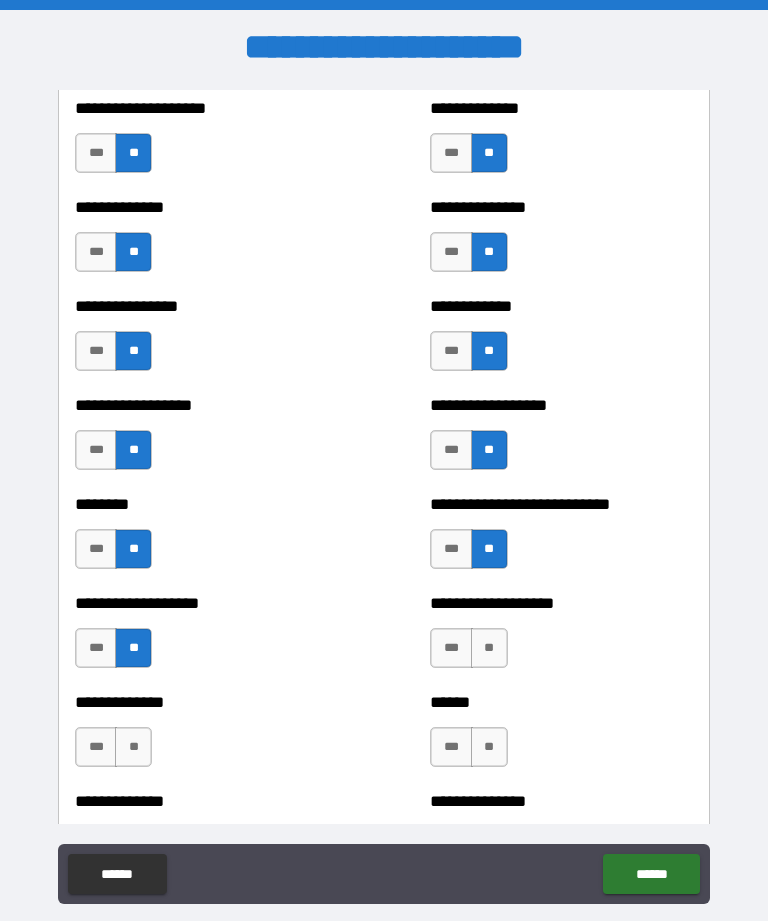 click on "**" at bounding box center (133, 747) 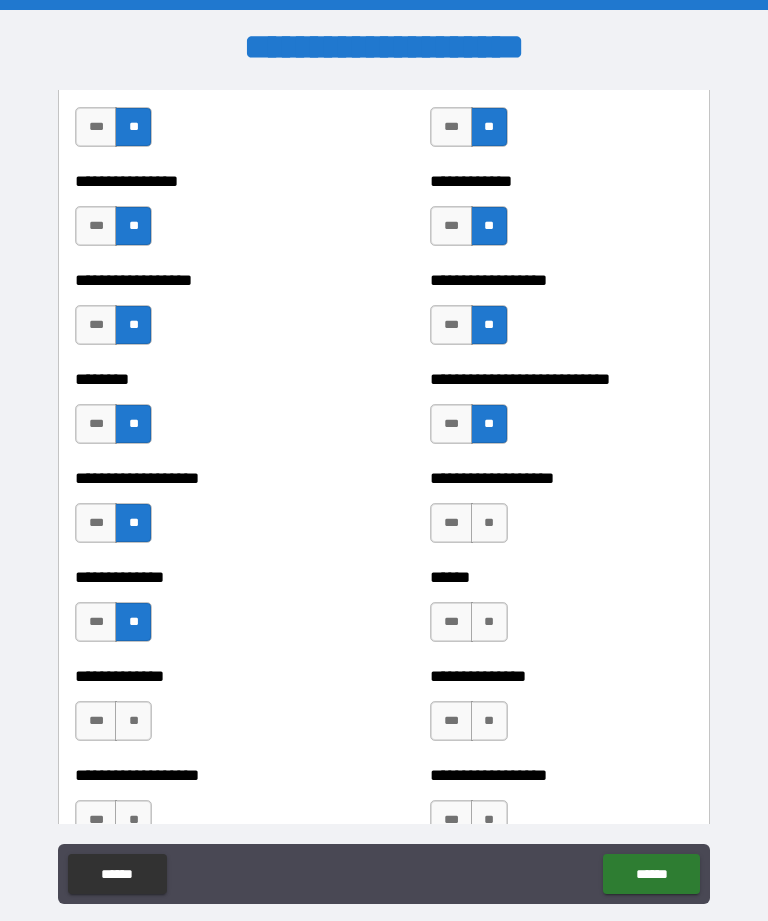 click on "**" at bounding box center (133, 721) 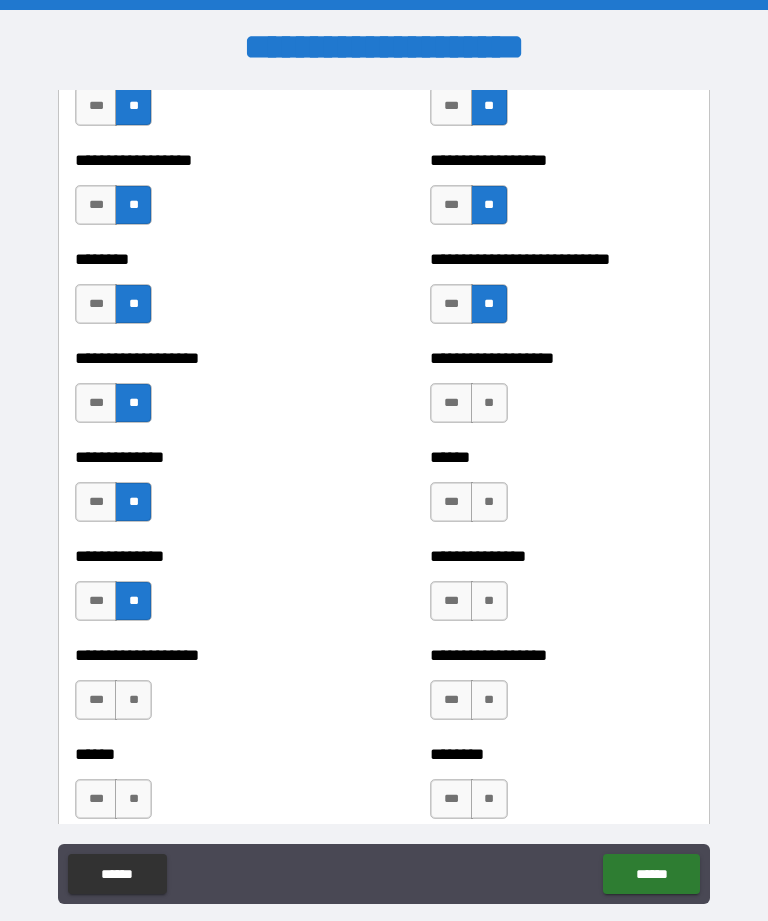 scroll, scrollTop: 4770, scrollLeft: 0, axis: vertical 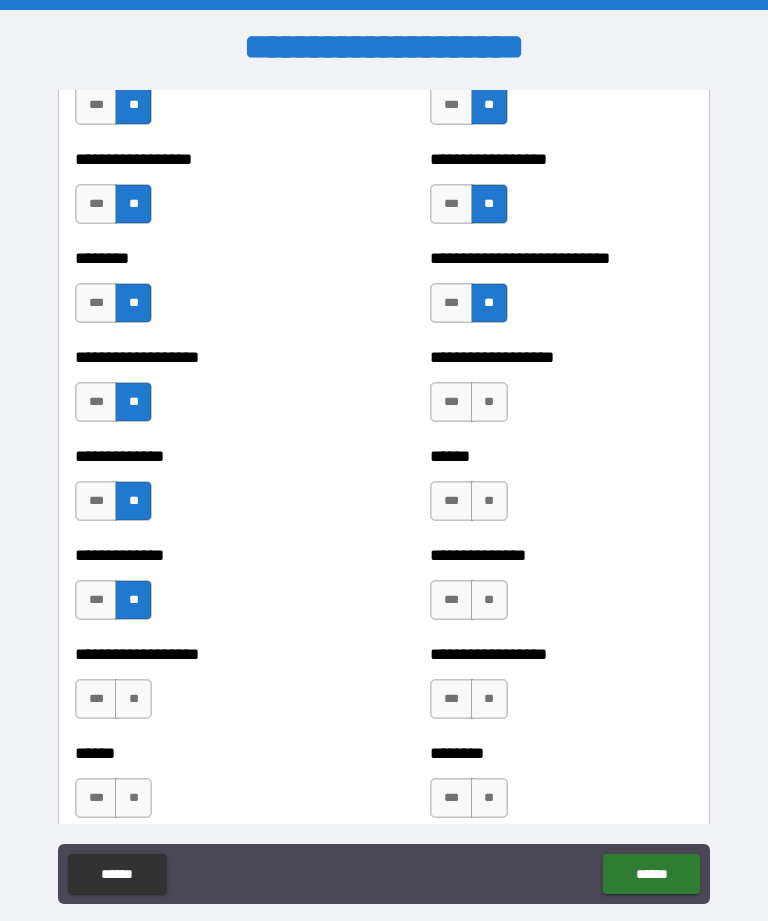 click on "**" at bounding box center (133, 699) 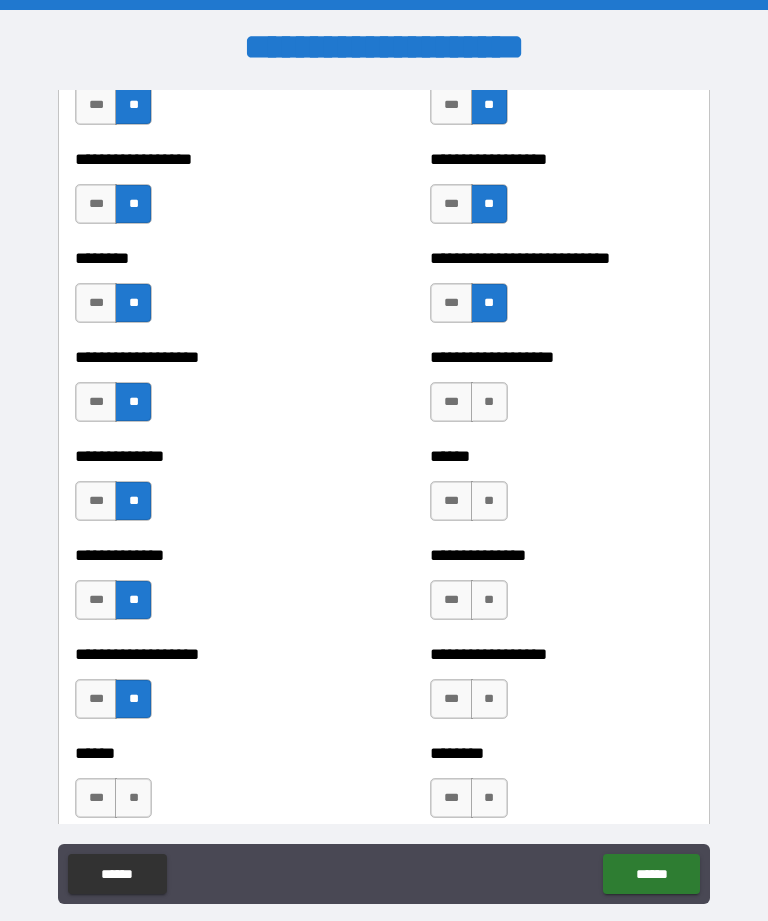 click on "**" at bounding box center [133, 798] 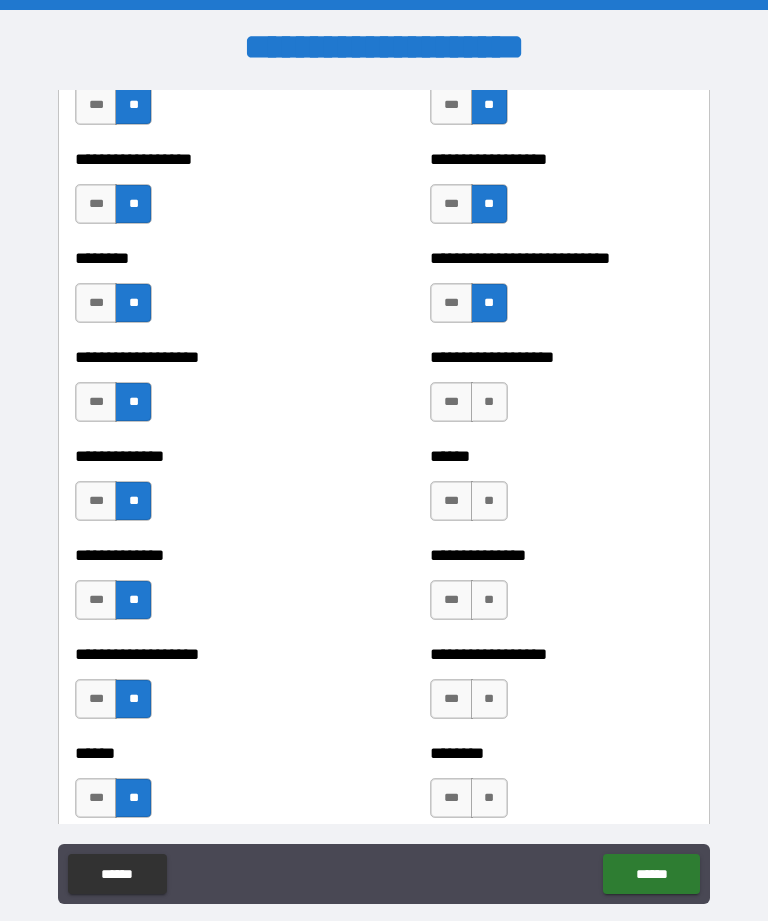 click on "**" at bounding box center (489, 501) 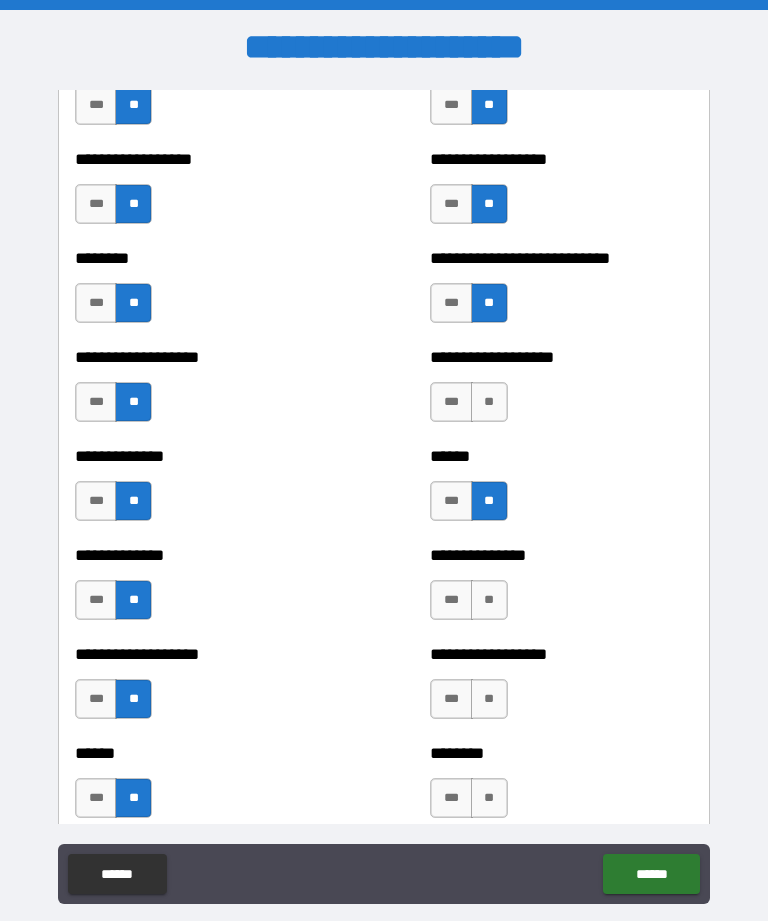 click on "**" at bounding box center (489, 402) 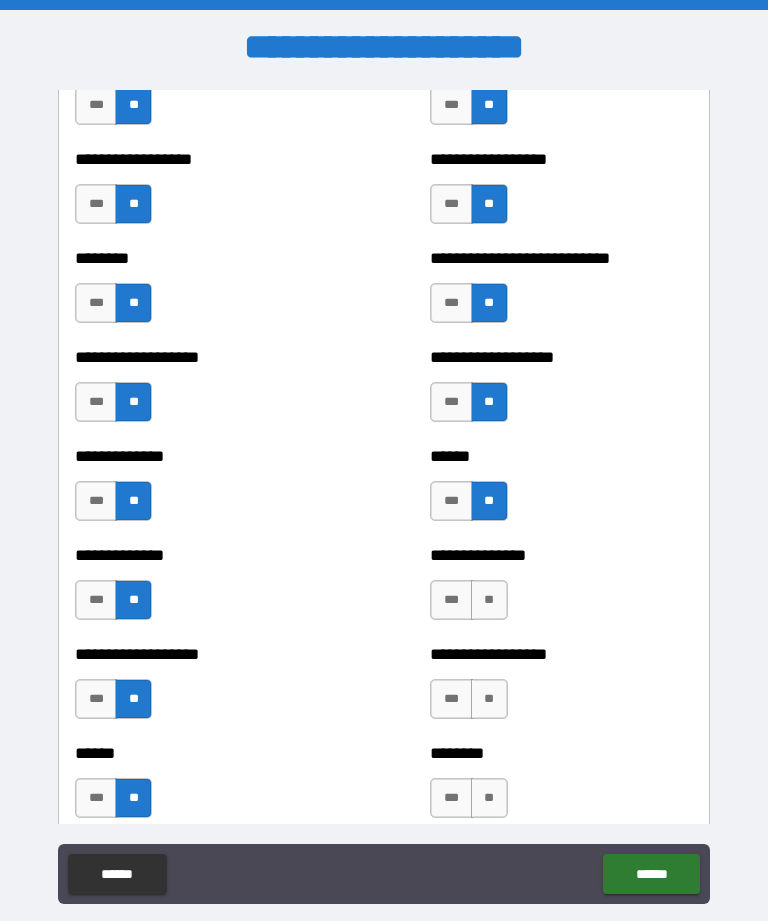 click on "**" at bounding box center (489, 600) 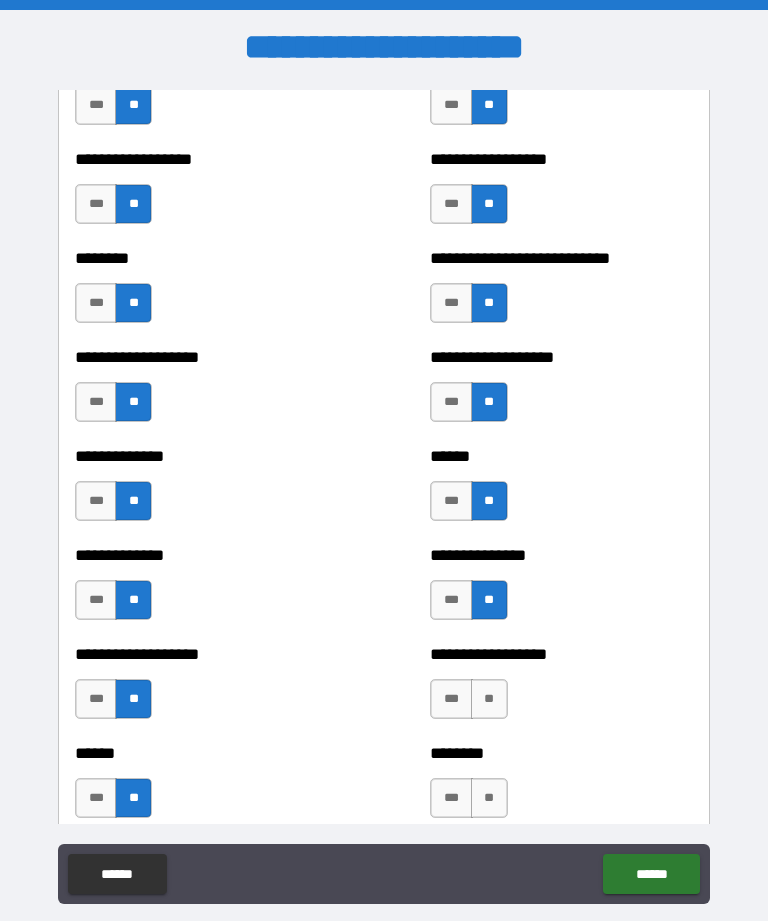 click on "**" at bounding box center (489, 699) 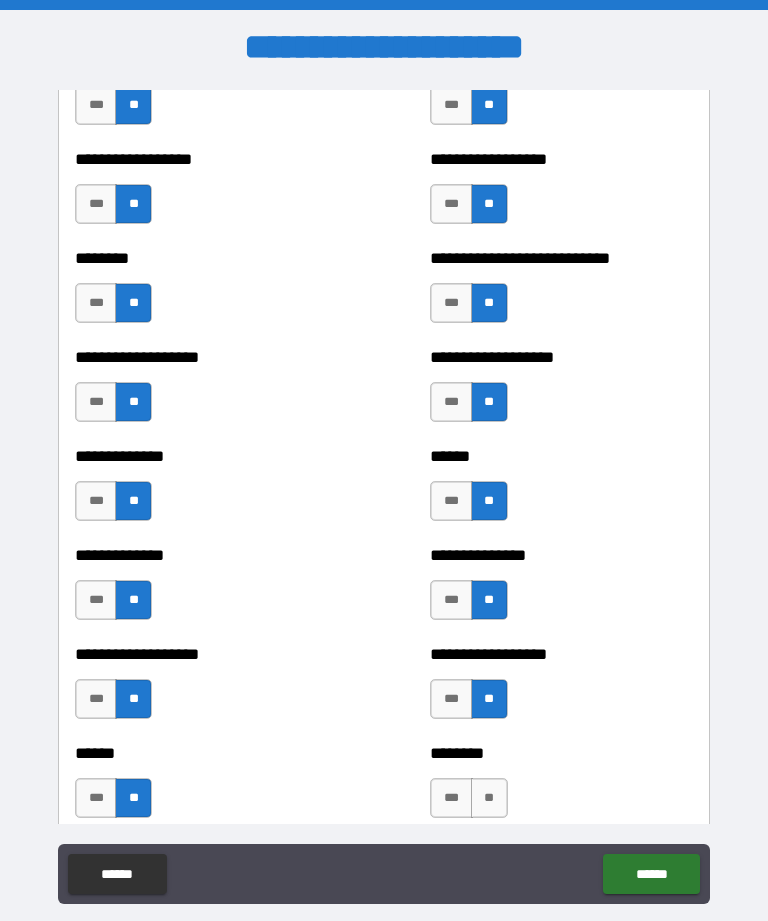 click on "**" at bounding box center [489, 798] 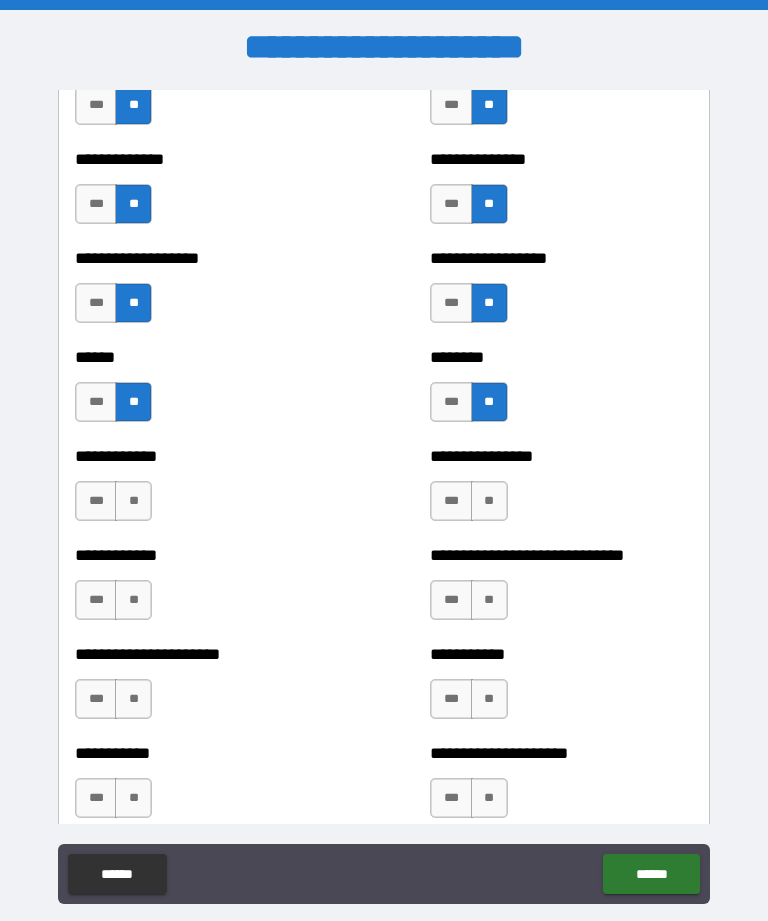 scroll, scrollTop: 5174, scrollLeft: 0, axis: vertical 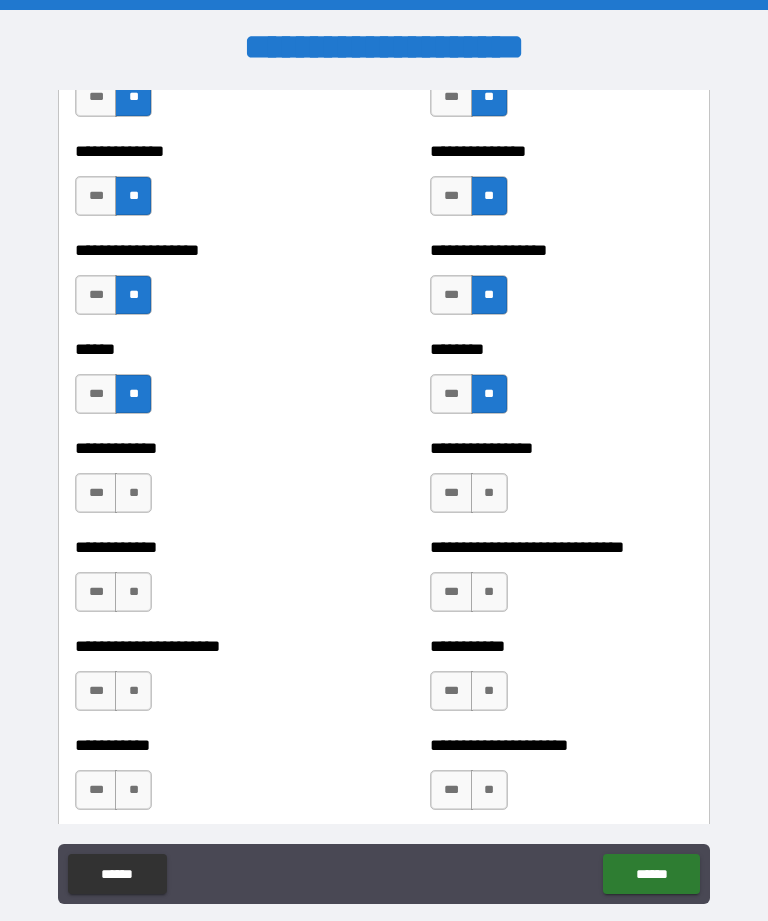 click on "**" at bounding box center (133, 493) 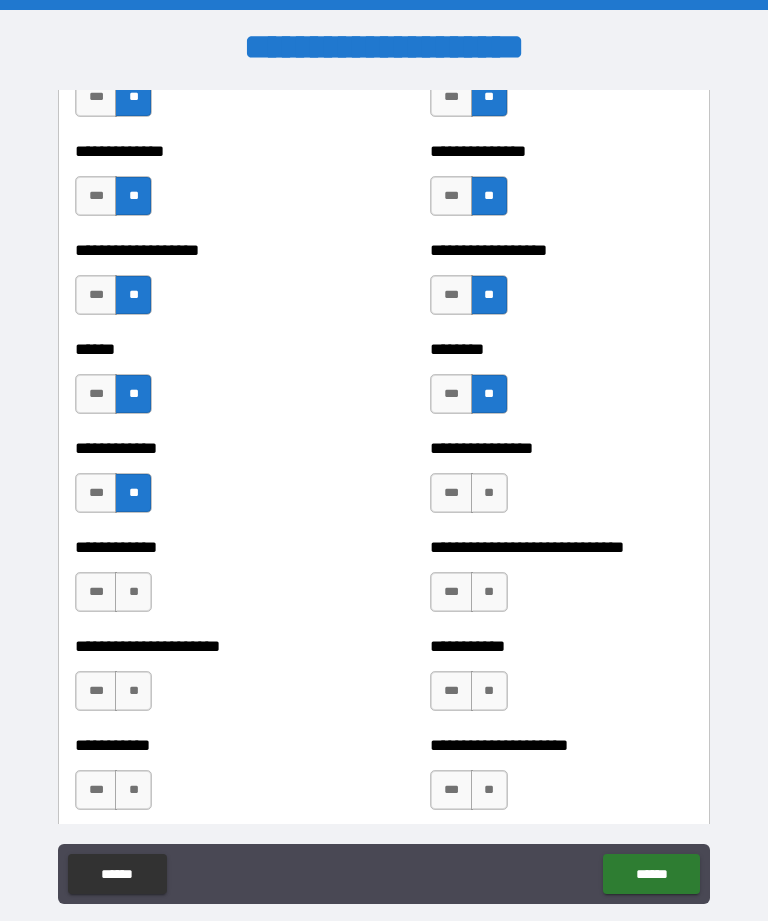 click on "**" at bounding box center [133, 592] 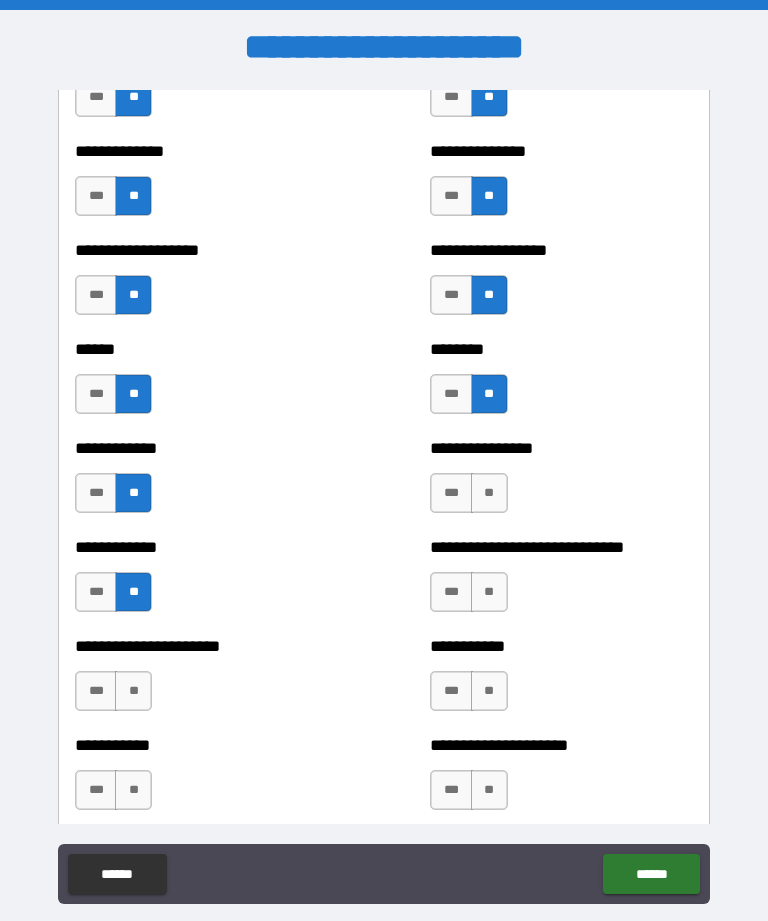 click on "**" at bounding box center [133, 691] 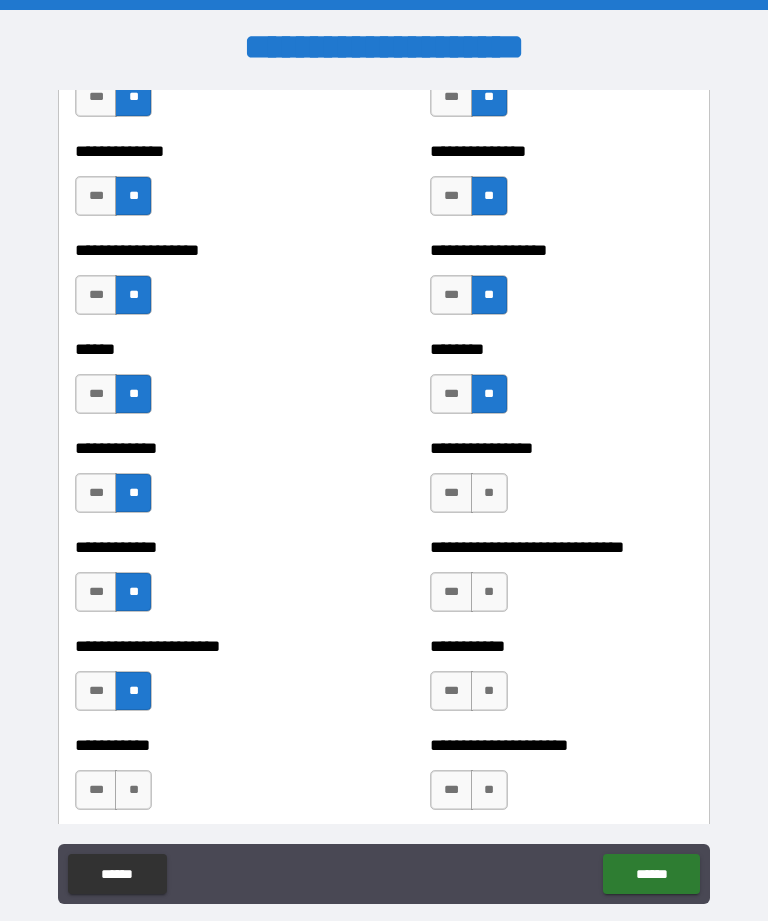 click on "**" at bounding box center [133, 790] 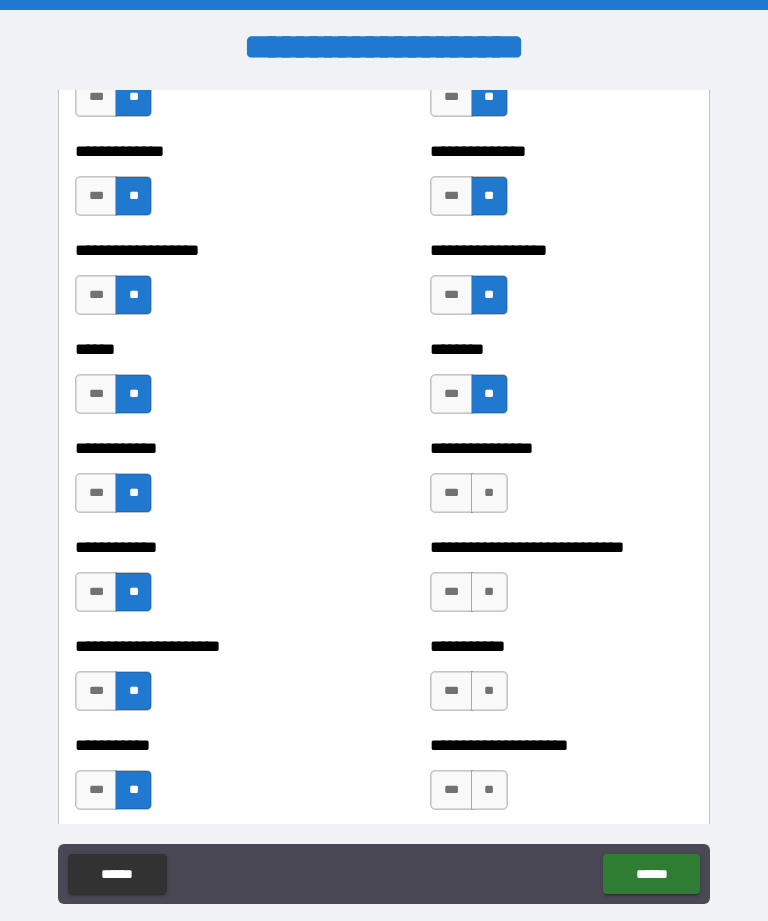 click on "**" at bounding box center [489, 493] 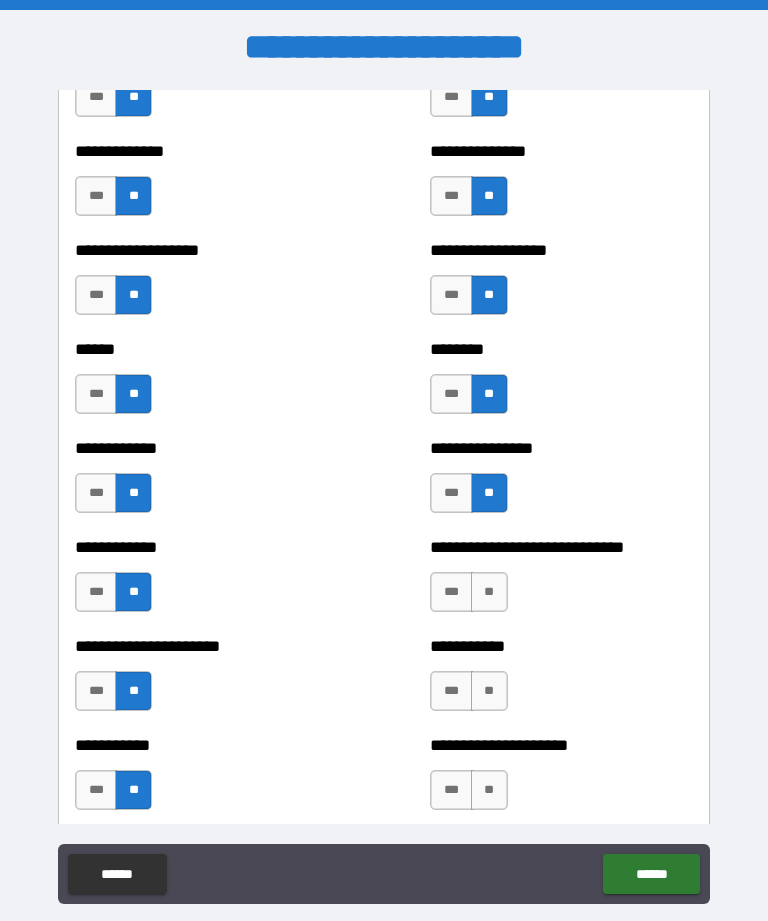 click on "**" at bounding box center (489, 592) 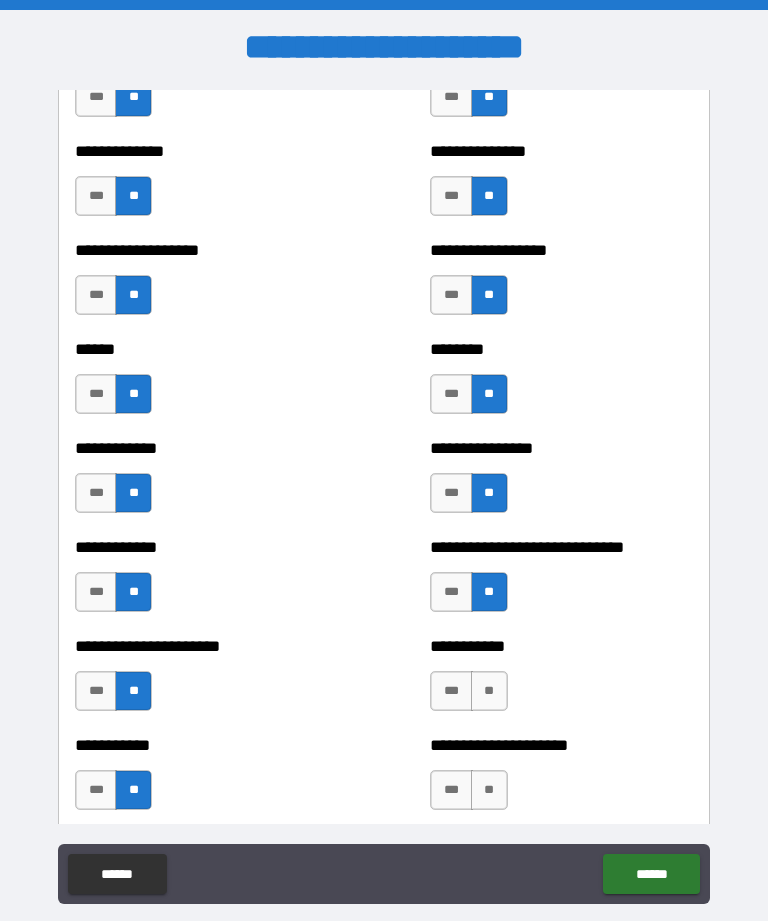 click on "**" at bounding box center (489, 691) 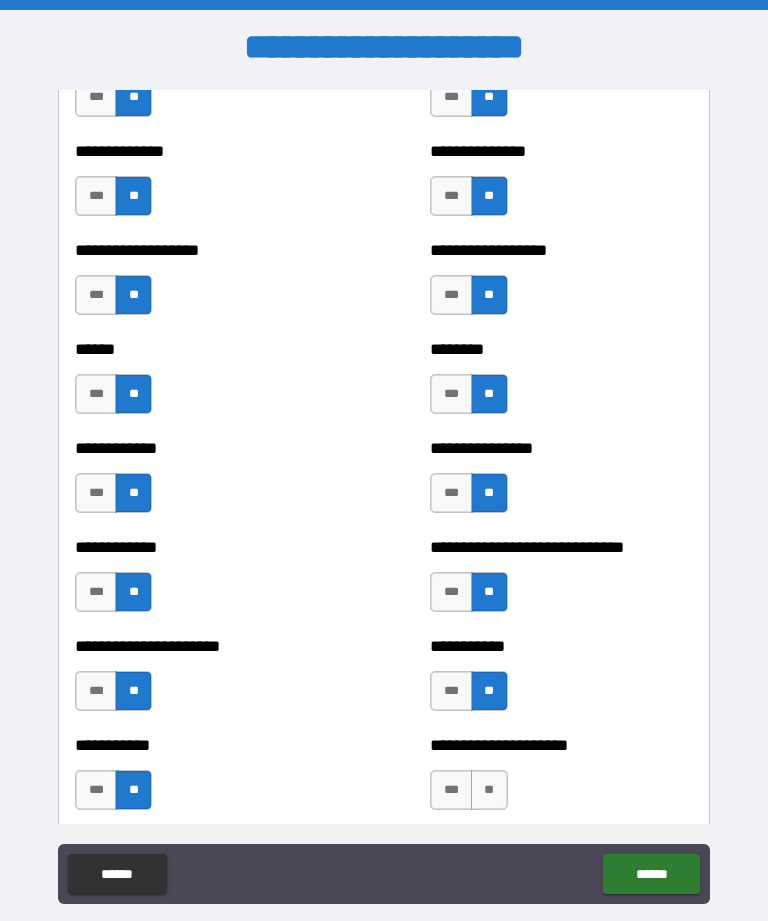 click on "**" at bounding box center [489, 790] 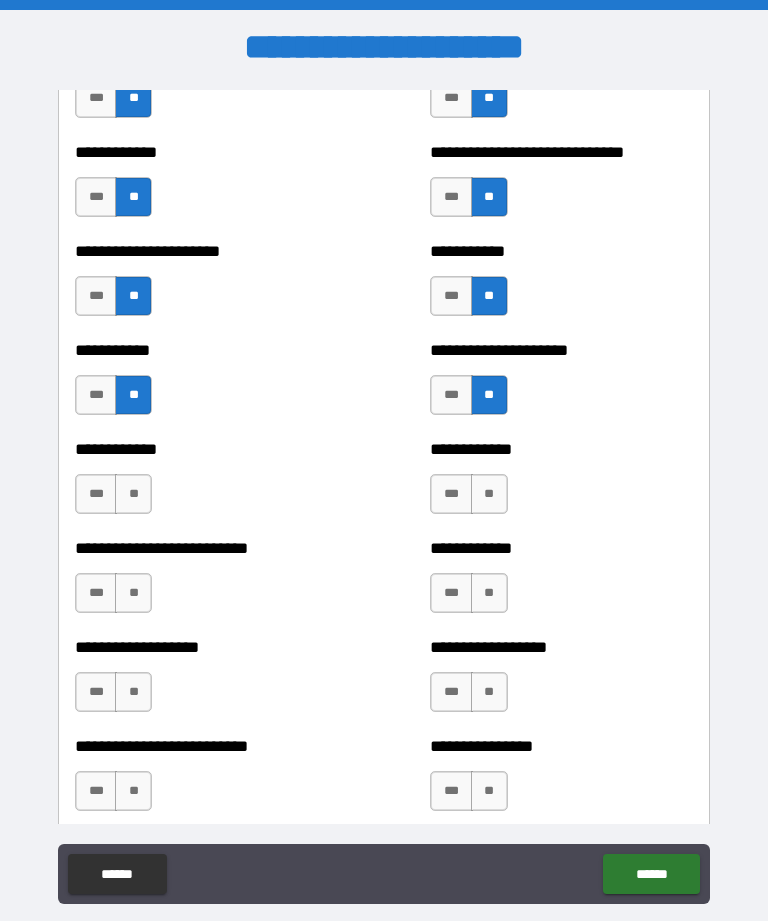 scroll, scrollTop: 5571, scrollLeft: 0, axis: vertical 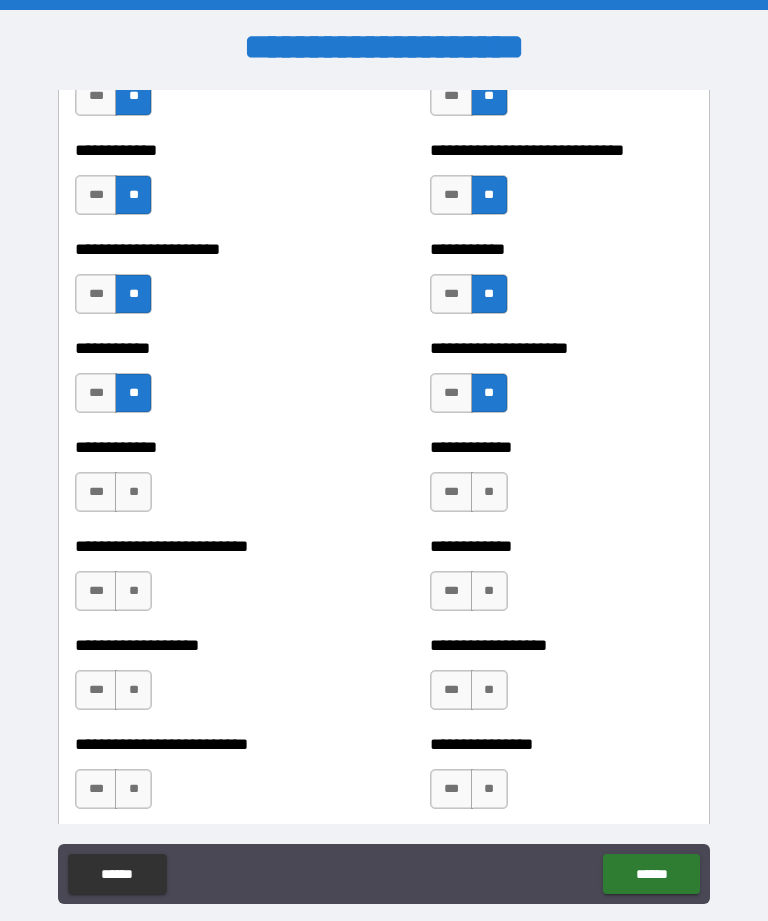 click on "**" at bounding box center (133, 492) 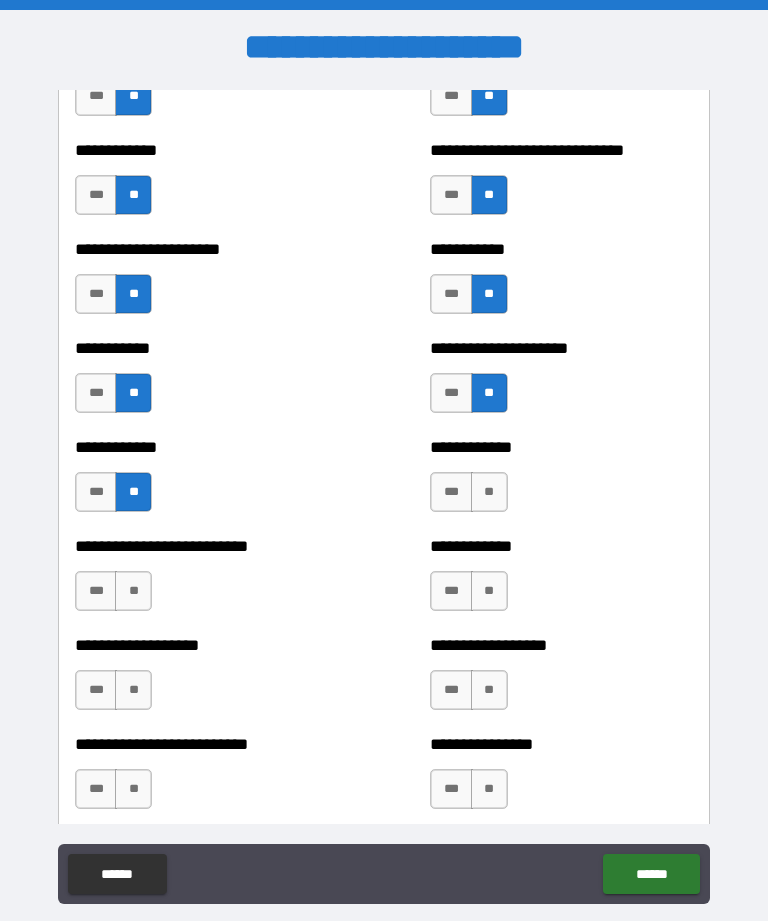 click on "**" at bounding box center (133, 591) 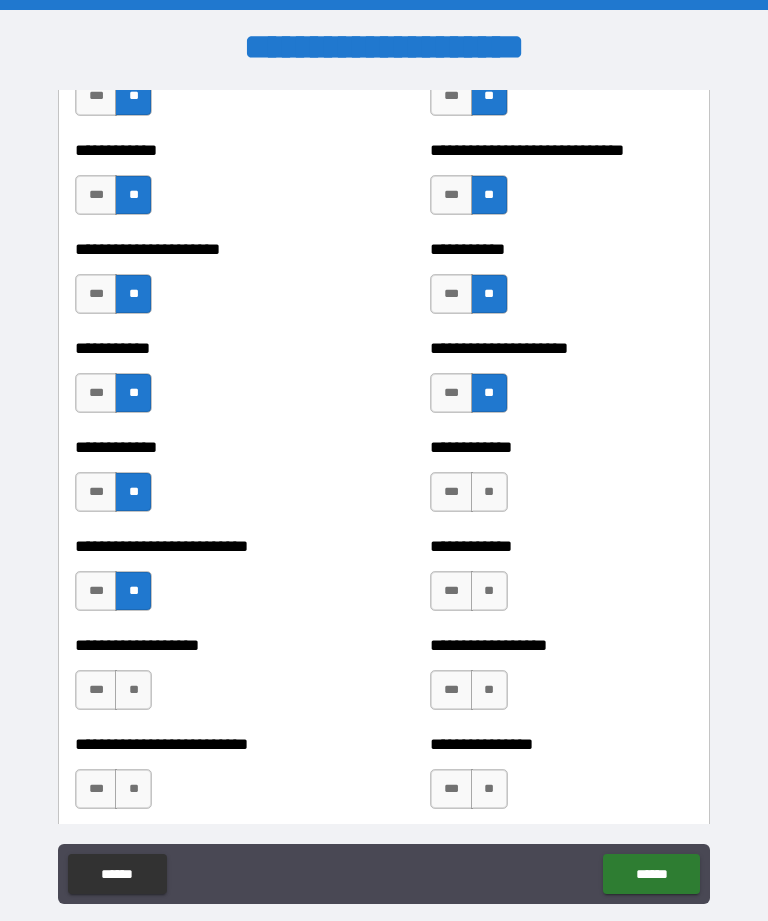 click on "**" at bounding box center [133, 690] 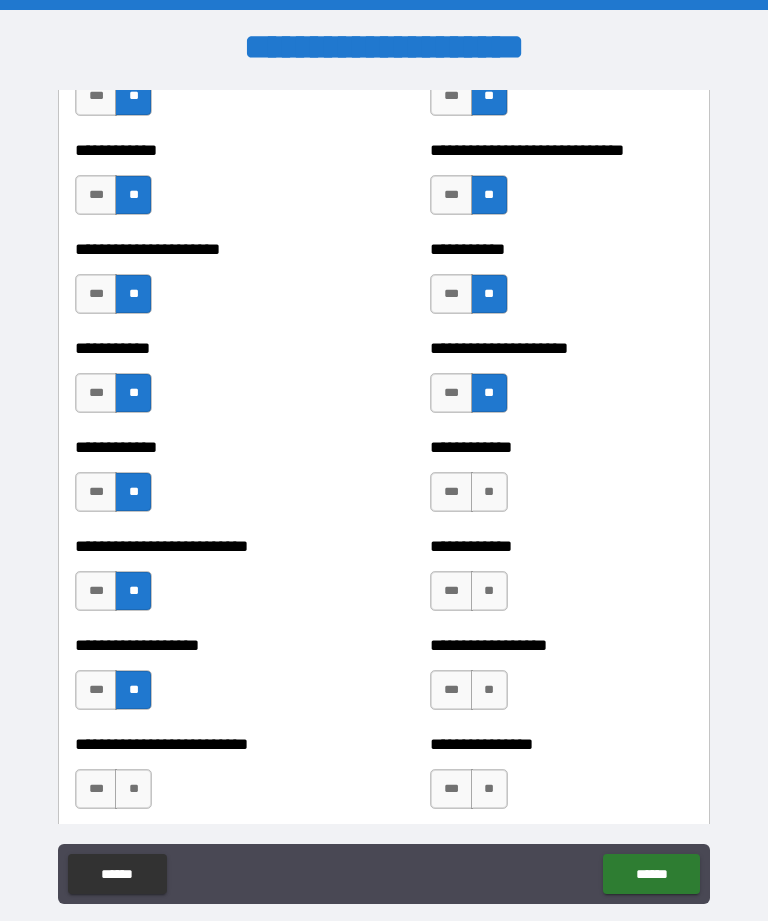 click on "**" at bounding box center [133, 789] 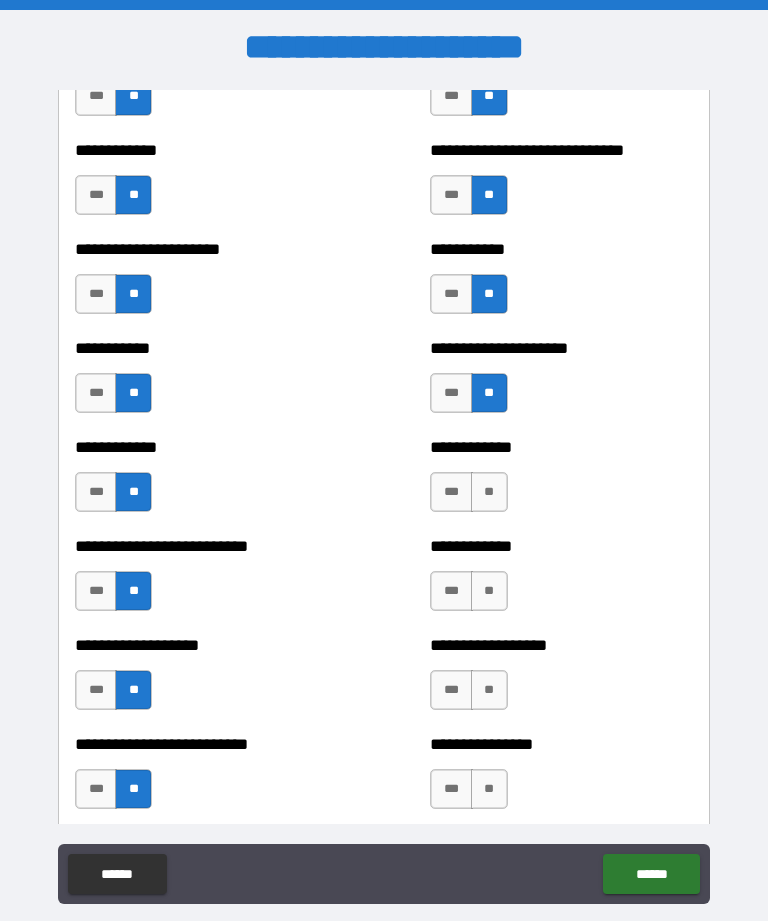 click on "**" at bounding box center (489, 492) 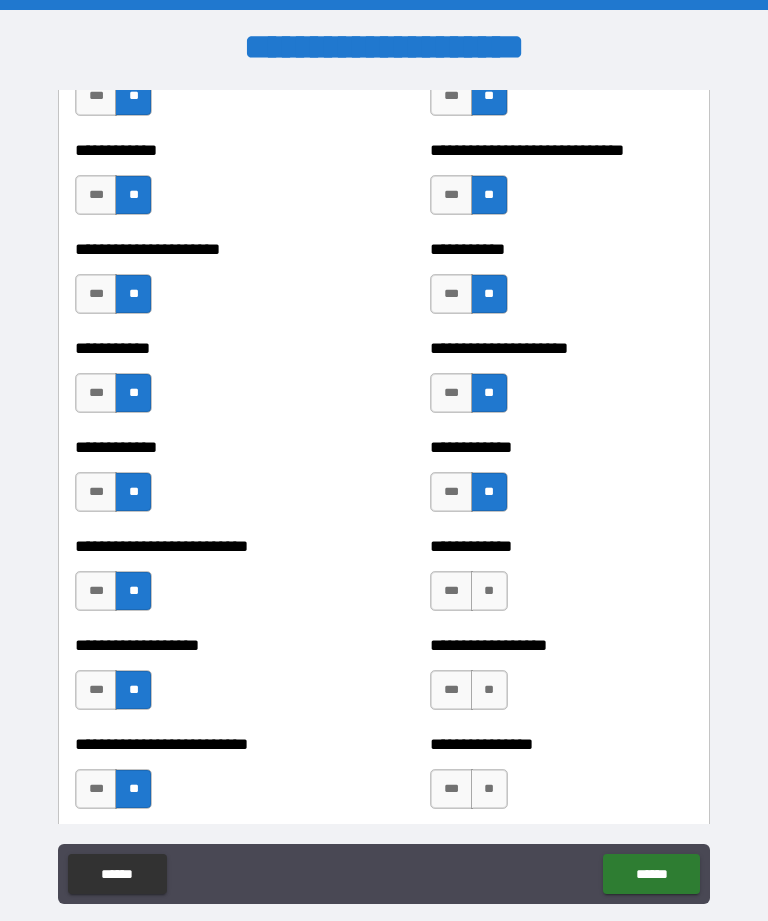 click on "**" at bounding box center (489, 591) 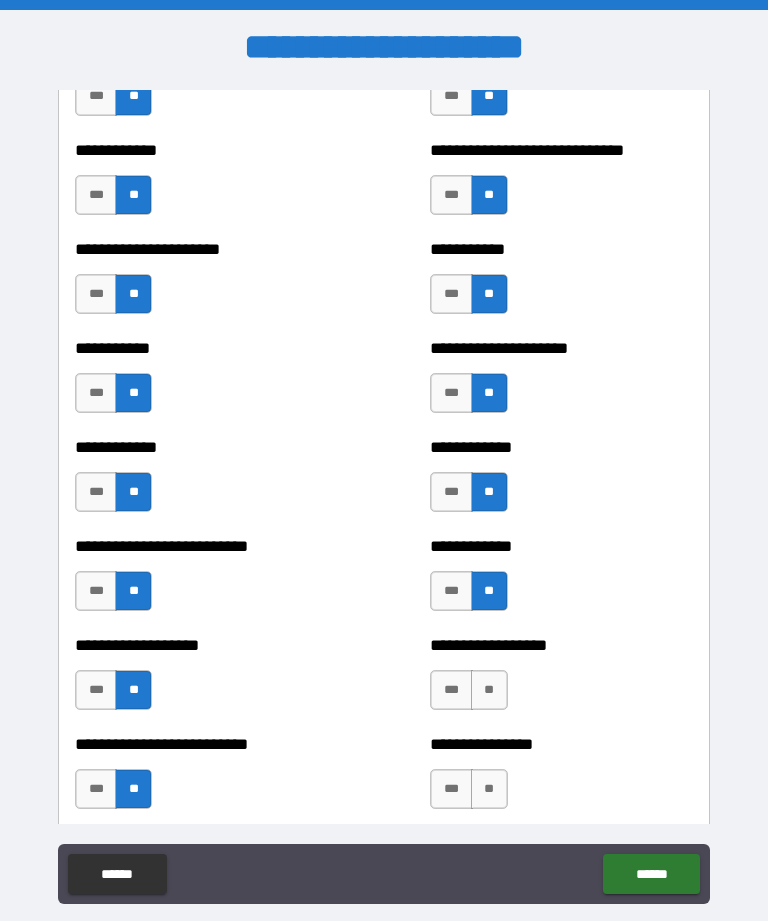 click on "**" at bounding box center (489, 690) 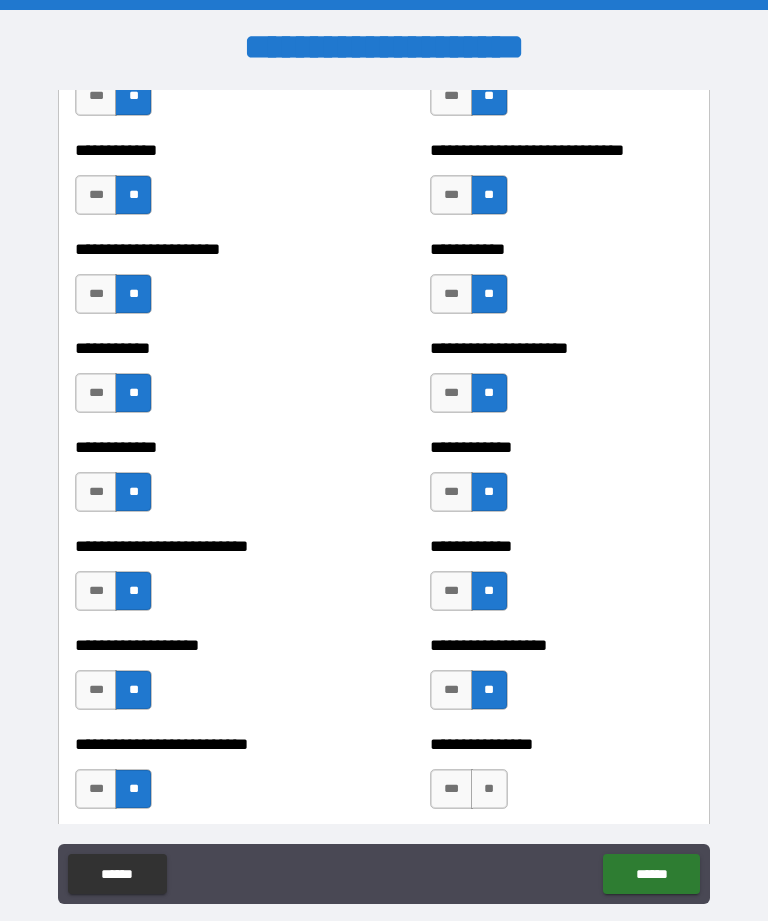click on "**" at bounding box center (489, 789) 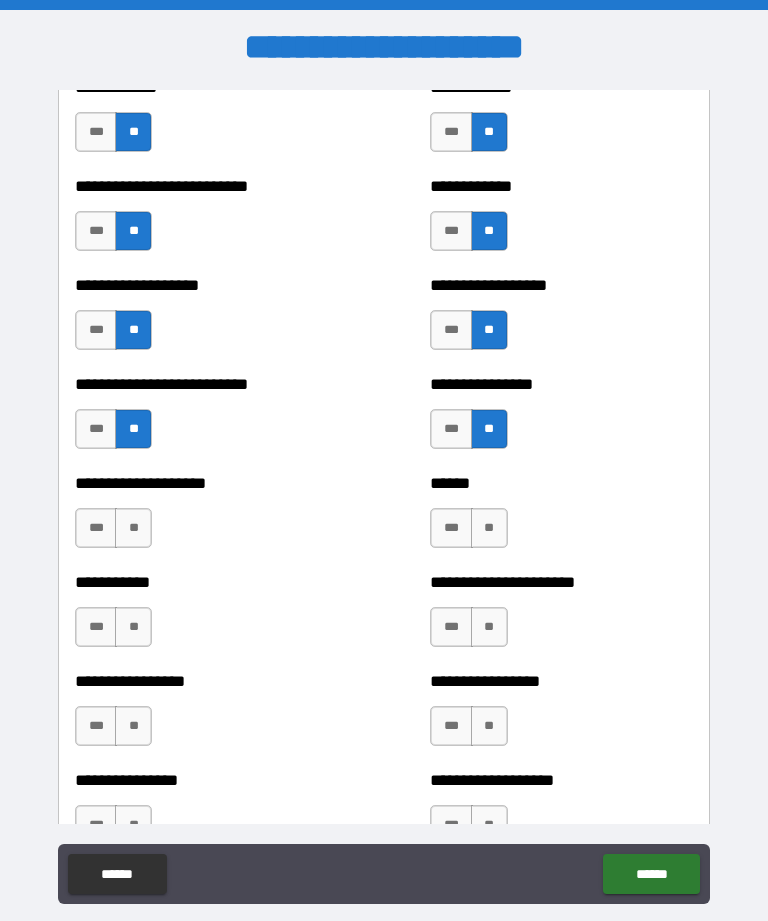 scroll, scrollTop: 5963, scrollLeft: 0, axis: vertical 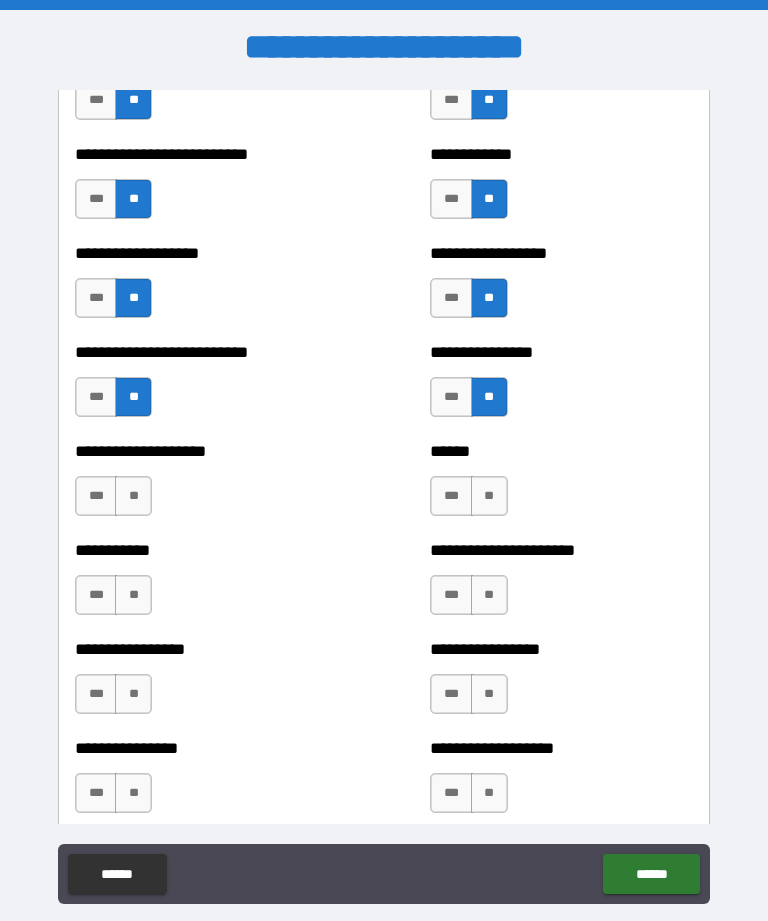 click on "**" at bounding box center (133, 496) 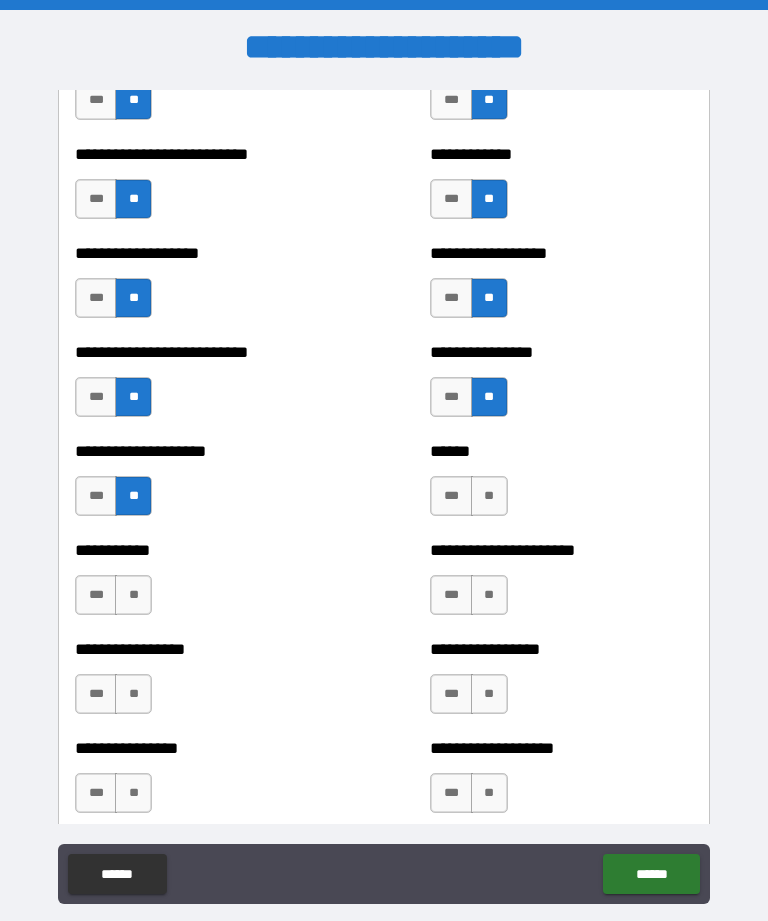 click on "**" at bounding box center [133, 595] 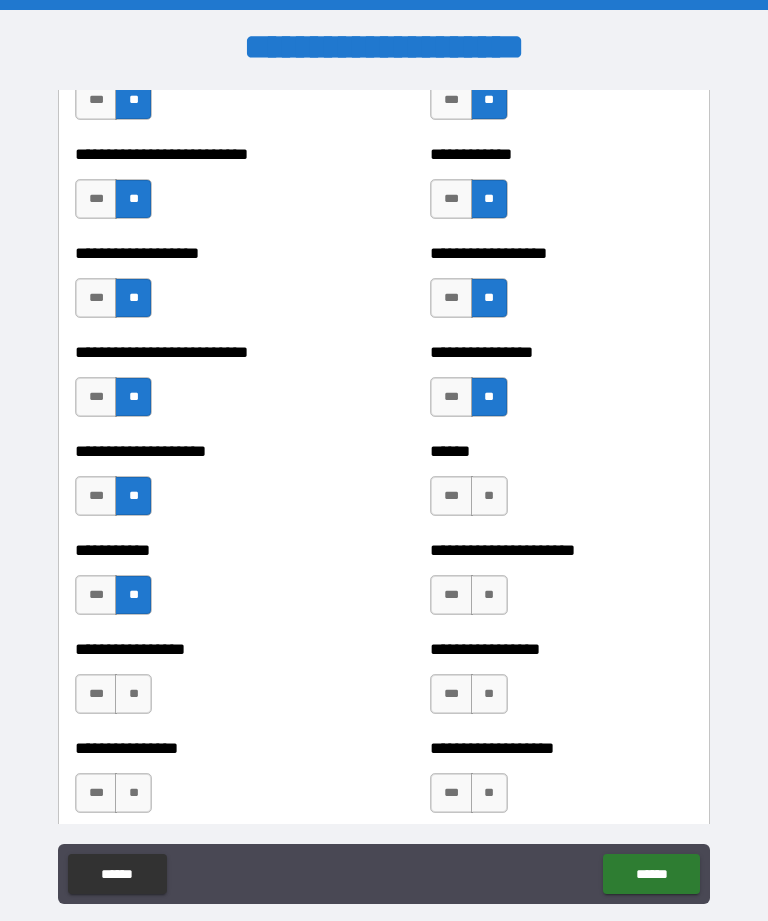 click on "**" at bounding box center (133, 694) 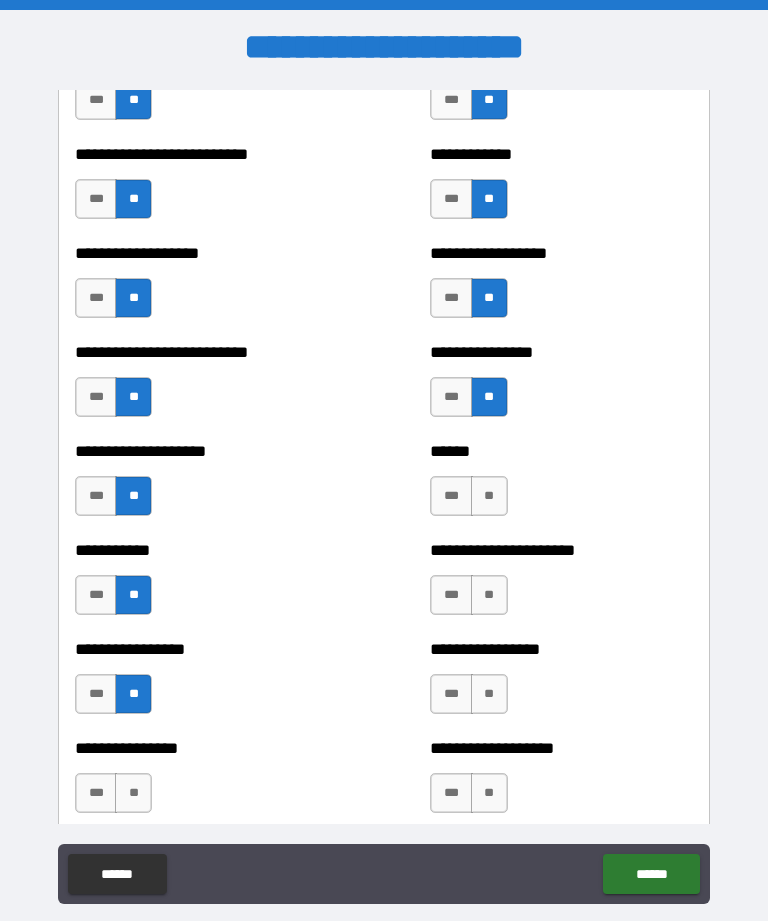 click on "**" at bounding box center [133, 793] 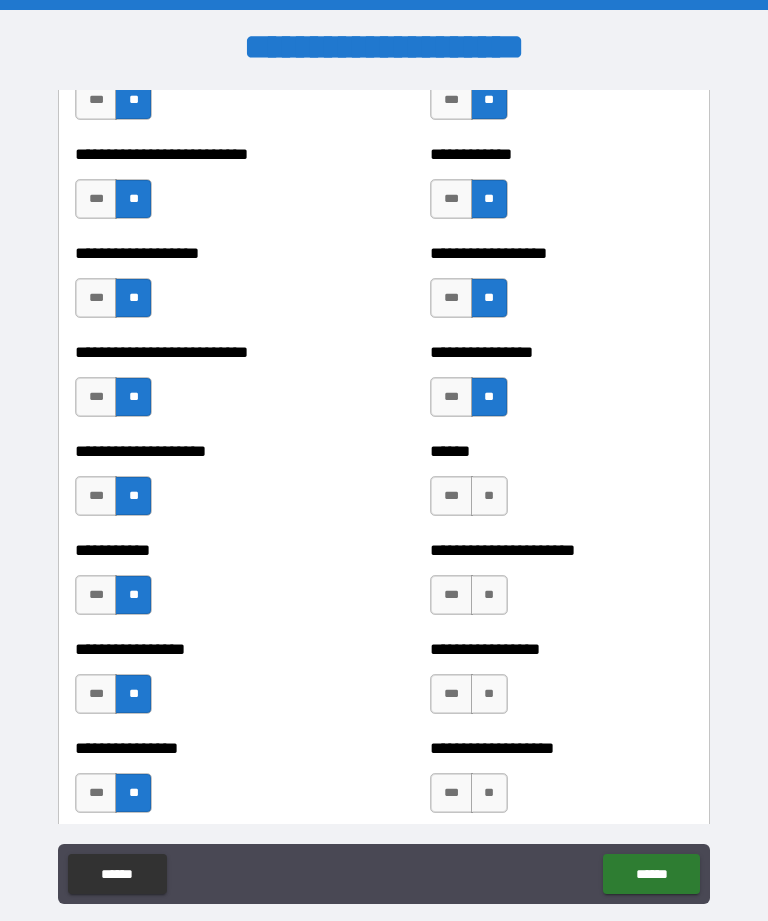 click on "**" at bounding box center (489, 496) 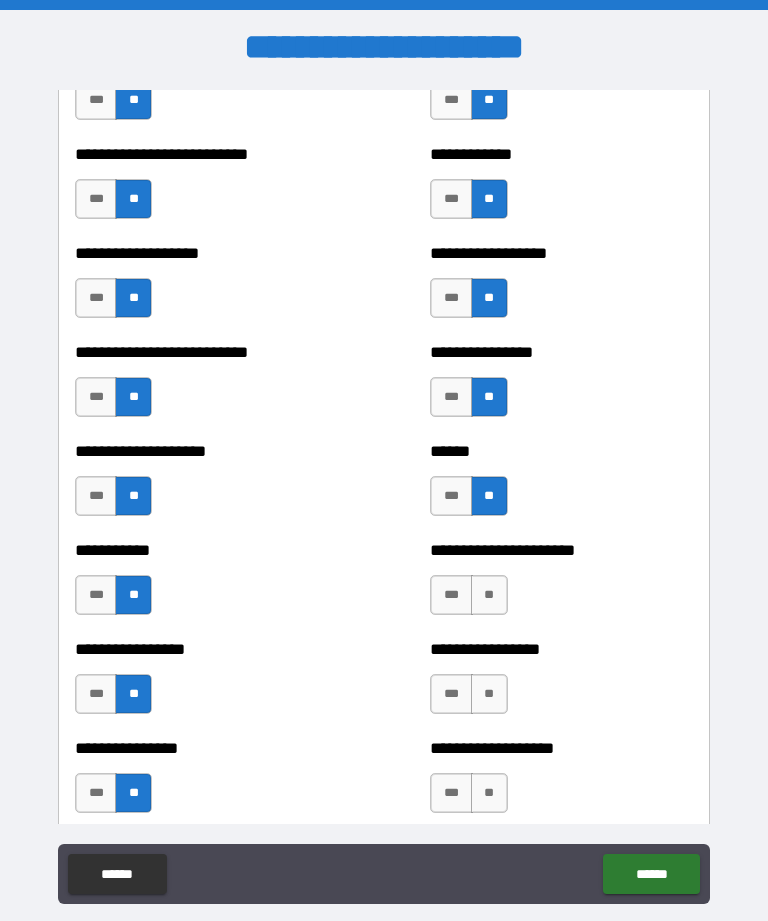 click on "**" at bounding box center [489, 595] 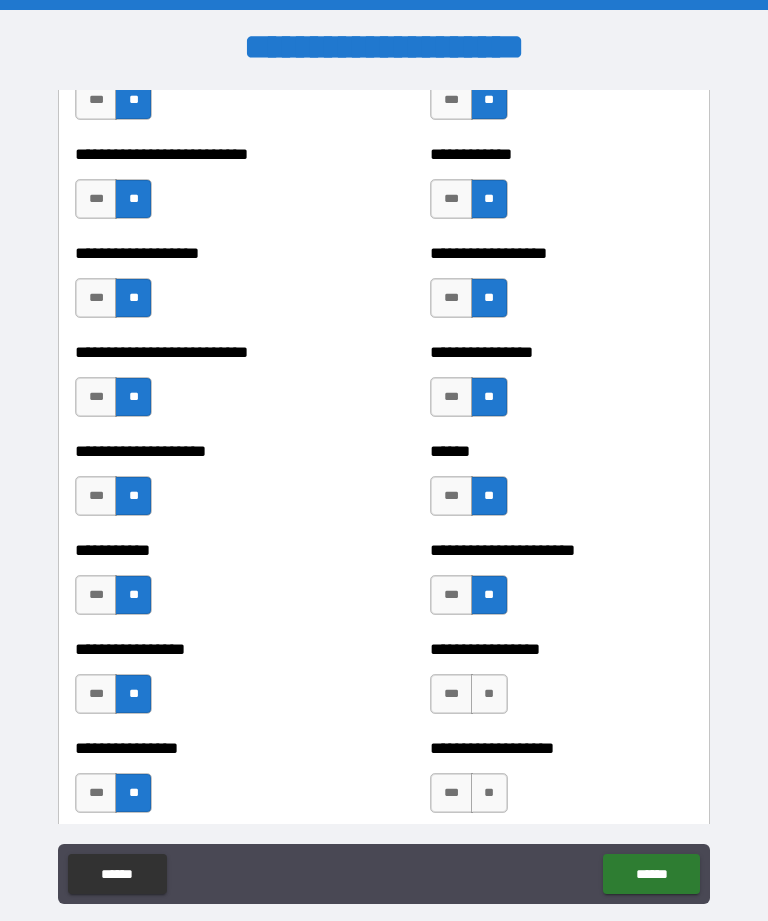 click on "**" at bounding box center [489, 694] 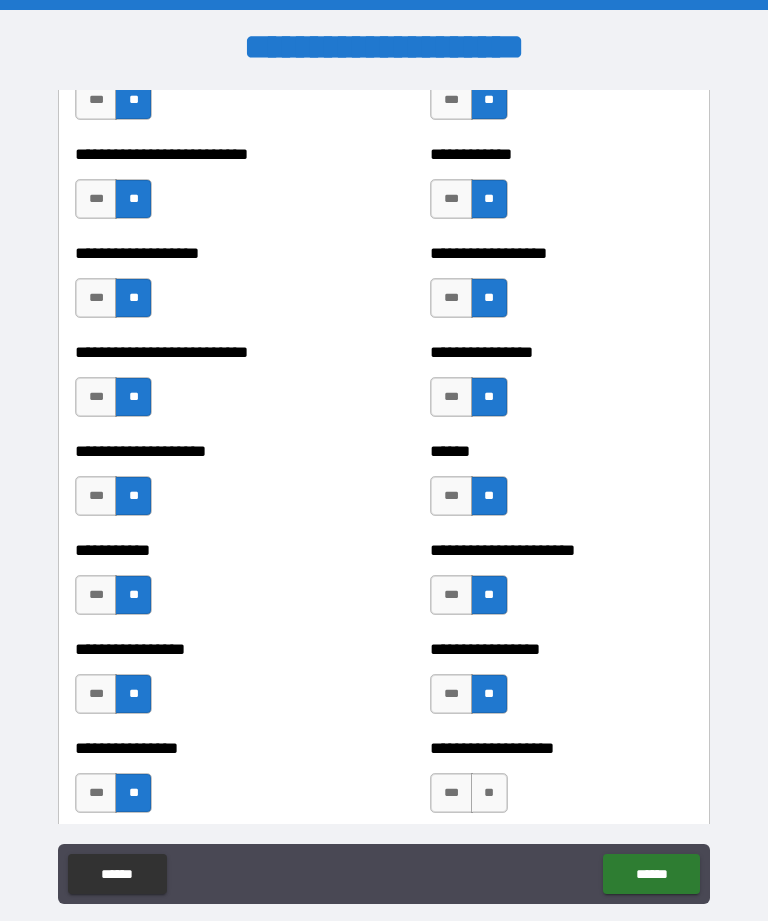 click on "**" at bounding box center (489, 793) 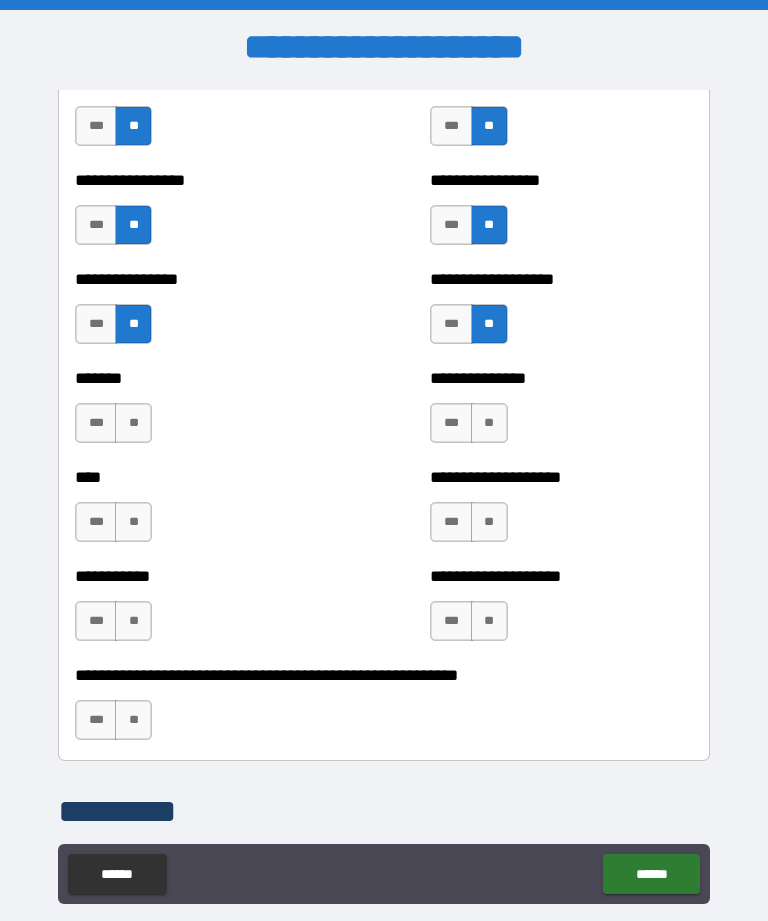 scroll, scrollTop: 6437, scrollLeft: 0, axis: vertical 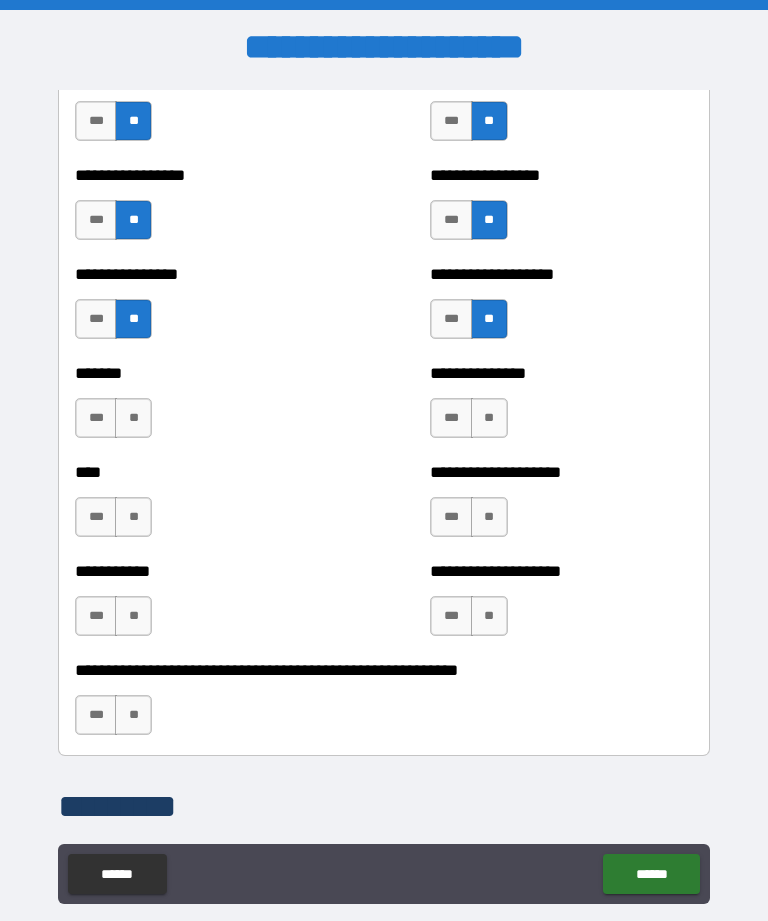 click on "**" at bounding box center (133, 418) 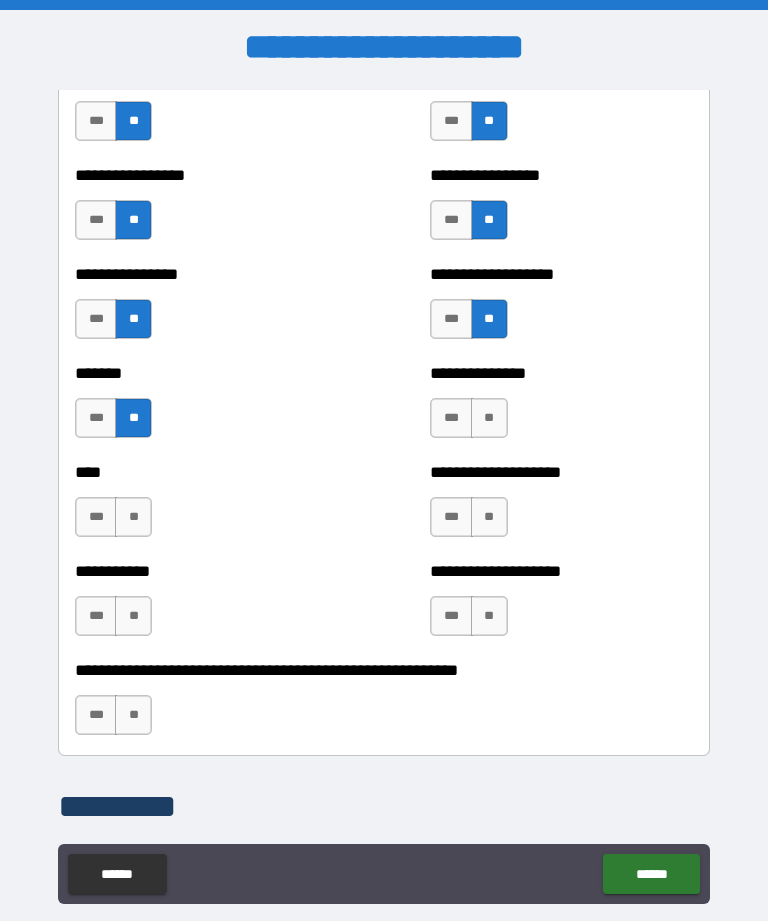 click on "**" at bounding box center [133, 517] 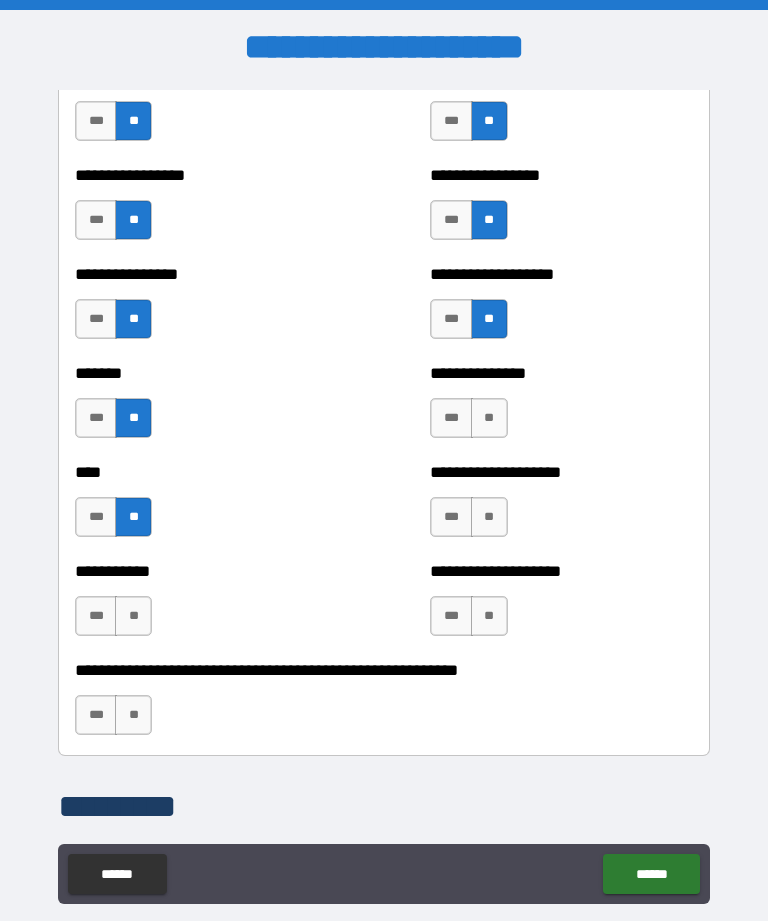 click on "**" at bounding box center (133, 616) 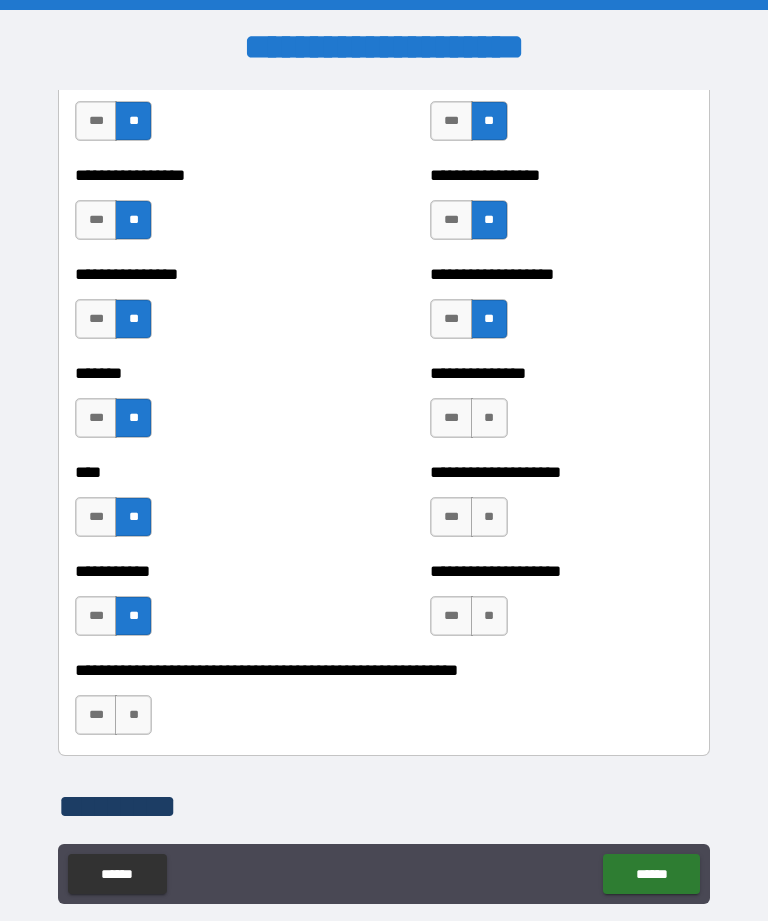 click on "**" at bounding box center (133, 715) 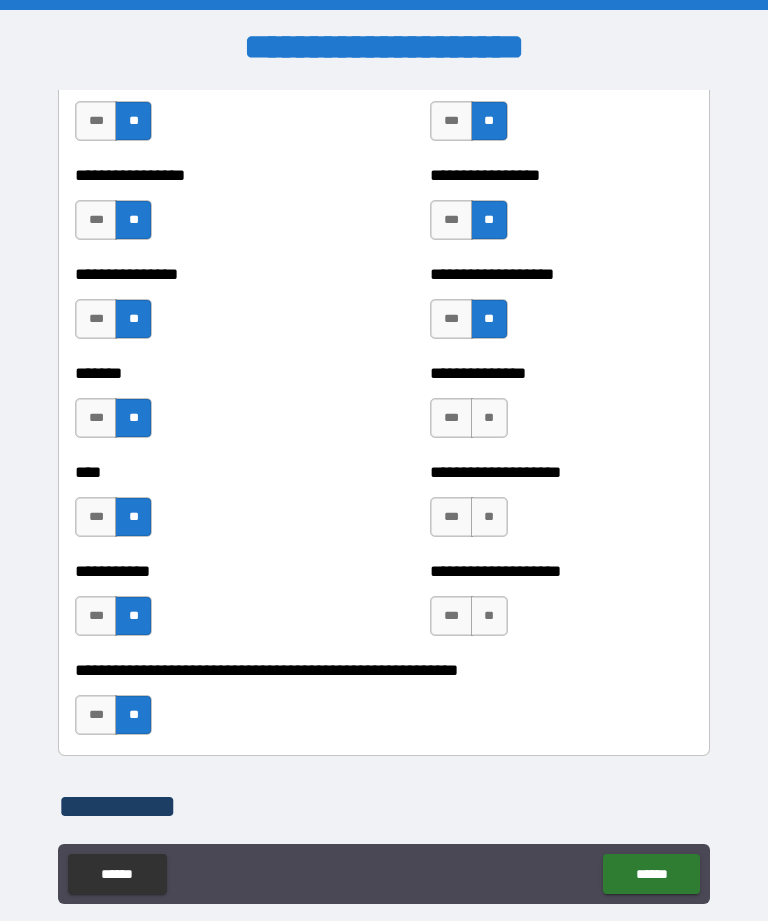 click on "**" at bounding box center (489, 418) 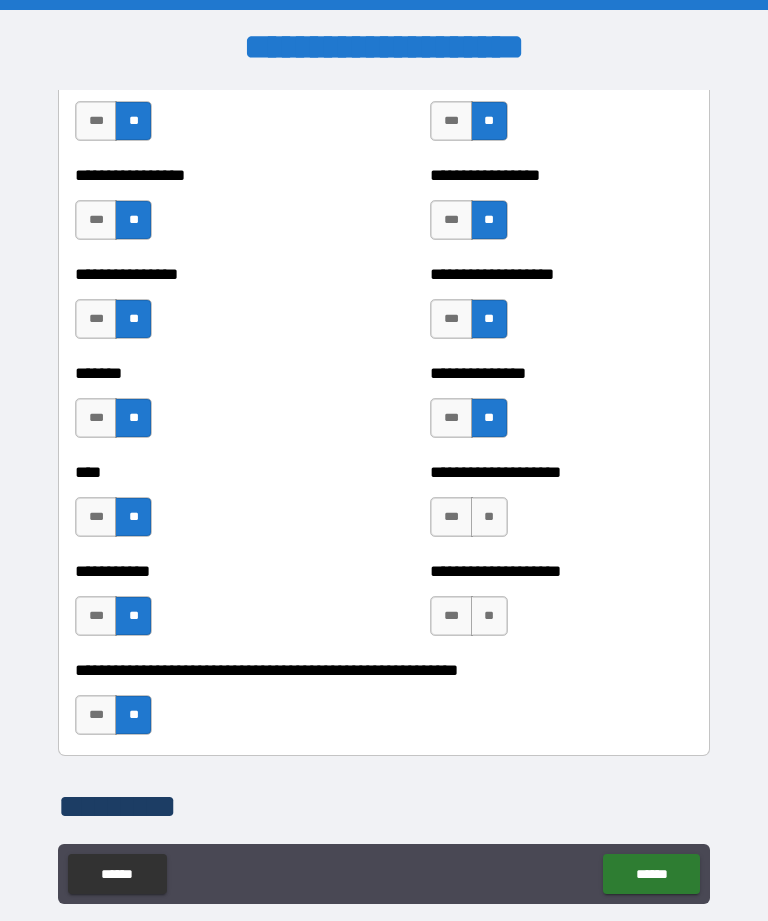 click on "**" at bounding box center (489, 517) 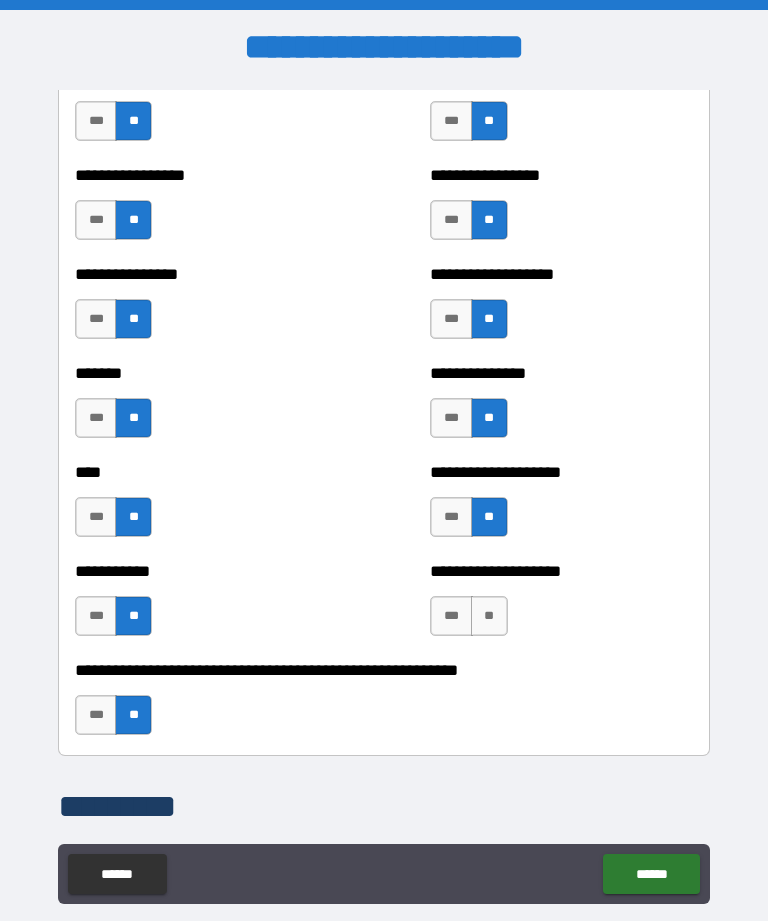 click on "**" at bounding box center (489, 616) 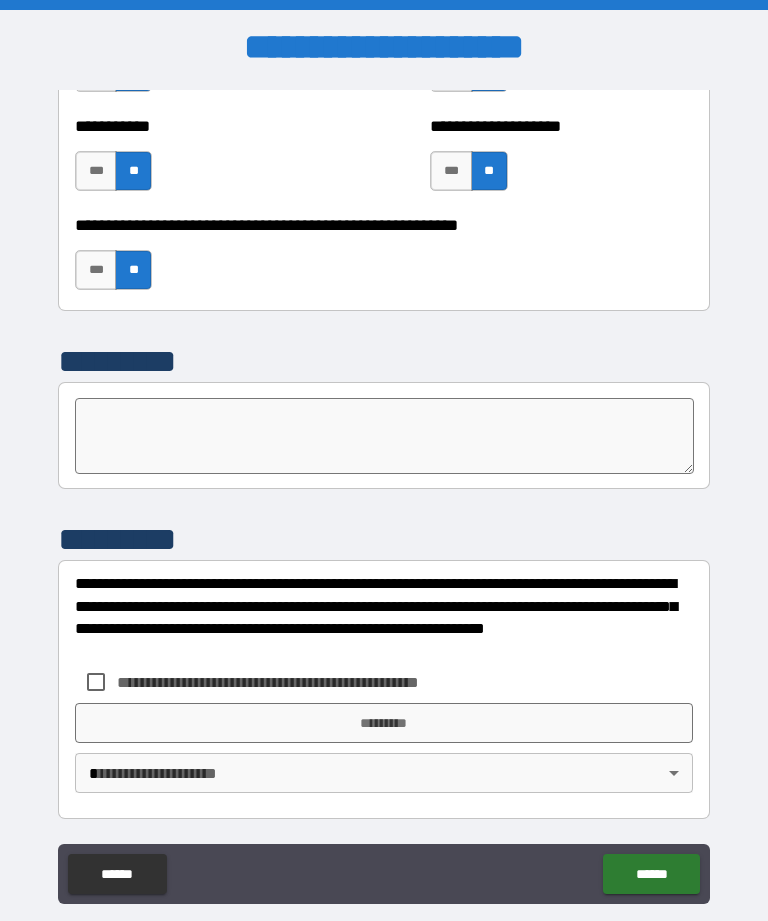 scroll, scrollTop: 6882, scrollLeft: 0, axis: vertical 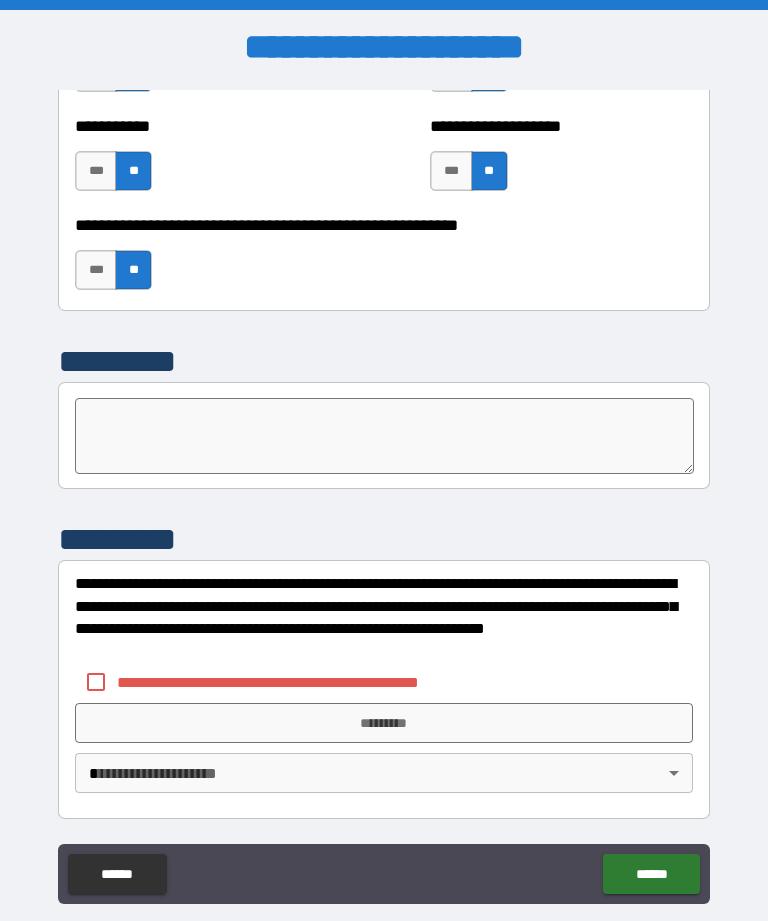 click on "*********" at bounding box center [384, 723] 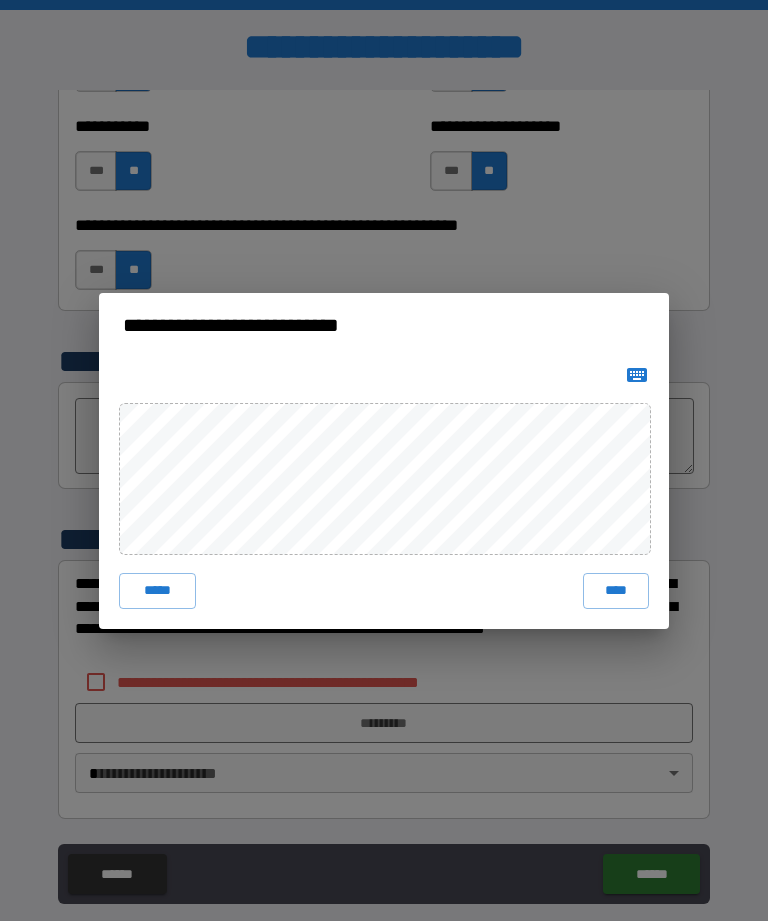 click on "****" at bounding box center (616, 591) 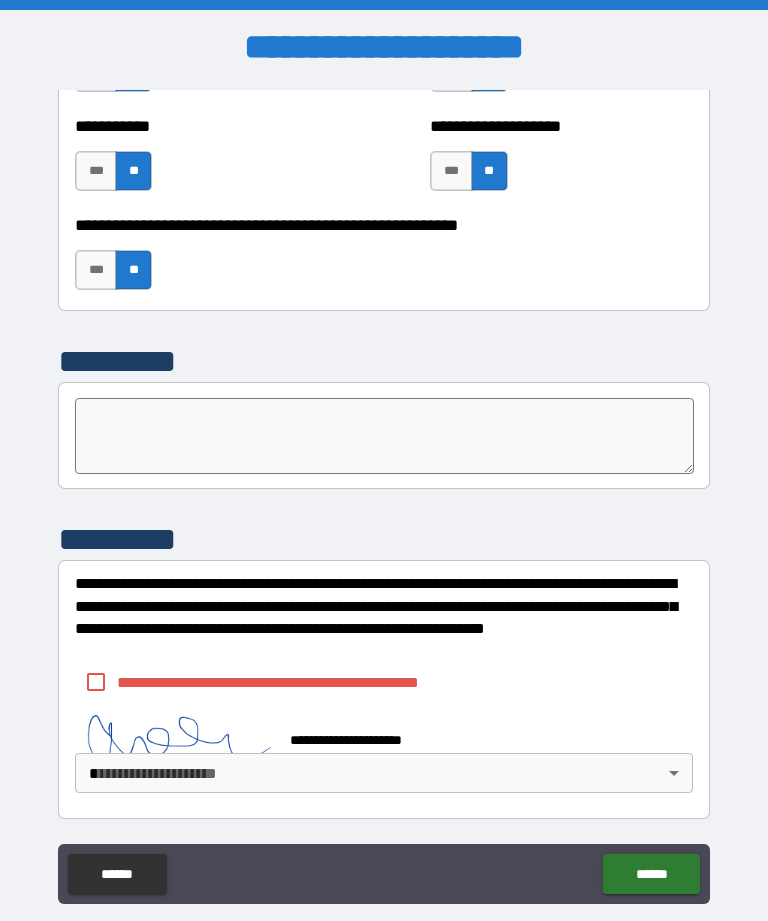 scroll, scrollTop: 6872, scrollLeft: 0, axis: vertical 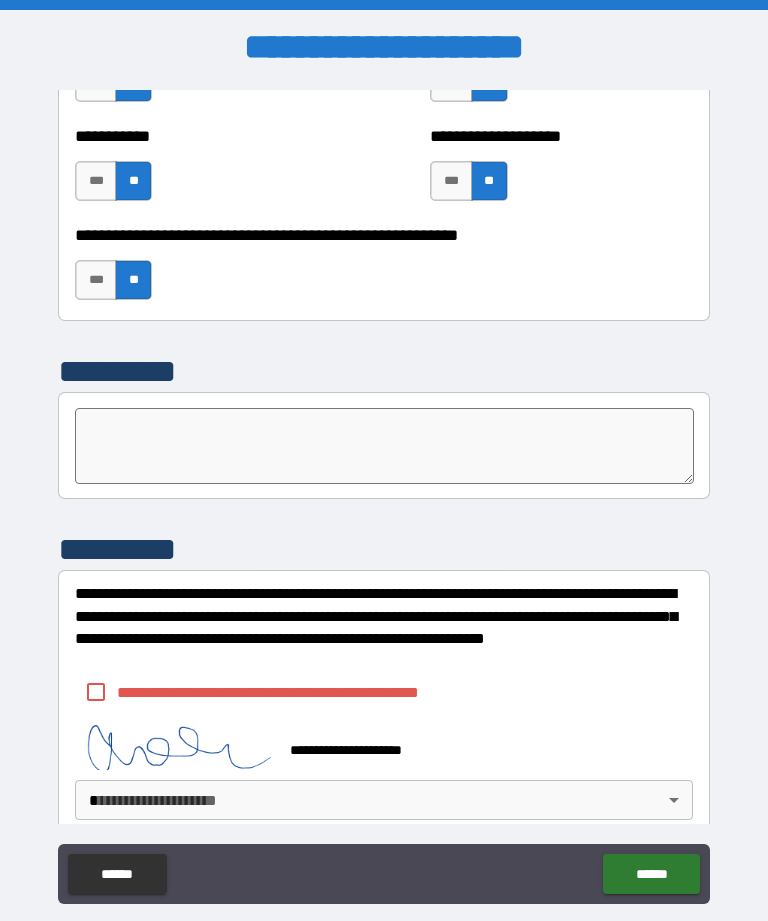 click on "**********" at bounding box center (384, 627) 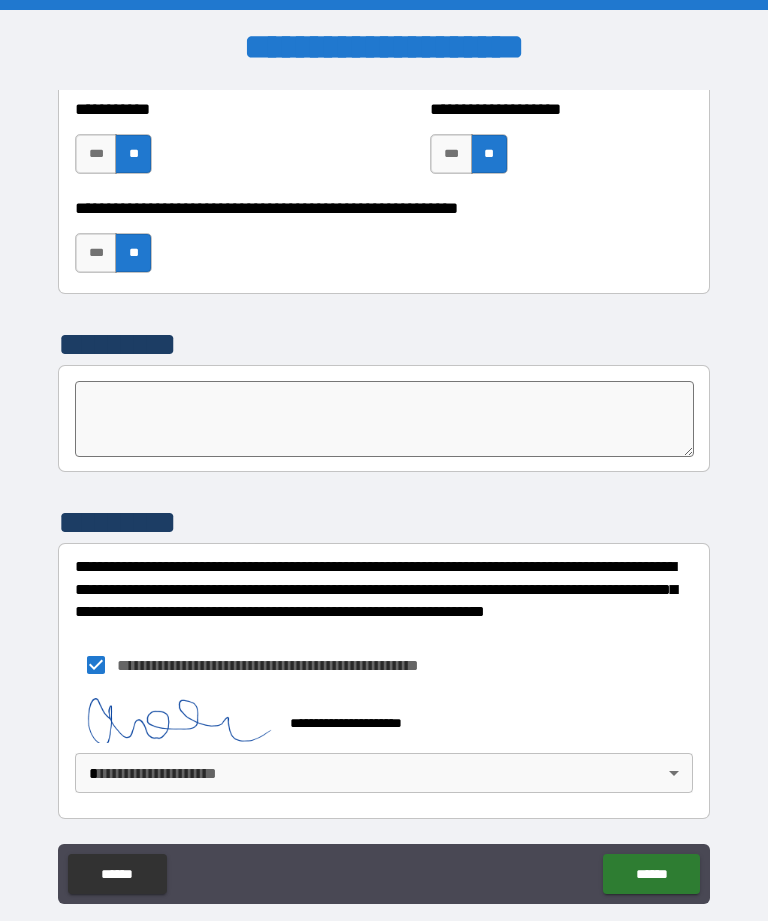 scroll, scrollTop: 6899, scrollLeft: 0, axis: vertical 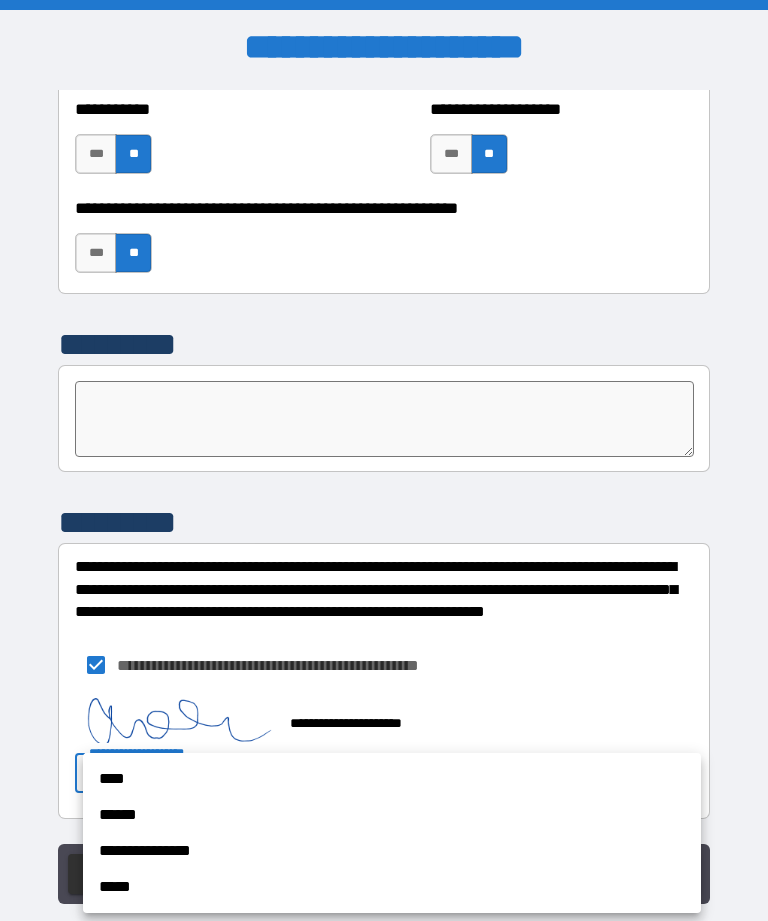 click on "**********" at bounding box center [392, 851] 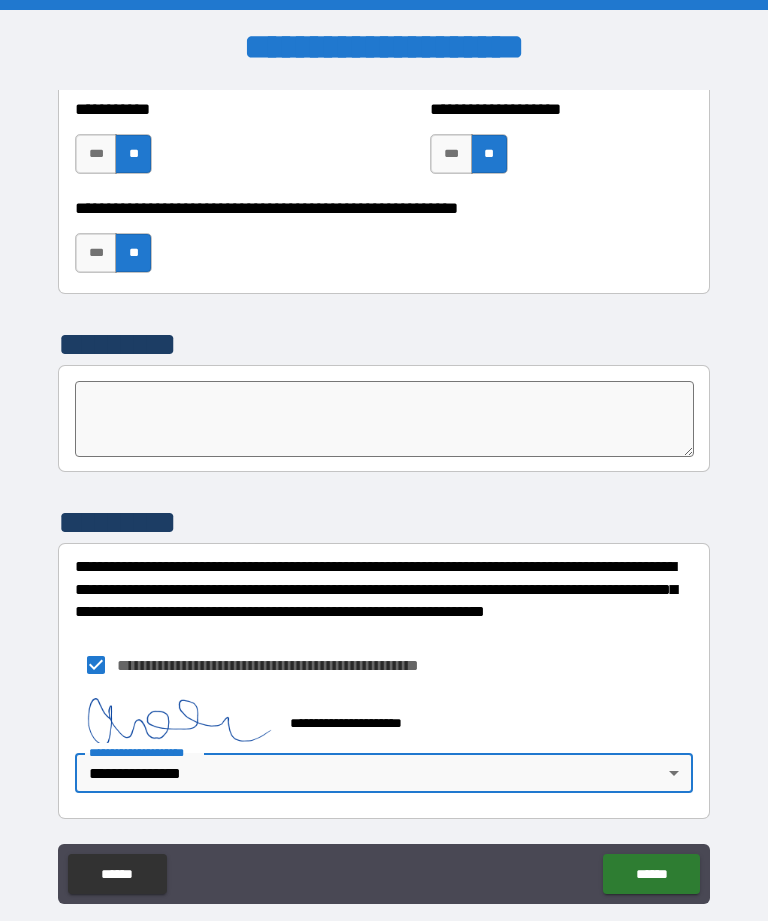 type on "**********" 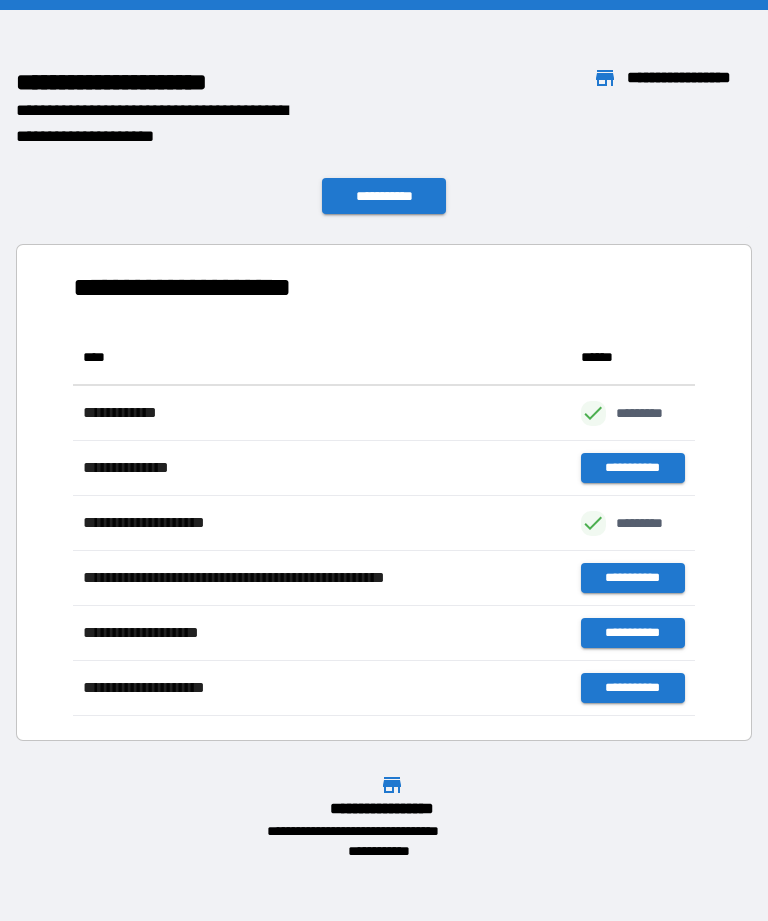 scroll, scrollTop: 386, scrollLeft: 622, axis: both 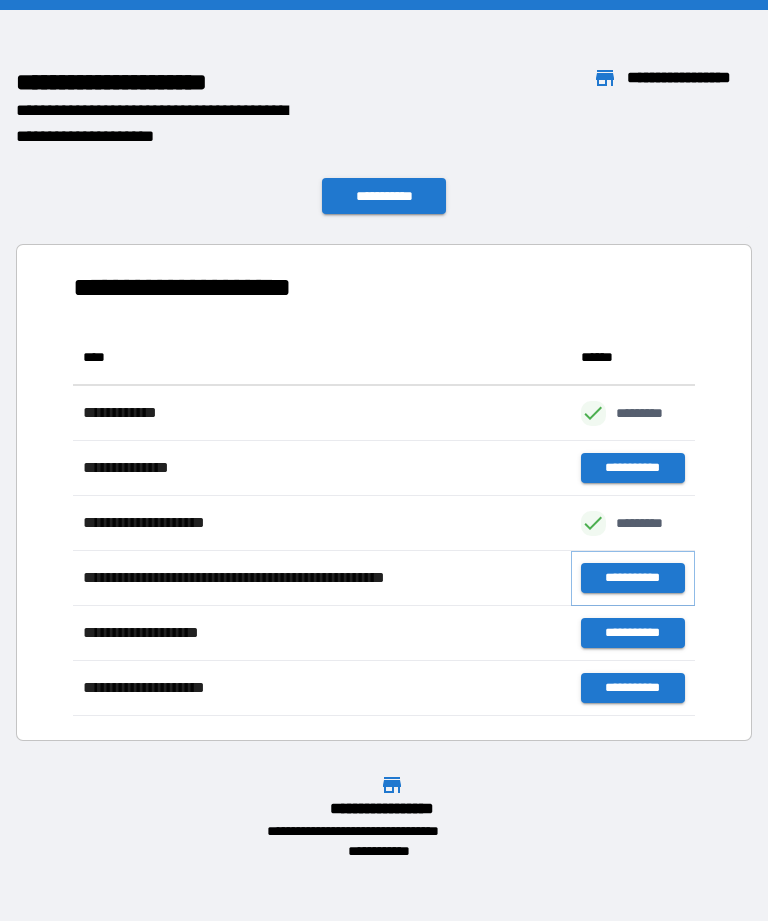 click on "**********" at bounding box center [633, 578] 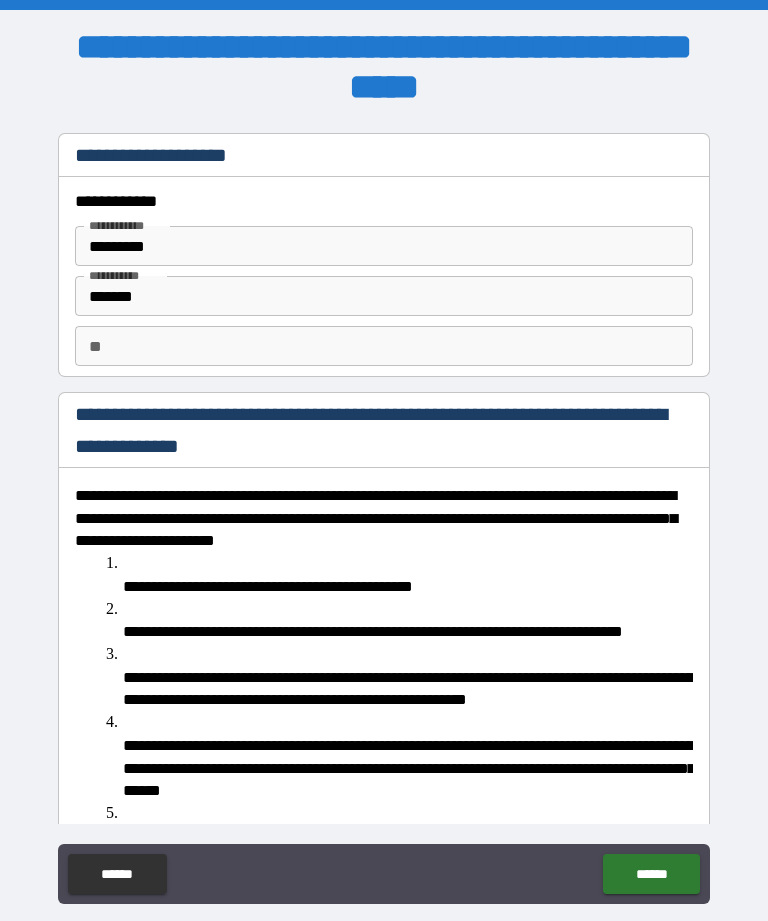 type on "*" 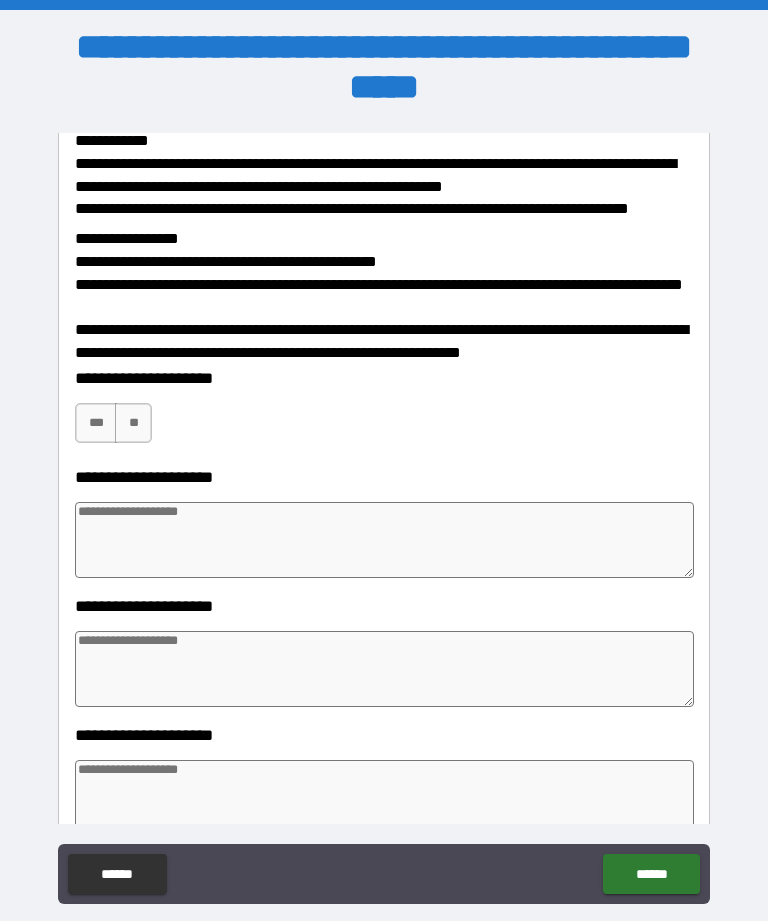 scroll, scrollTop: 1113, scrollLeft: 0, axis: vertical 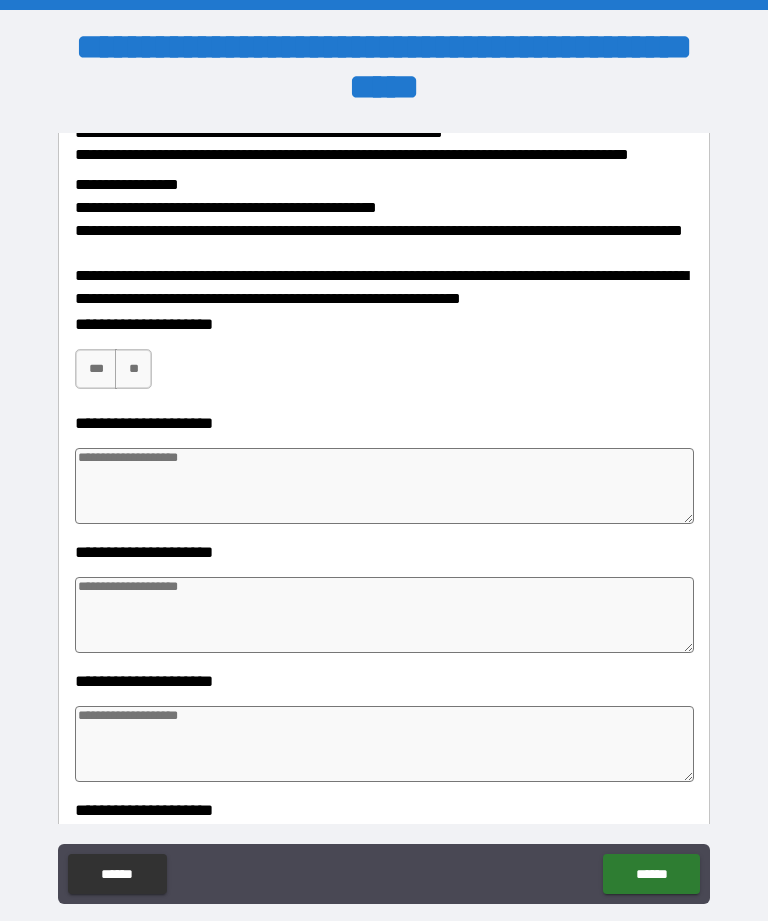 click on "**" at bounding box center (133, 369) 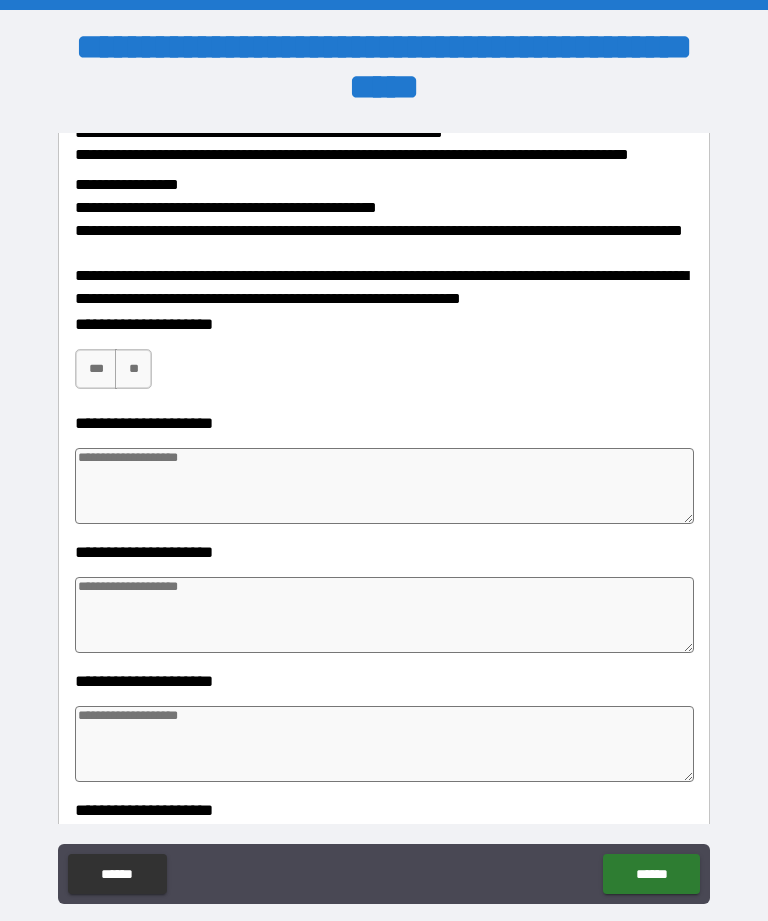 type on "*" 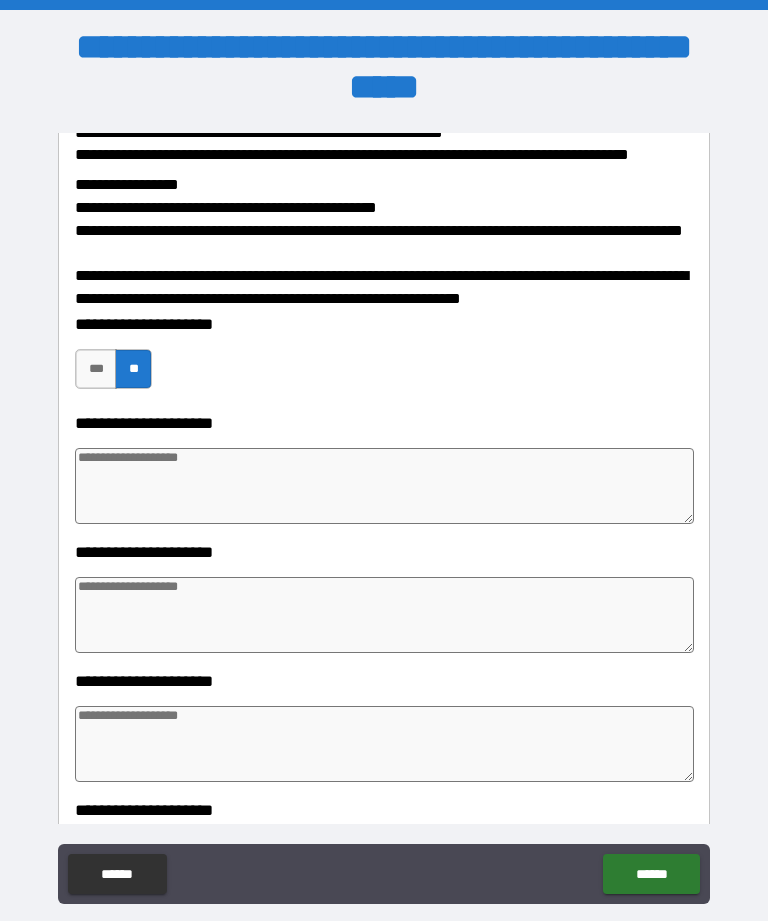 type on "*" 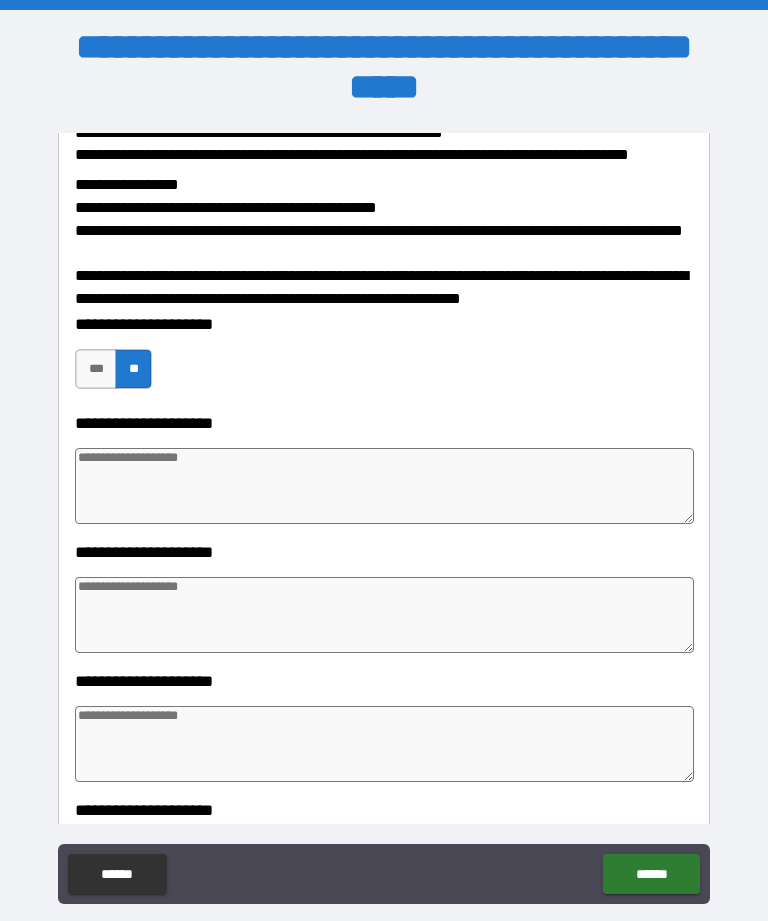 type on "*" 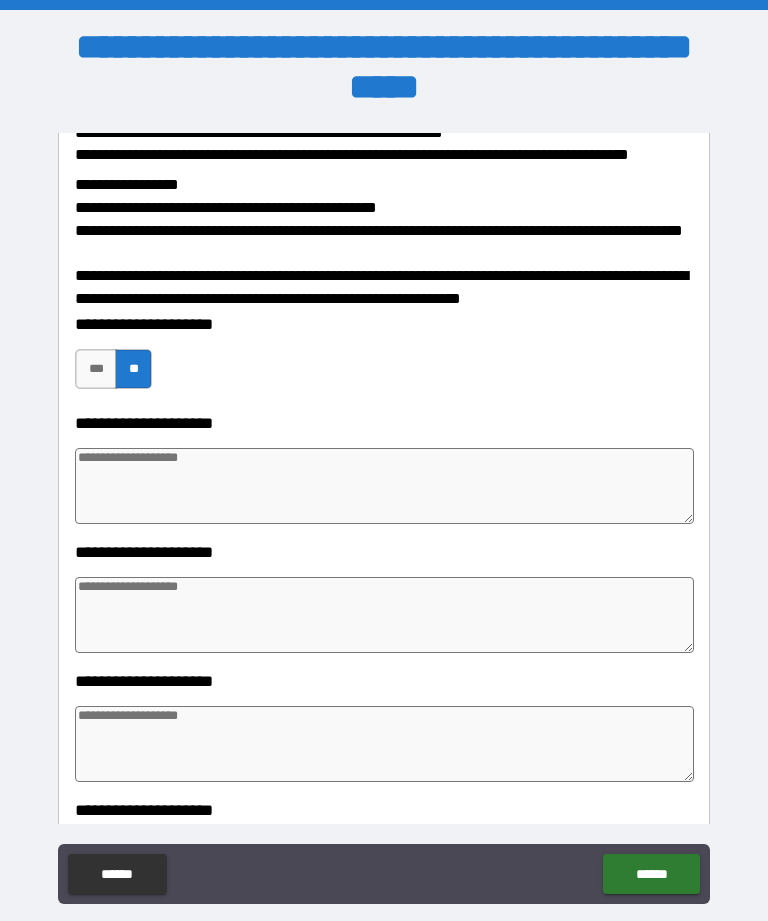 click at bounding box center [384, 486] 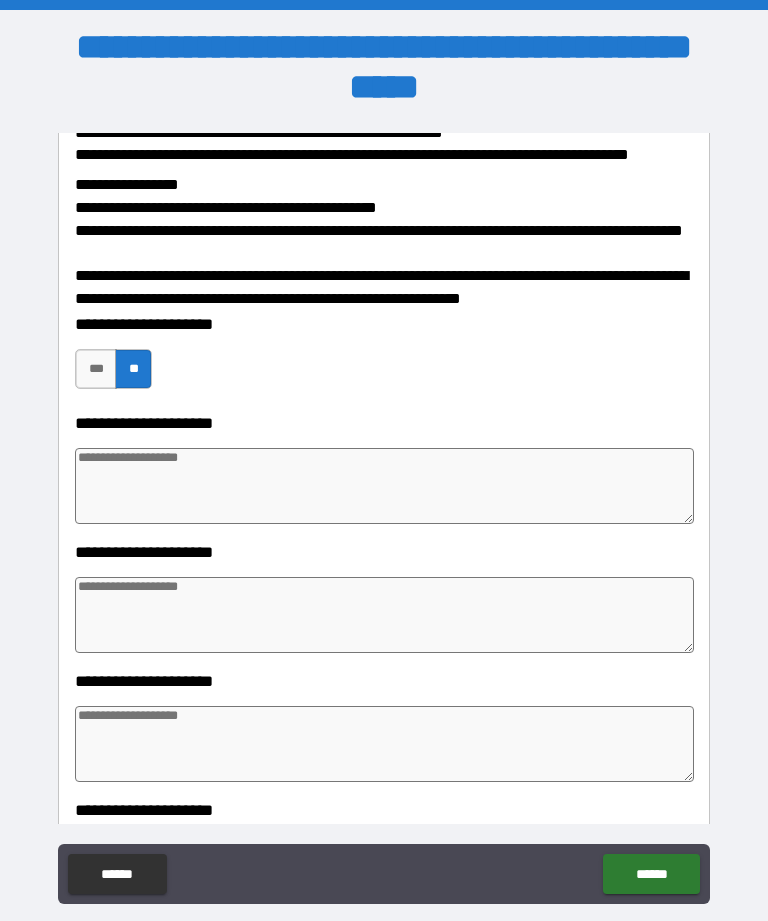 type on "*" 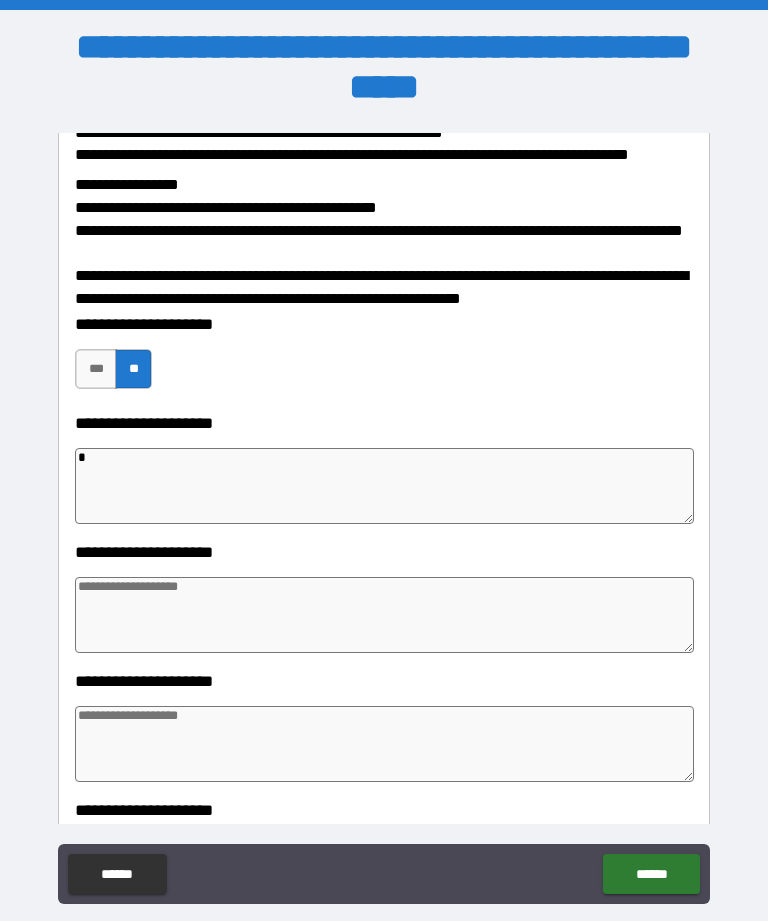 type on "*" 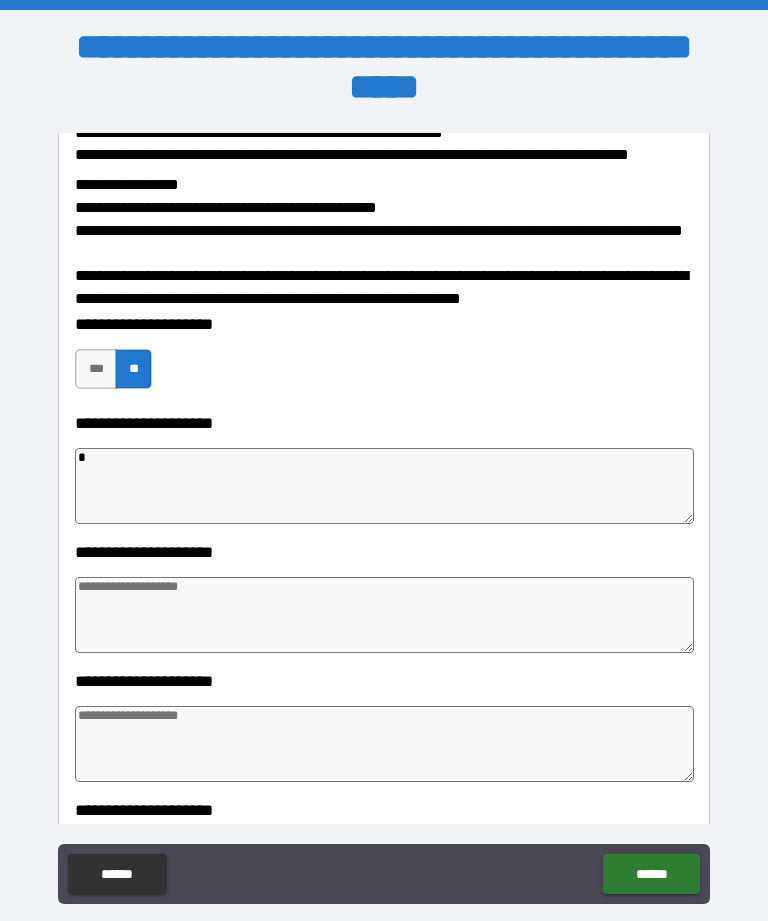 type on "*" 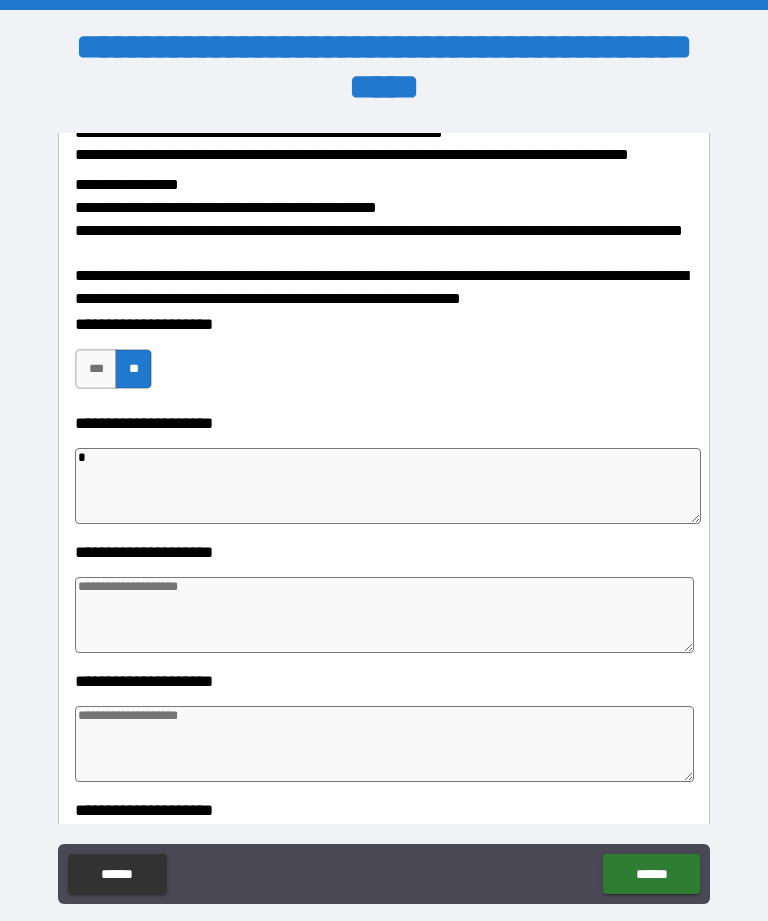 type on "**" 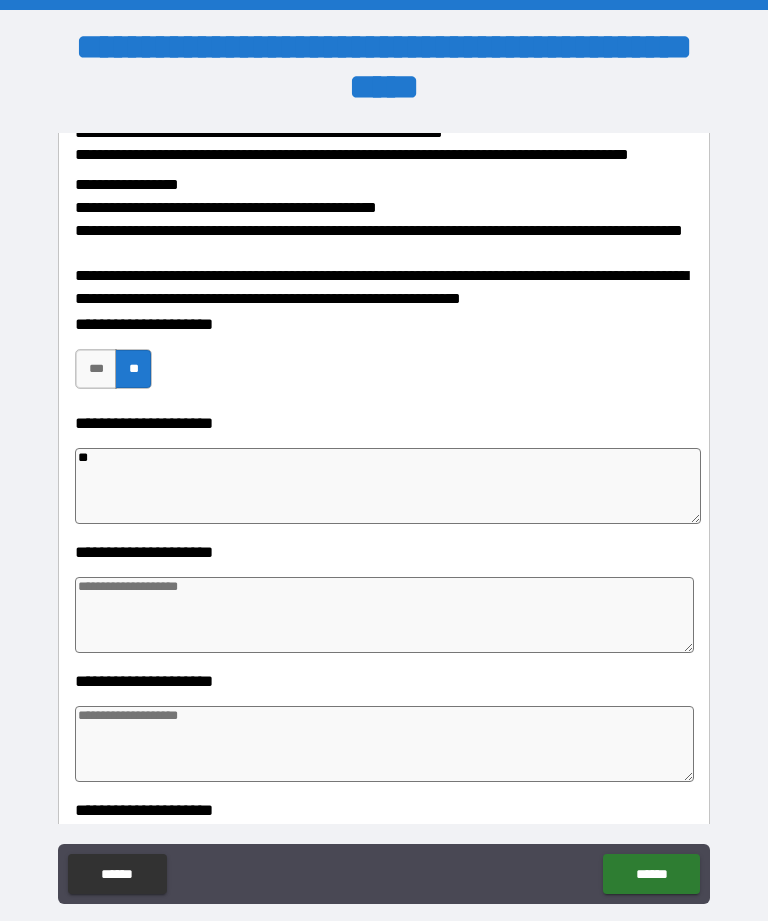 type on "*" 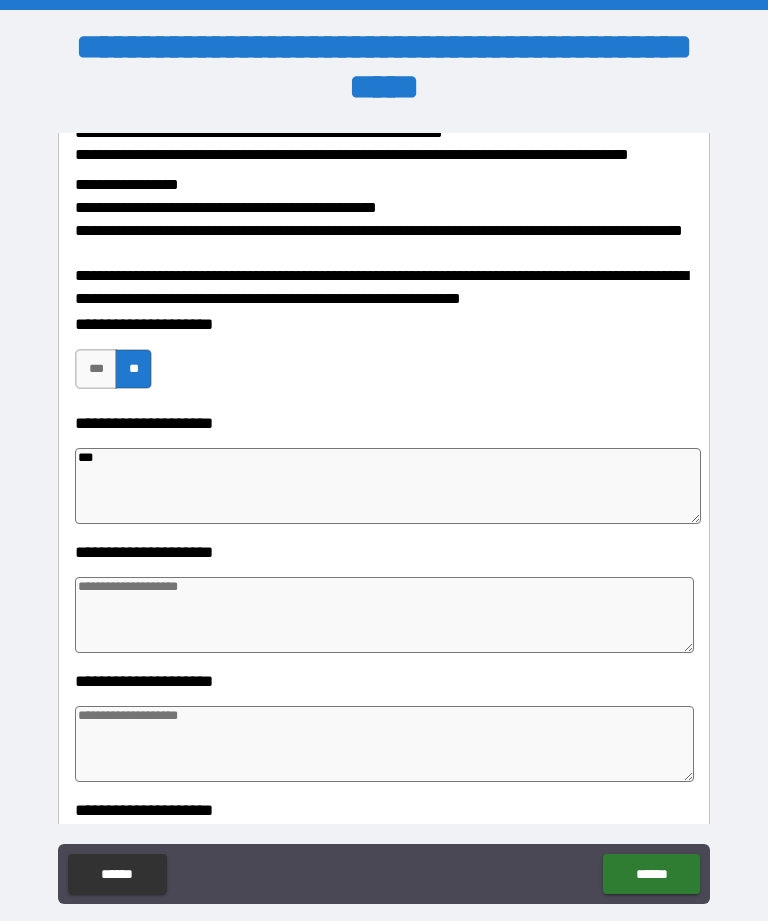 type on "*" 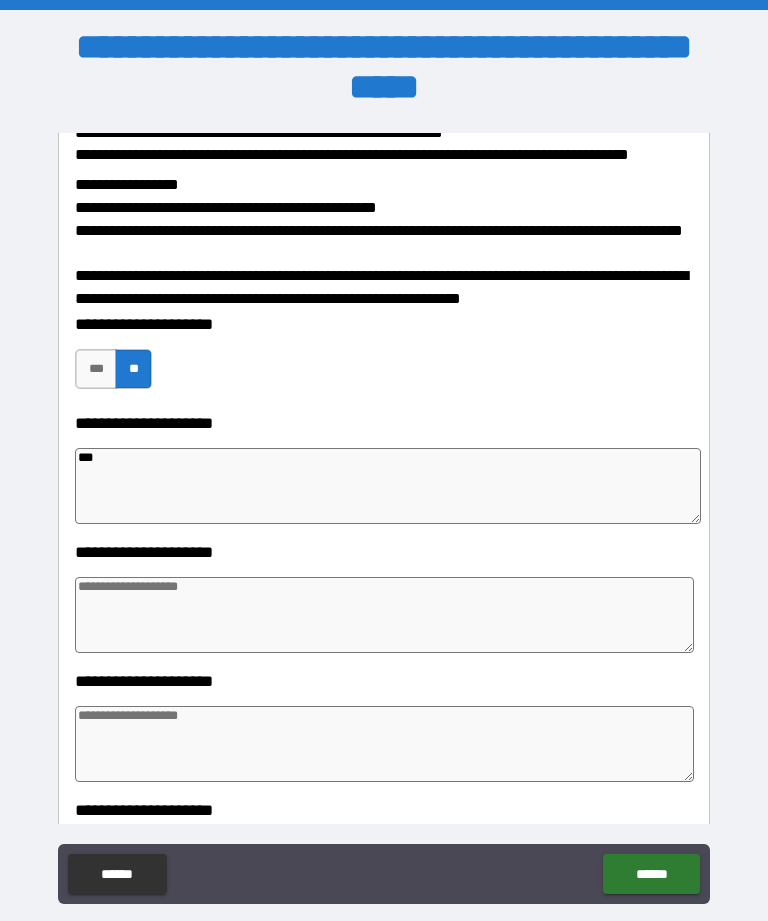 type on "*" 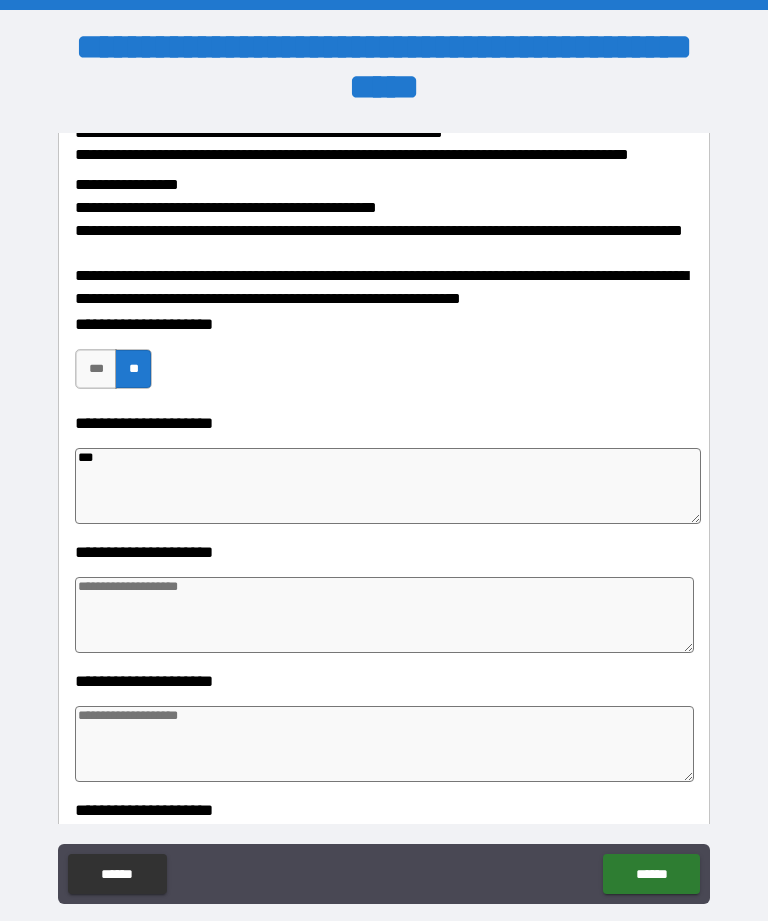 type on "*" 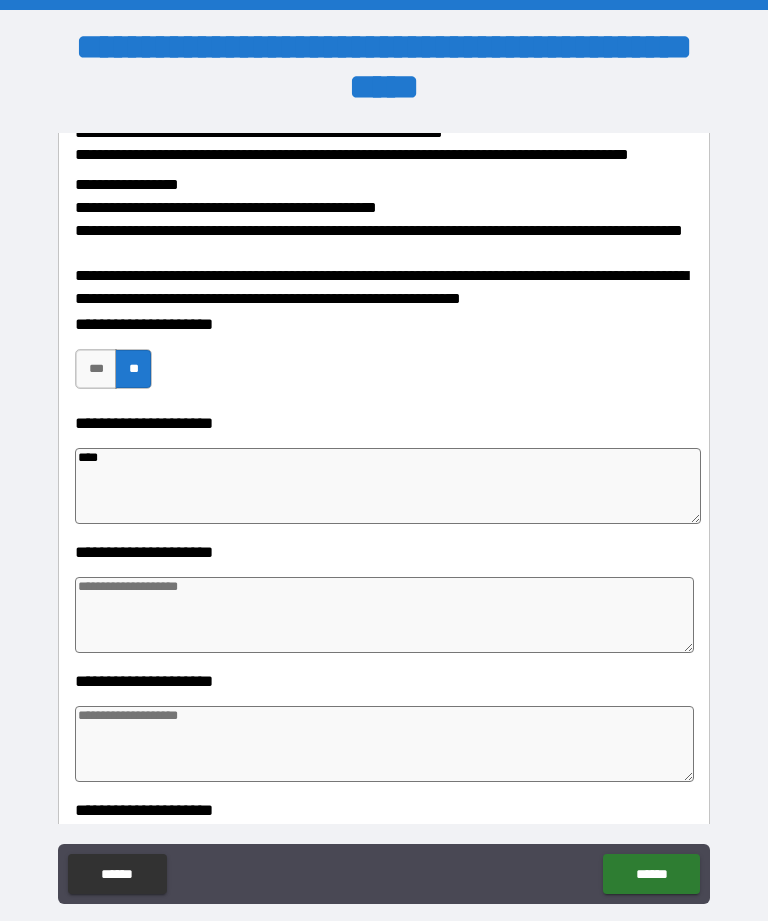 type on "*" 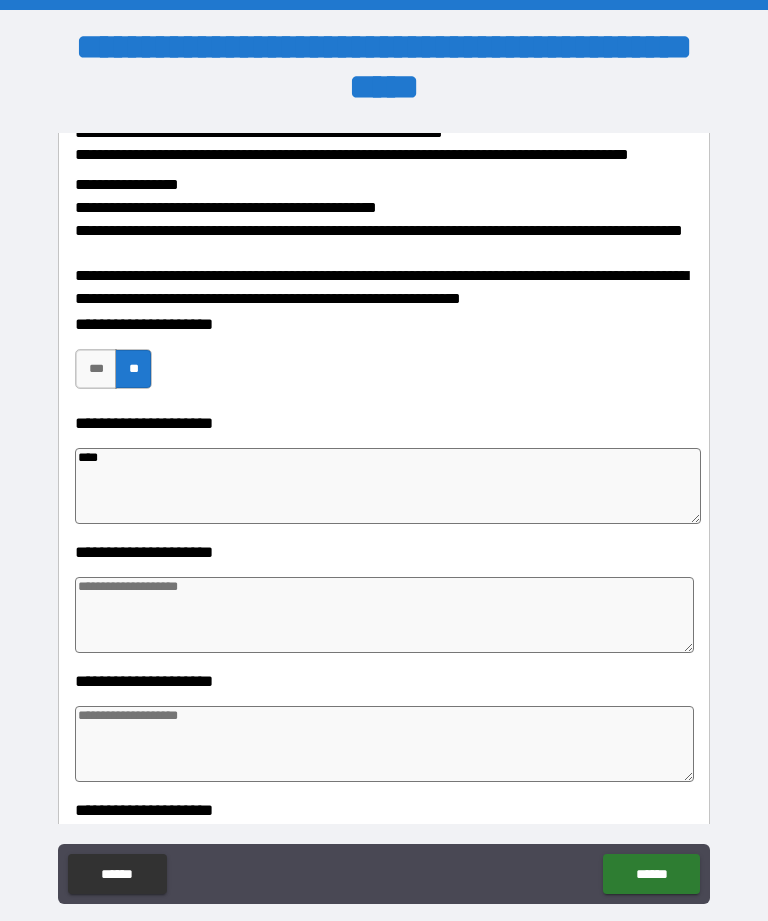 type on "*" 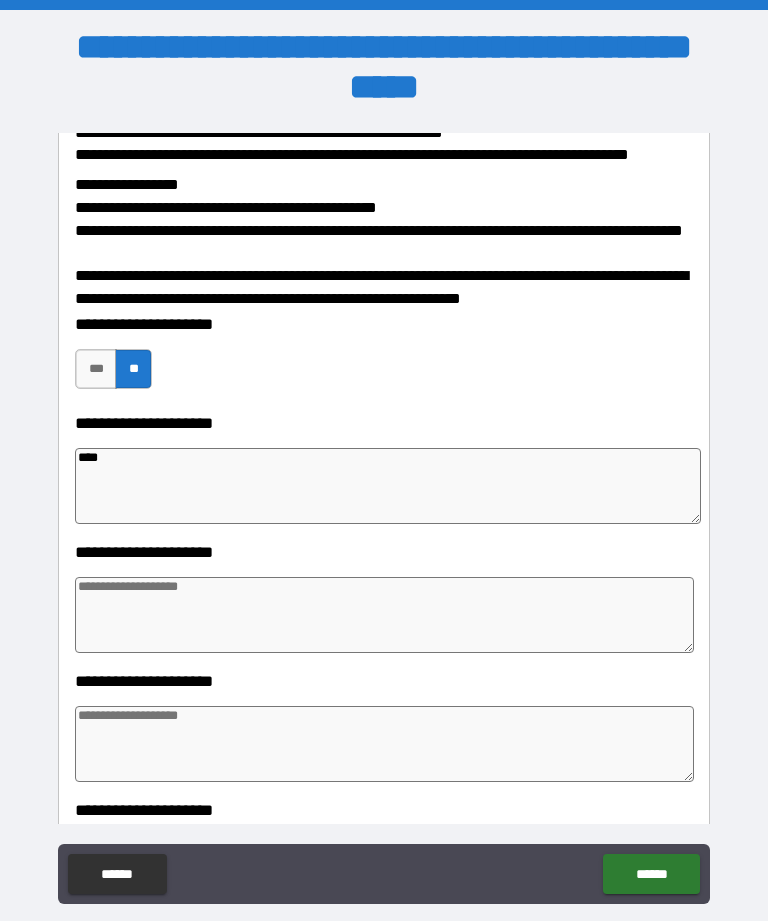 type on "*" 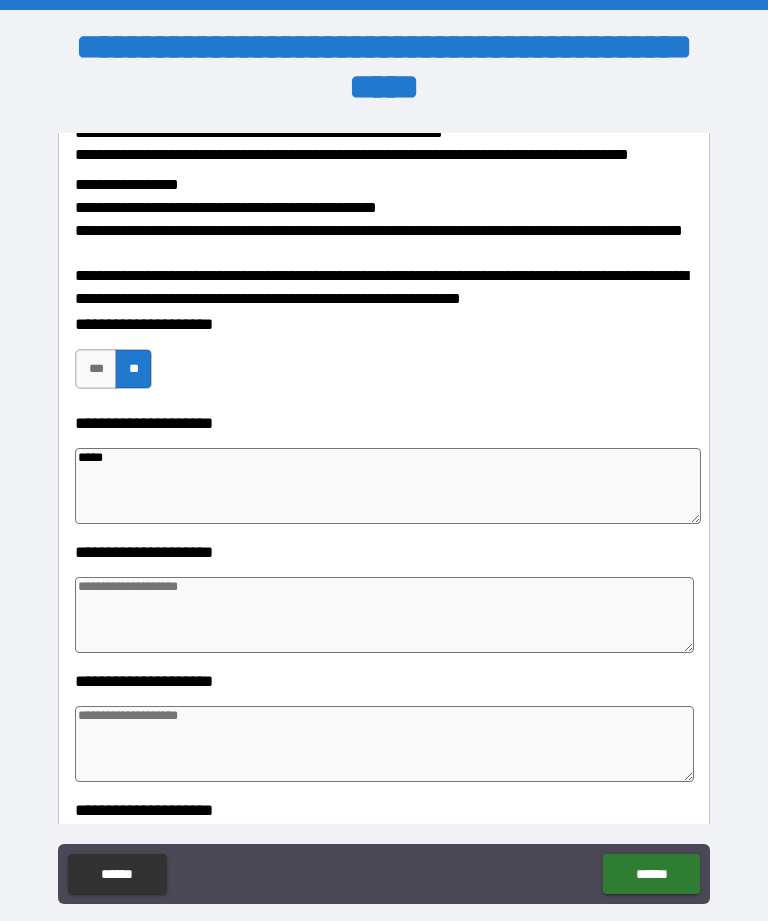 type on "*" 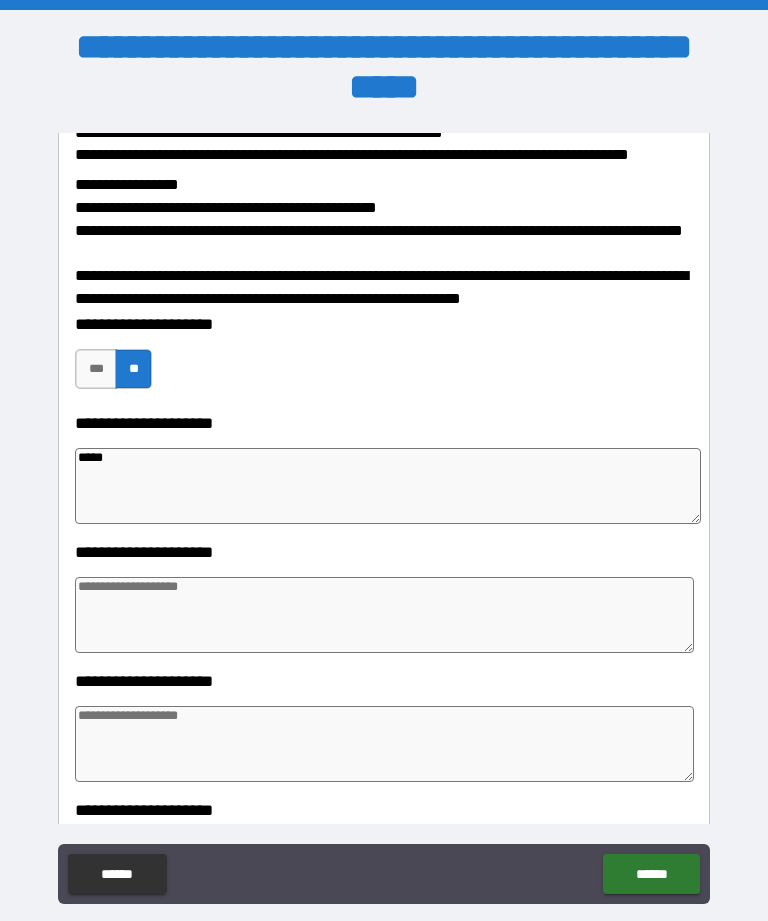 type on "*" 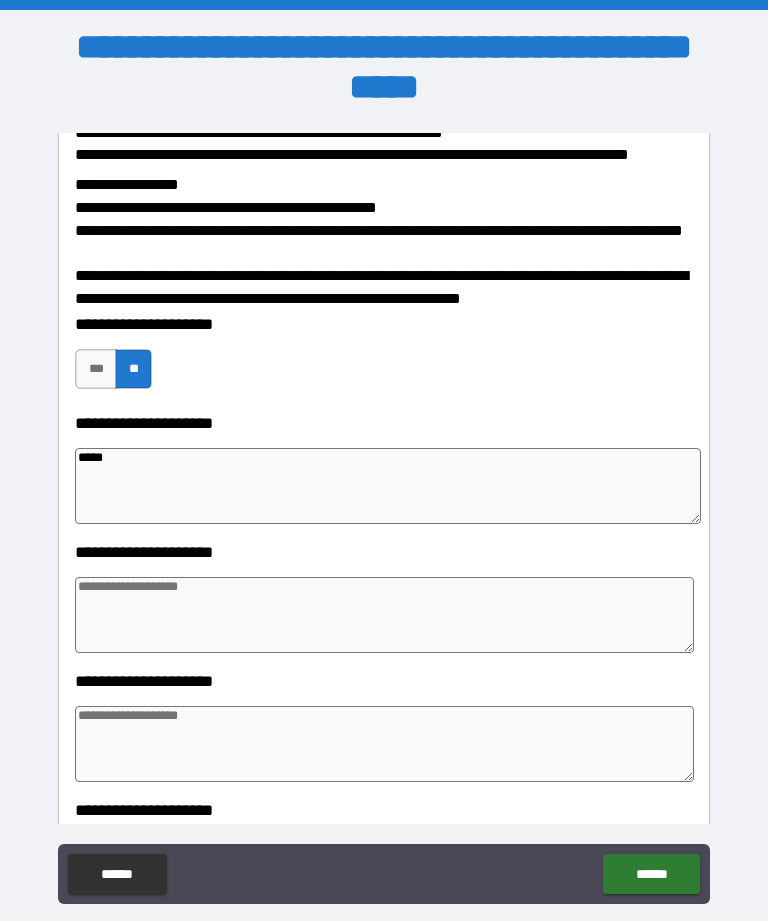 type on "******" 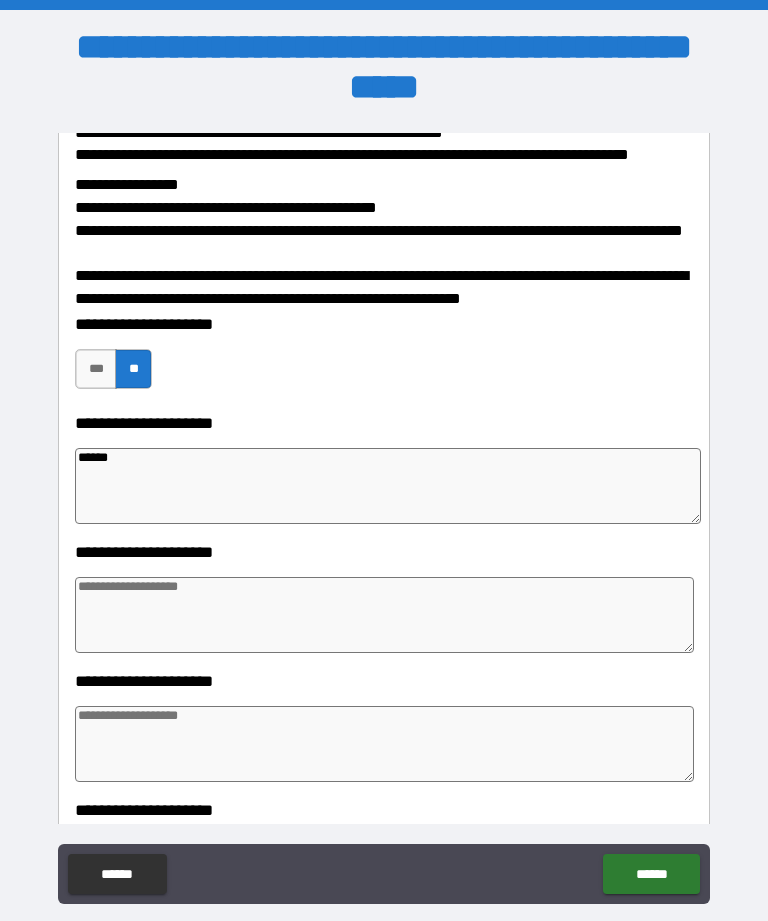 type on "*" 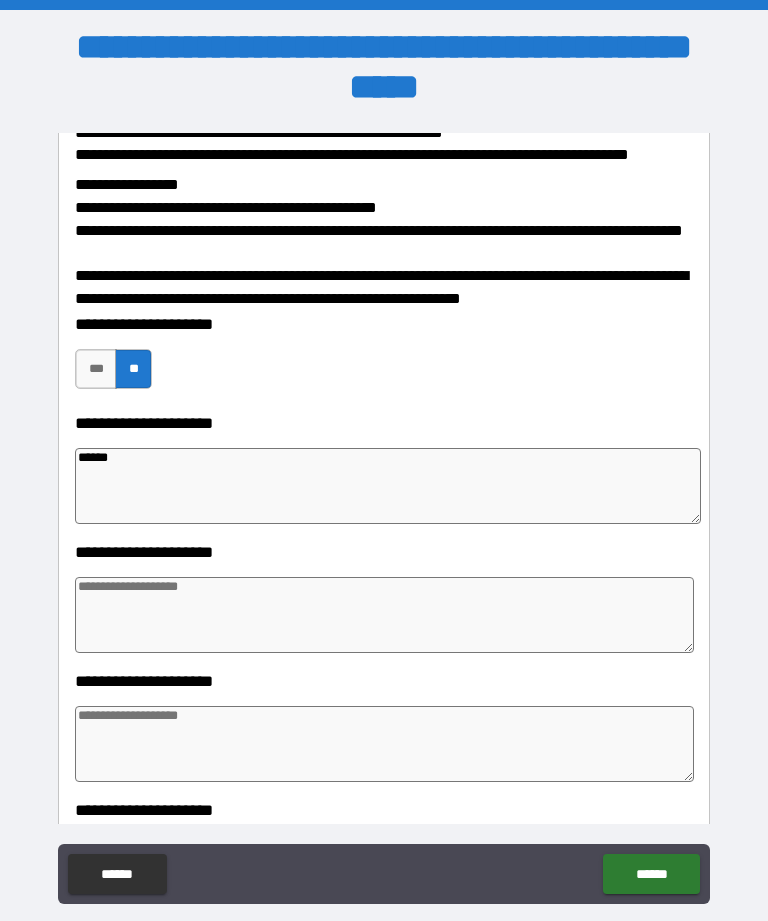 type on "*" 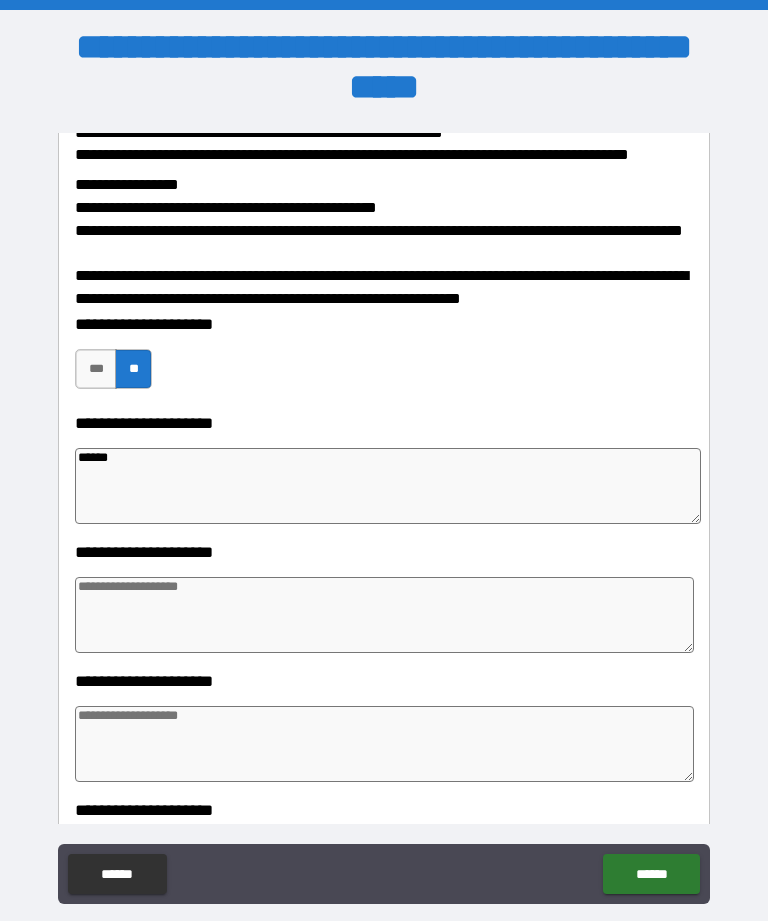 type on "*" 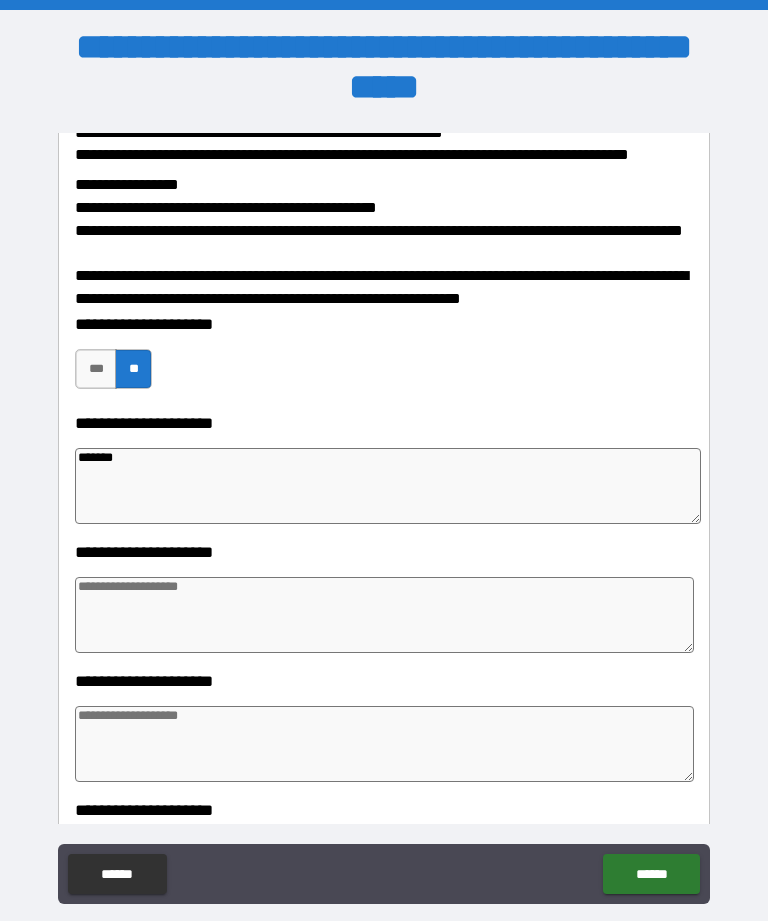 type on "*" 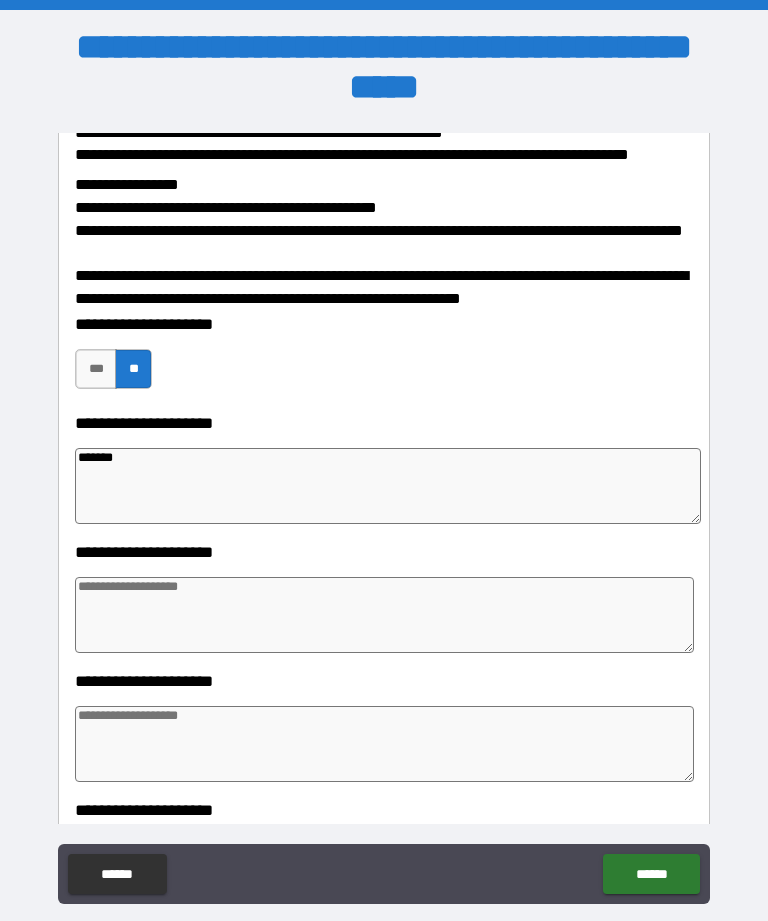 type on "*" 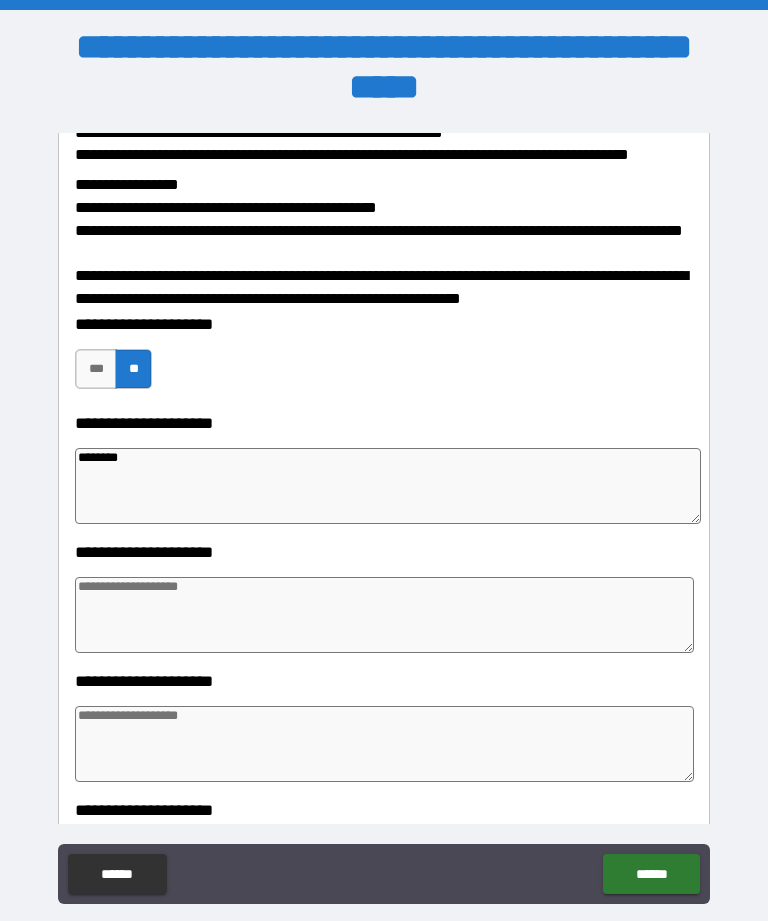 type on "*" 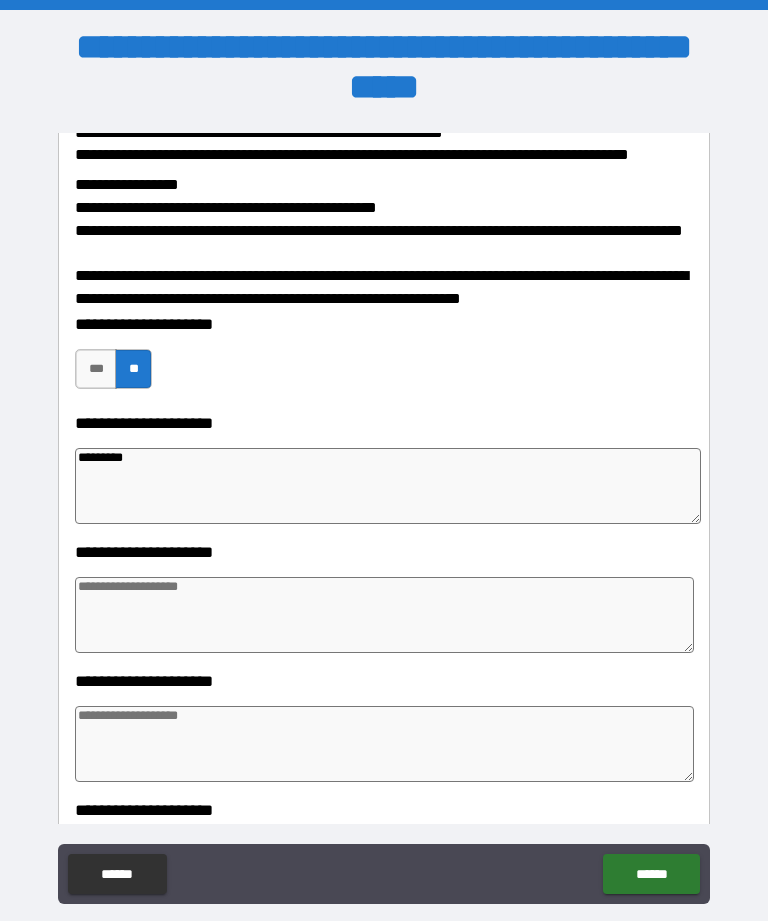 type on "*" 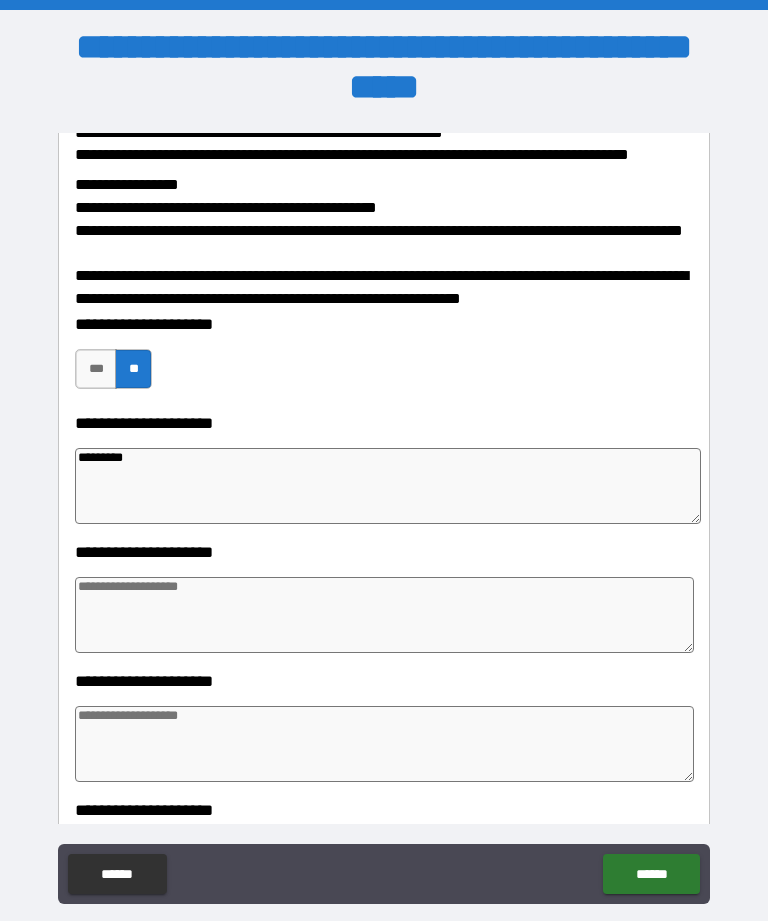 type on "*" 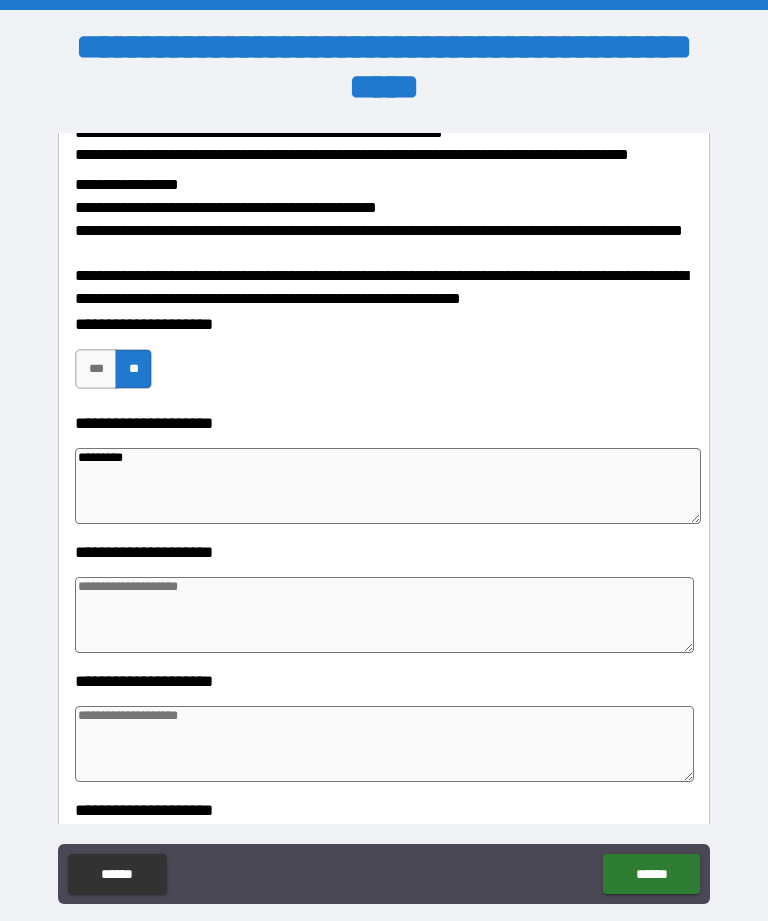 type on "*" 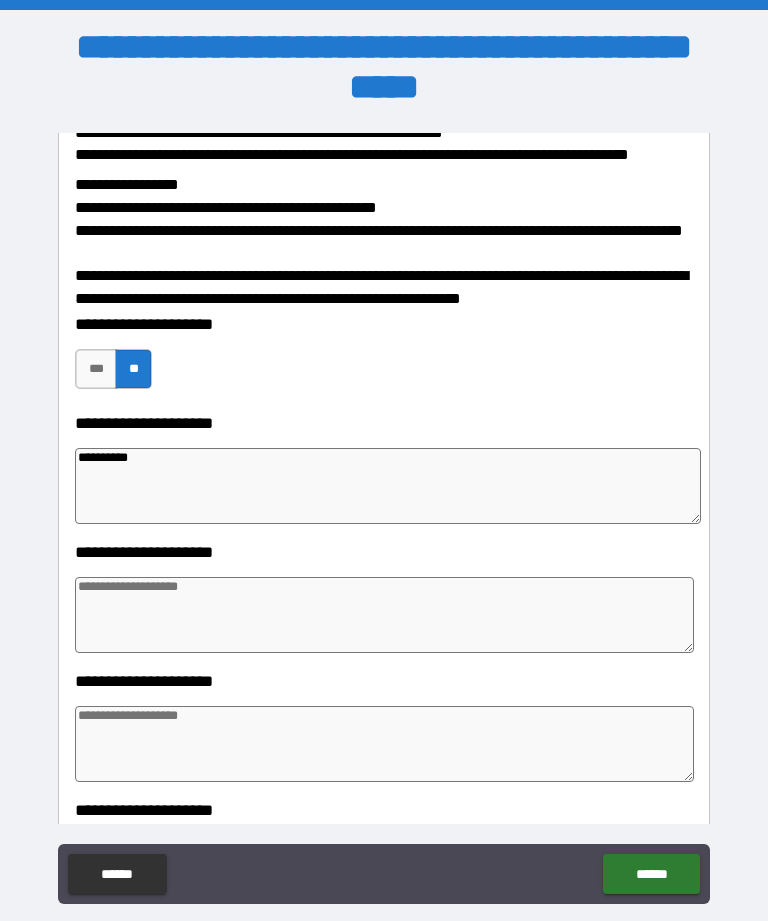 type on "*" 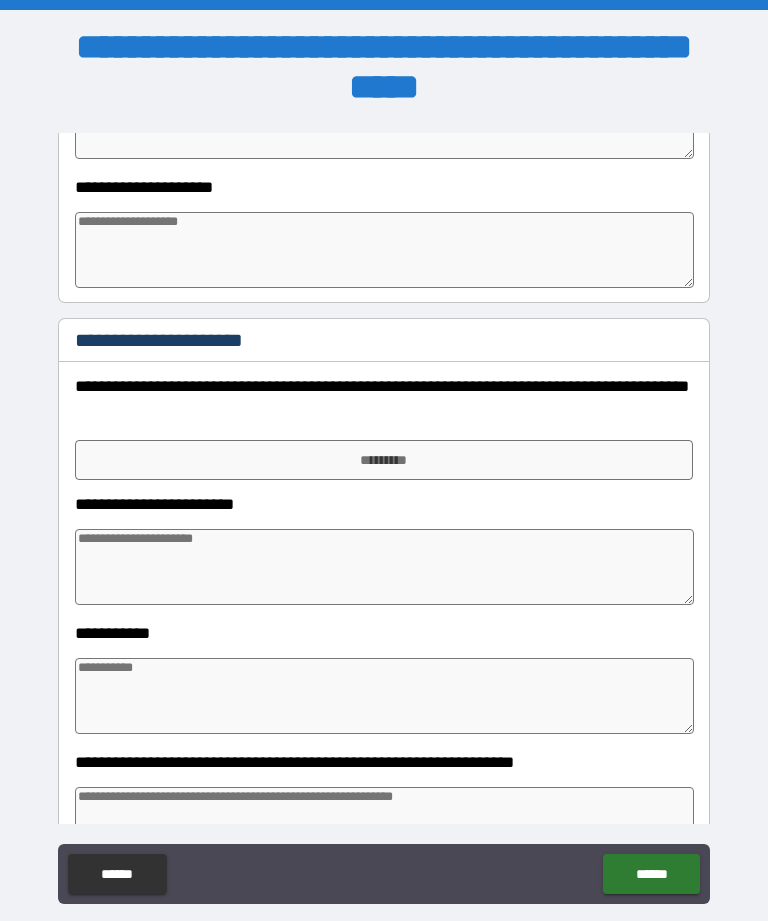 scroll, scrollTop: 1867, scrollLeft: 0, axis: vertical 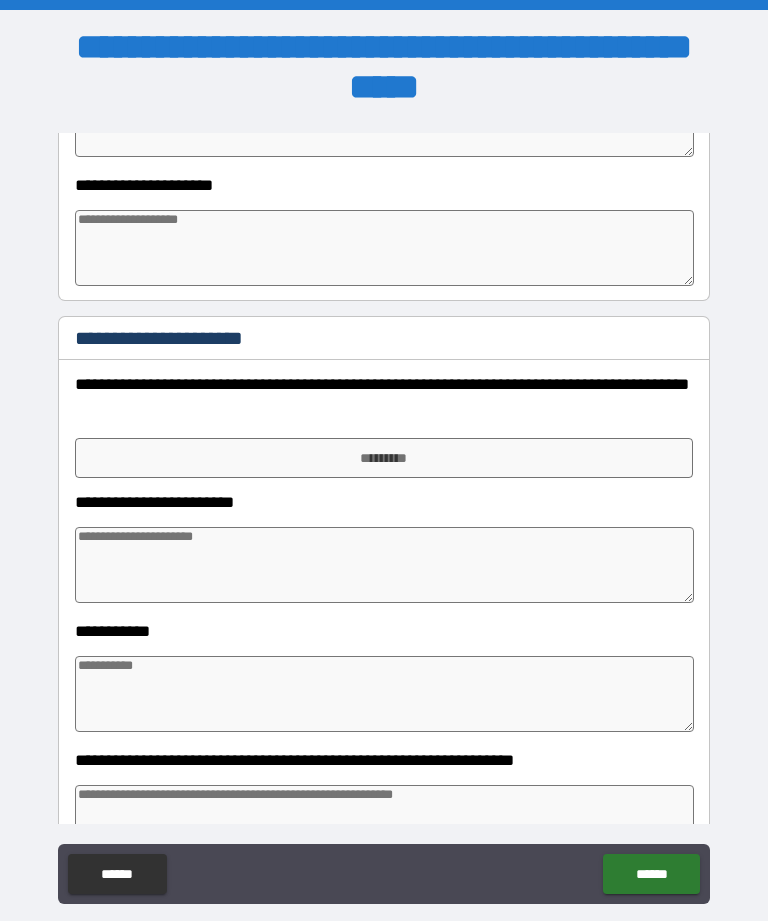 click on "*********" at bounding box center (384, 458) 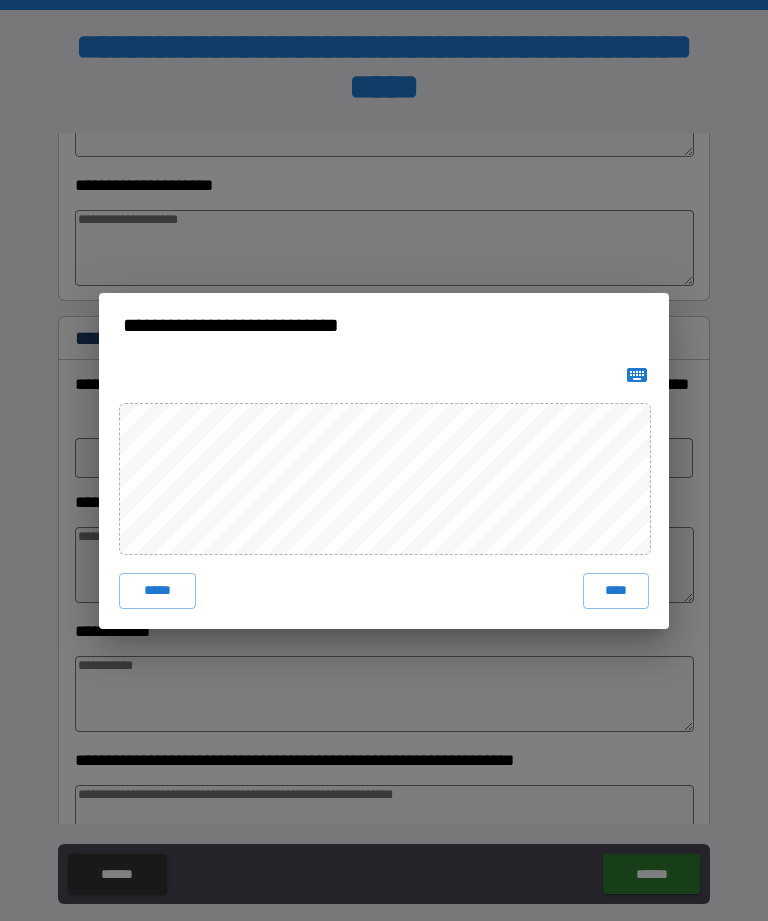 click on "****" at bounding box center [616, 591] 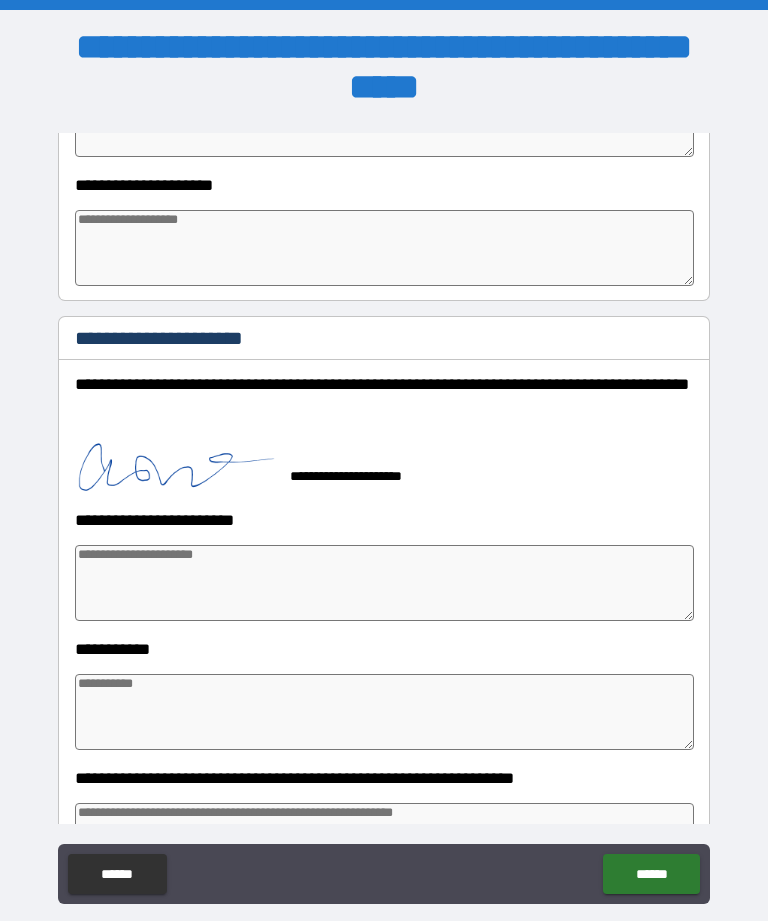 click at bounding box center [384, 583] 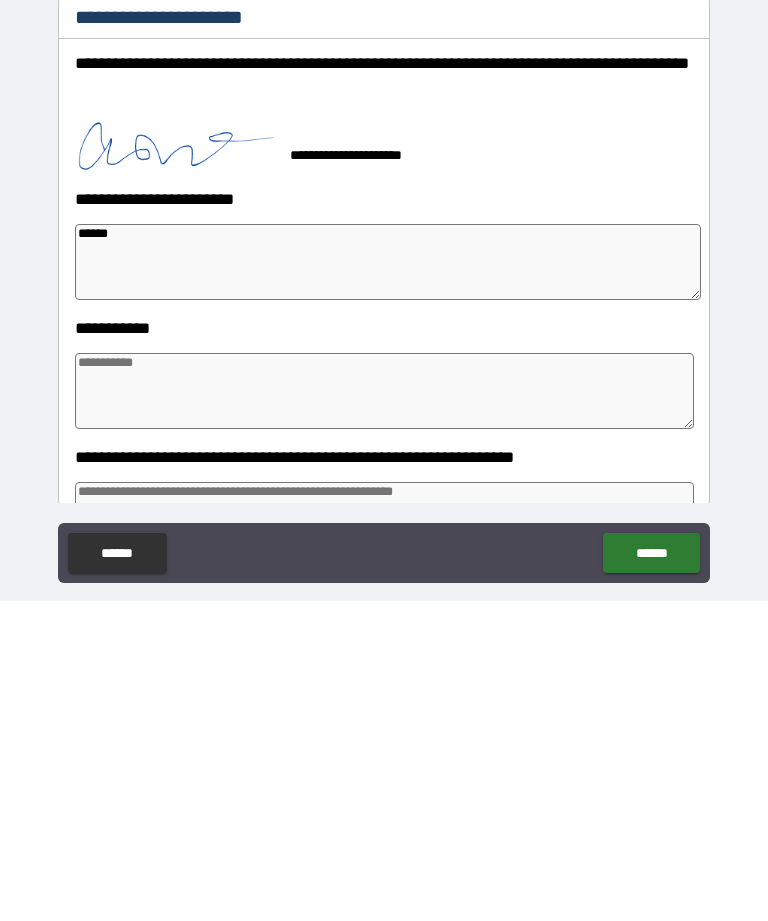 click at bounding box center [384, 711] 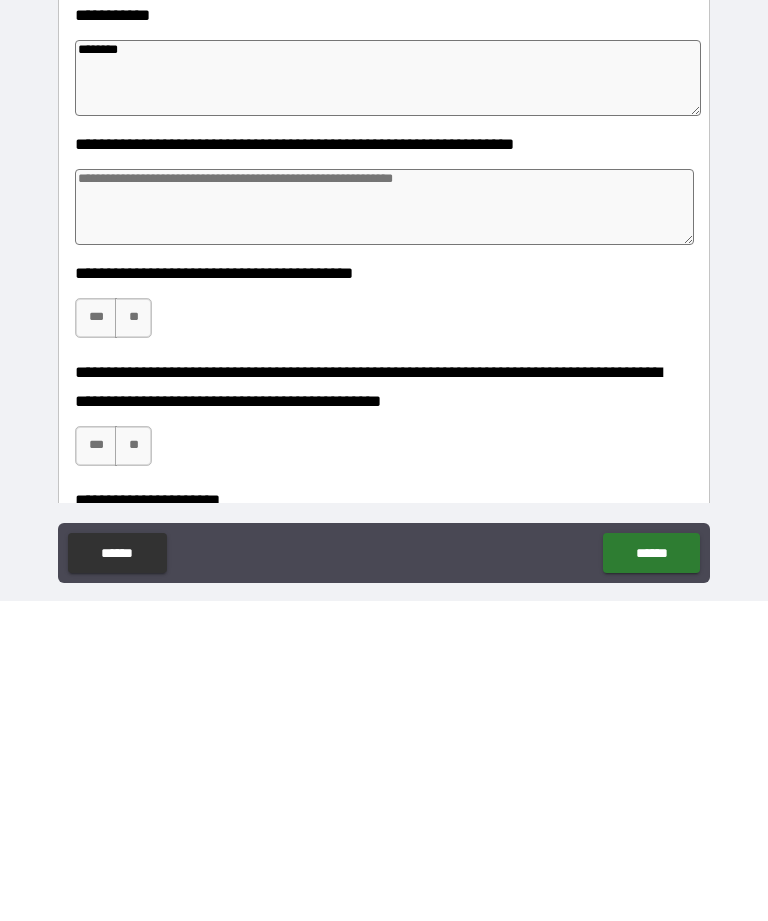 scroll, scrollTop: 2183, scrollLeft: 0, axis: vertical 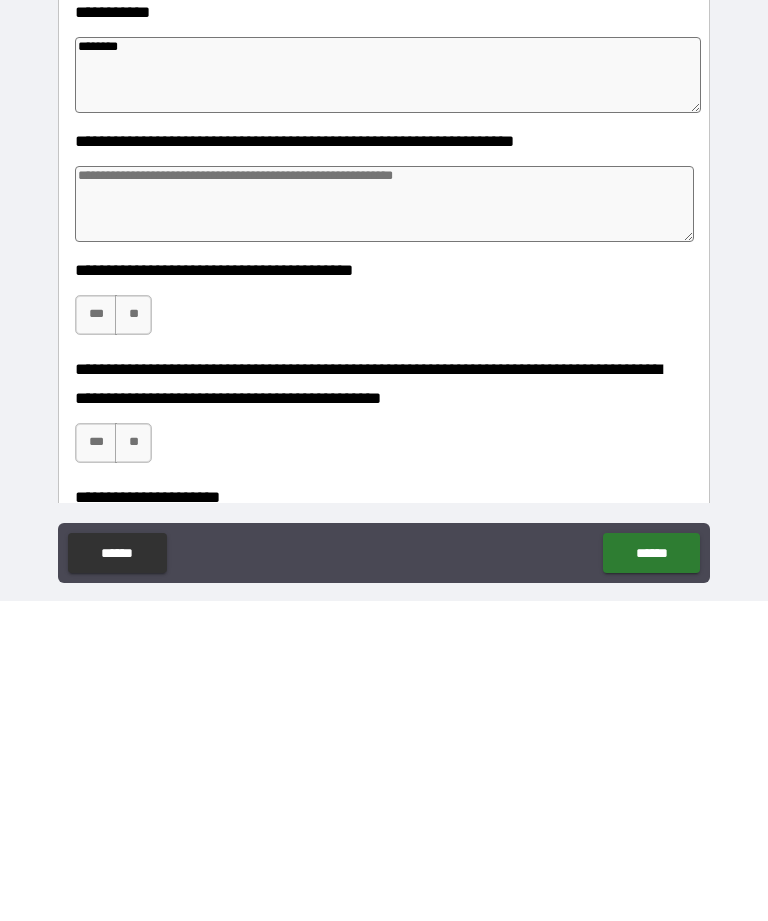 click at bounding box center [384, 524] 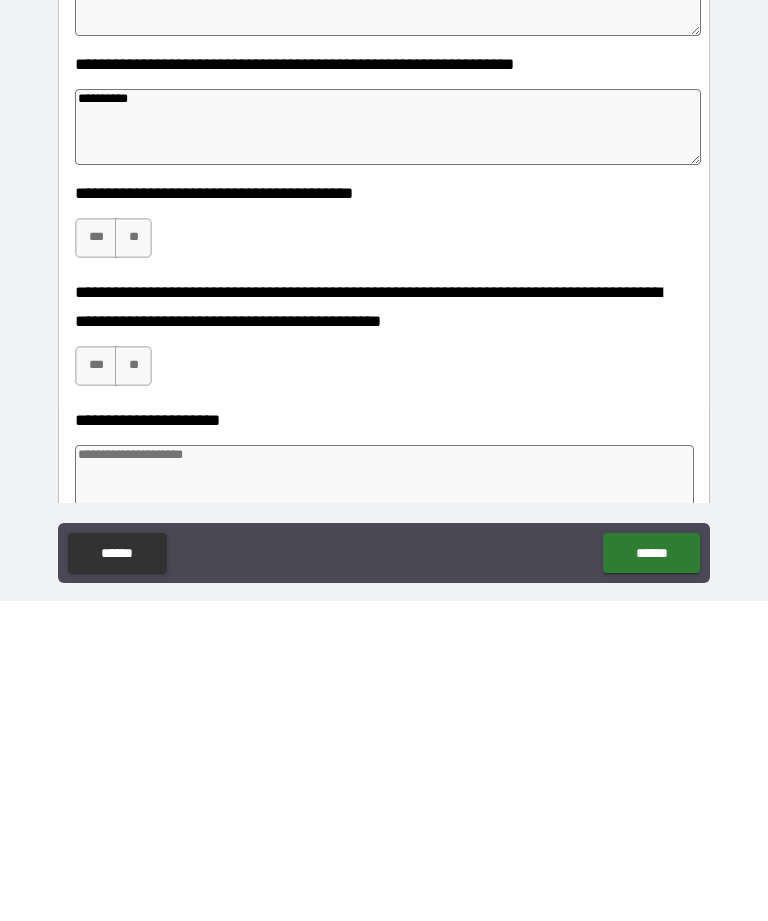 scroll, scrollTop: 2261, scrollLeft: 0, axis: vertical 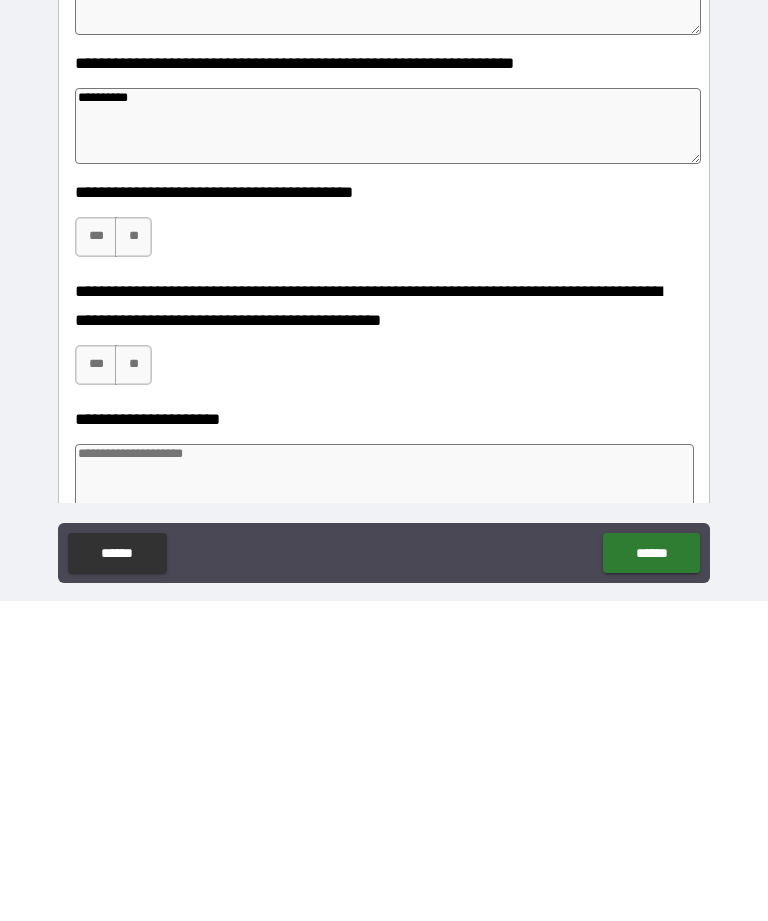 click on "**" at bounding box center [133, 557] 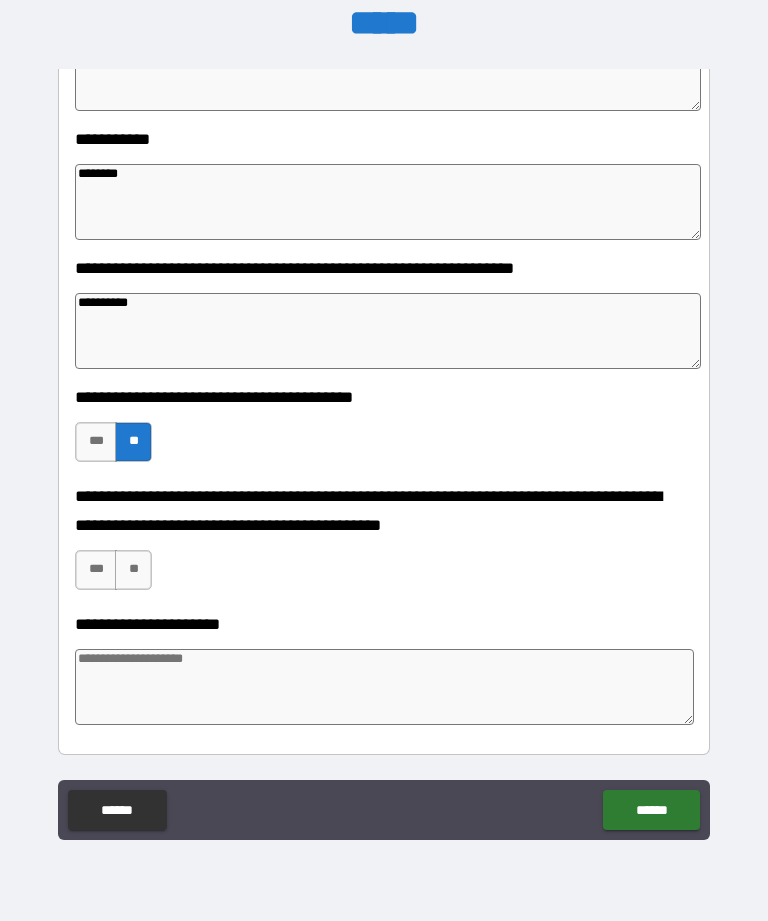 scroll, scrollTop: 2336, scrollLeft: 0, axis: vertical 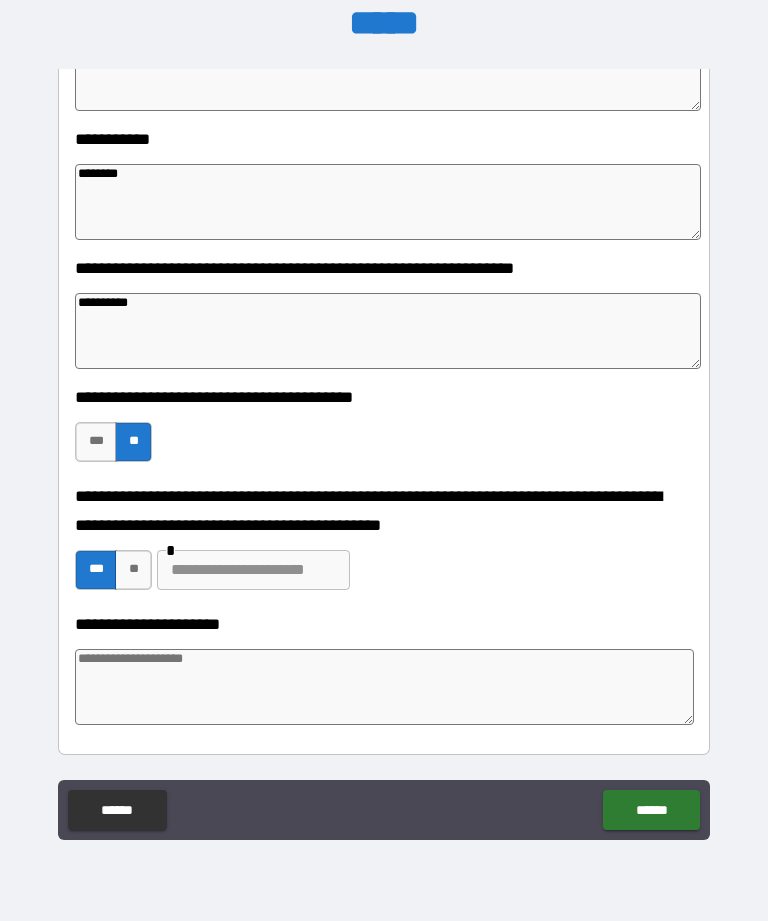 click at bounding box center [253, 570] 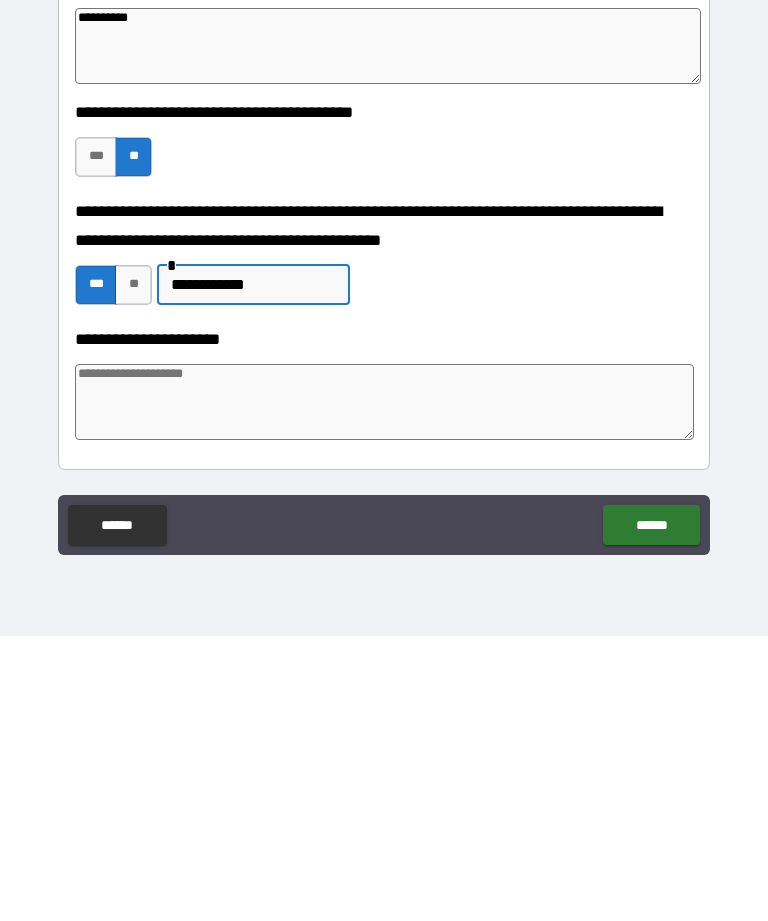 click at bounding box center (384, 687) 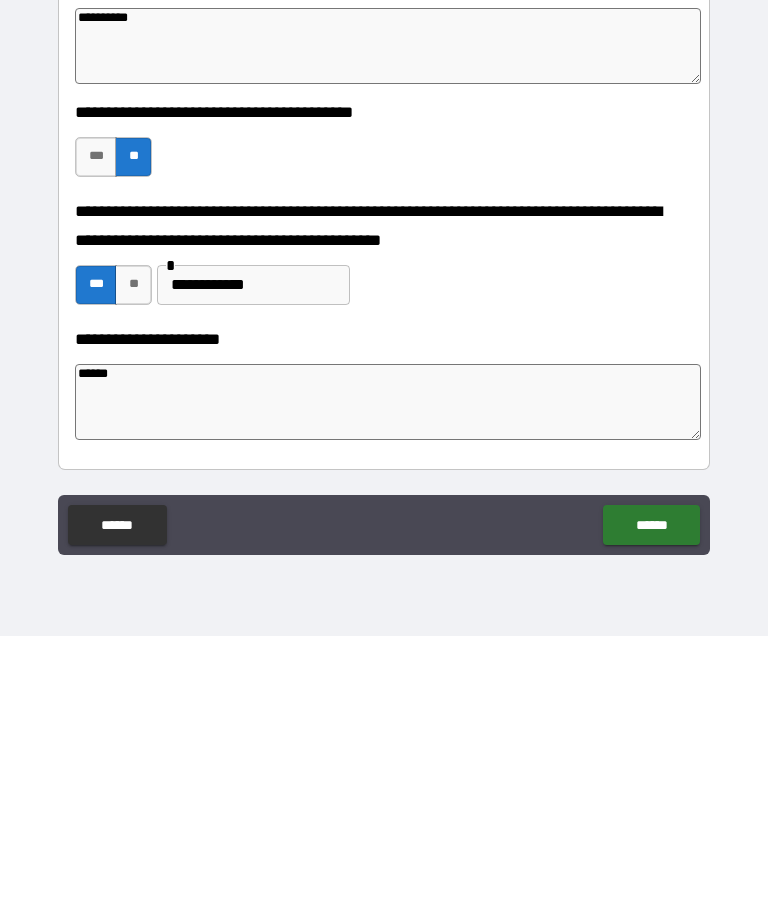 click on "******" at bounding box center [651, 810] 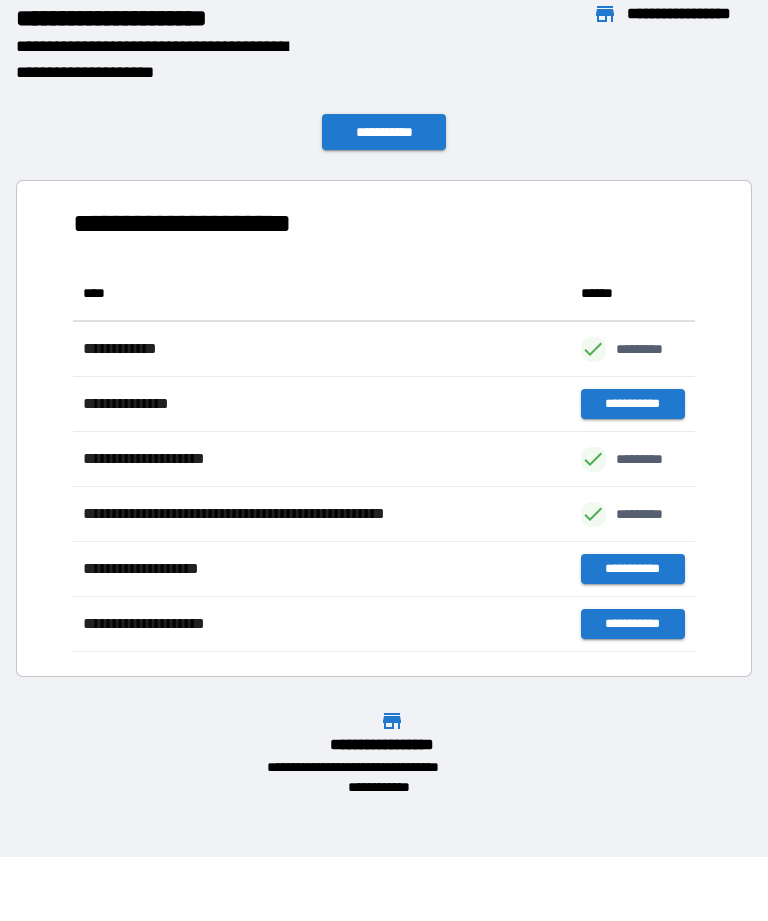 scroll, scrollTop: 1, scrollLeft: 1, axis: both 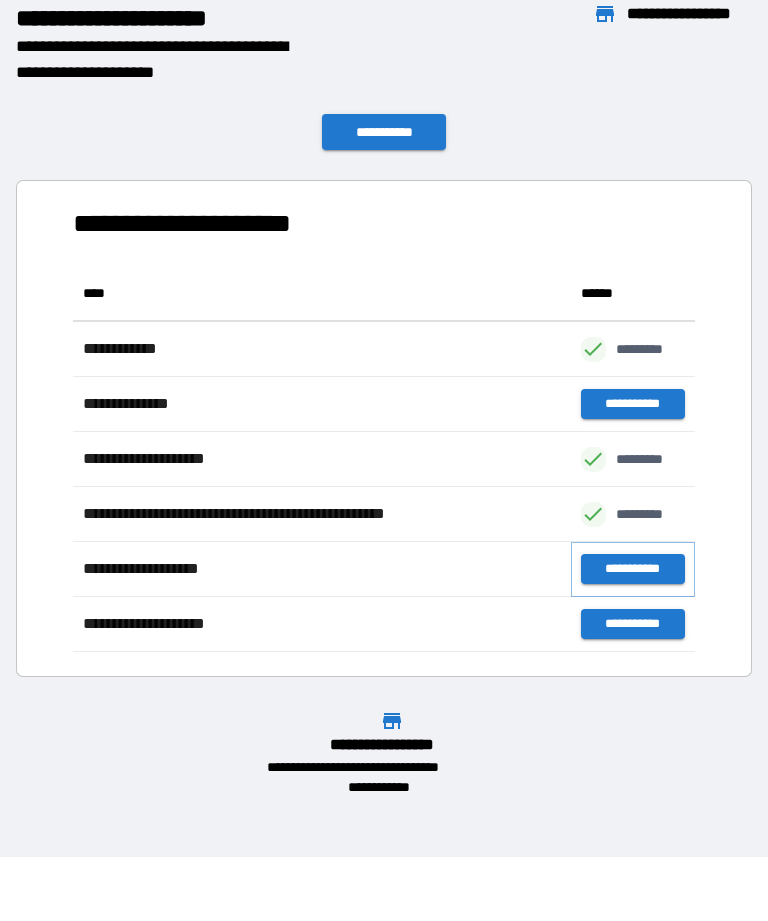 click on "**********" at bounding box center [633, 569] 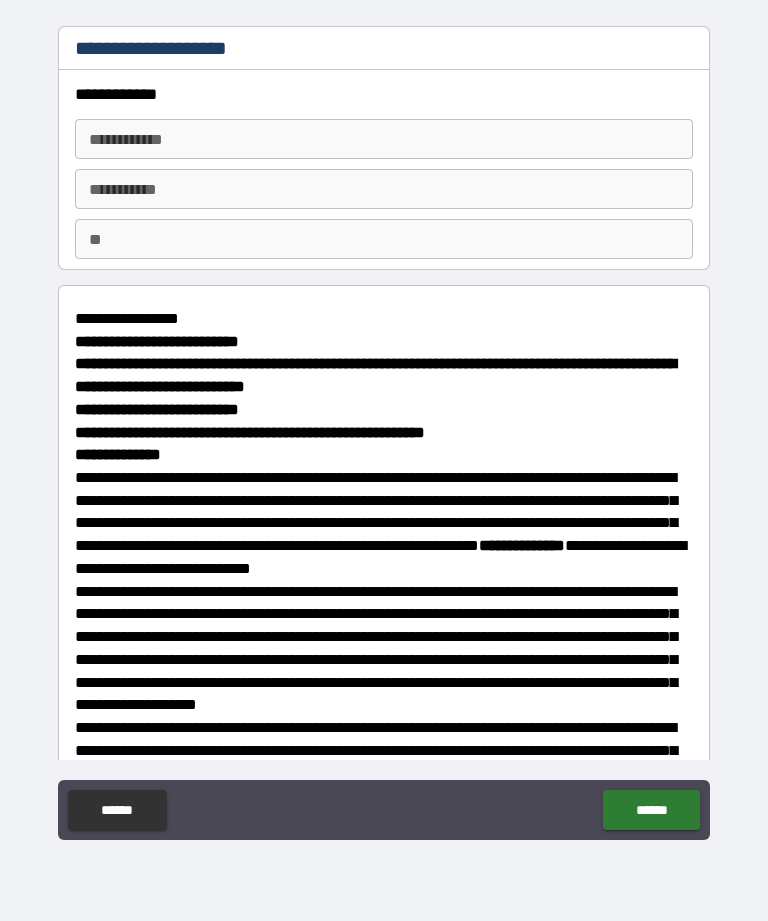 click on "**********" at bounding box center [384, 139] 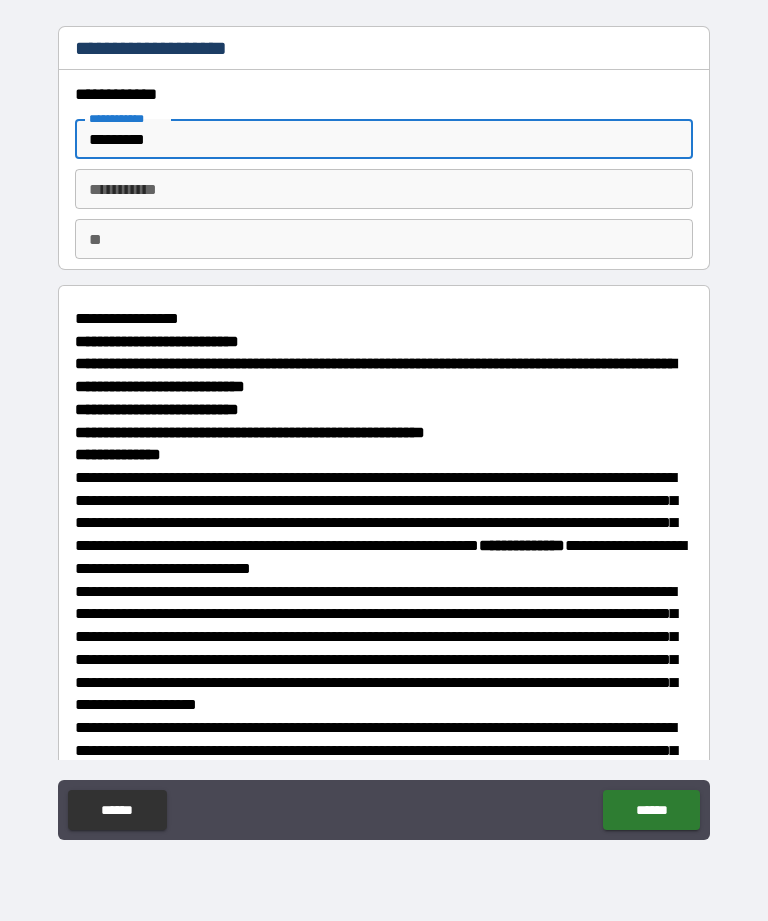 click on "*********   *" at bounding box center (384, 189) 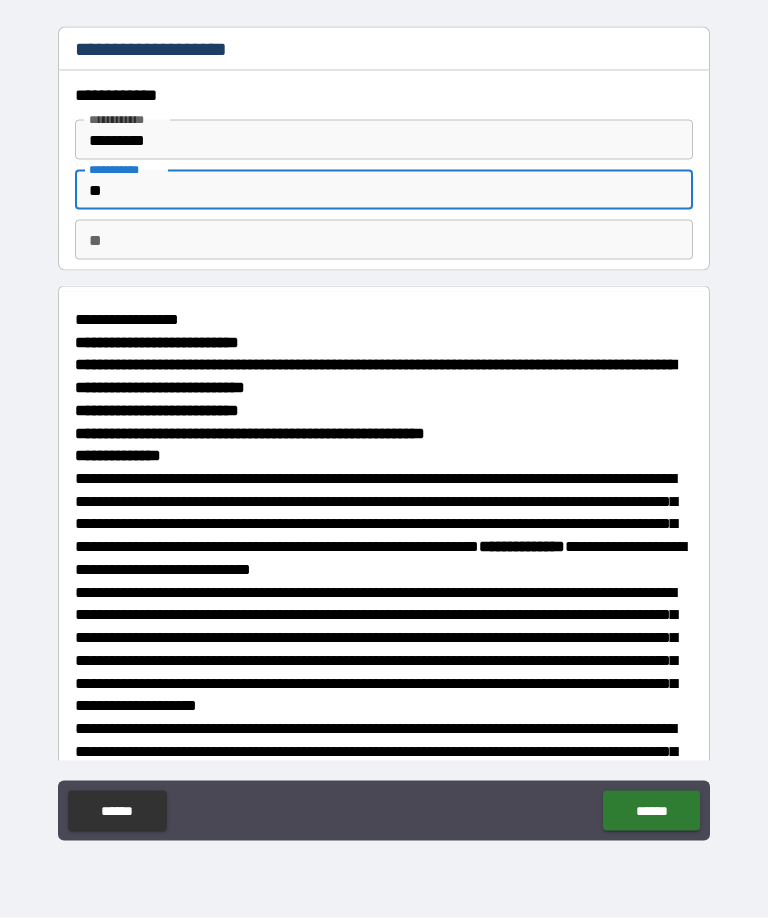 scroll, scrollTop: 63, scrollLeft: 0, axis: vertical 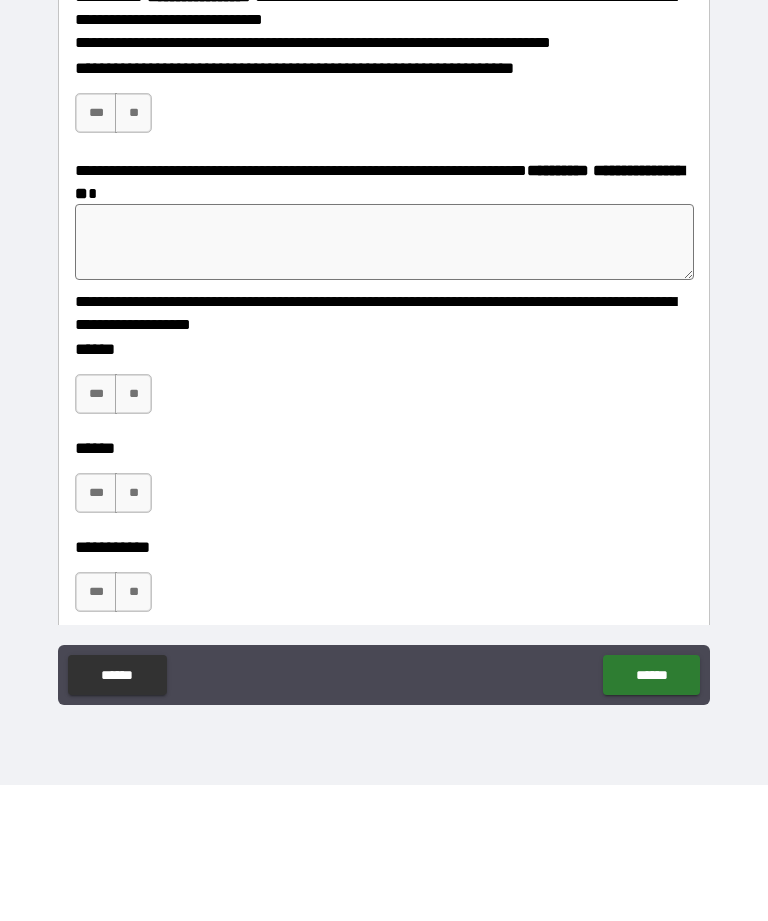 click on "***" at bounding box center [96, 249] 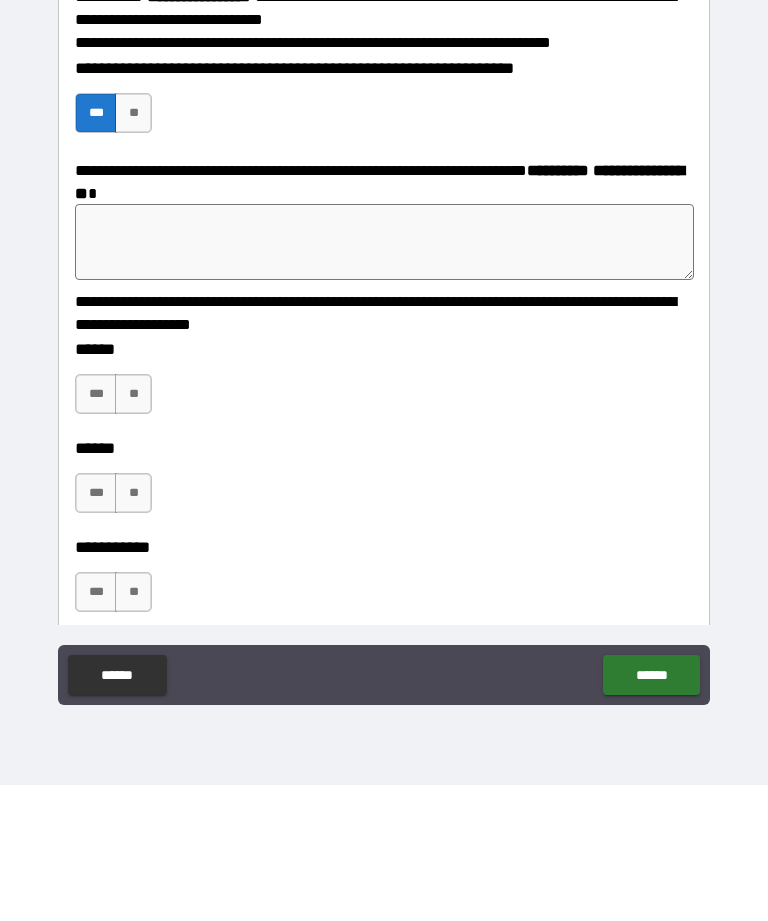 scroll, scrollTop: 64, scrollLeft: 0, axis: vertical 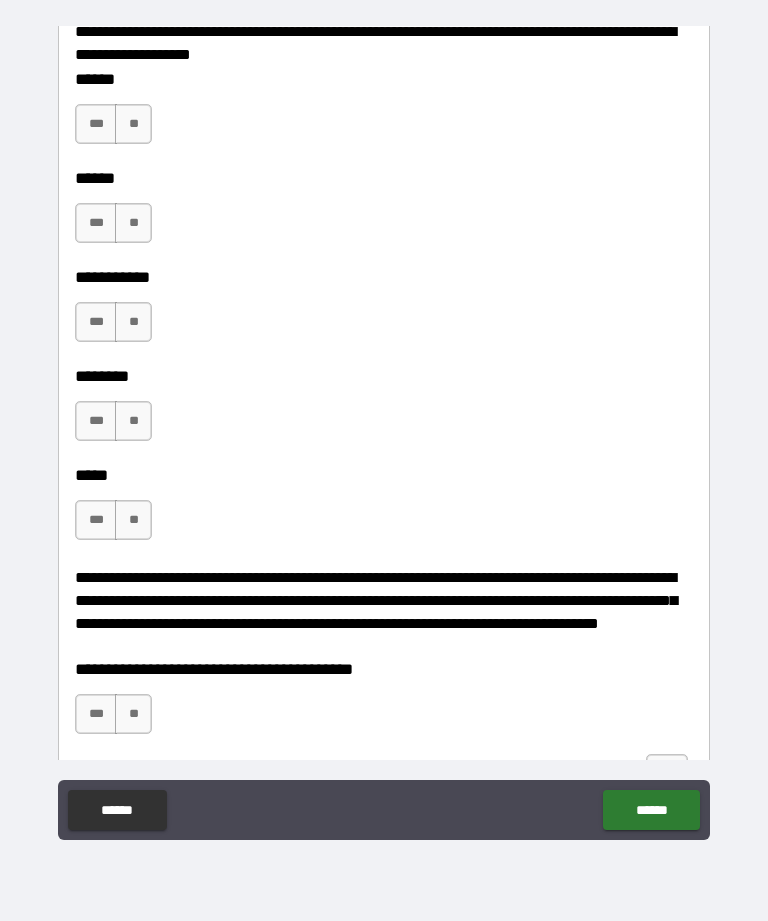 click on "***" at bounding box center [96, 124] 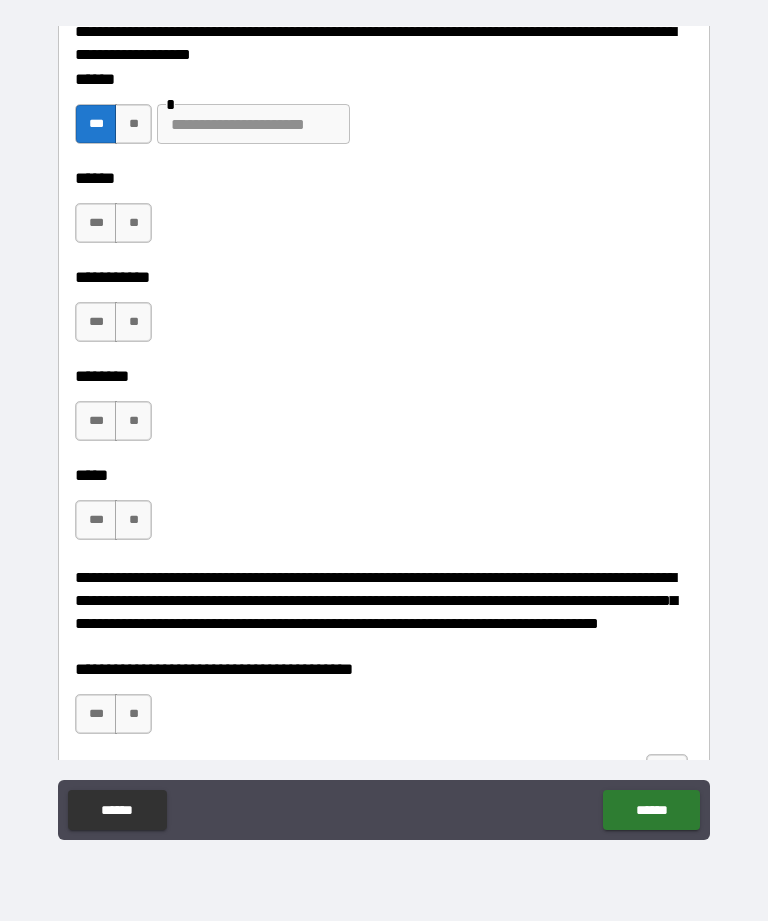 click at bounding box center (253, 124) 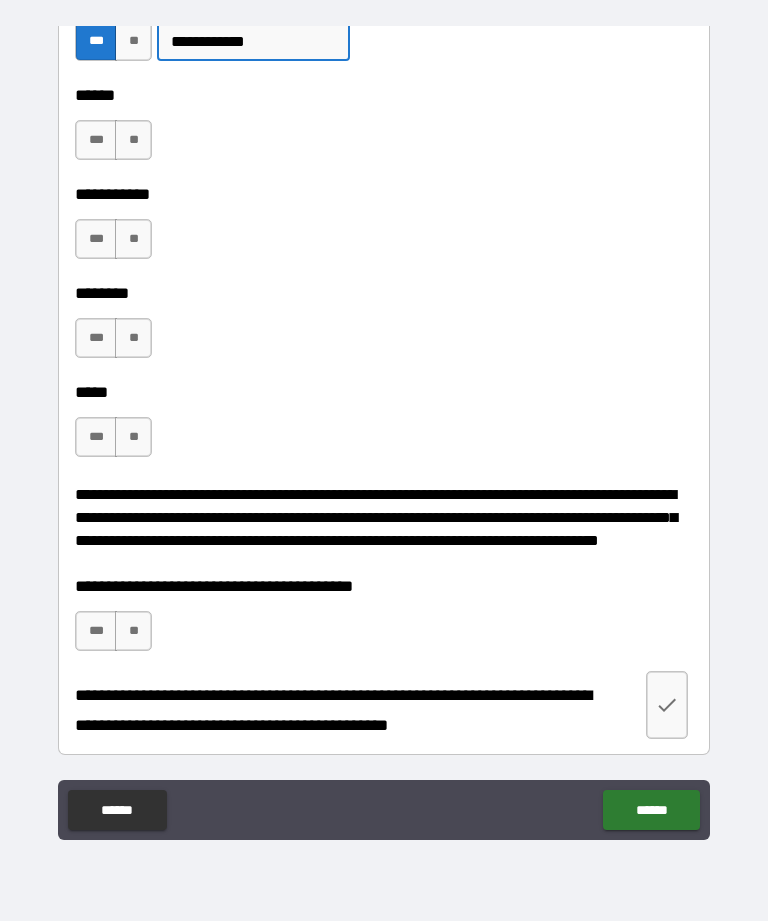 scroll, scrollTop: 3540, scrollLeft: 0, axis: vertical 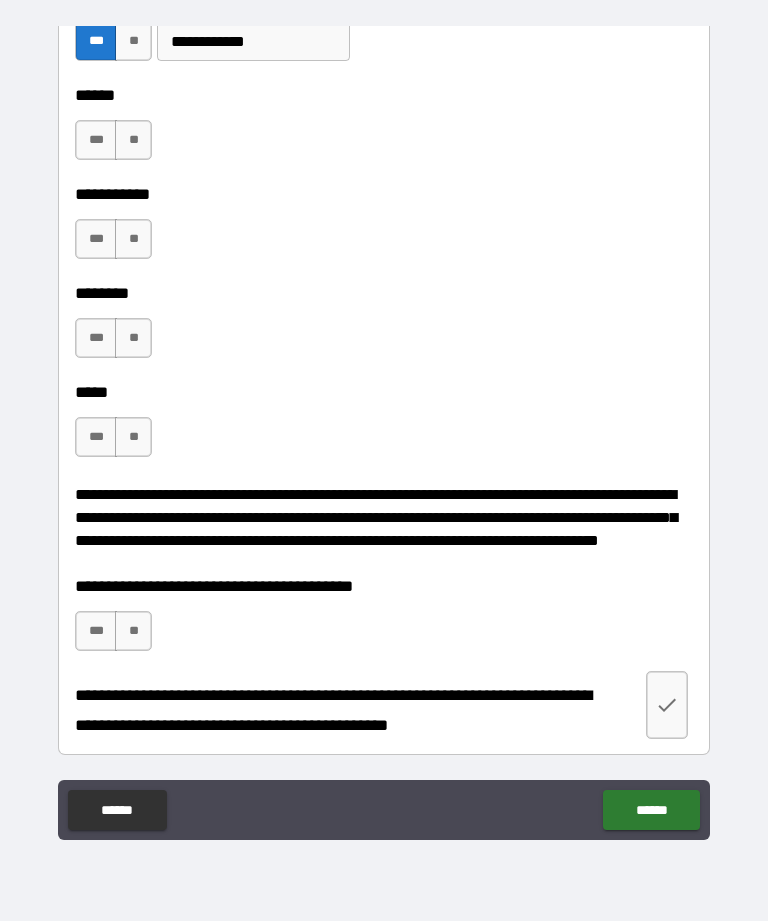 click on "***** *** **" at bounding box center [384, 427] 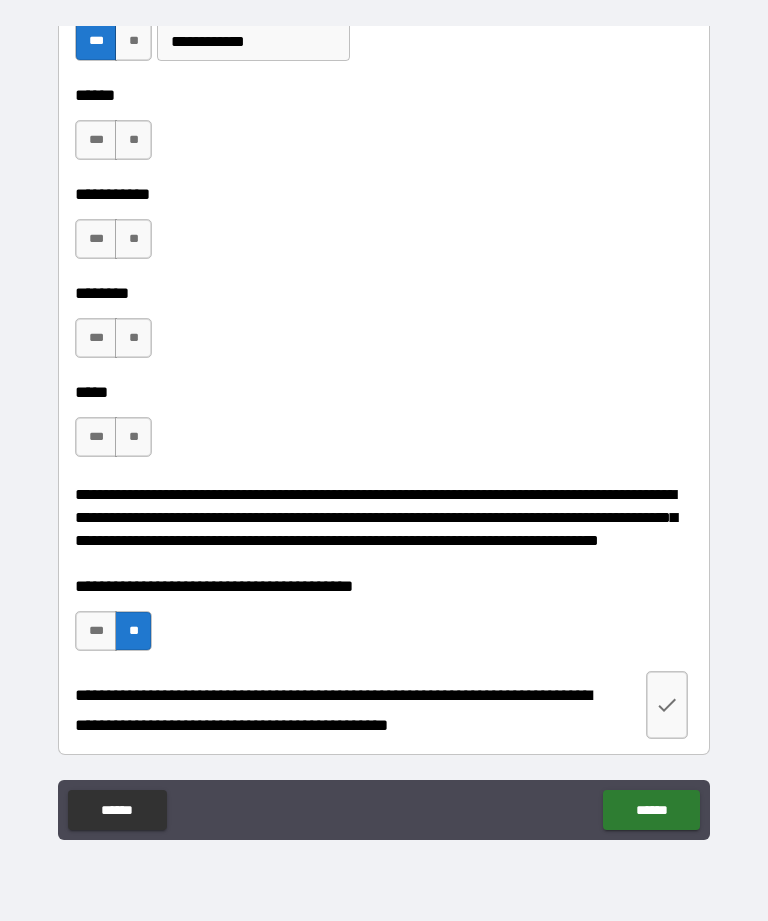 click on "******" at bounding box center [651, 810] 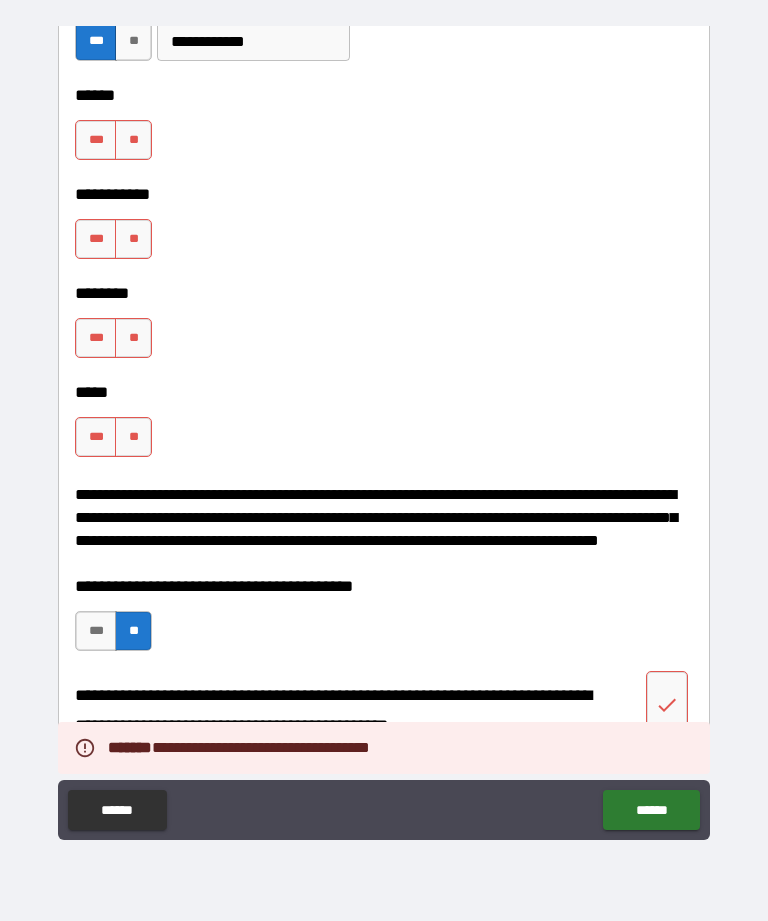 scroll, scrollTop: 3365, scrollLeft: 0, axis: vertical 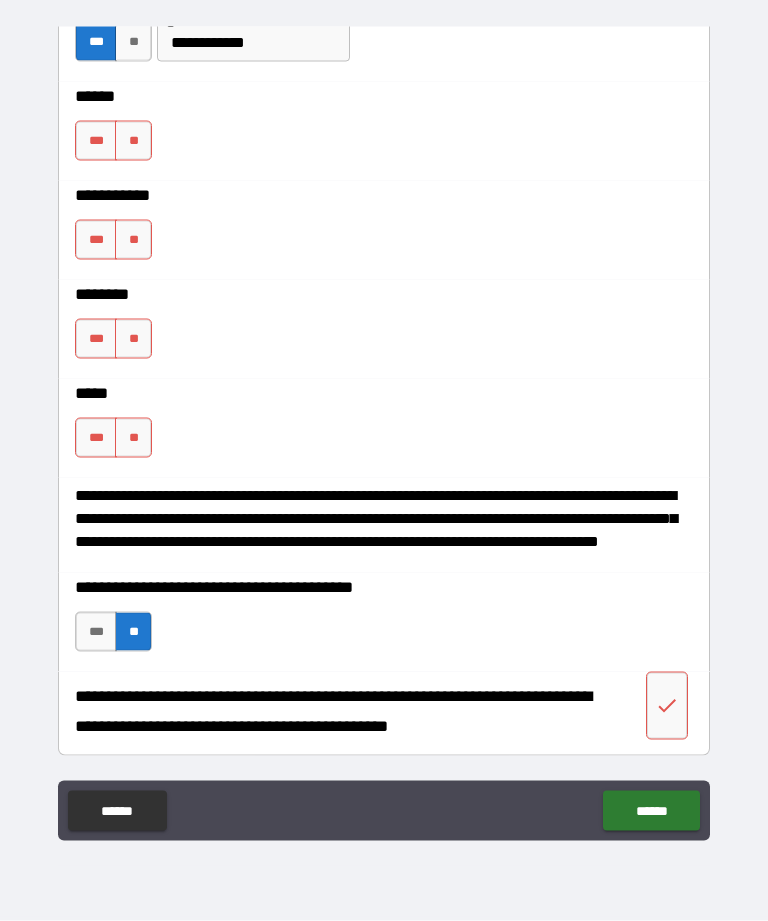 click on "**" at bounding box center (133, 141) 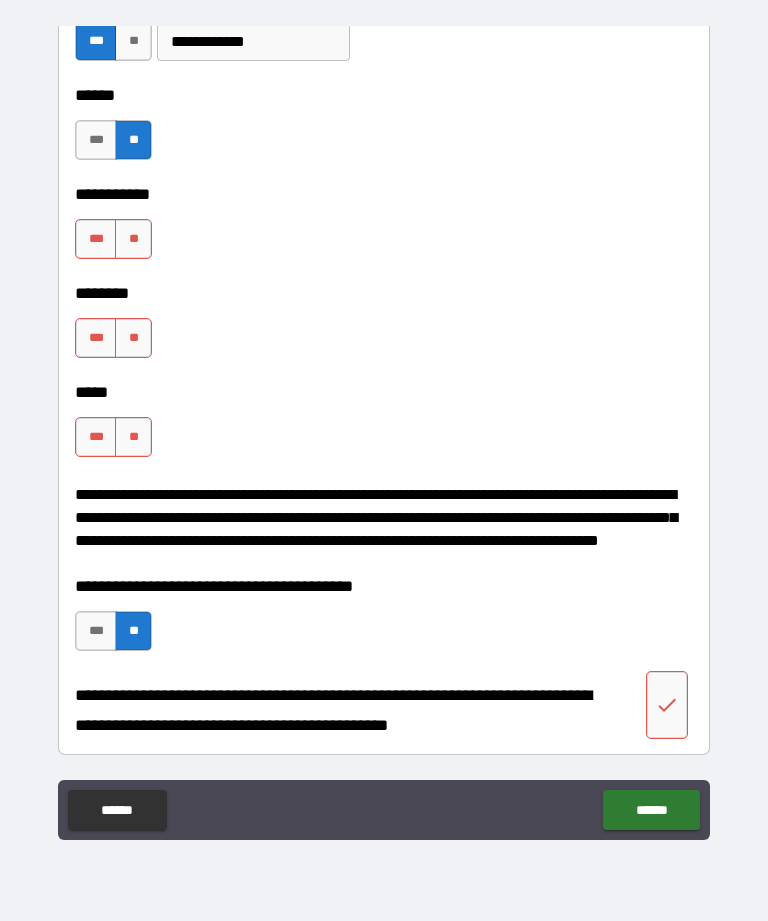 click on "**" at bounding box center (133, 239) 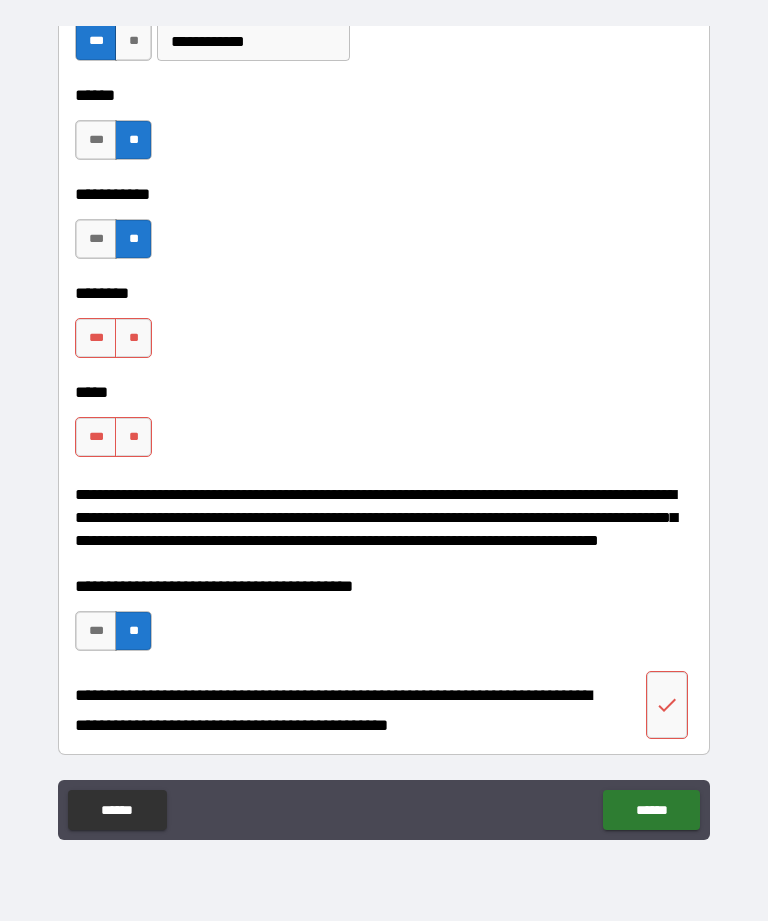 click on "**" at bounding box center [133, 338] 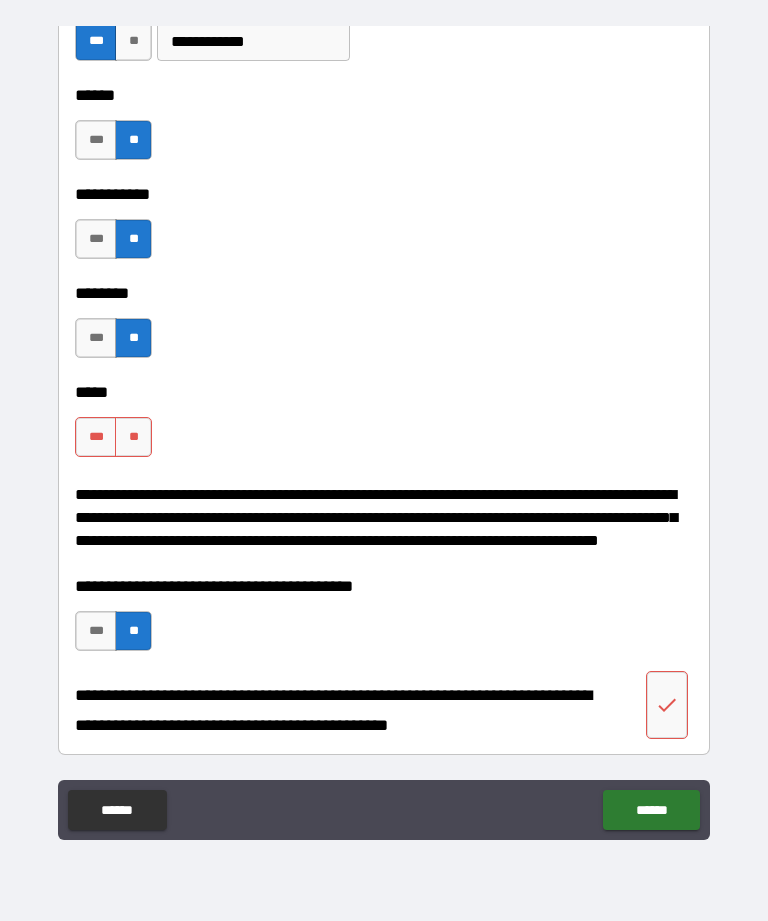 click on "**" at bounding box center (133, 437) 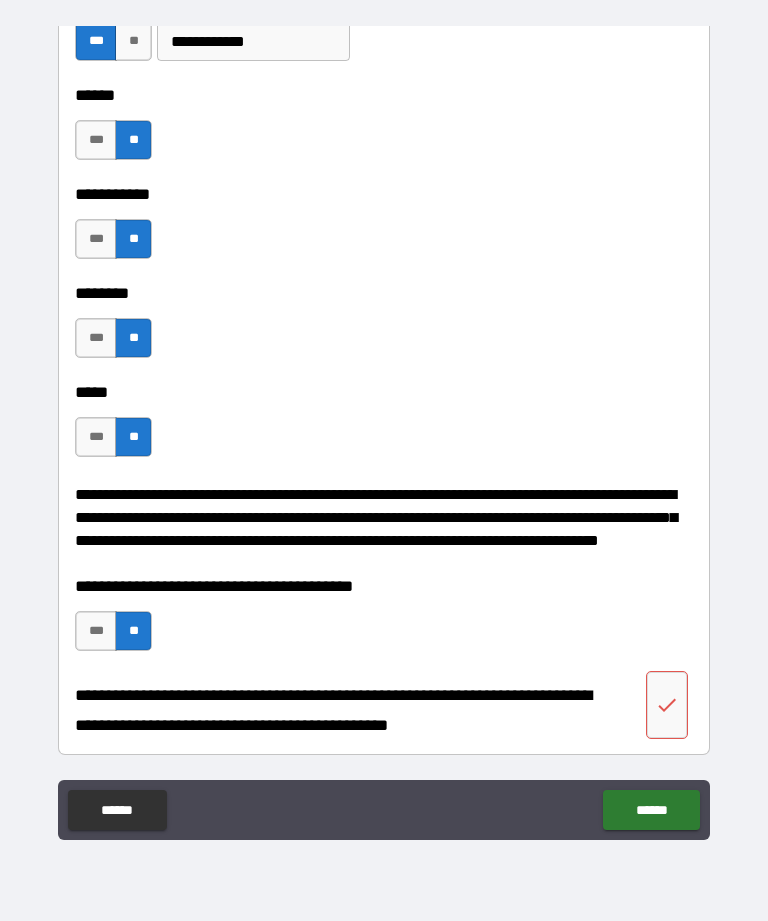 click on "******" at bounding box center [651, 810] 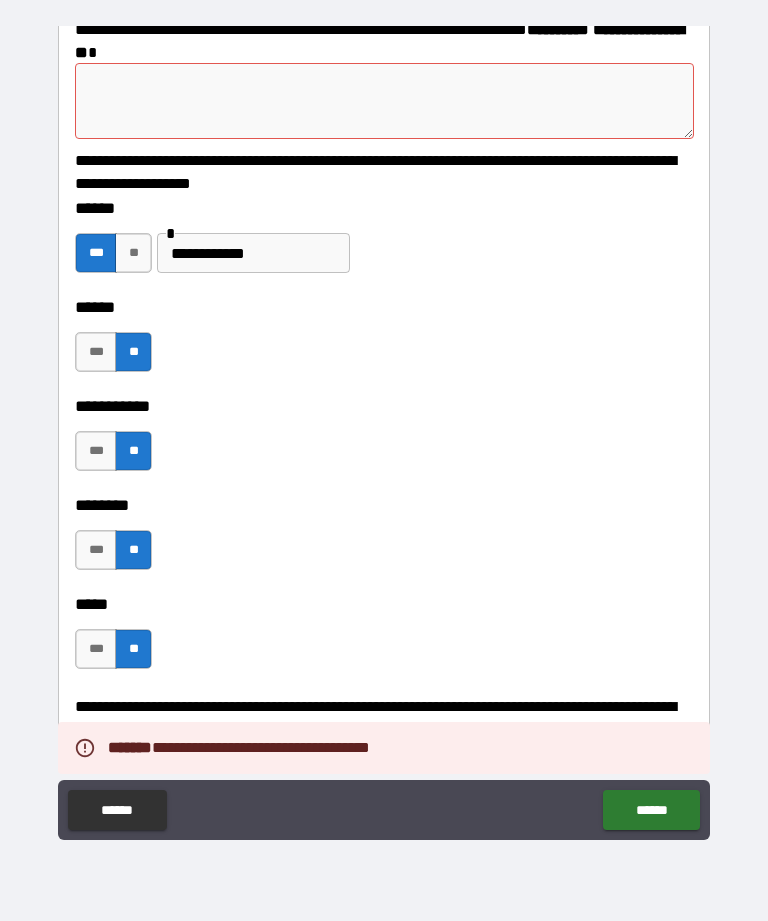 scroll, scrollTop: 3041, scrollLeft: 0, axis: vertical 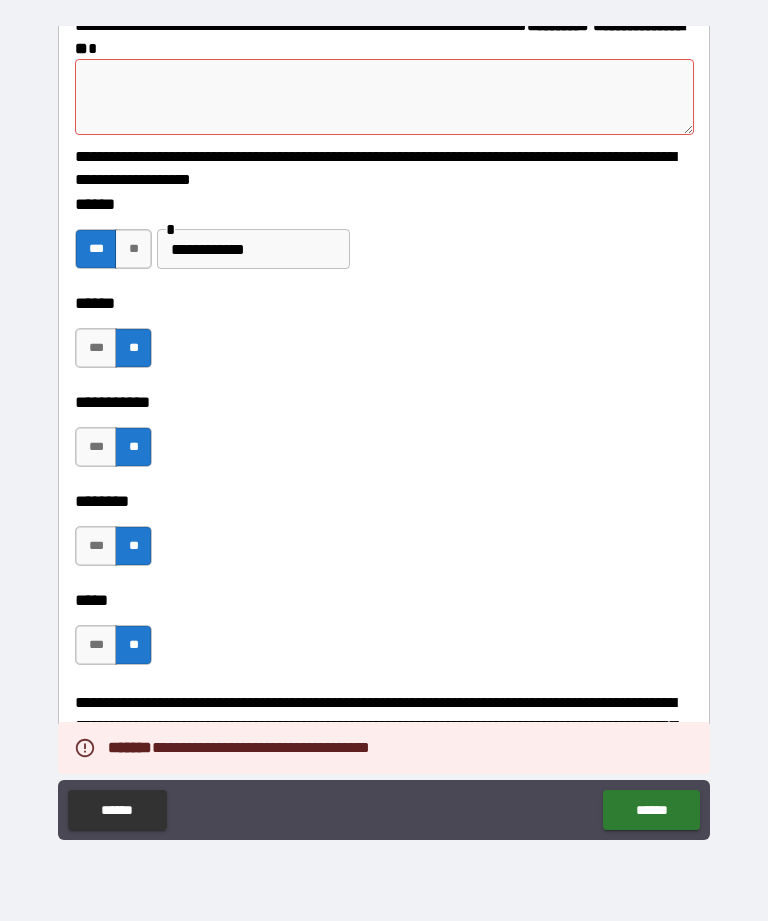 click at bounding box center (384, 97) 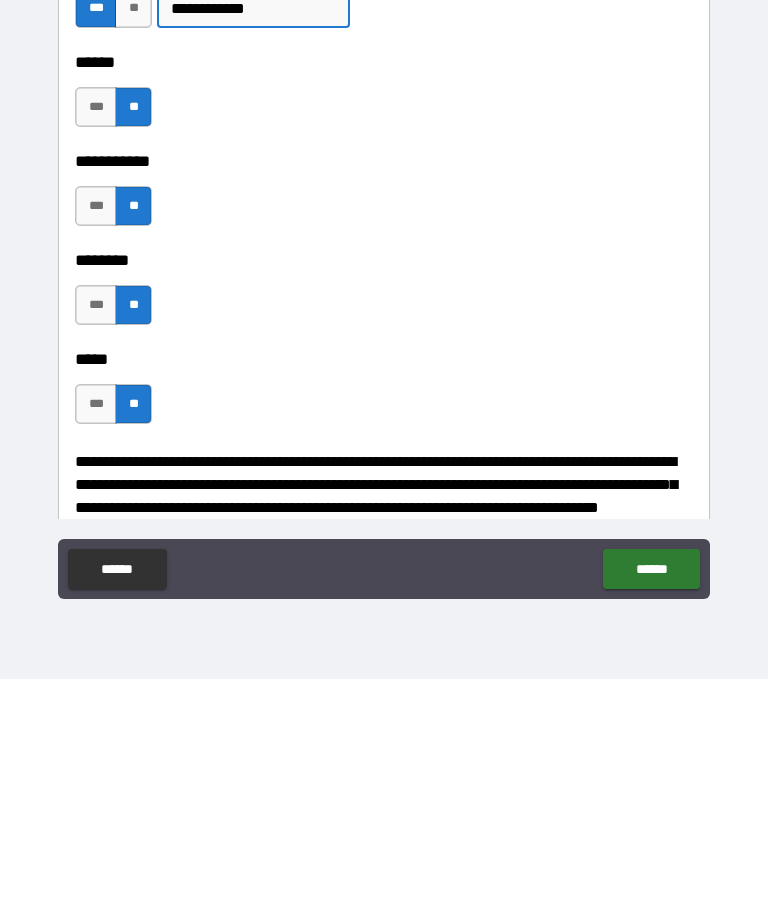 click on "******" at bounding box center (651, 811) 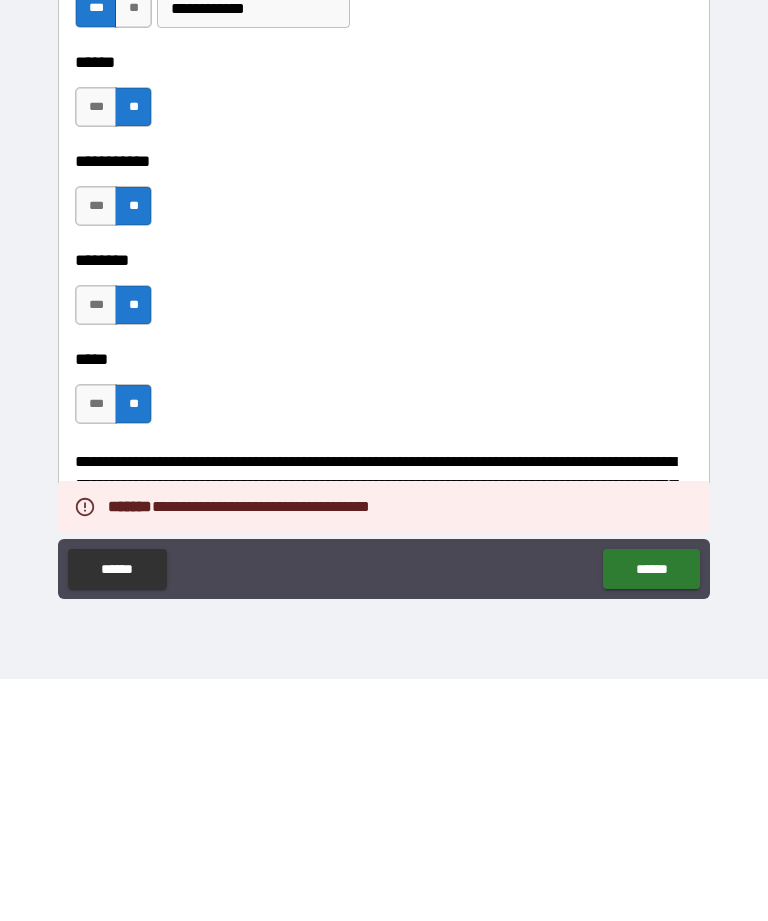 scroll, scrollTop: 64, scrollLeft: 0, axis: vertical 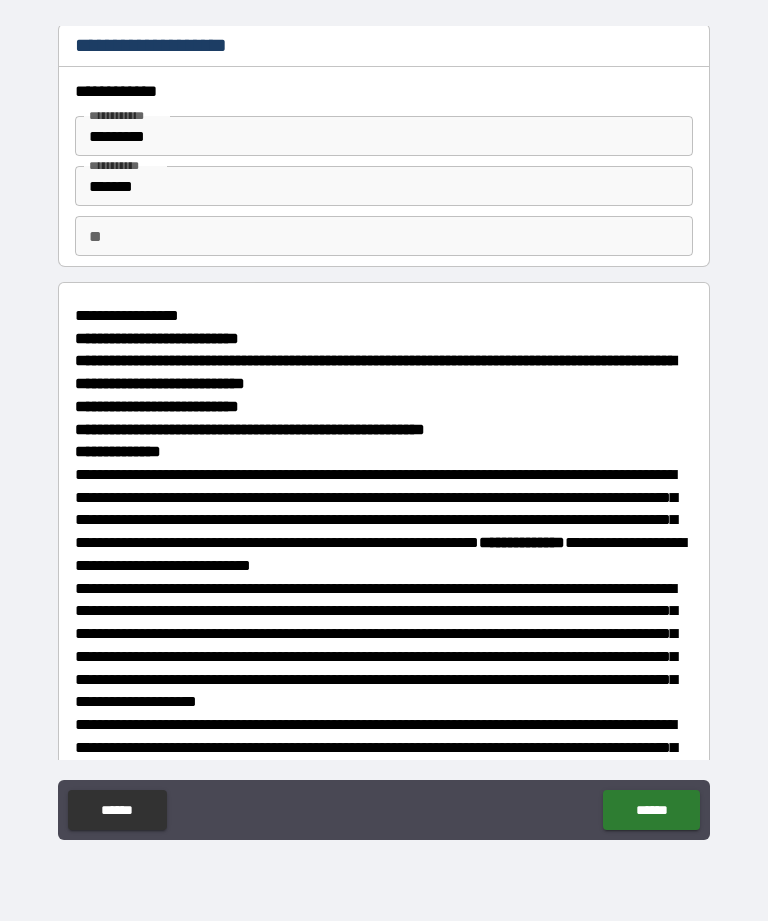 click on "**" at bounding box center [384, 236] 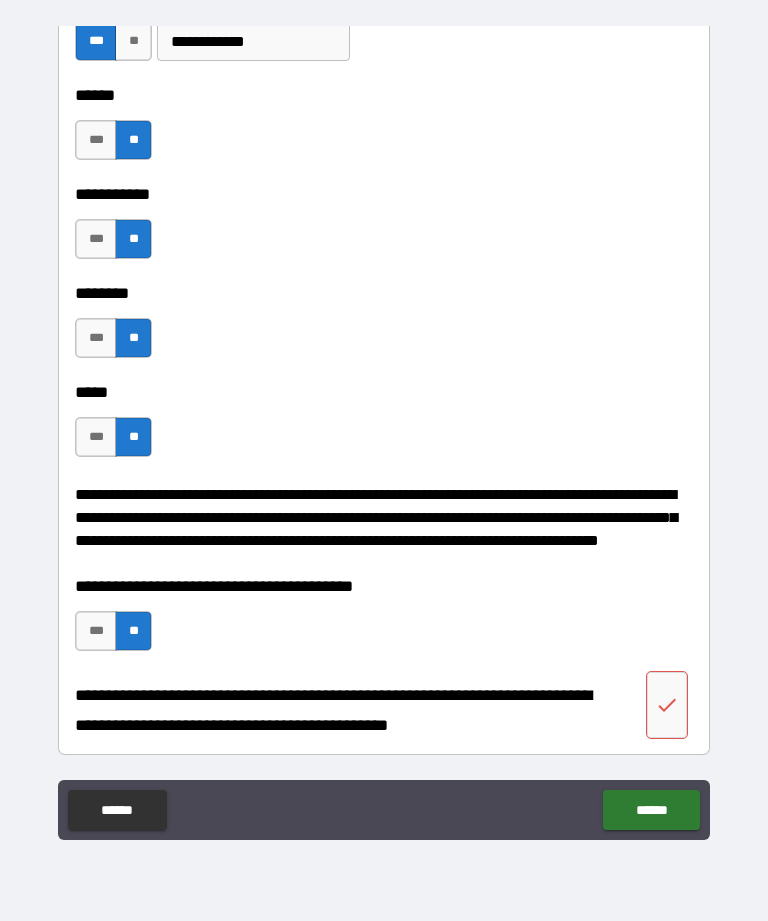 scroll, scrollTop: 3547, scrollLeft: 0, axis: vertical 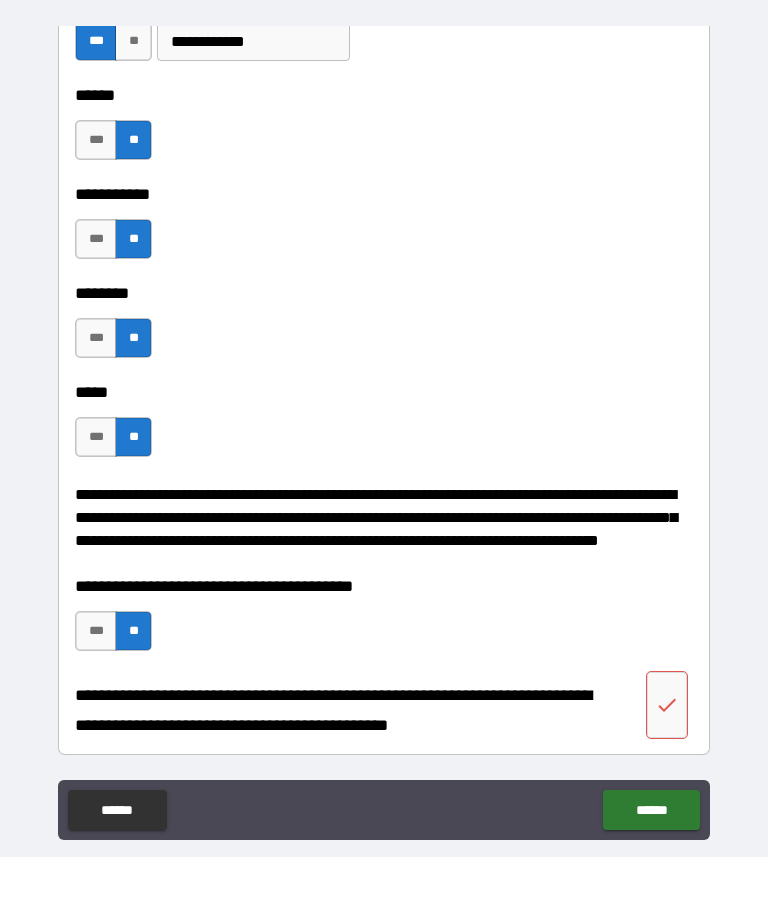 click on "**********" at bounding box center (384, 588) 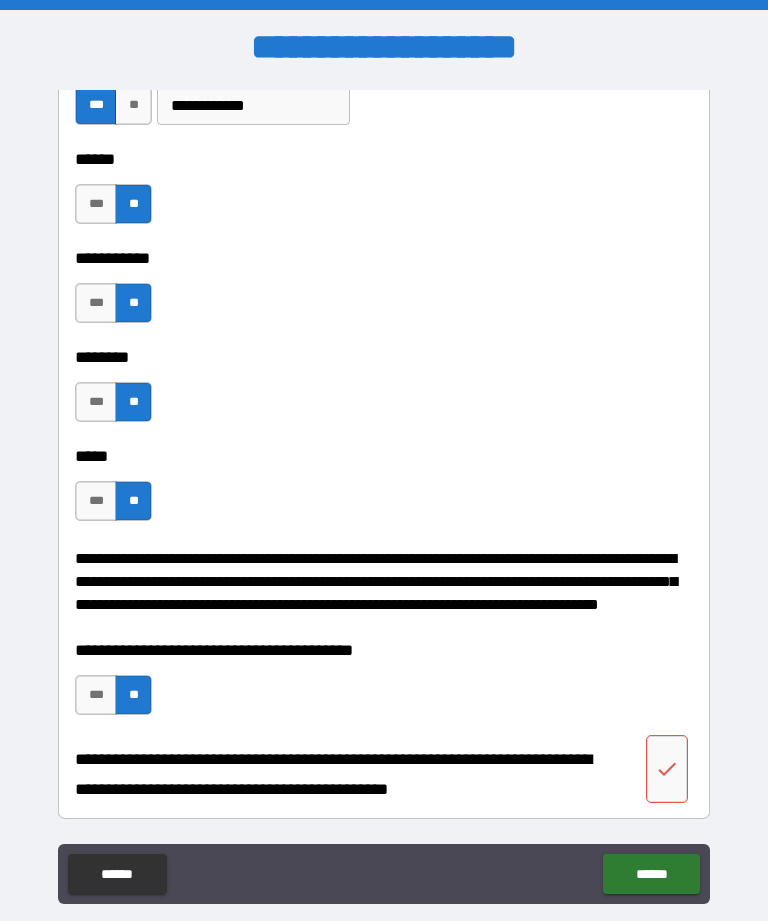 click 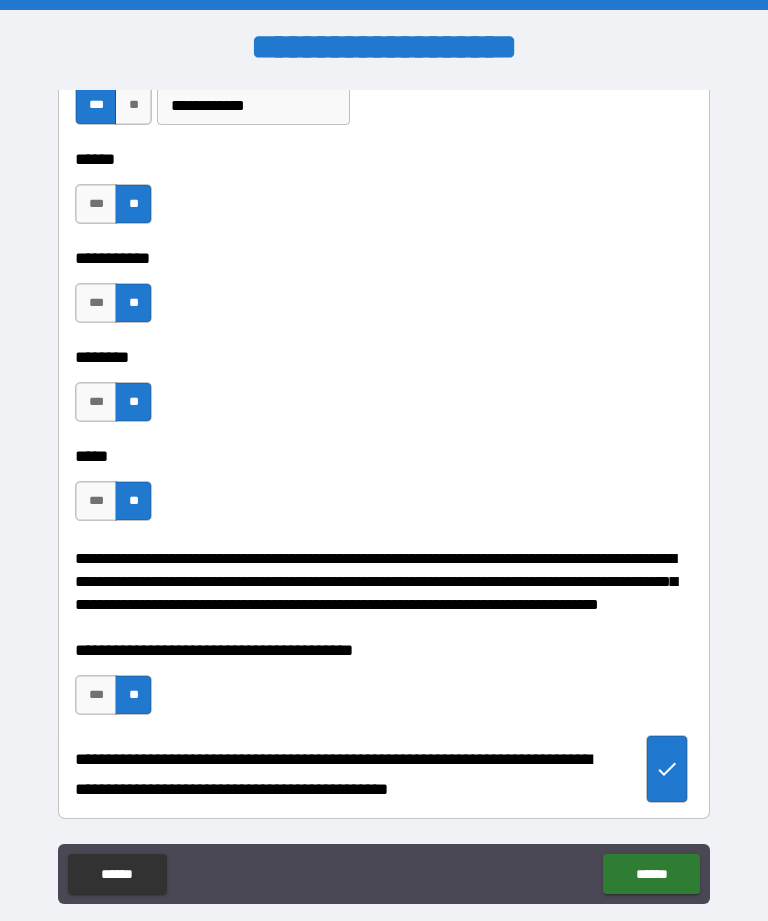 click on "******" at bounding box center [651, 874] 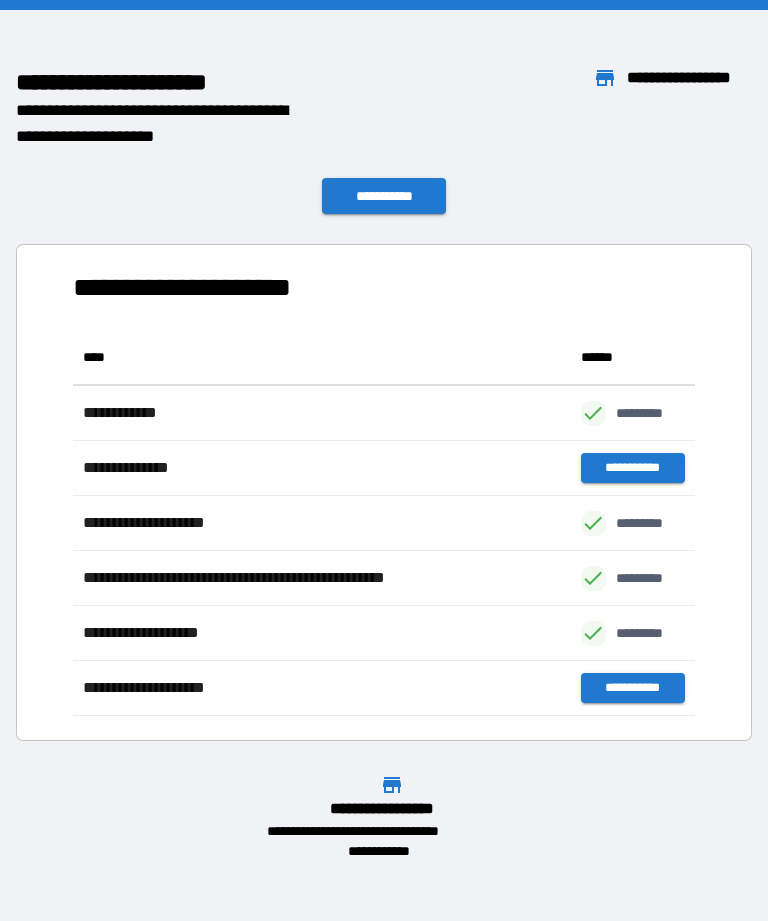 scroll, scrollTop: 386, scrollLeft: 622, axis: both 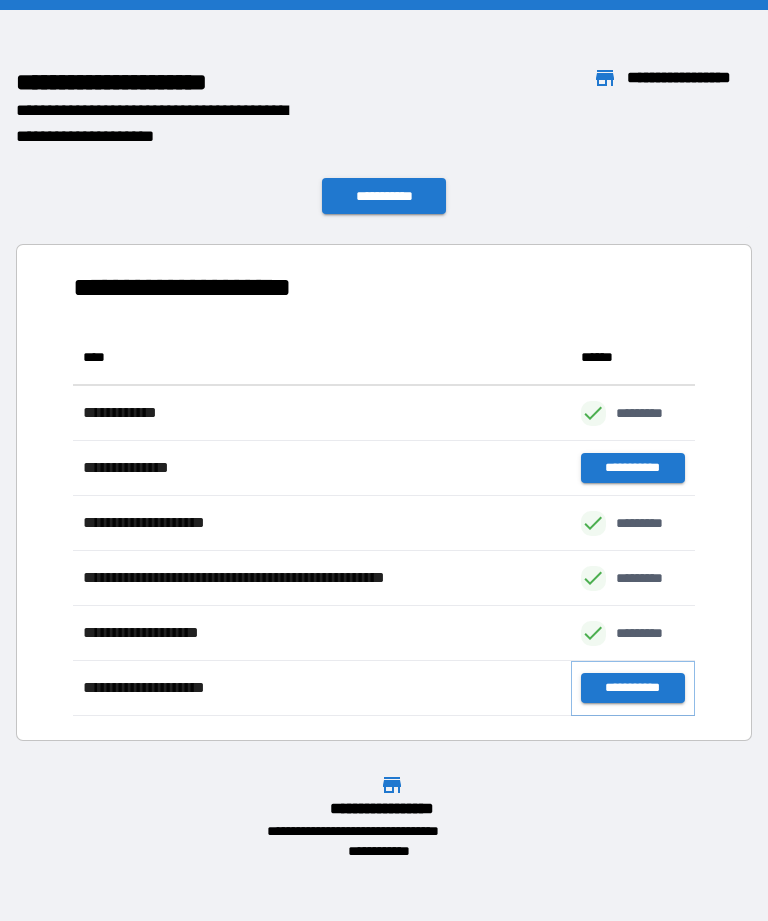 click on "**********" at bounding box center (633, 688) 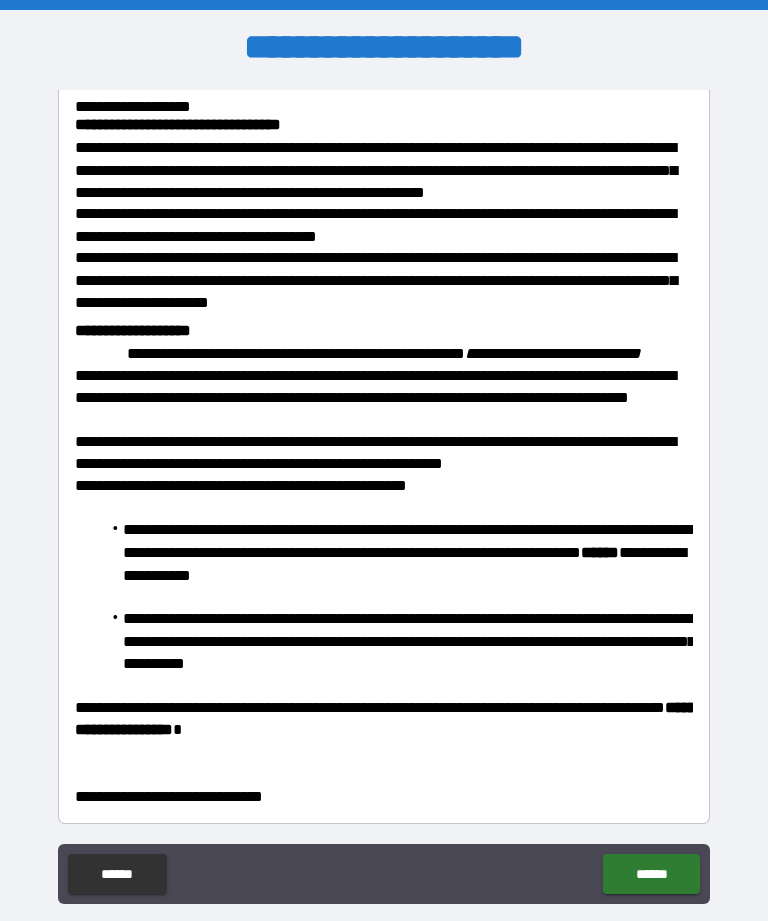 scroll, scrollTop: 1066, scrollLeft: 0, axis: vertical 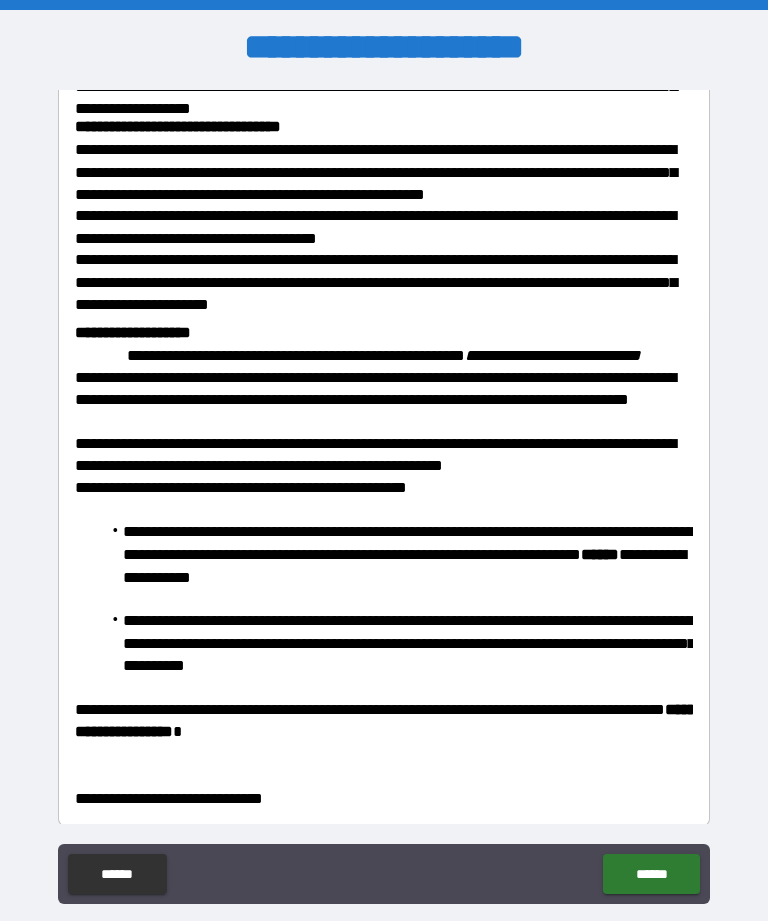 click on "******" at bounding box center [651, 874] 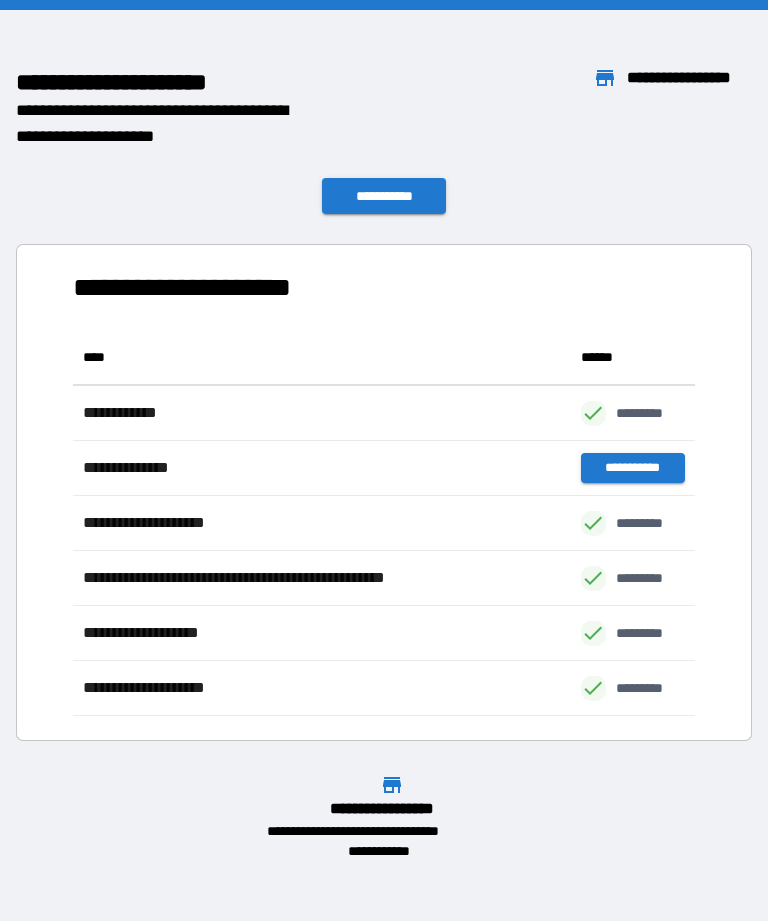 scroll, scrollTop: 386, scrollLeft: 622, axis: both 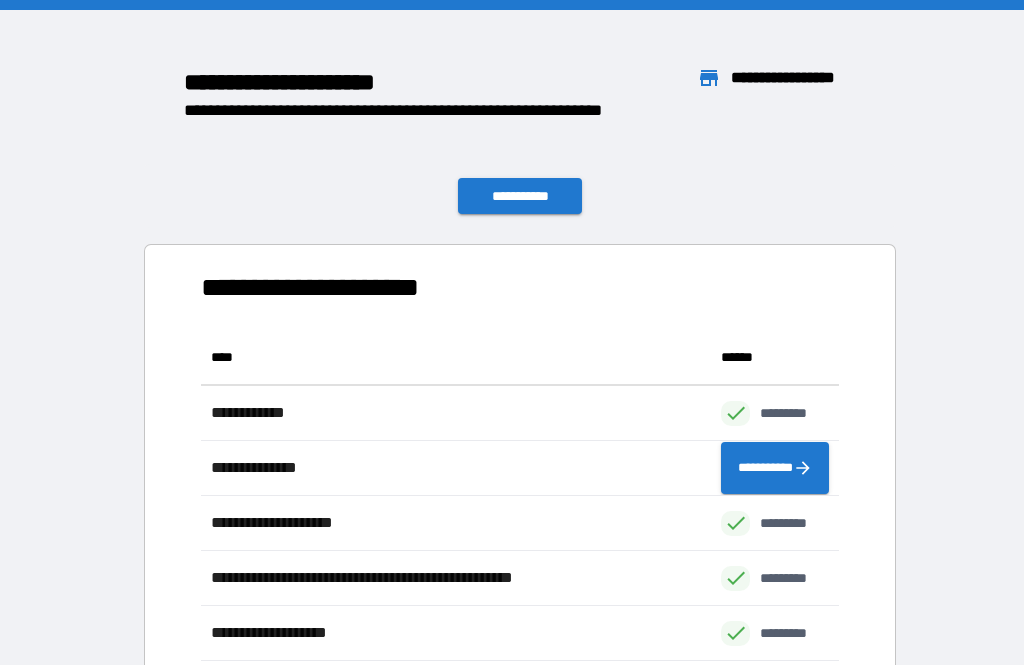 click on "**********" at bounding box center (520, 196) 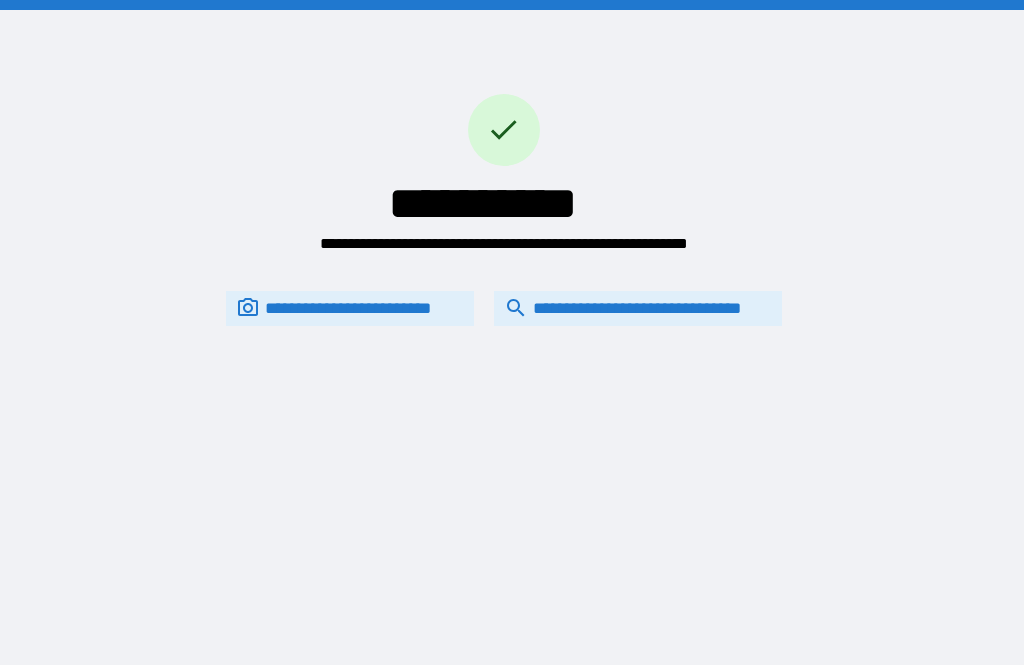 click on "**********" at bounding box center (638, 308) 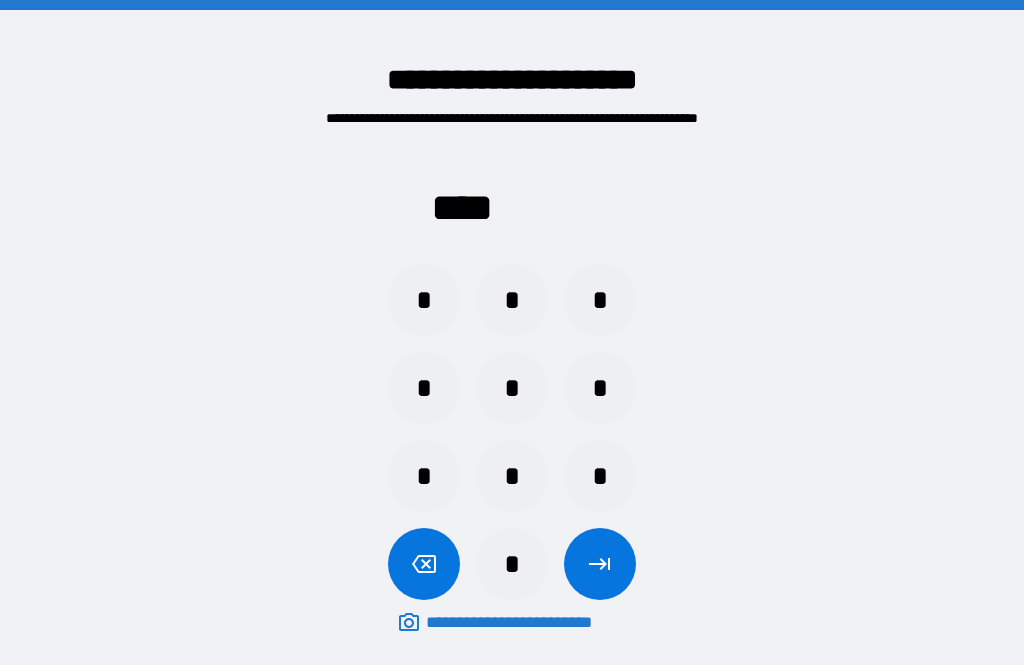 click on "*" at bounding box center (424, 388) 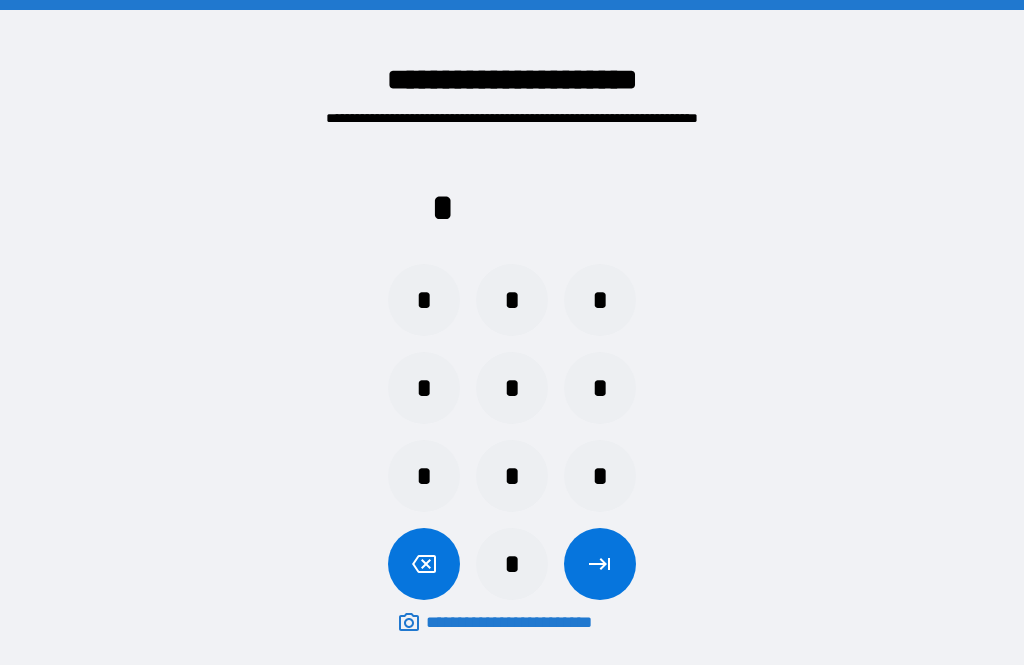 click on "*" at bounding box center [512, 388] 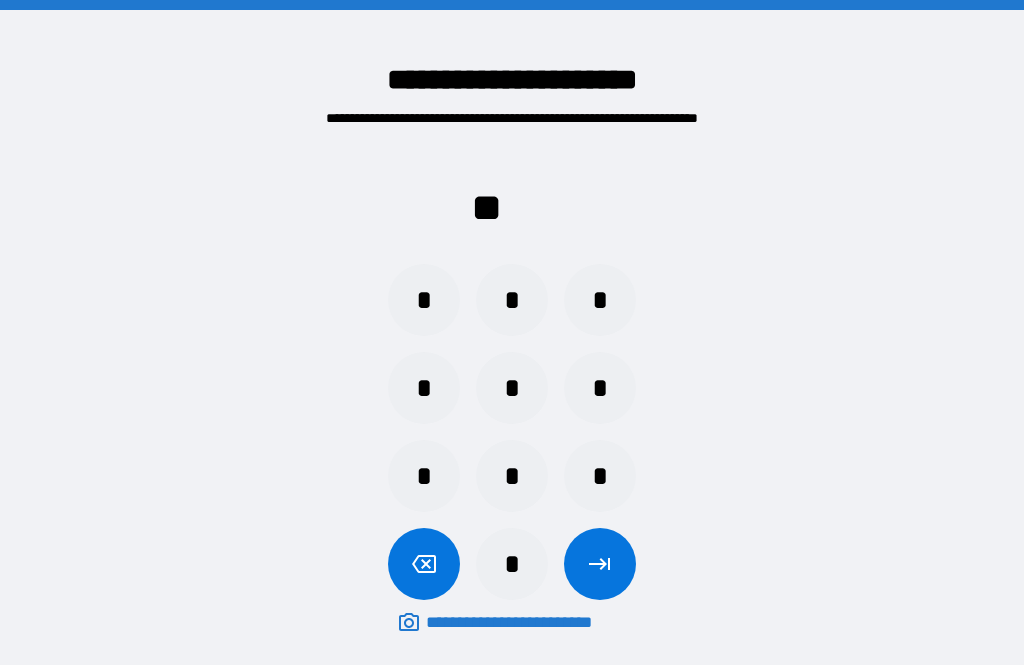 click on "*" at bounding box center (512, 300) 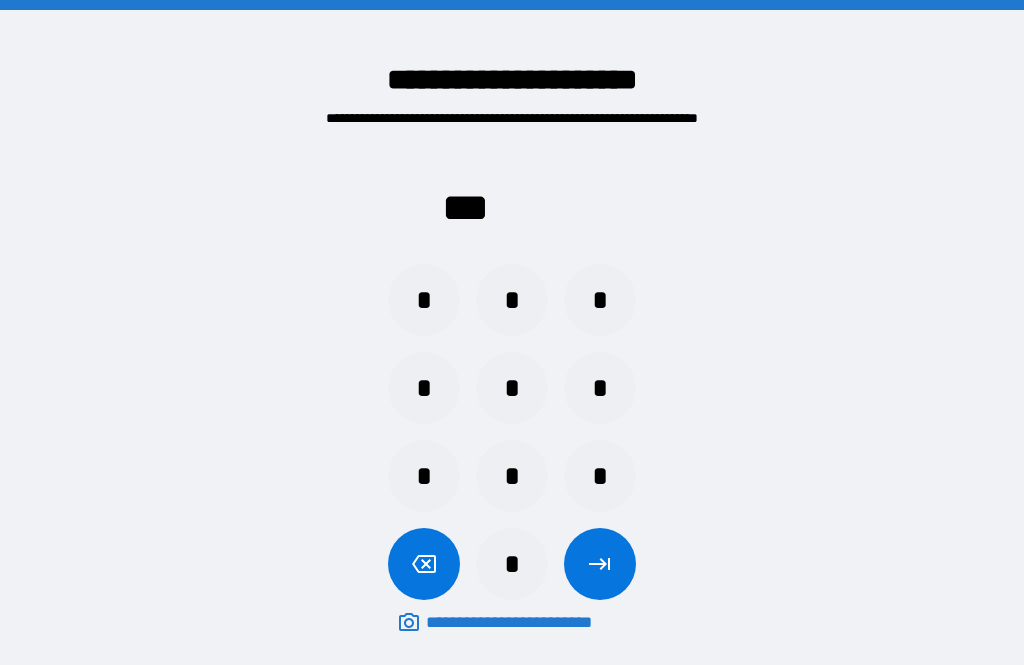 click on "*" at bounding box center (512, 476) 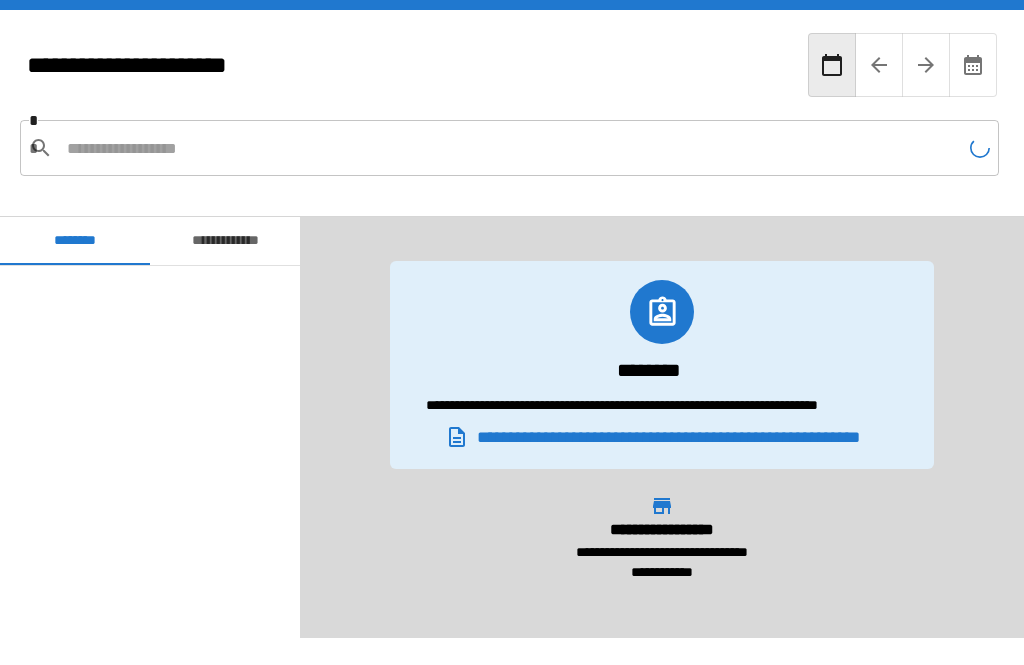scroll, scrollTop: 420, scrollLeft: 0, axis: vertical 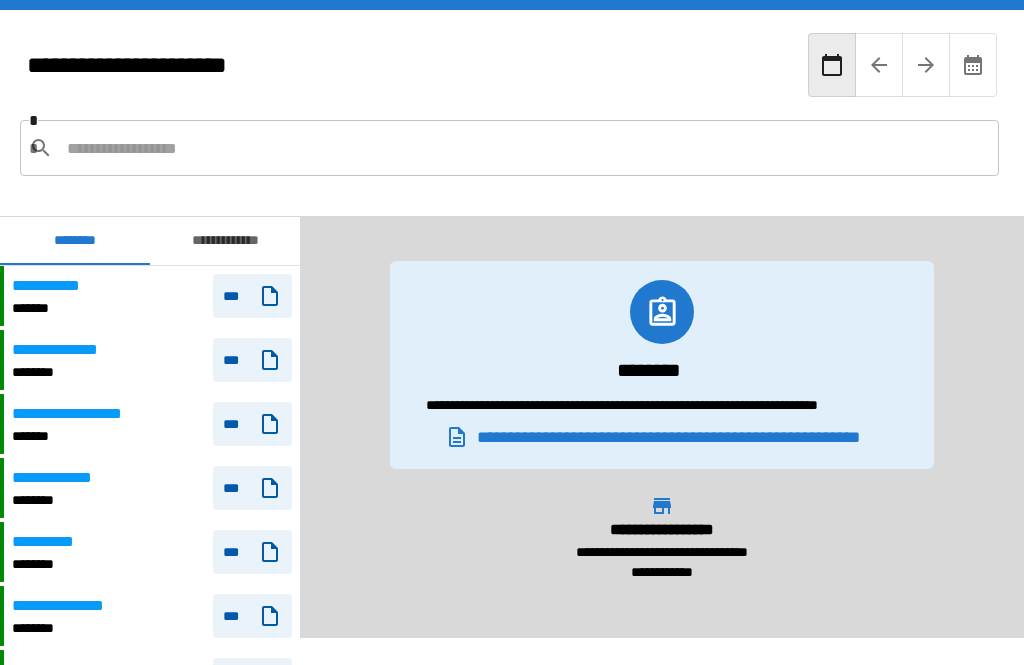 click at bounding box center [525, 148] 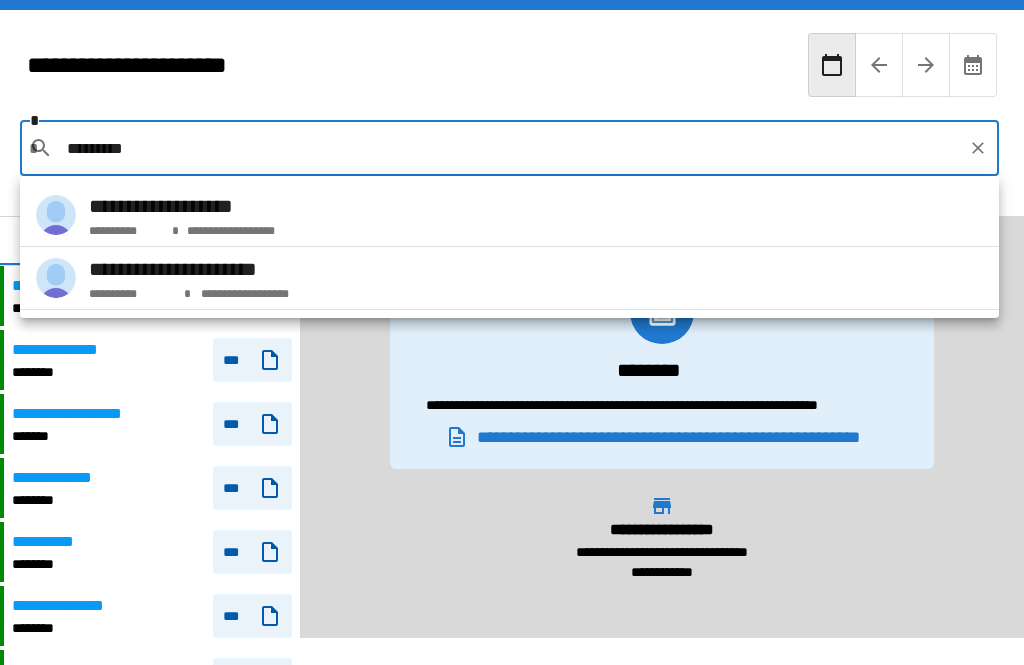 click on "**********" at bounding box center [182, 206] 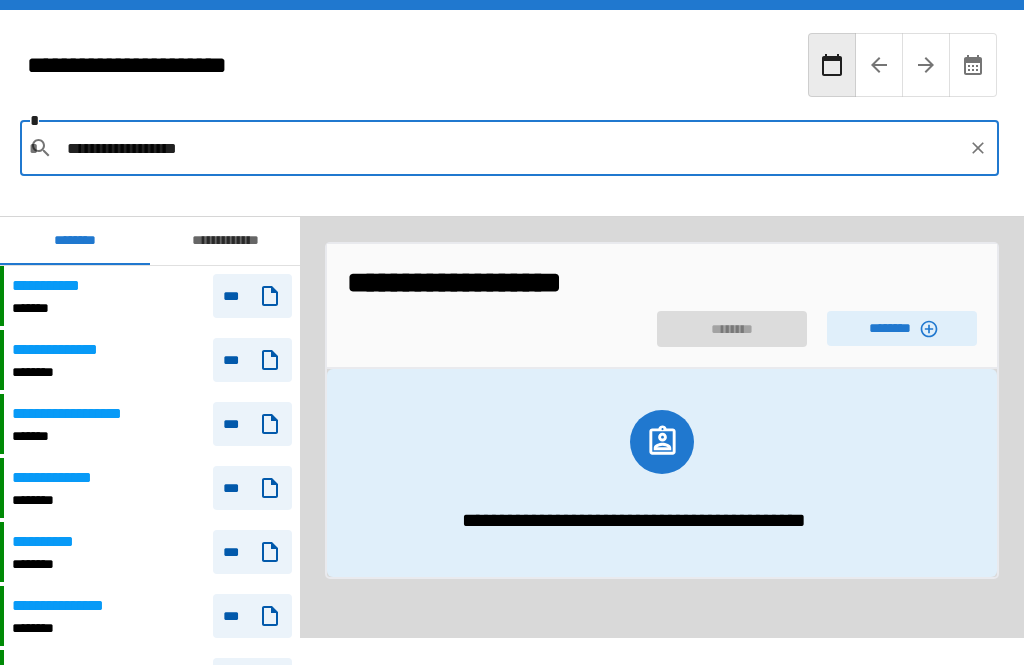 click on "********" at bounding box center [902, 328] 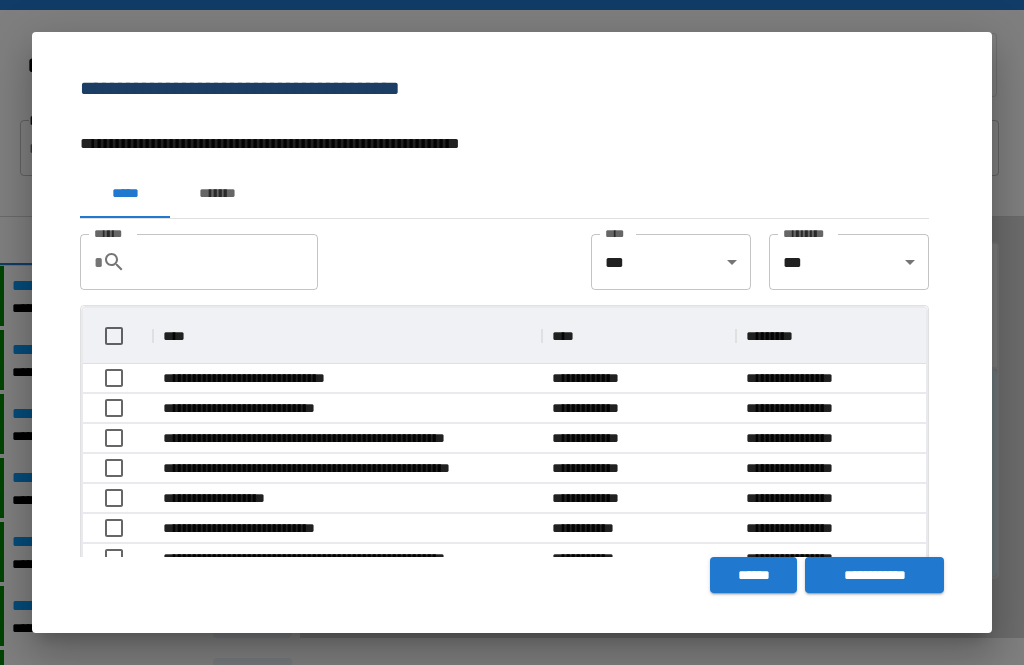 scroll, scrollTop: 356, scrollLeft: 843, axis: both 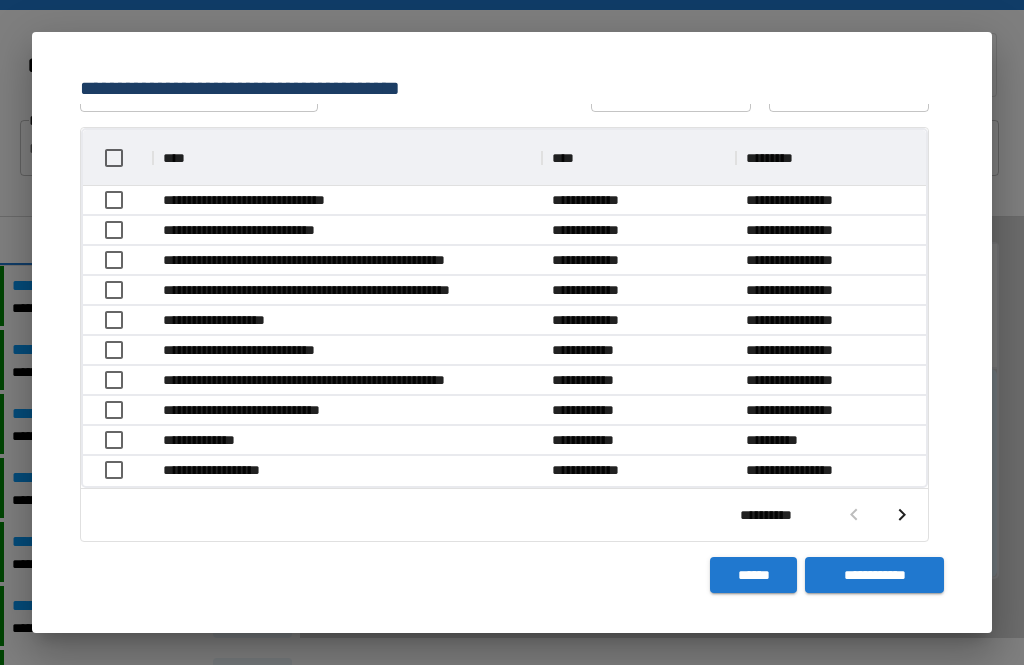 click 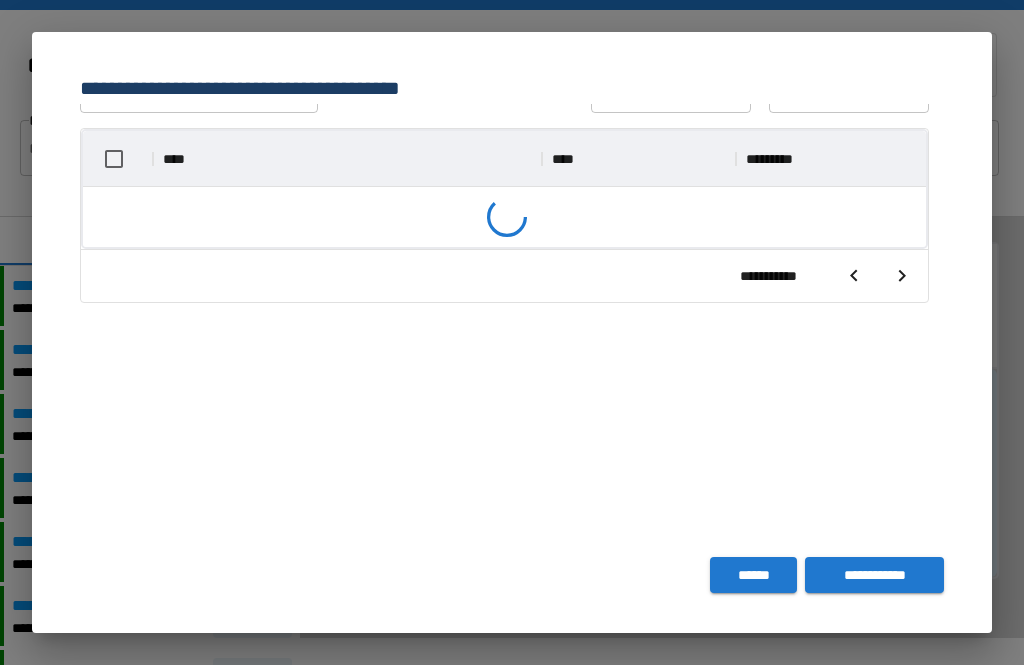scroll, scrollTop: 177, scrollLeft: 0, axis: vertical 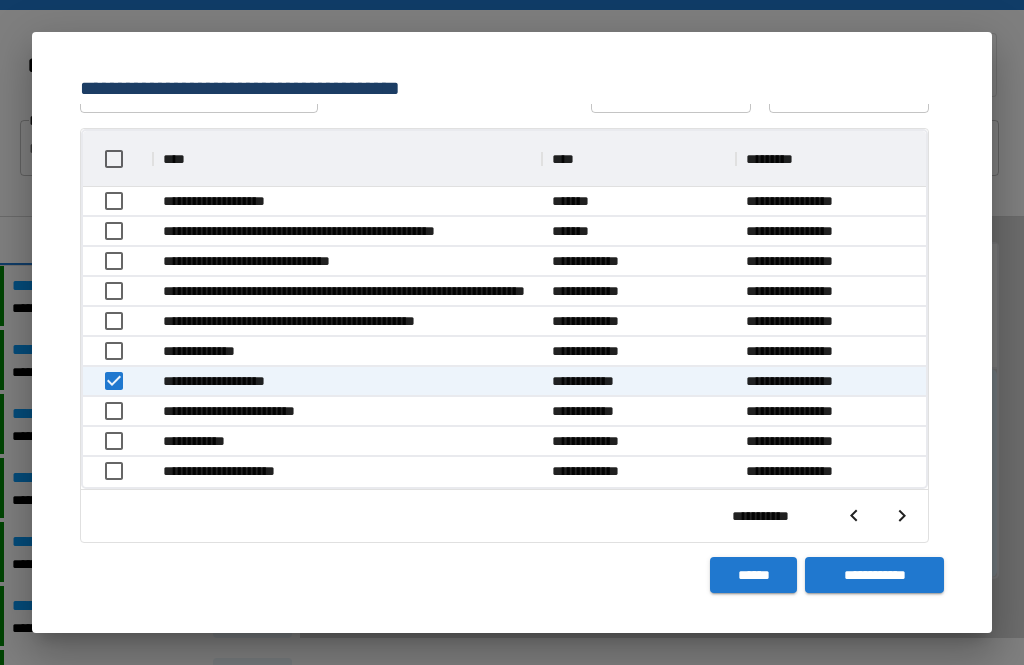 click on "**********" at bounding box center (874, 575) 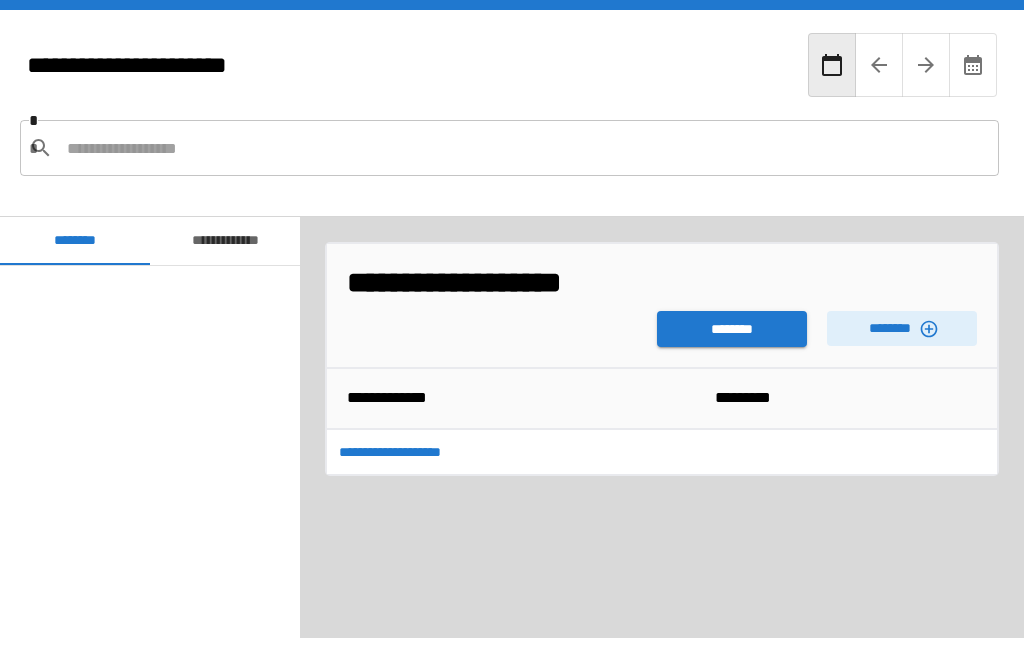 scroll, scrollTop: 420, scrollLeft: 0, axis: vertical 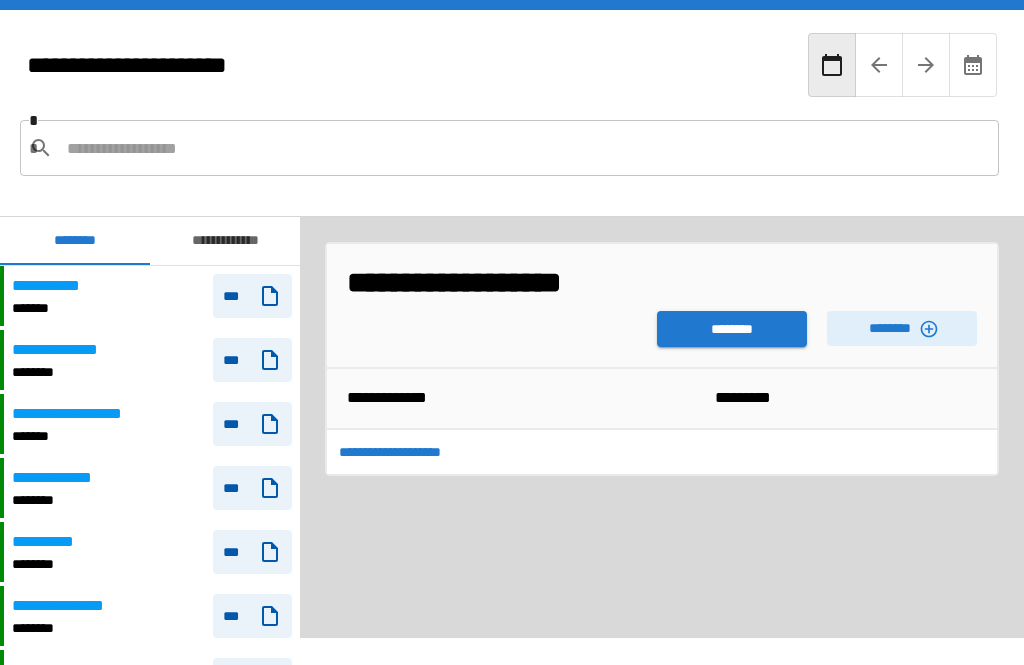 click on "********" at bounding box center (732, 329) 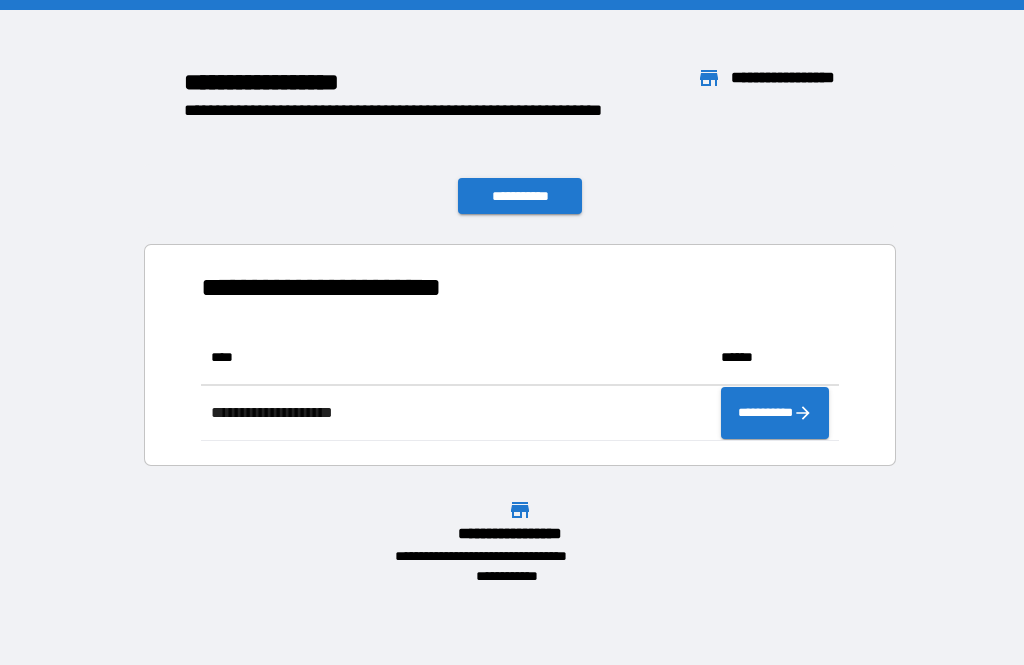 scroll, scrollTop: 111, scrollLeft: 638, axis: both 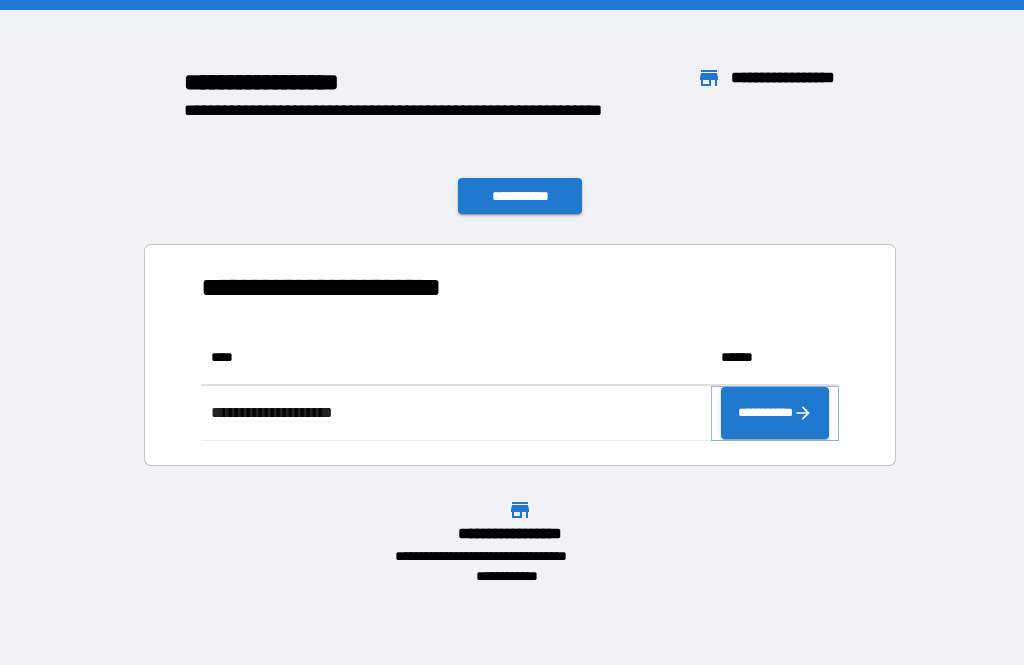 click on "**********" at bounding box center [775, 413] 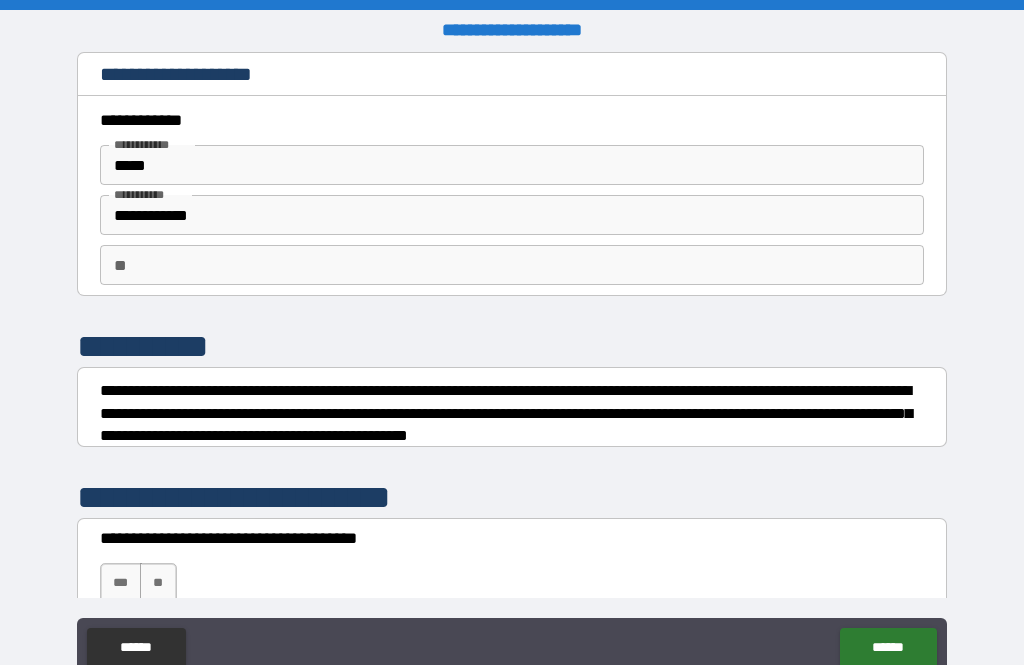 click on "**" at bounding box center [512, 265] 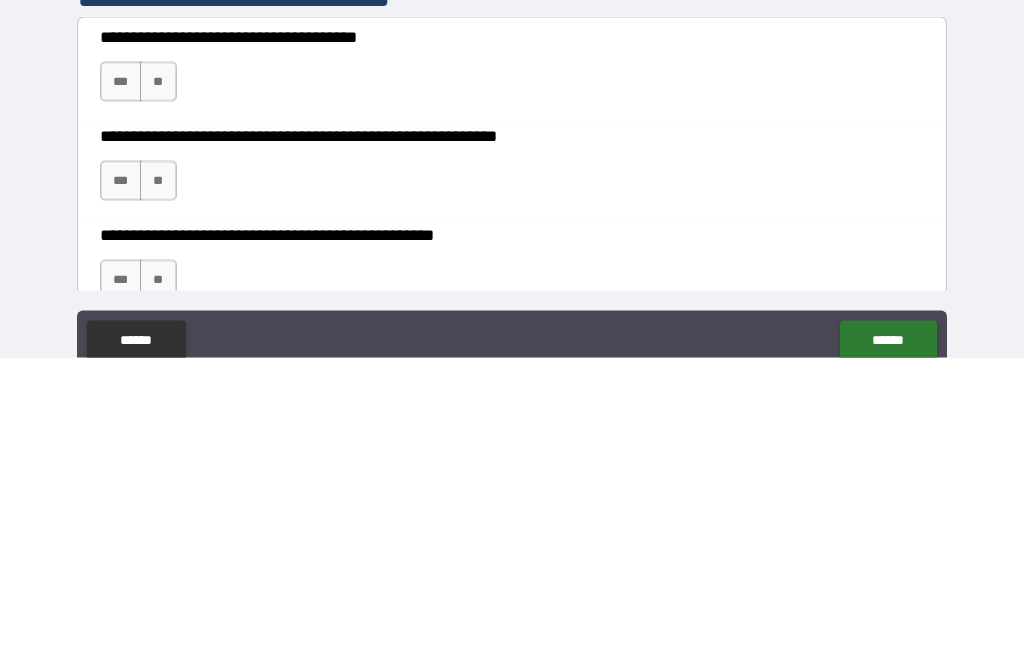scroll, scrollTop: 191, scrollLeft: 0, axis: vertical 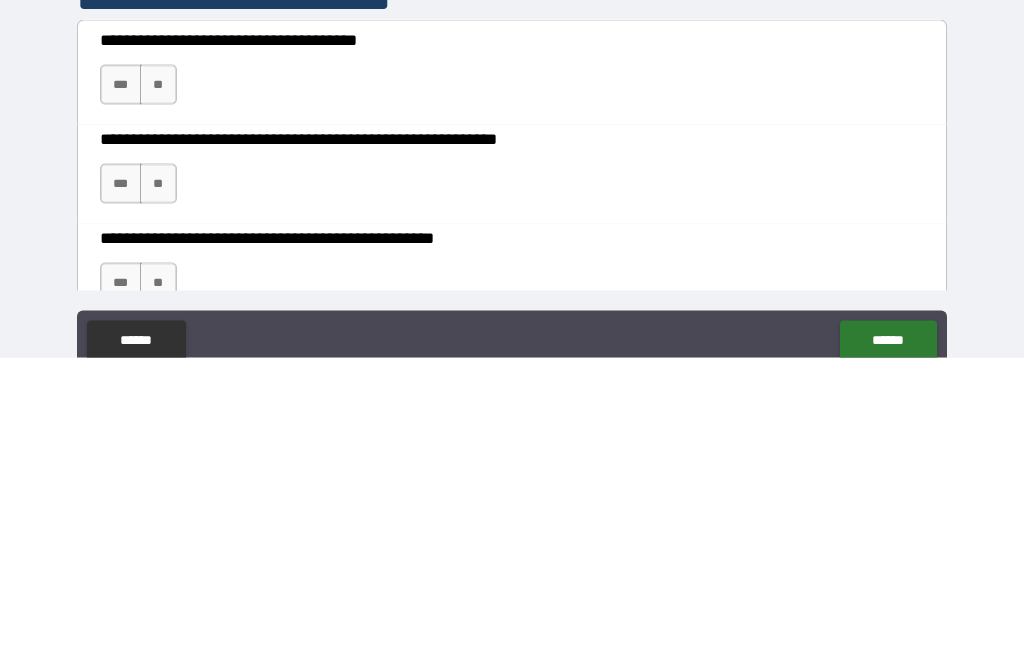 click on "**" at bounding box center (158, 392) 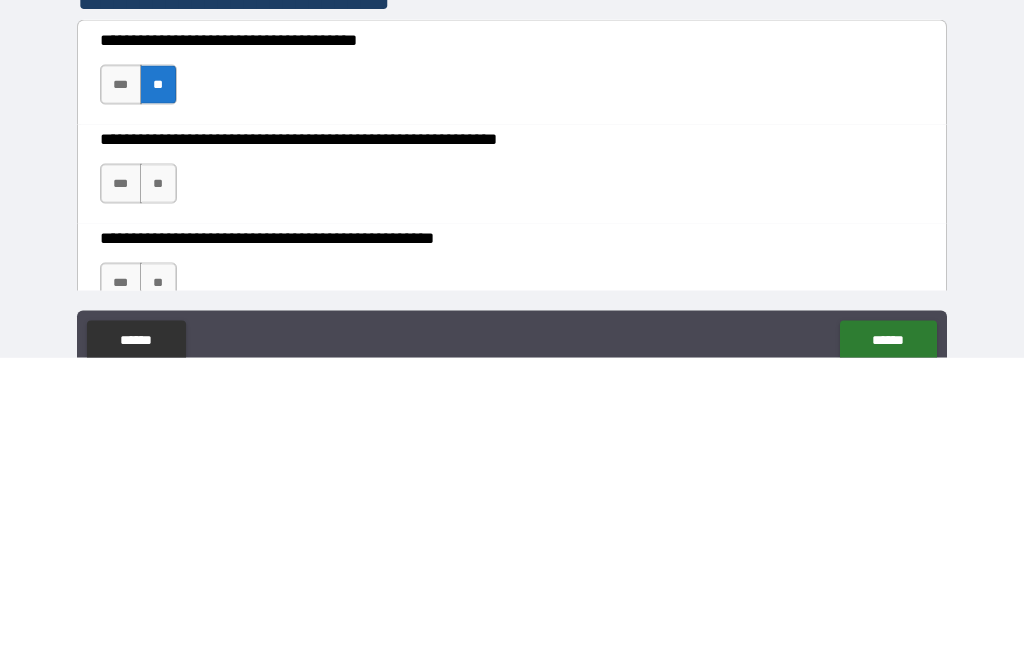 scroll, scrollTop: 64, scrollLeft: 0, axis: vertical 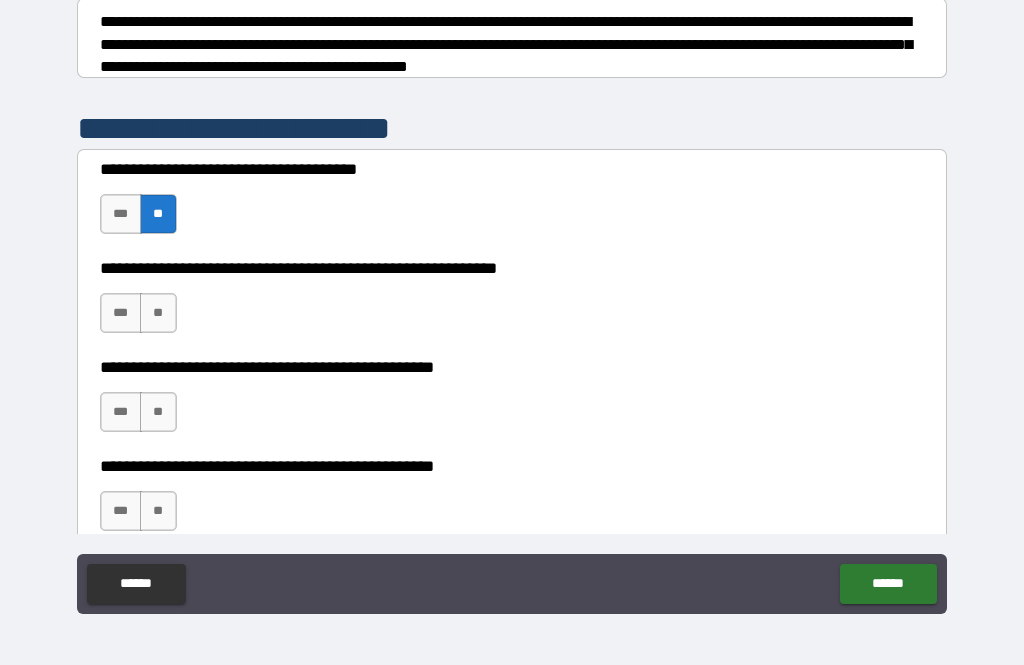 click on "***" at bounding box center [121, 313] 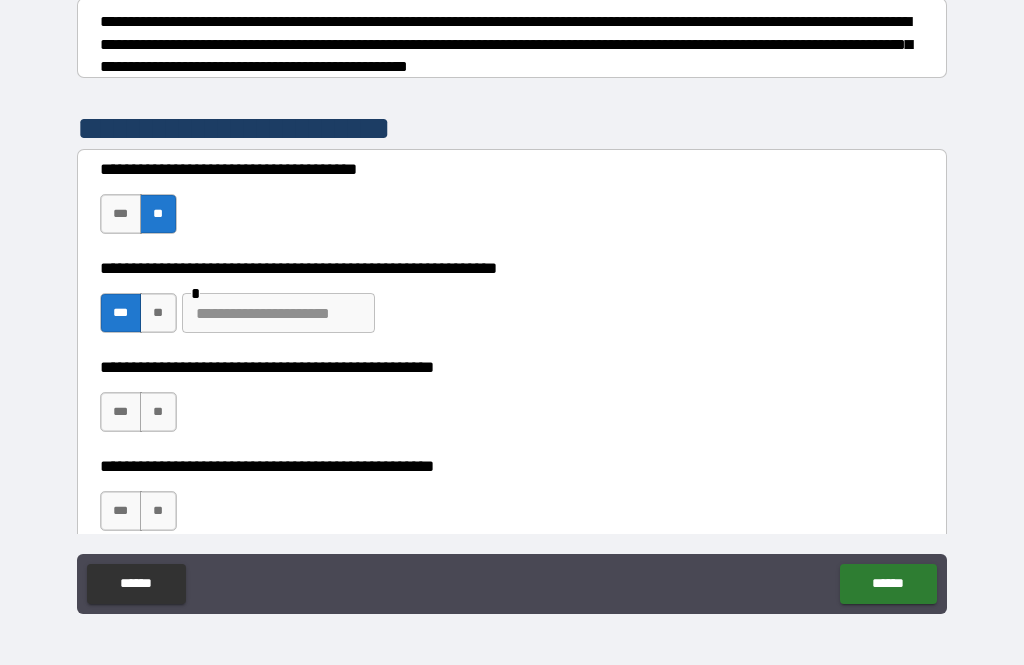 click at bounding box center [278, 313] 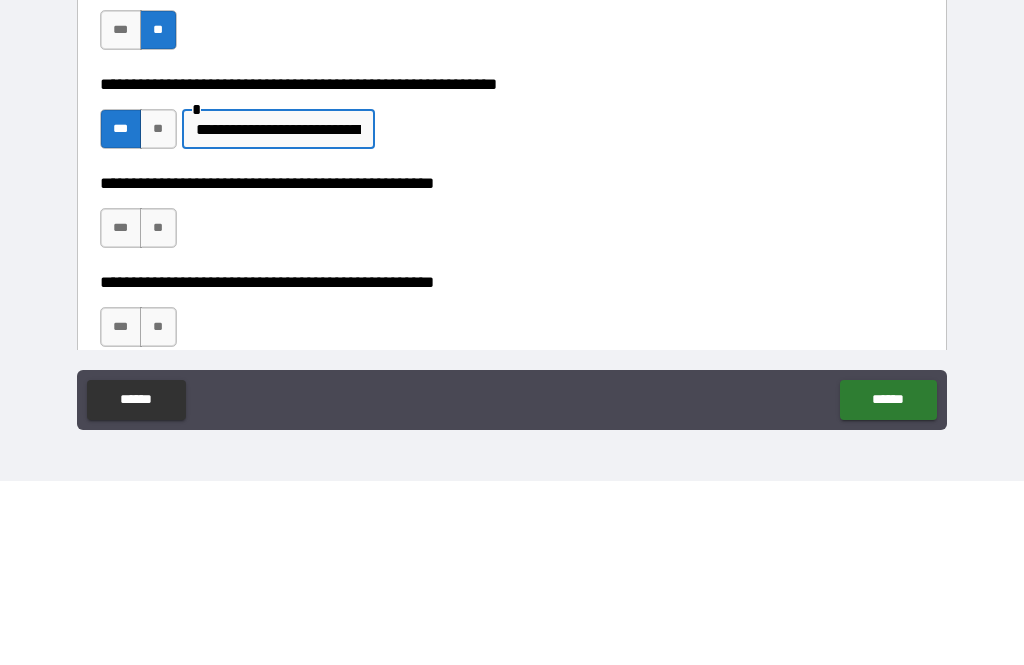 click on "**********" at bounding box center (278, 313) 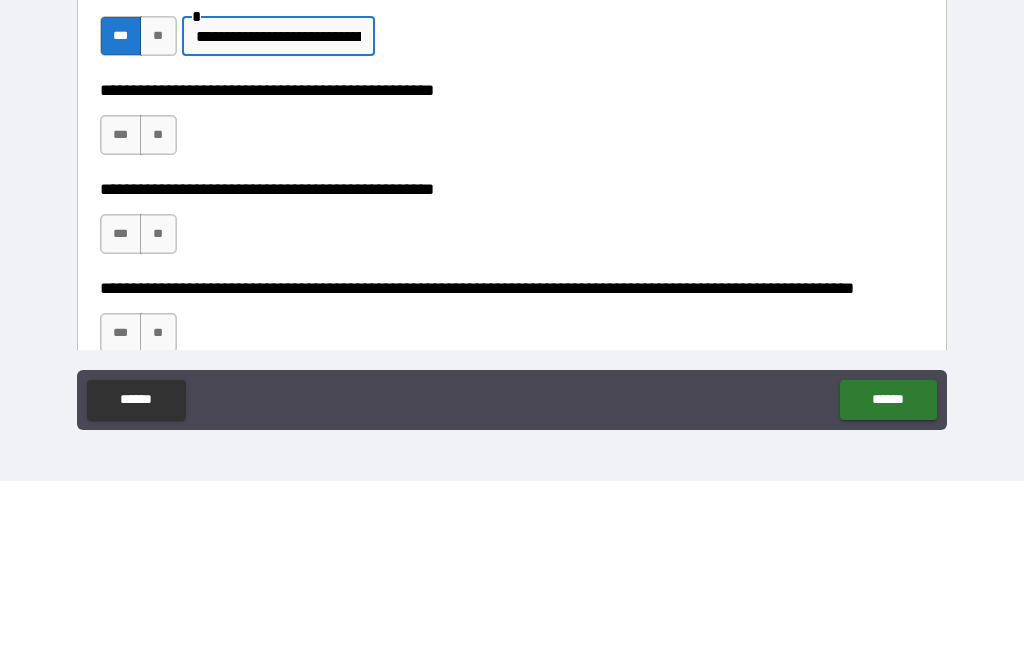 scroll, scrollTop: 400, scrollLeft: 0, axis: vertical 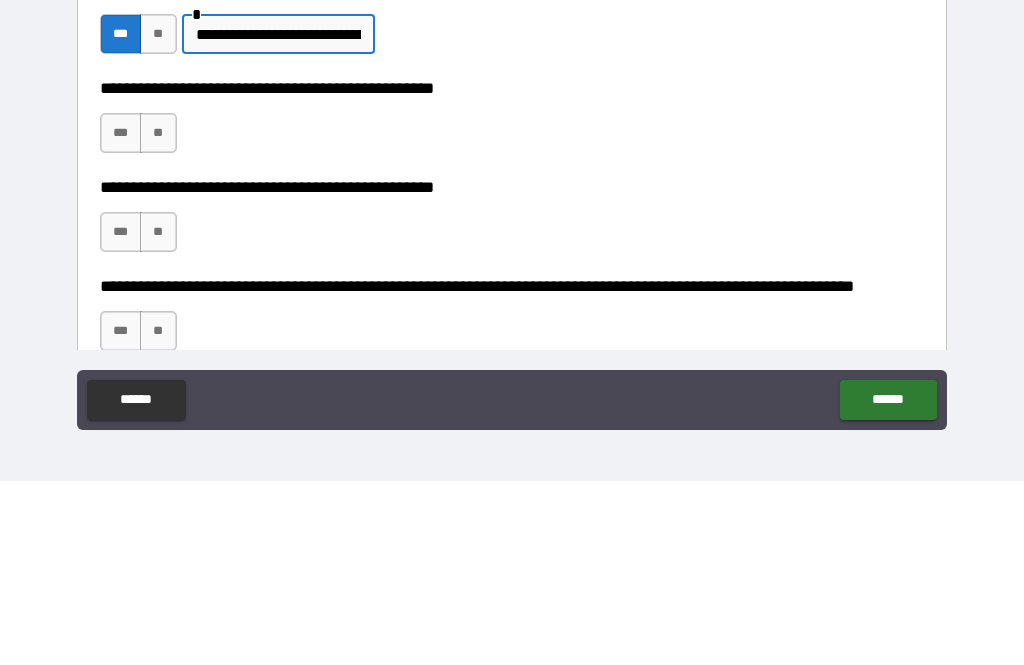 click on "**" at bounding box center [158, 317] 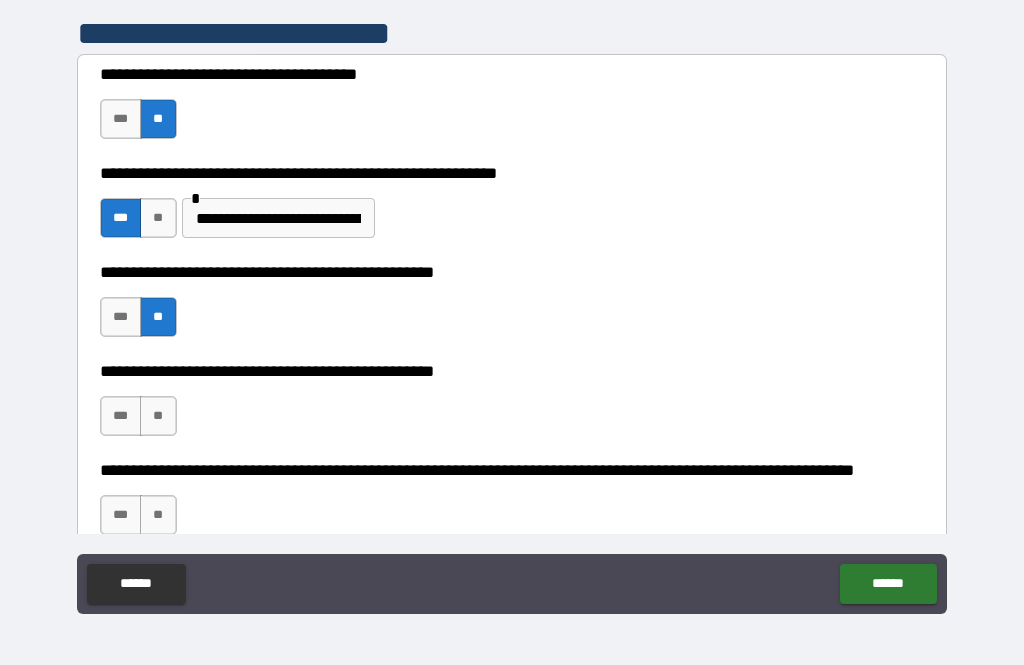 click on "***" at bounding box center (121, 416) 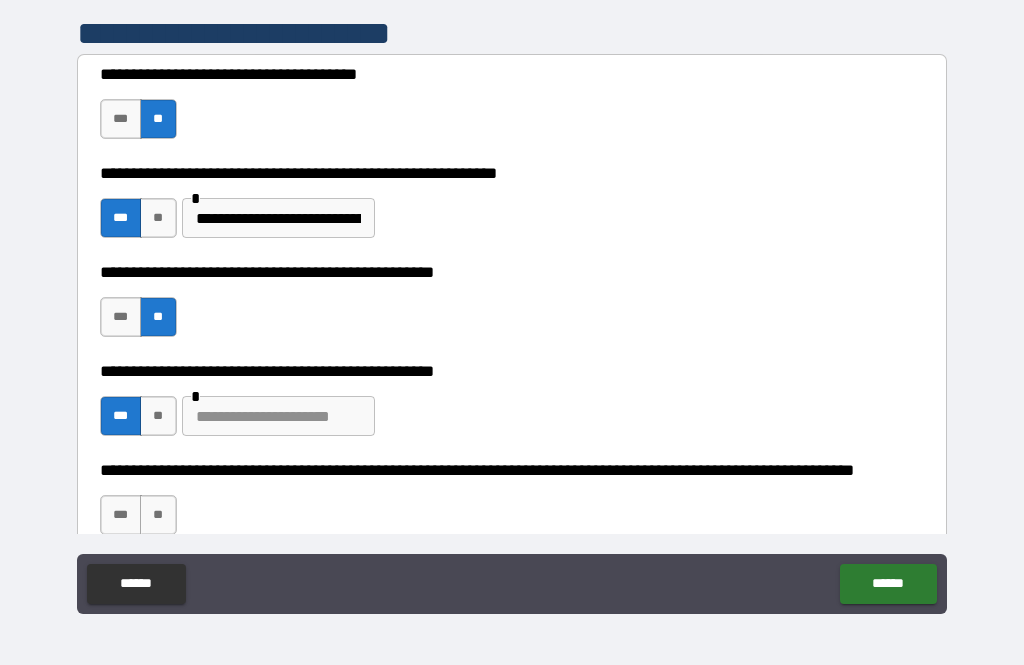 click at bounding box center (278, 416) 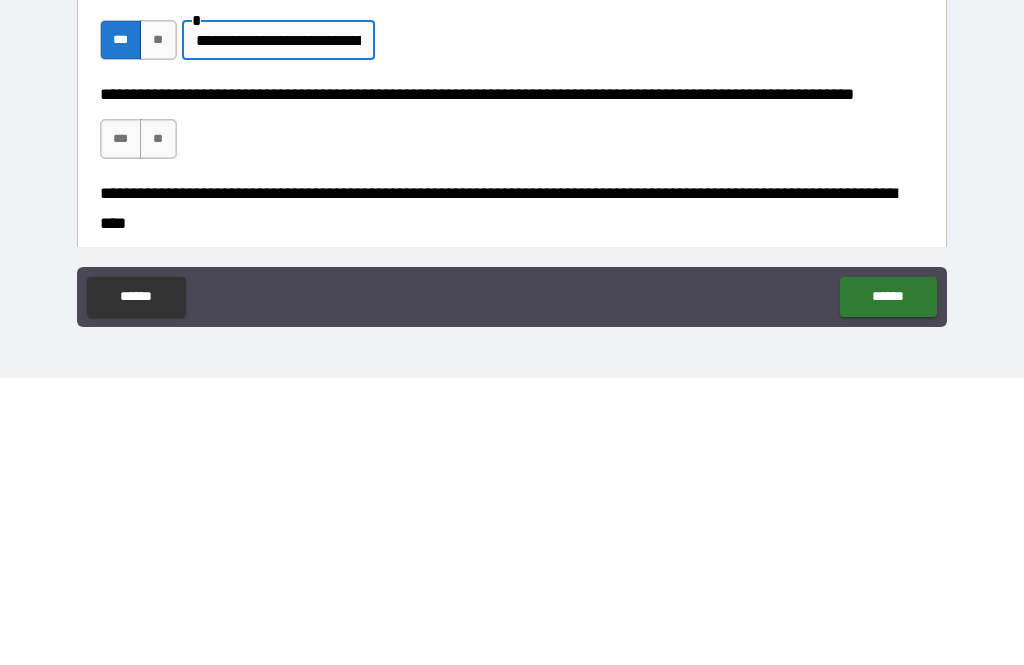 scroll, scrollTop: 492, scrollLeft: 0, axis: vertical 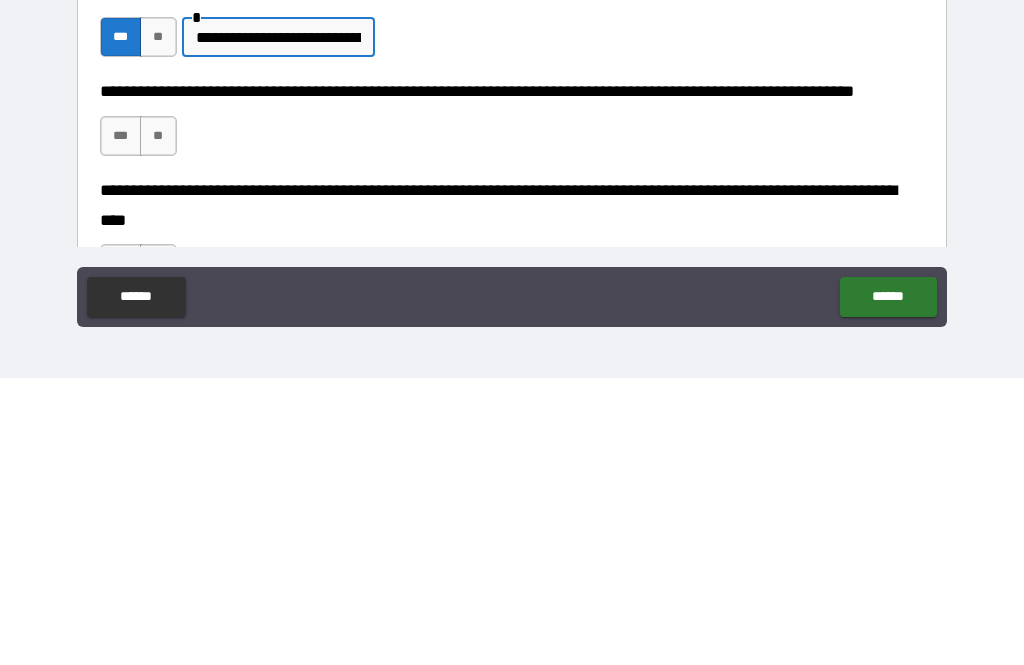 click on "**" at bounding box center (158, 423) 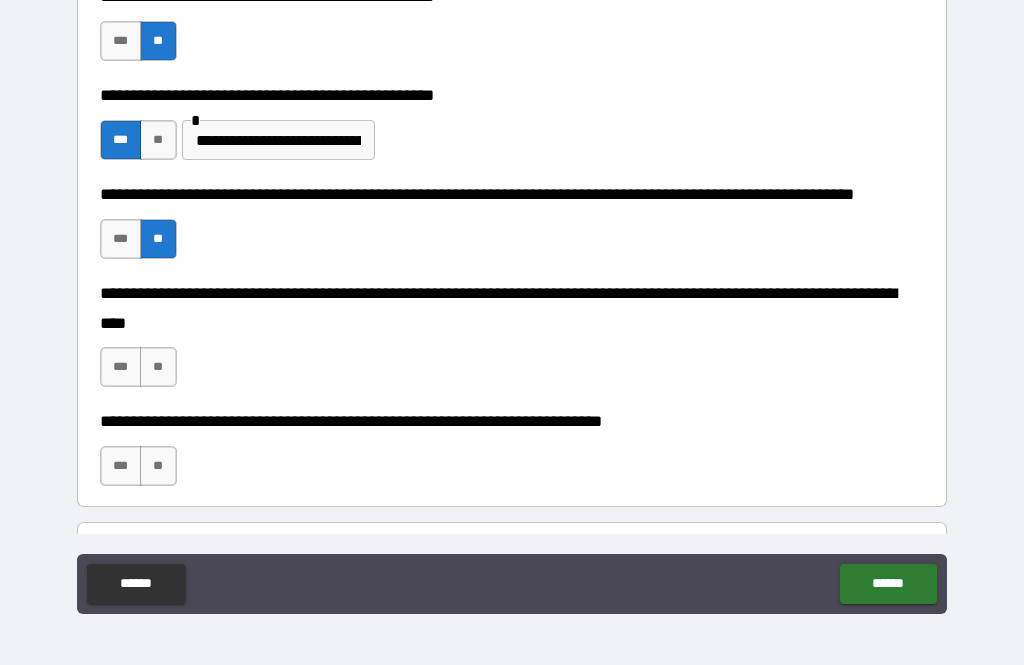 scroll, scrollTop: 716, scrollLeft: 0, axis: vertical 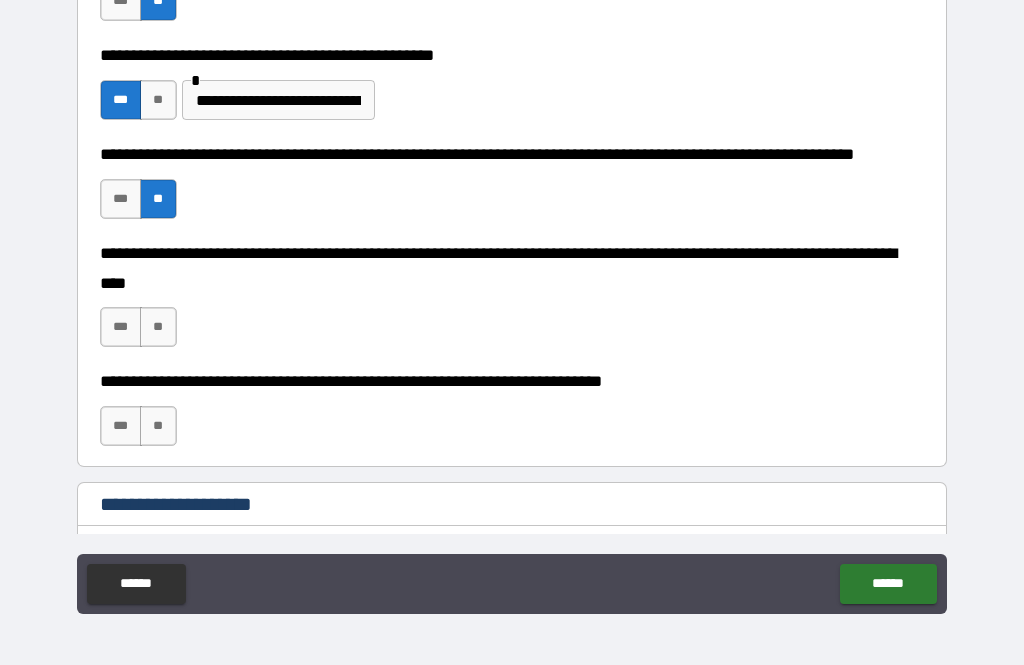 click on "**" at bounding box center (158, 327) 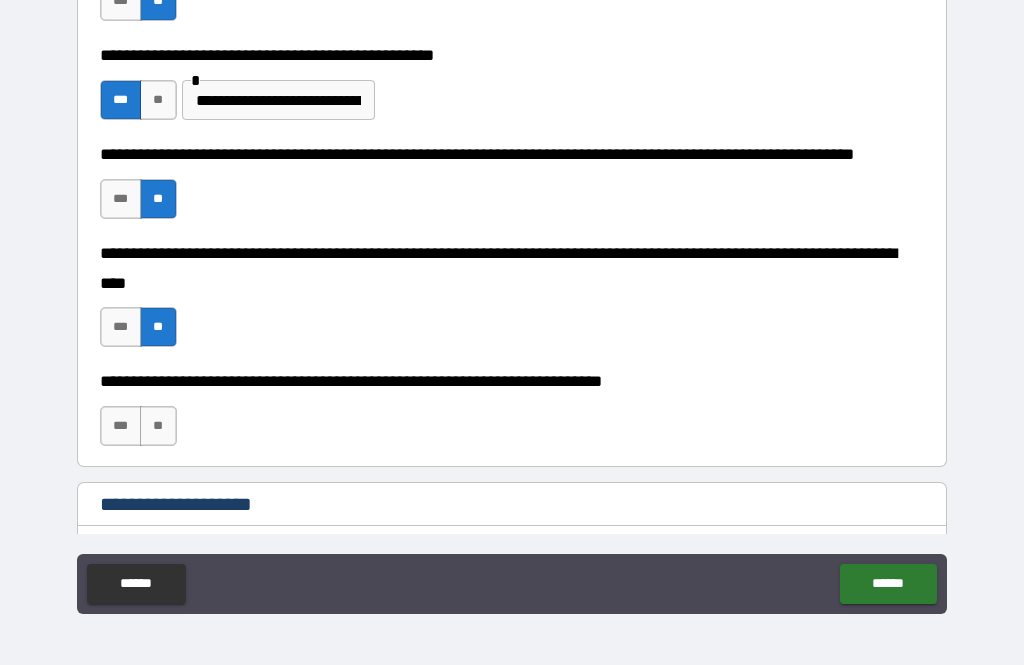 click on "**" at bounding box center [158, 426] 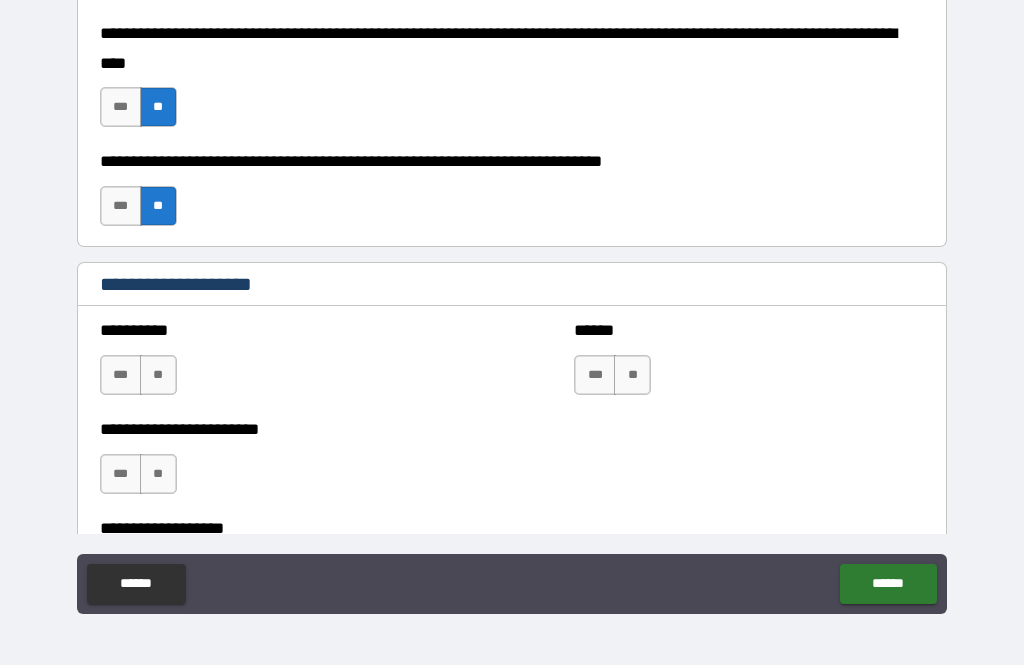 scroll, scrollTop: 939, scrollLeft: 0, axis: vertical 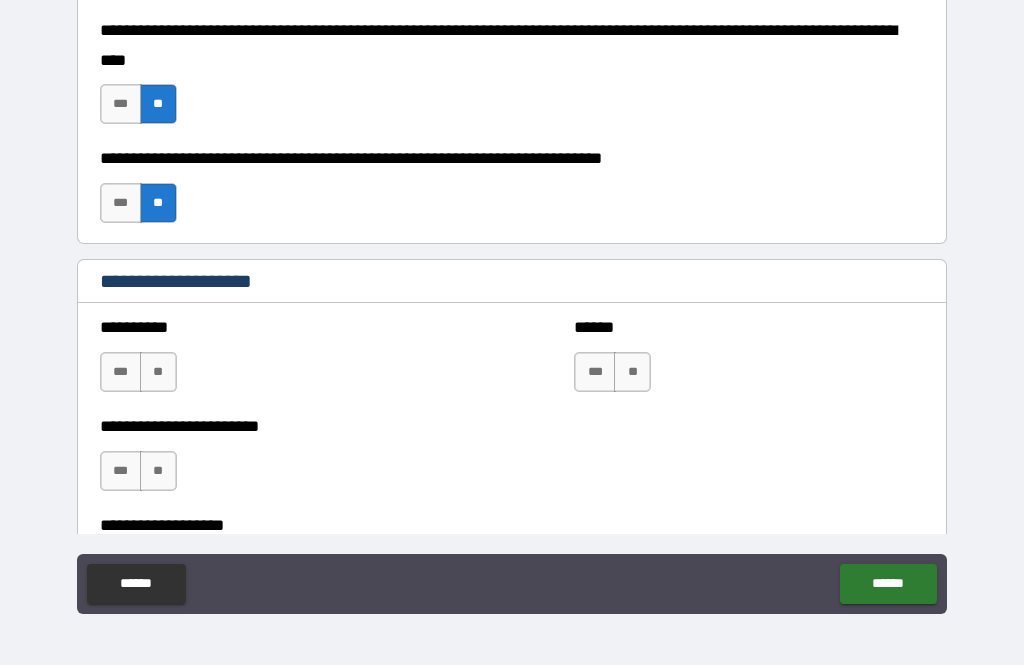 click on "**" at bounding box center (158, 372) 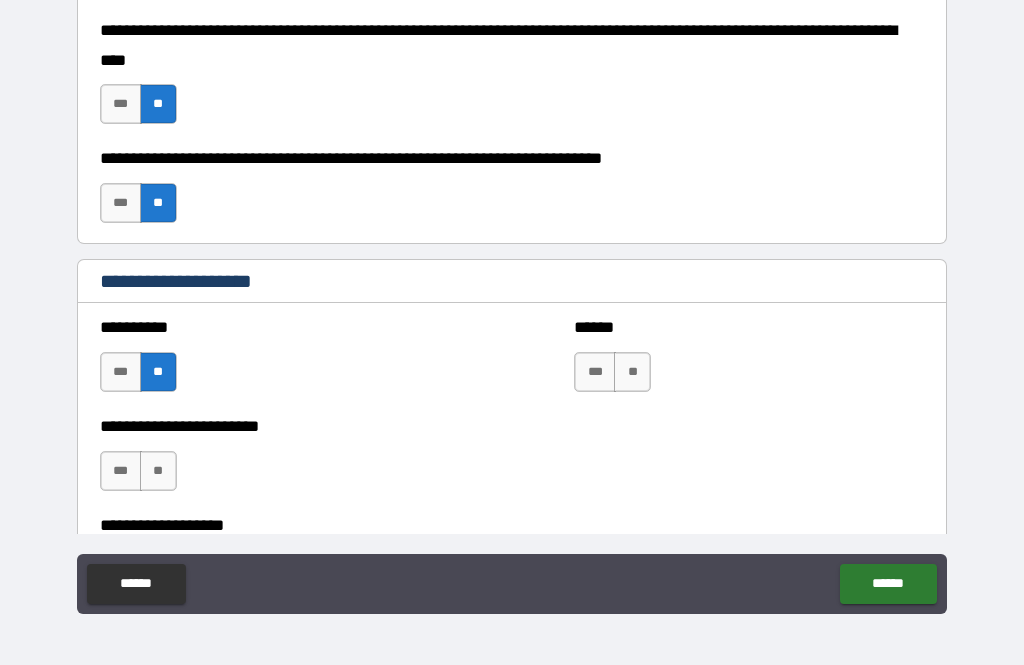 click on "**" at bounding box center (632, 372) 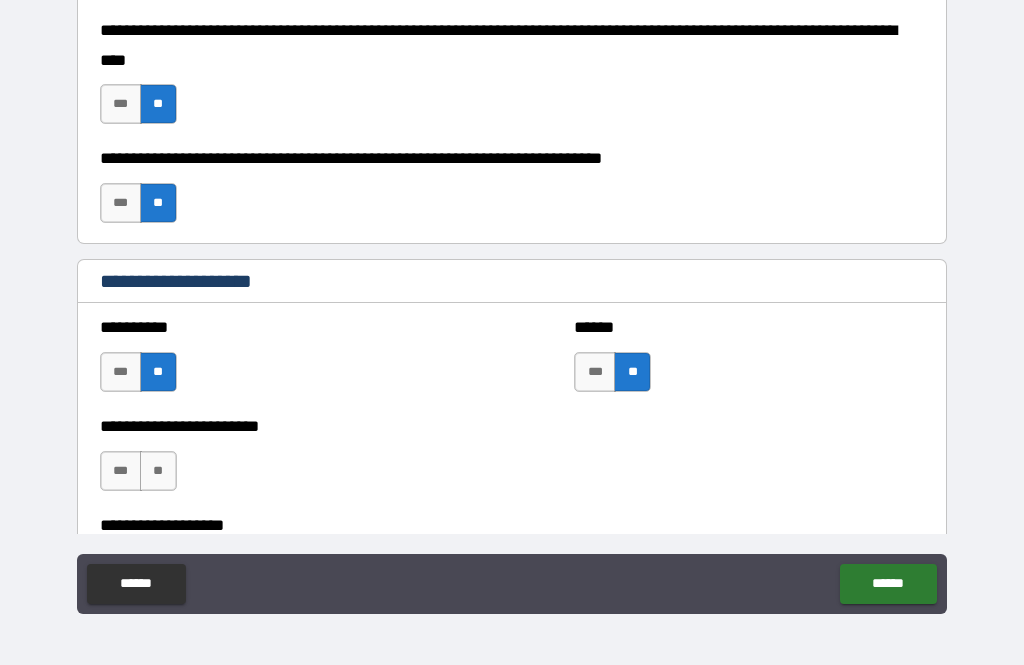 click on "**" at bounding box center [158, 471] 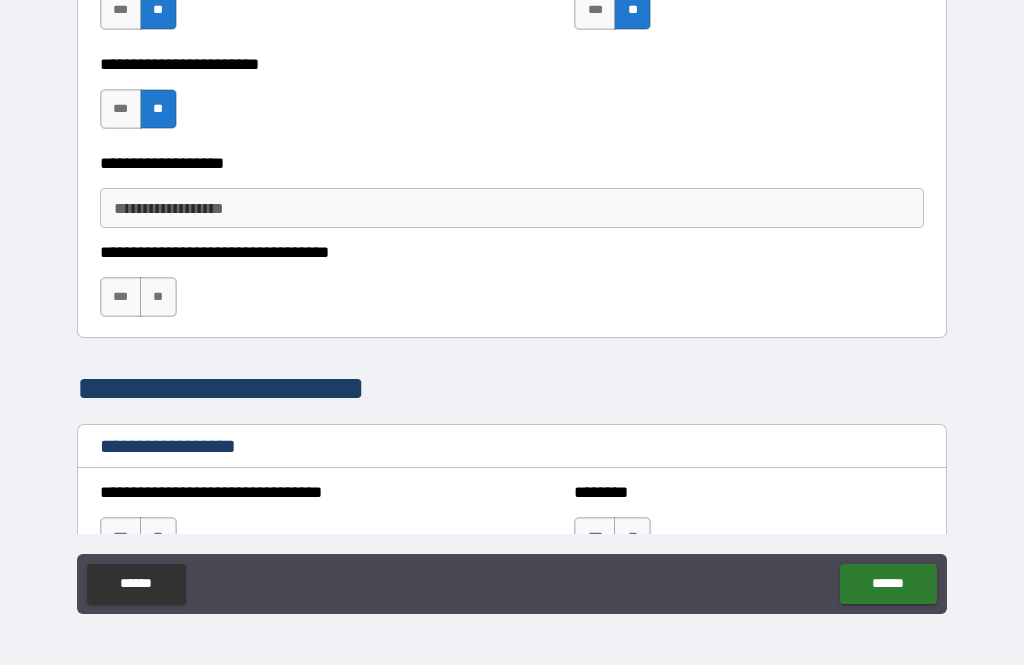 scroll, scrollTop: 1303, scrollLeft: 0, axis: vertical 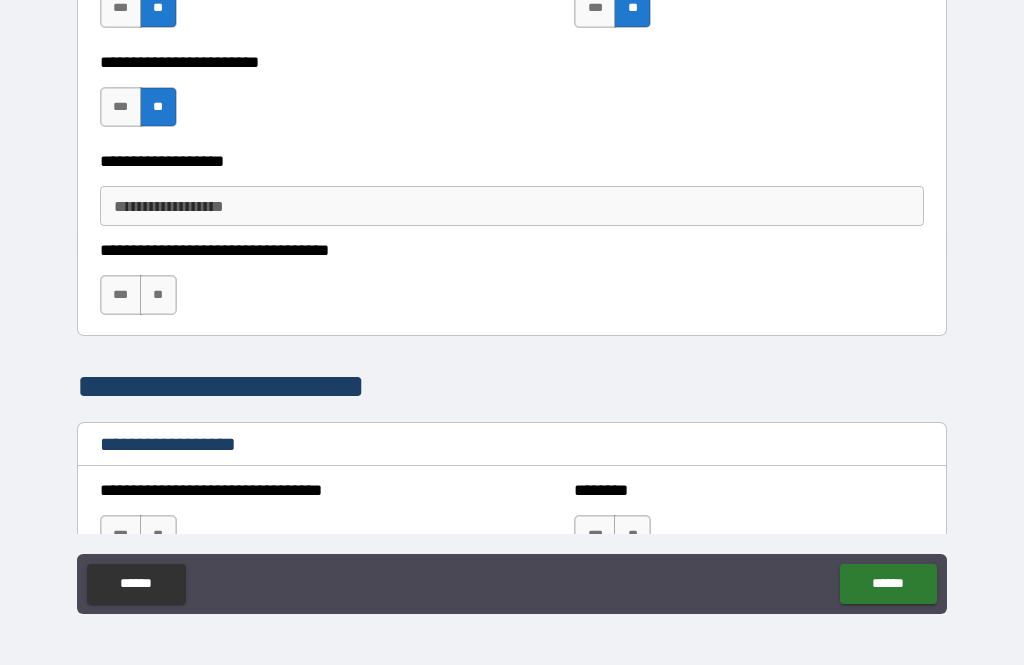 click on "**" at bounding box center (158, 295) 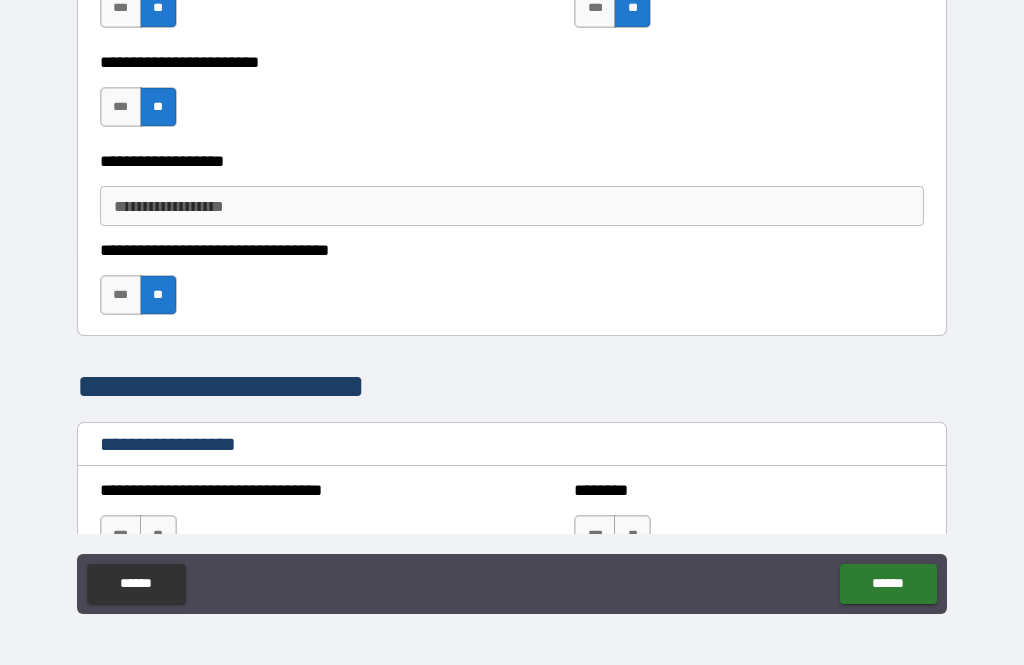 click on "**********" at bounding box center (512, 206) 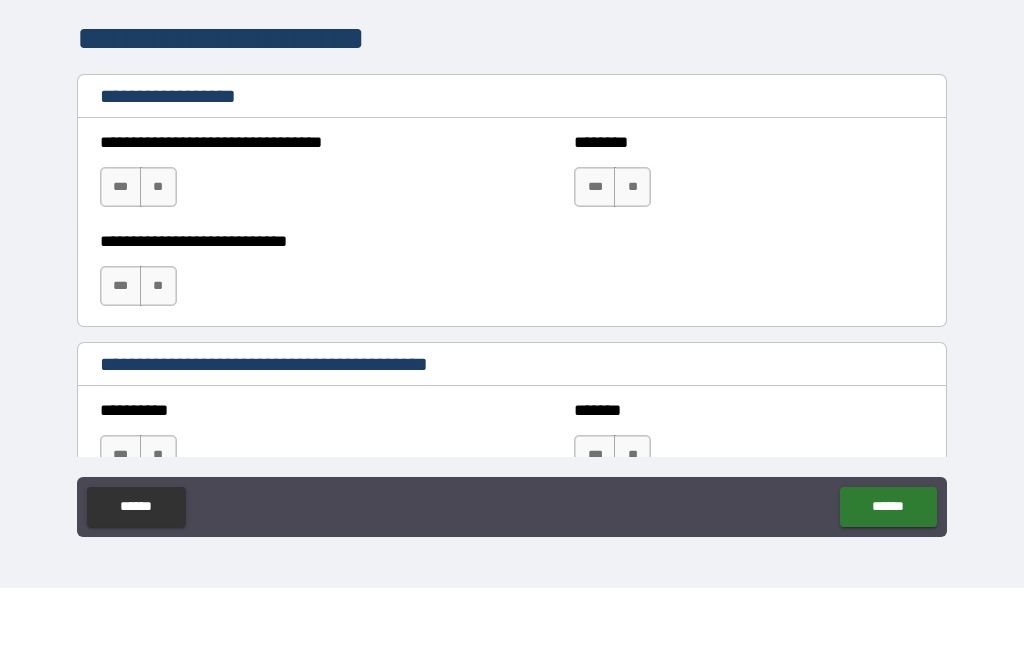 scroll, scrollTop: 1586, scrollLeft: 0, axis: vertical 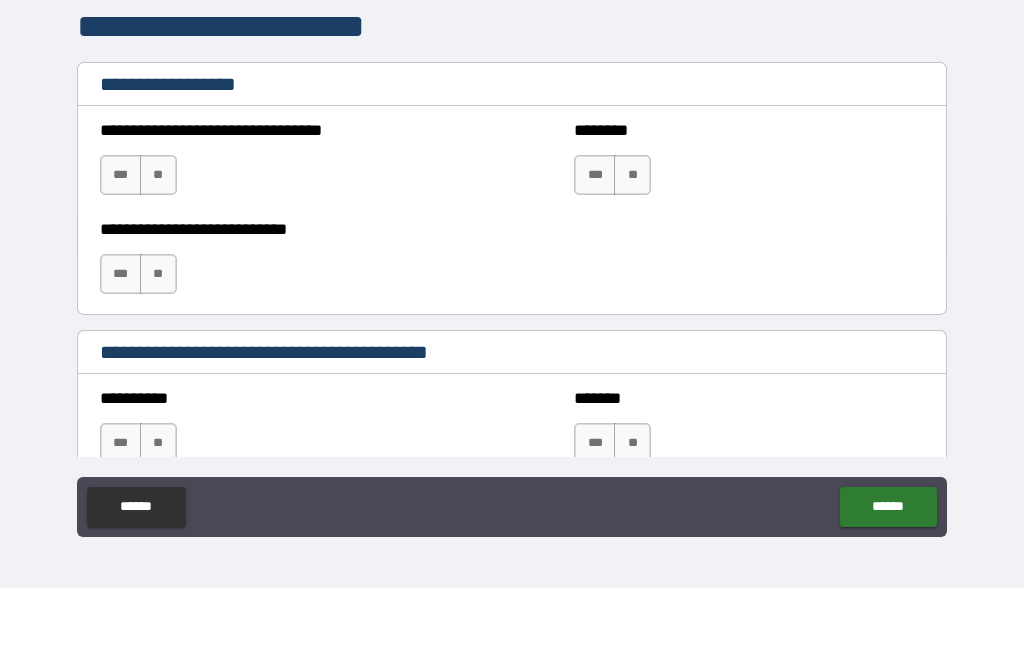 click on "**" at bounding box center (158, 252) 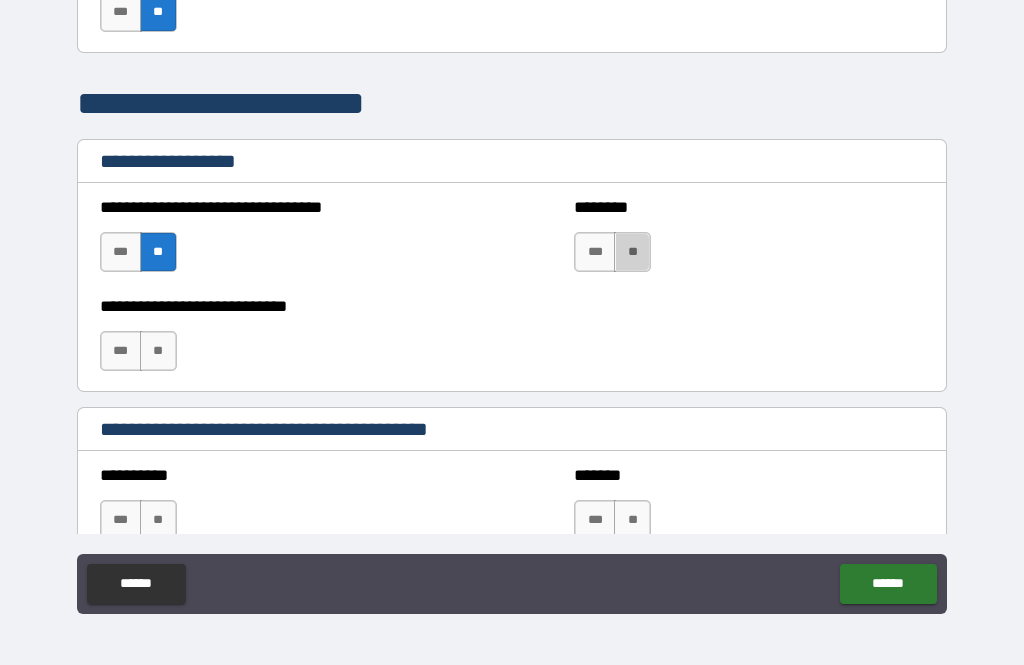 click on "**" at bounding box center (632, 252) 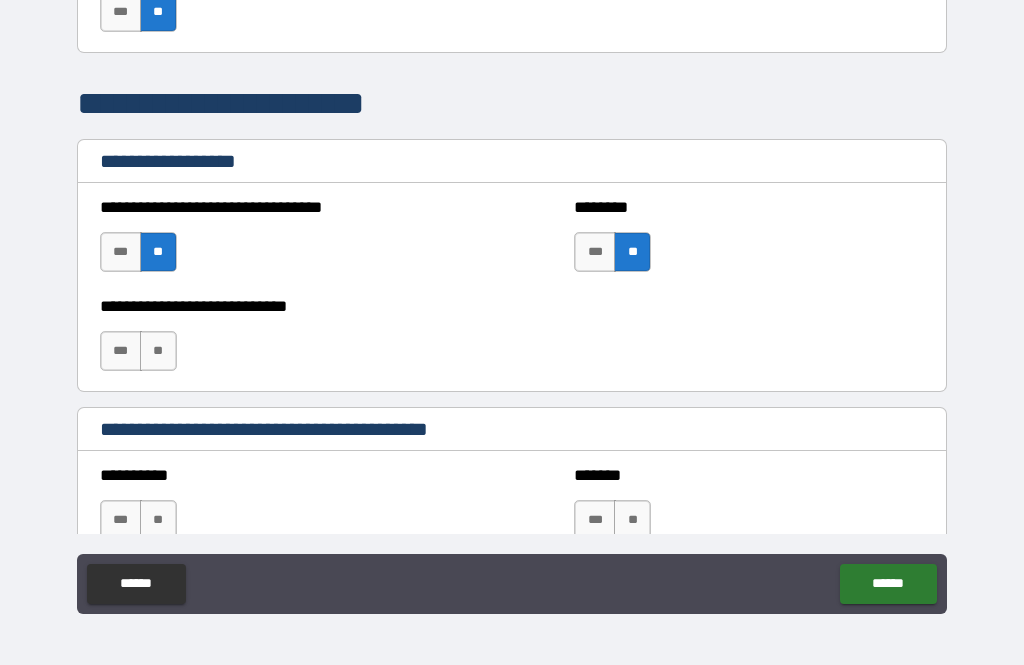 click on "**" at bounding box center (158, 351) 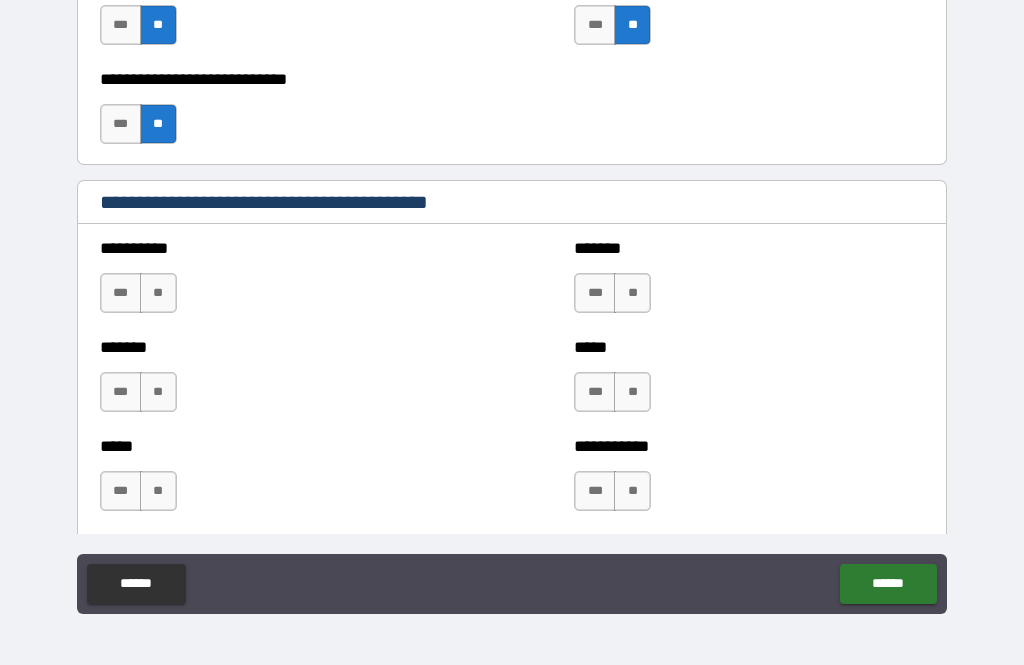 scroll, scrollTop: 1814, scrollLeft: 0, axis: vertical 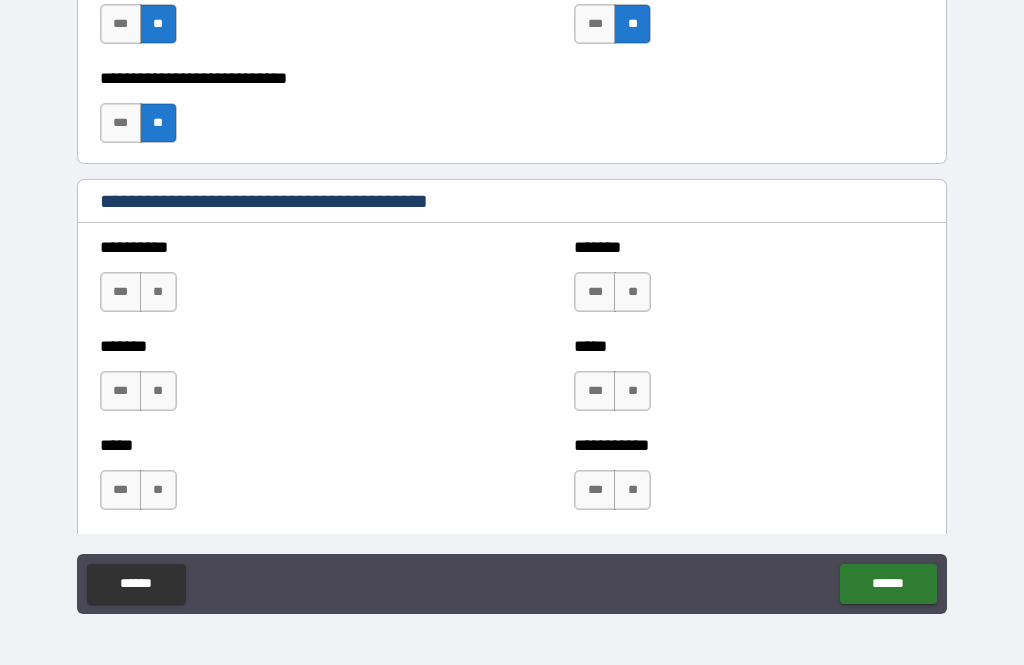 click on "**" at bounding box center (158, 292) 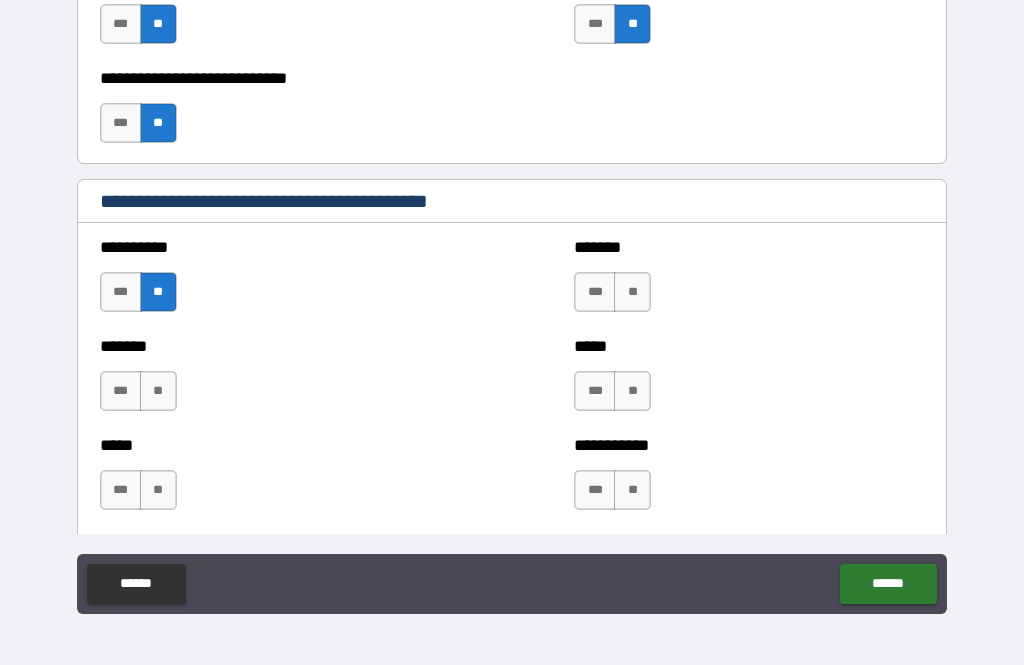 click on "**" at bounding box center (158, 391) 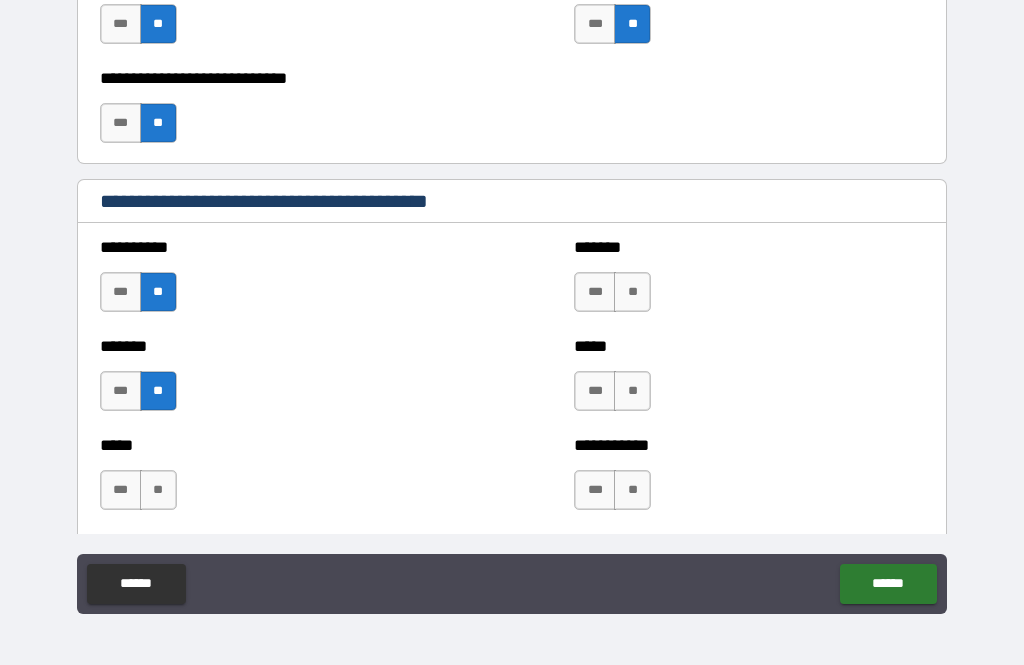click on "**" at bounding box center (158, 490) 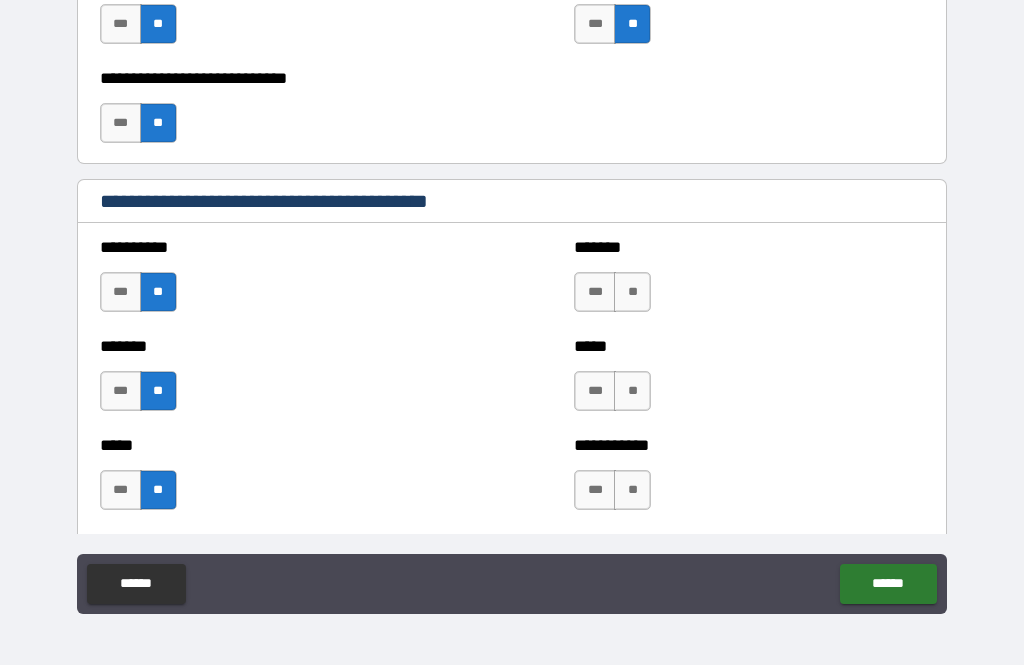click on "***" at bounding box center (595, 292) 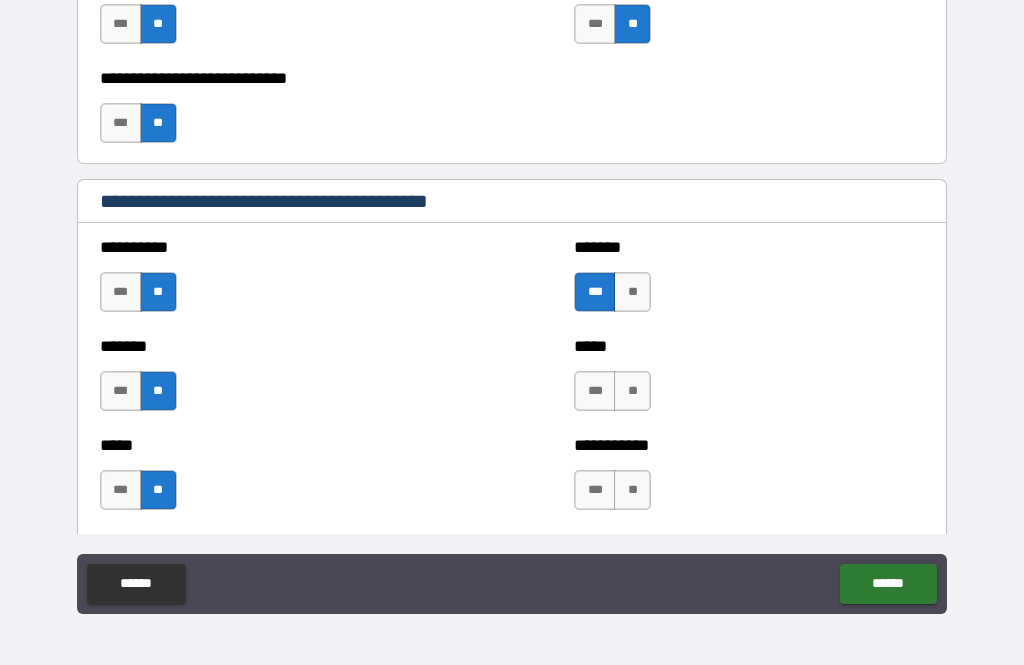click on "**" at bounding box center (632, 391) 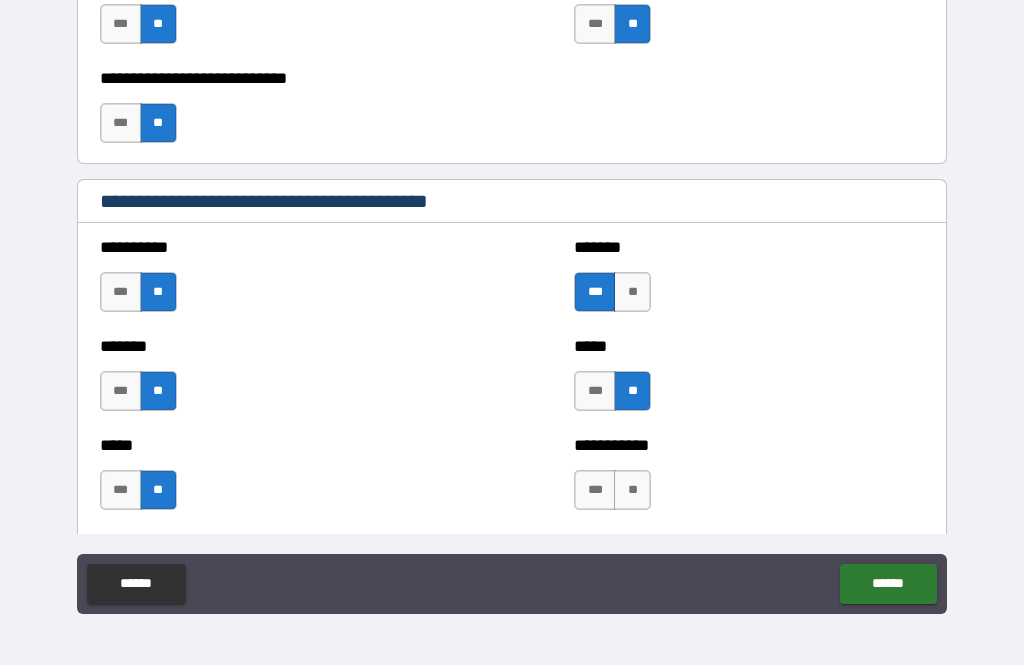 click on "**" at bounding box center (632, 490) 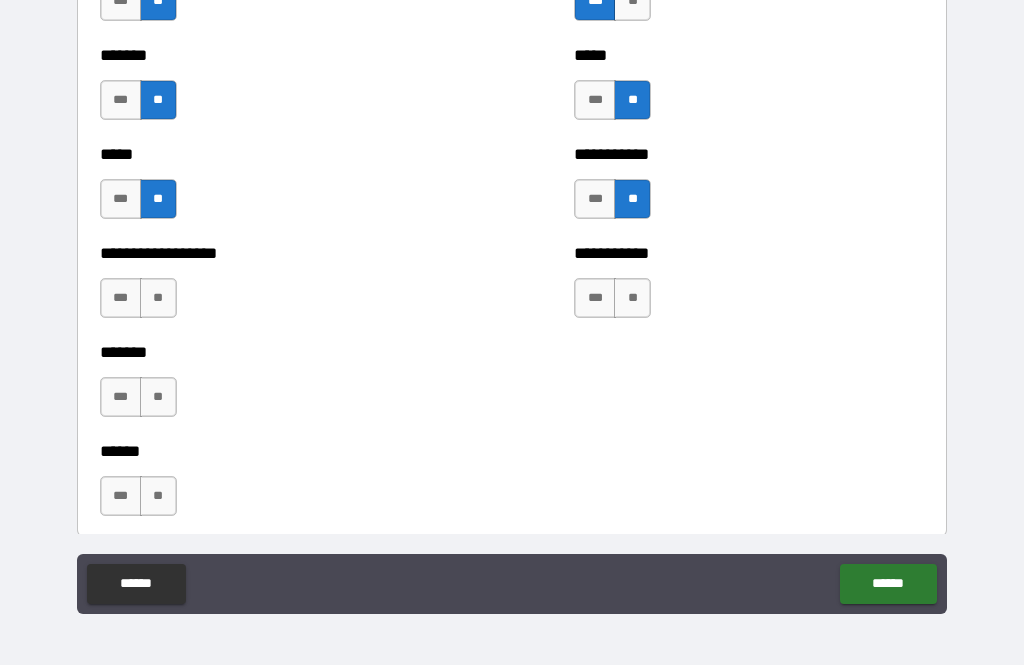scroll, scrollTop: 2111, scrollLeft: 0, axis: vertical 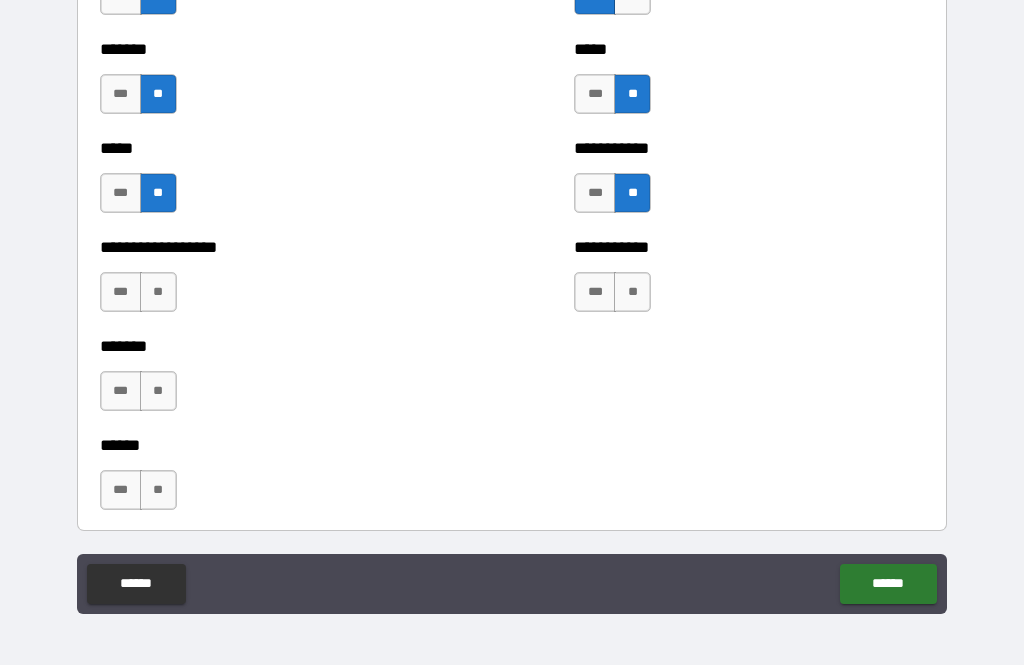 click on "**" at bounding box center [632, 292] 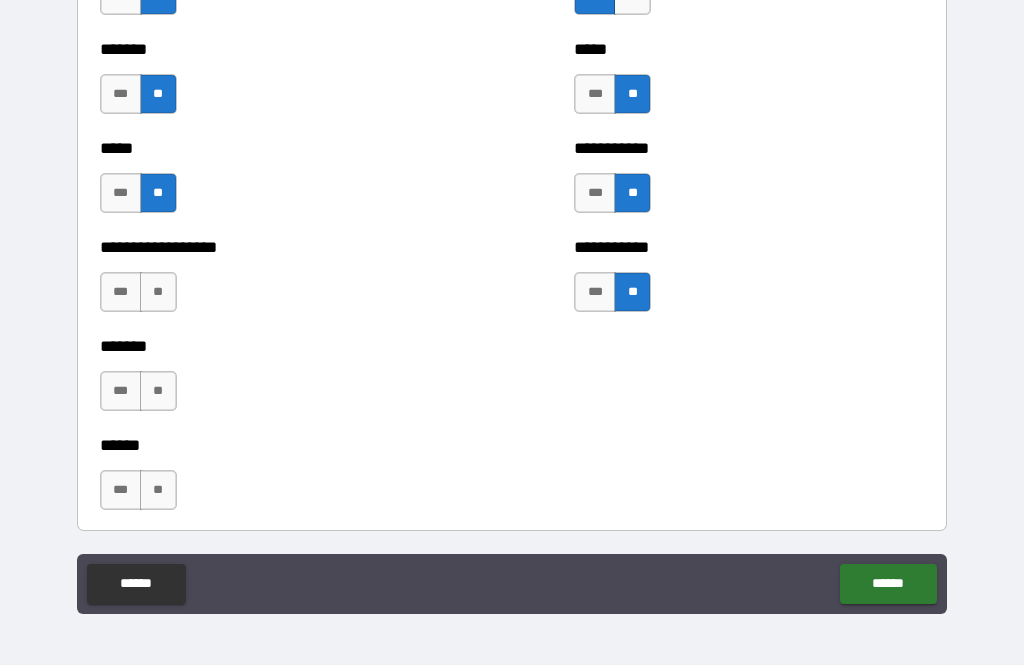 click on "**" at bounding box center (158, 292) 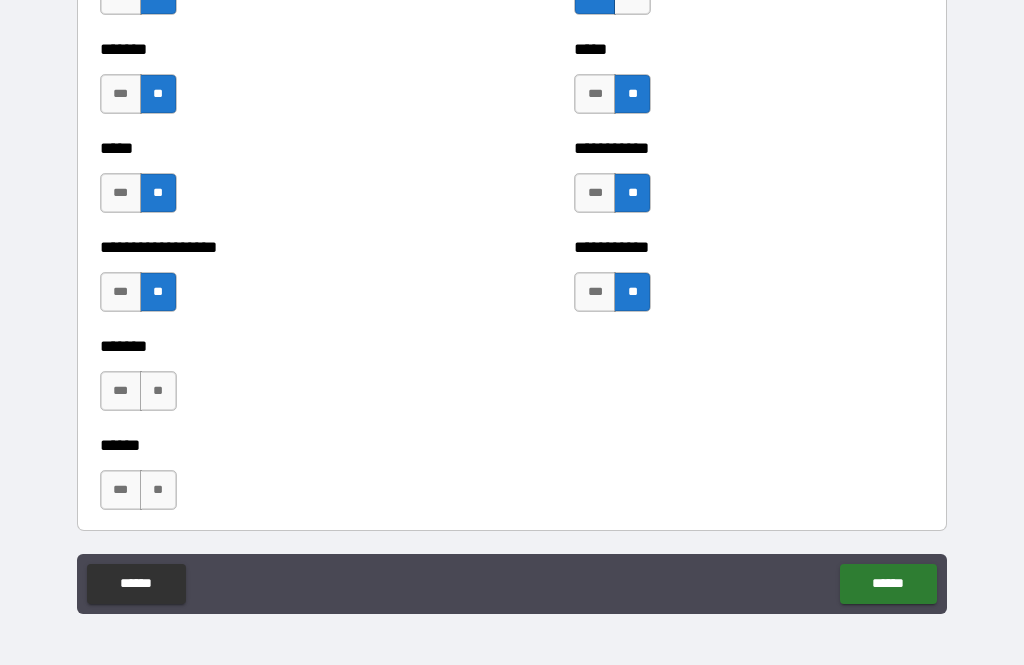click on "**" at bounding box center (158, 391) 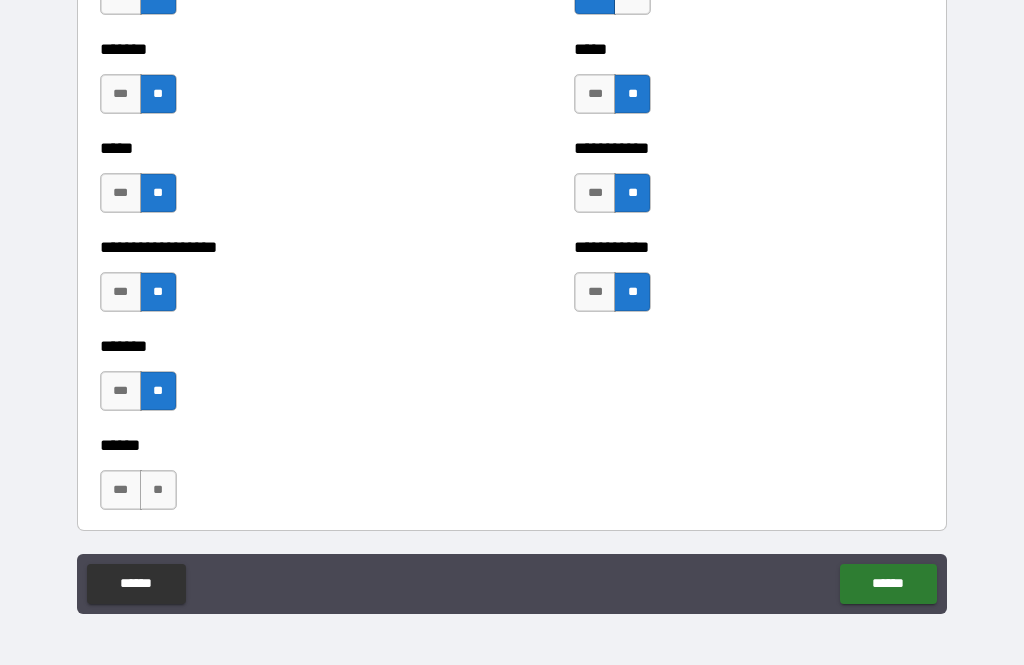 click on "**" at bounding box center (158, 490) 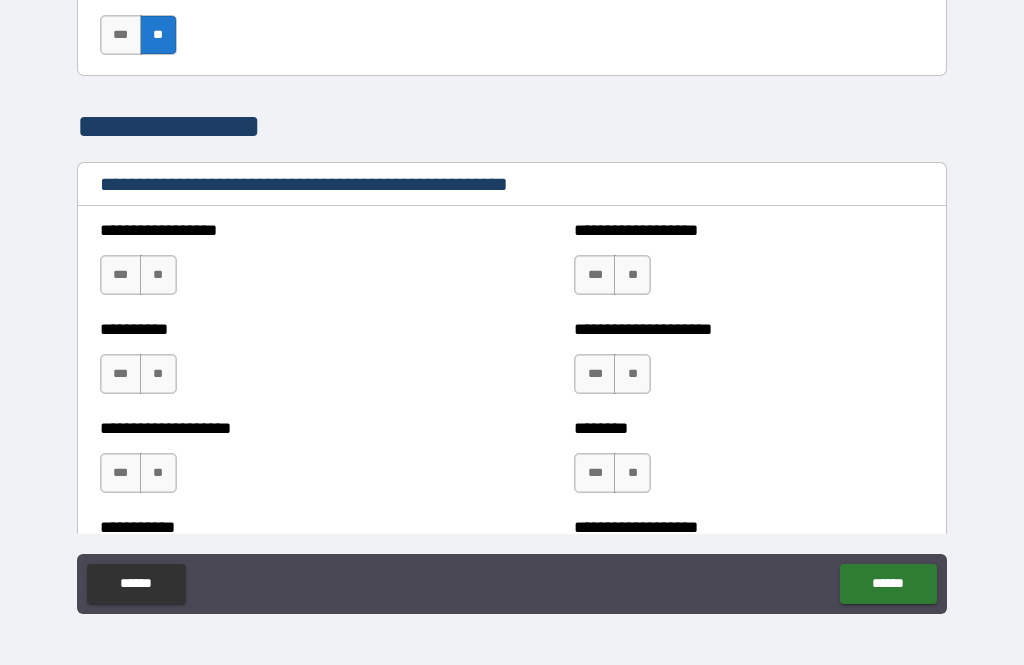 scroll, scrollTop: 2568, scrollLeft: 0, axis: vertical 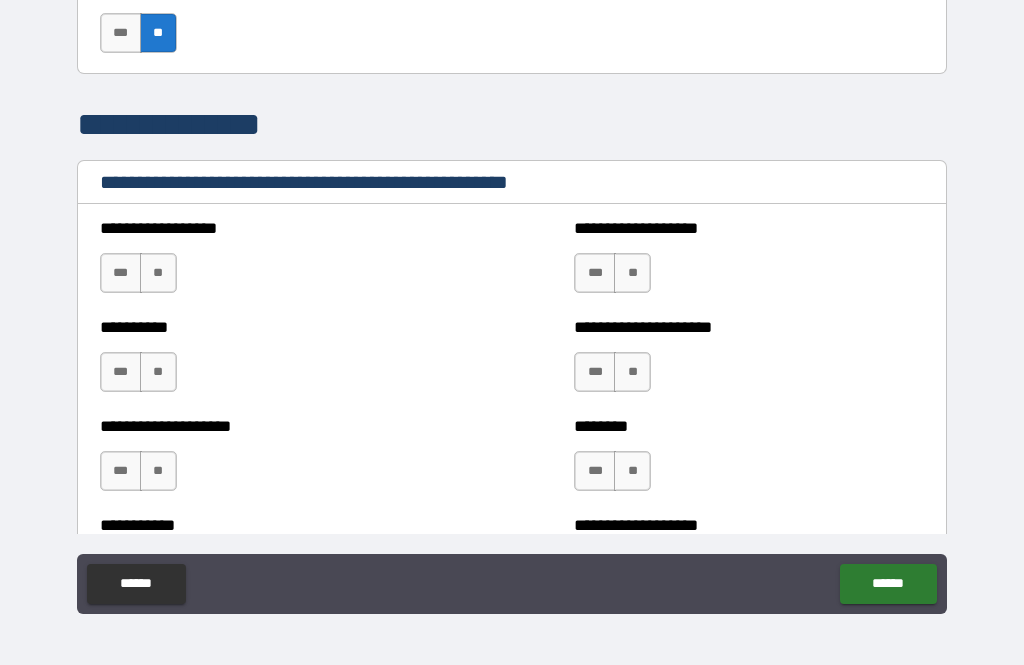 click on "**" at bounding box center (158, 273) 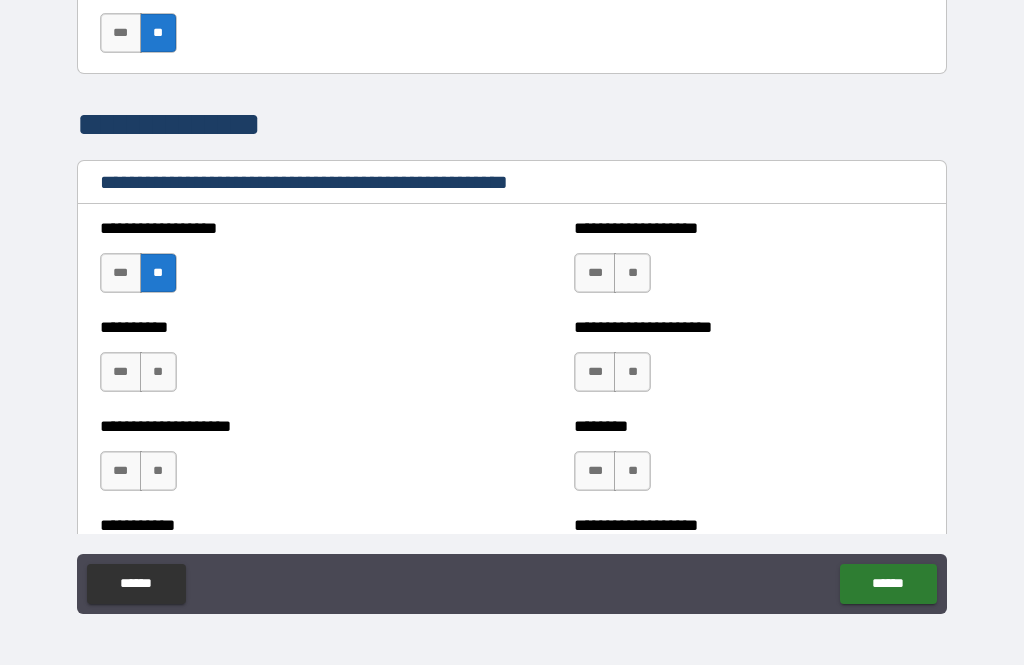 click on "**" at bounding box center [632, 273] 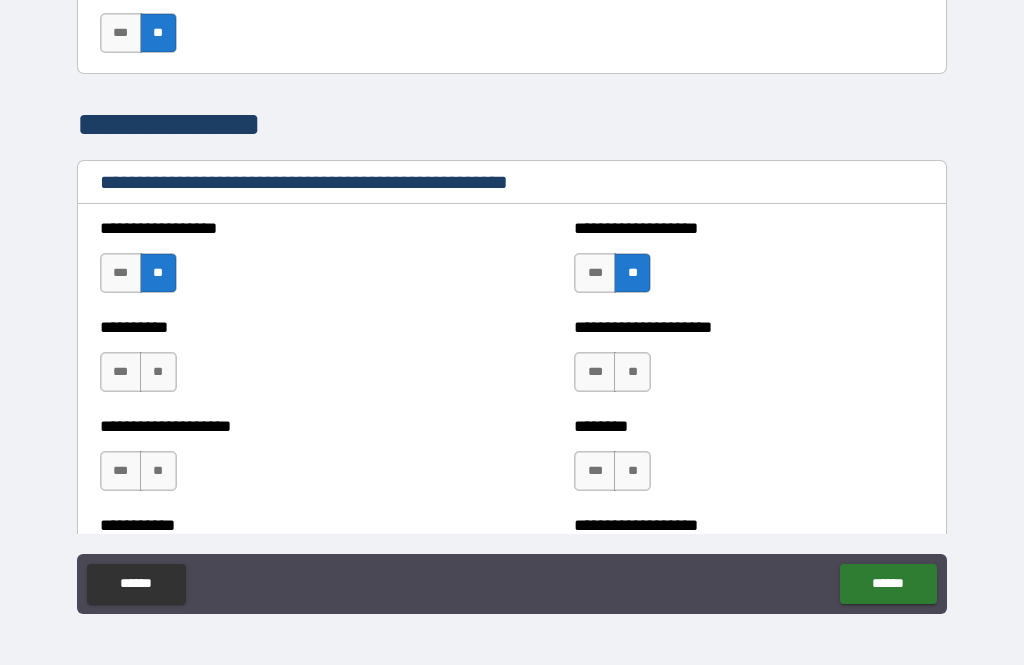 click on "**" at bounding box center [632, 372] 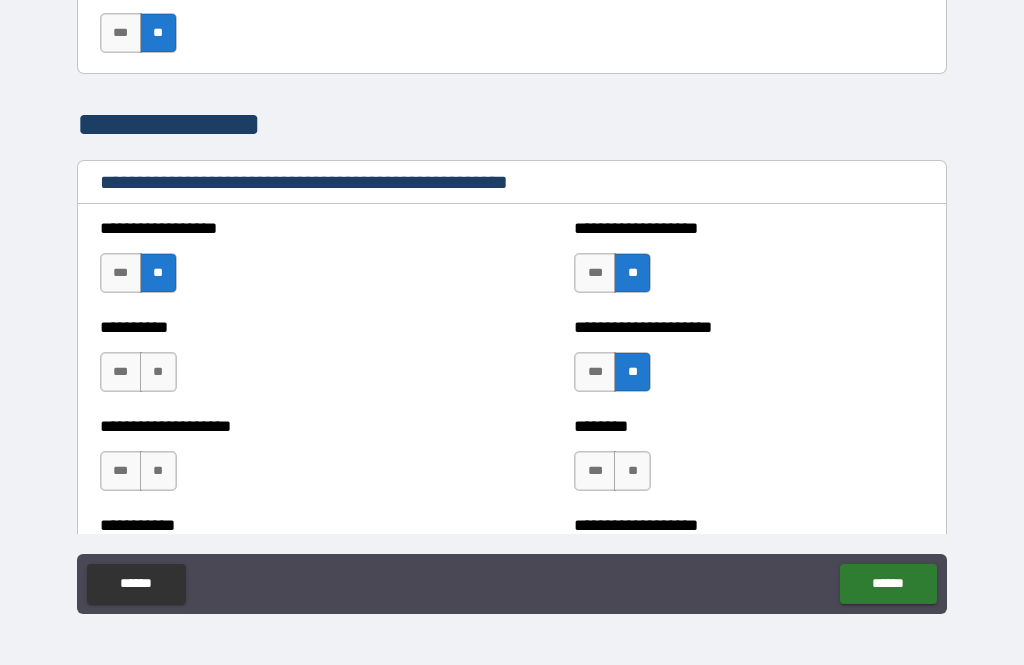 click on "**" at bounding box center [632, 471] 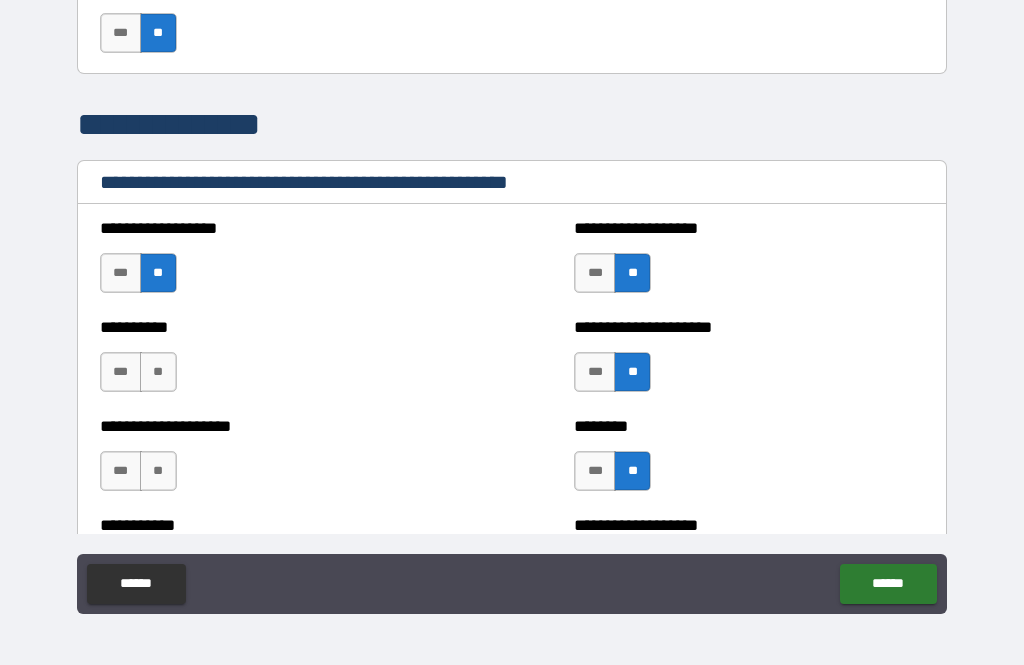 click on "**" at bounding box center (158, 372) 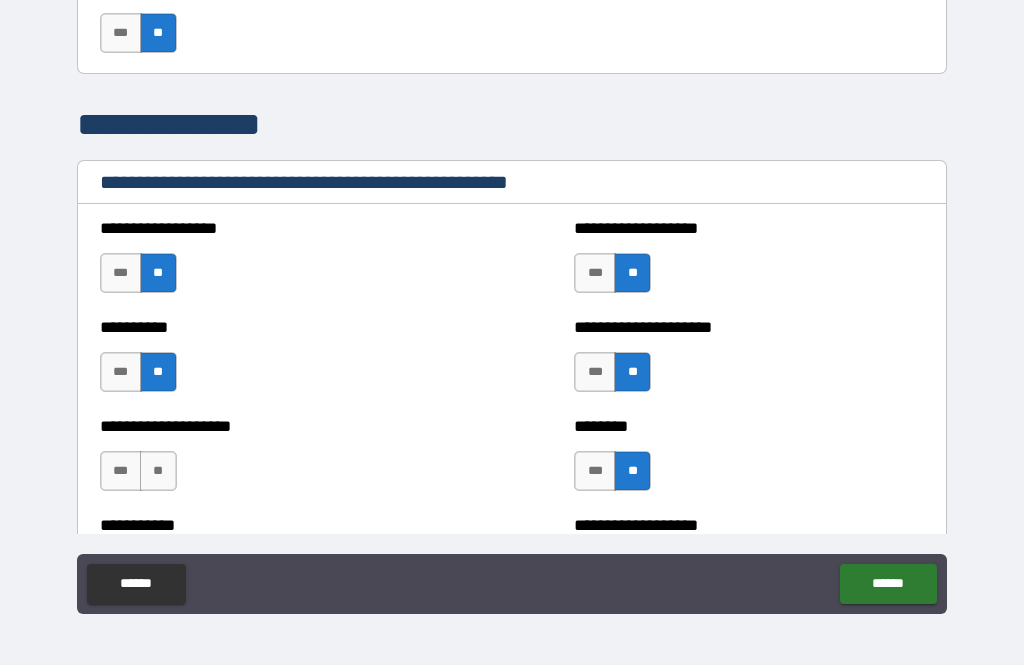 click on "**" at bounding box center [158, 471] 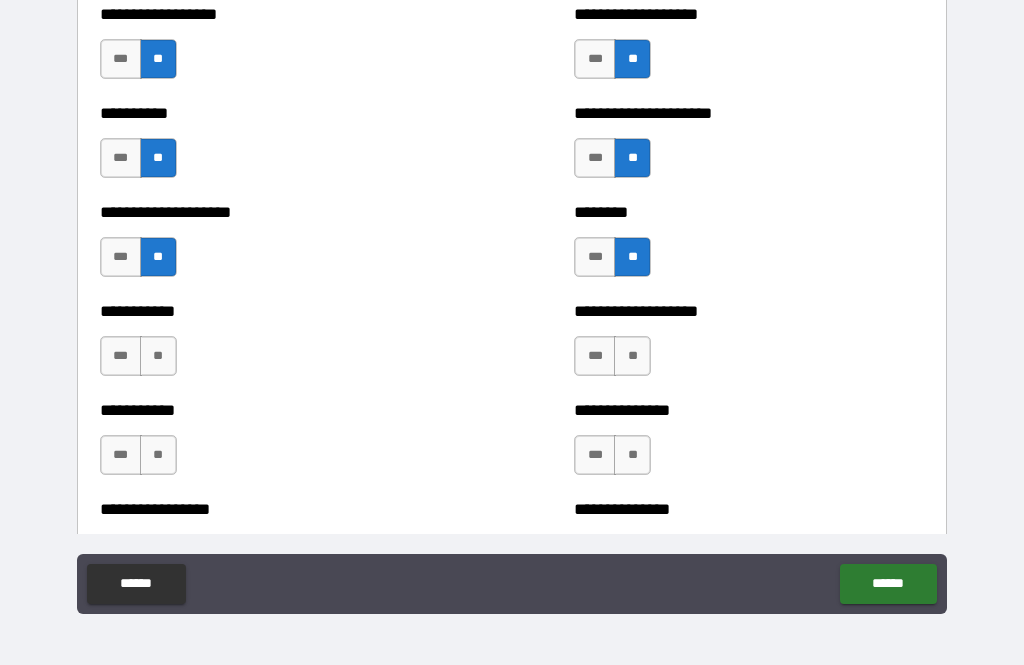 scroll, scrollTop: 2783, scrollLeft: 0, axis: vertical 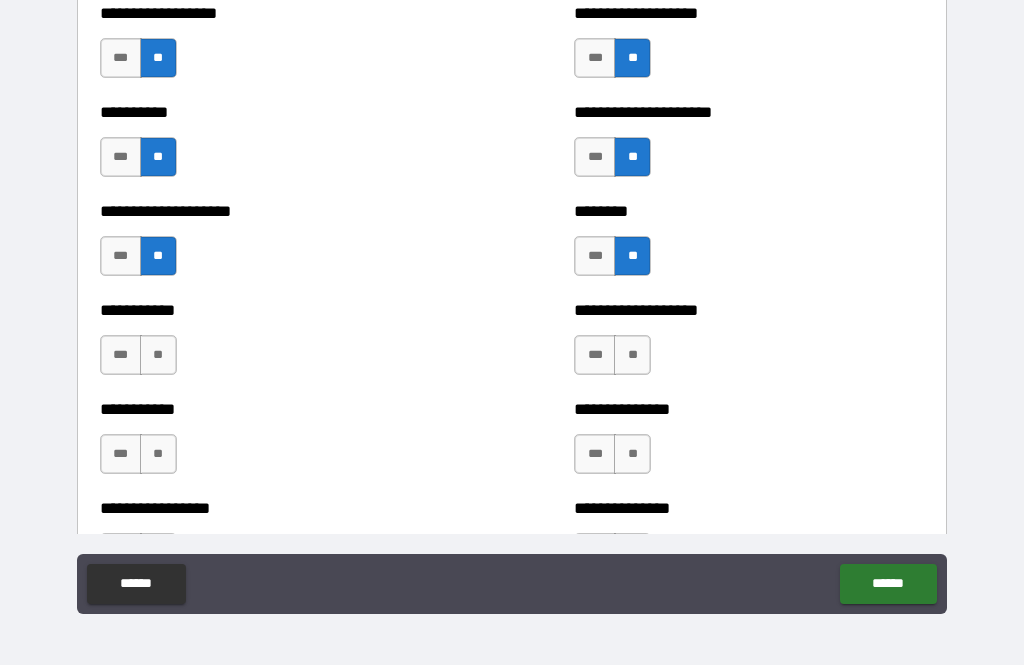 click on "**********" at bounding box center (275, 345) 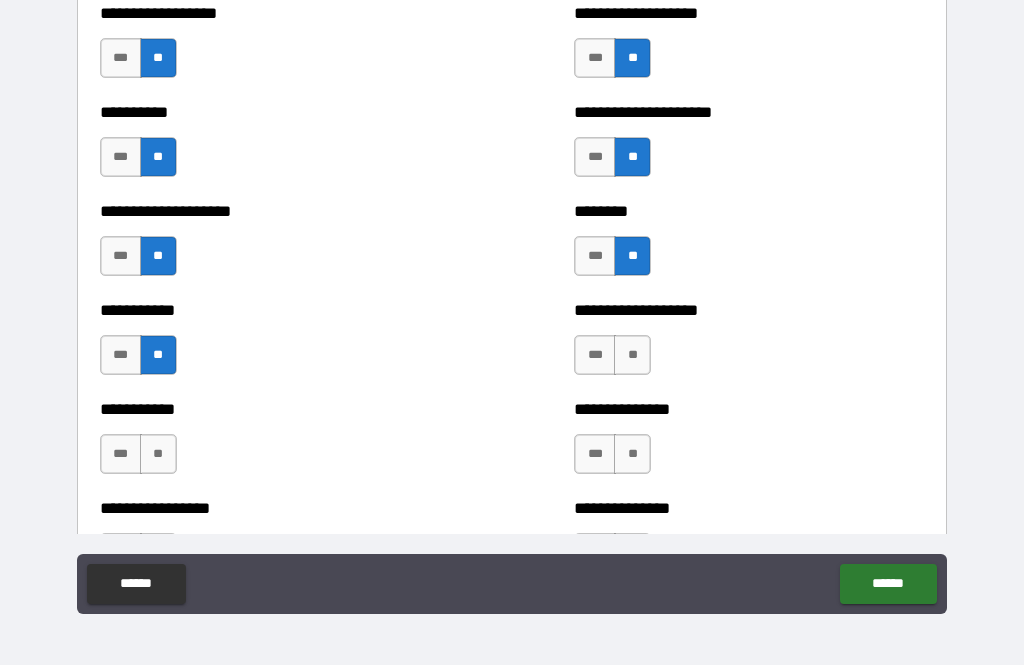 click on "**" at bounding box center (158, 454) 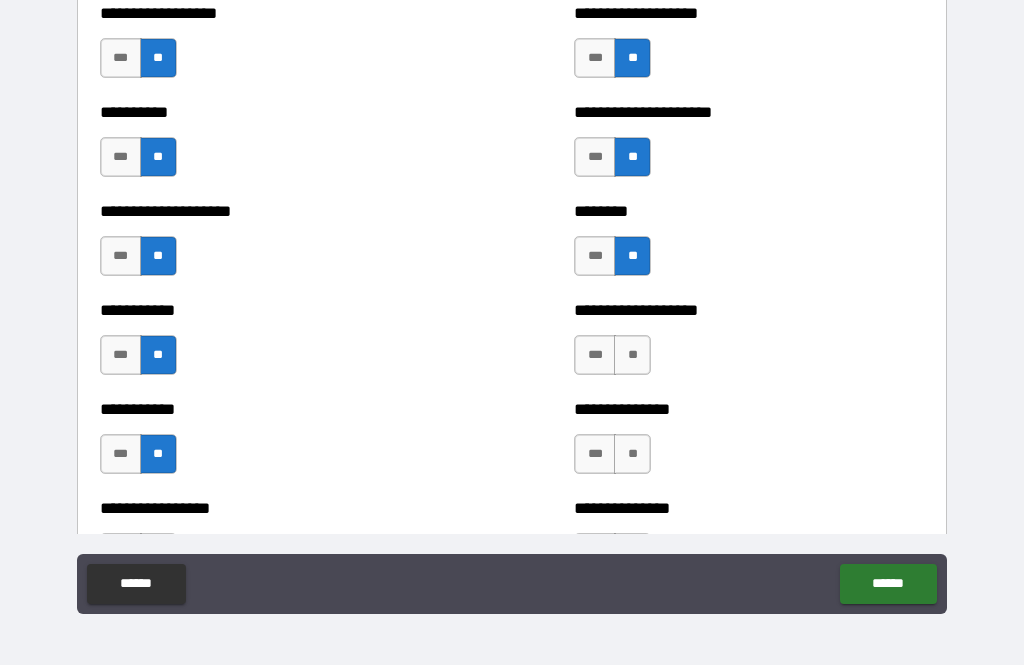 click on "**" at bounding box center [632, 355] 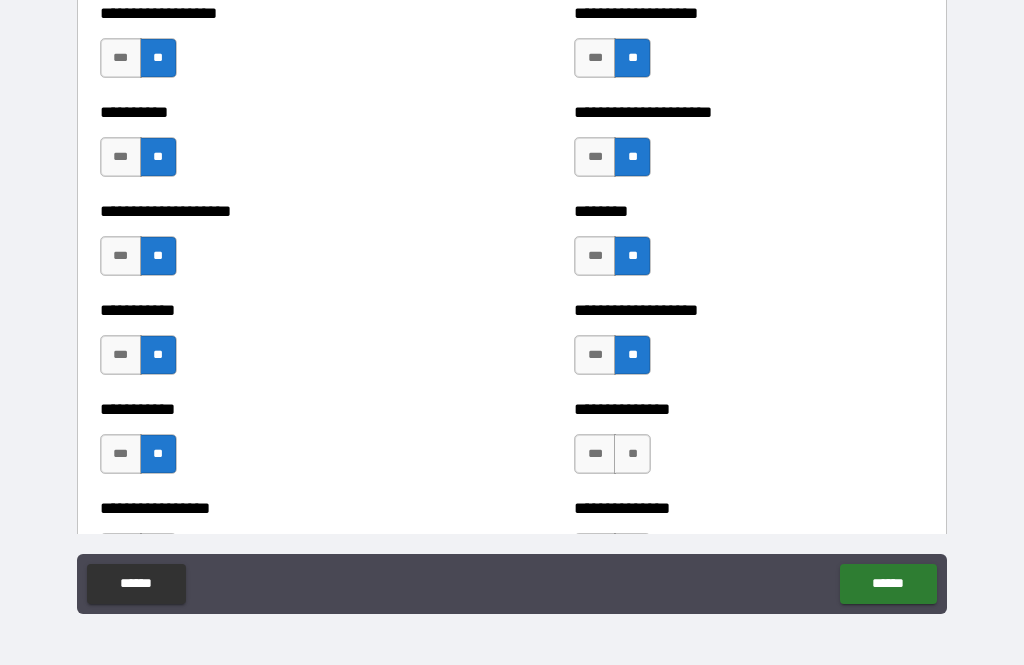 click on "**" at bounding box center [632, 454] 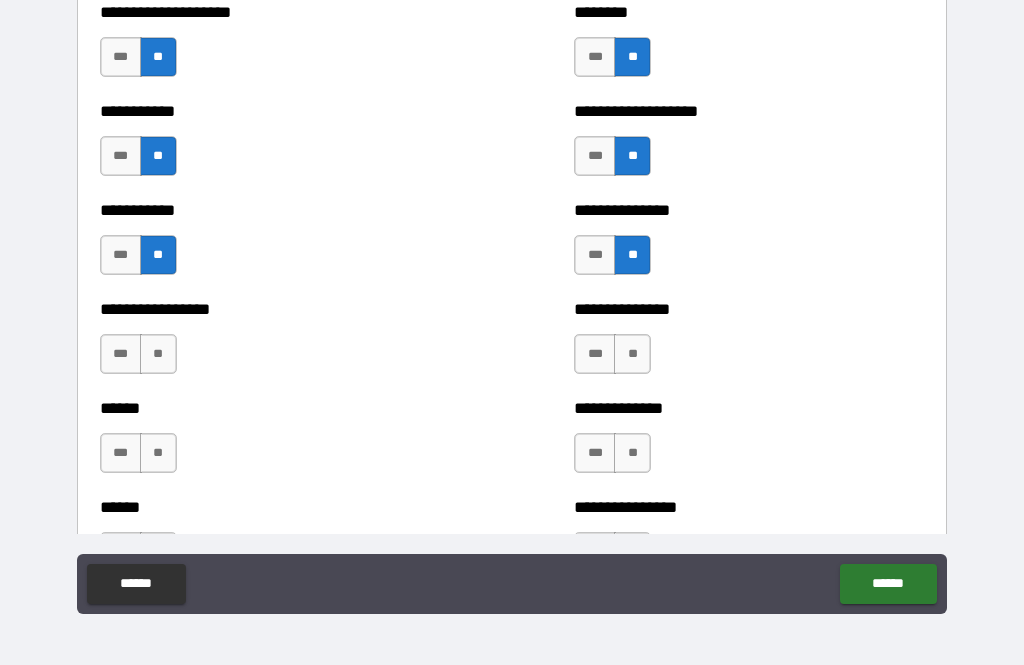 scroll, scrollTop: 2996, scrollLeft: 0, axis: vertical 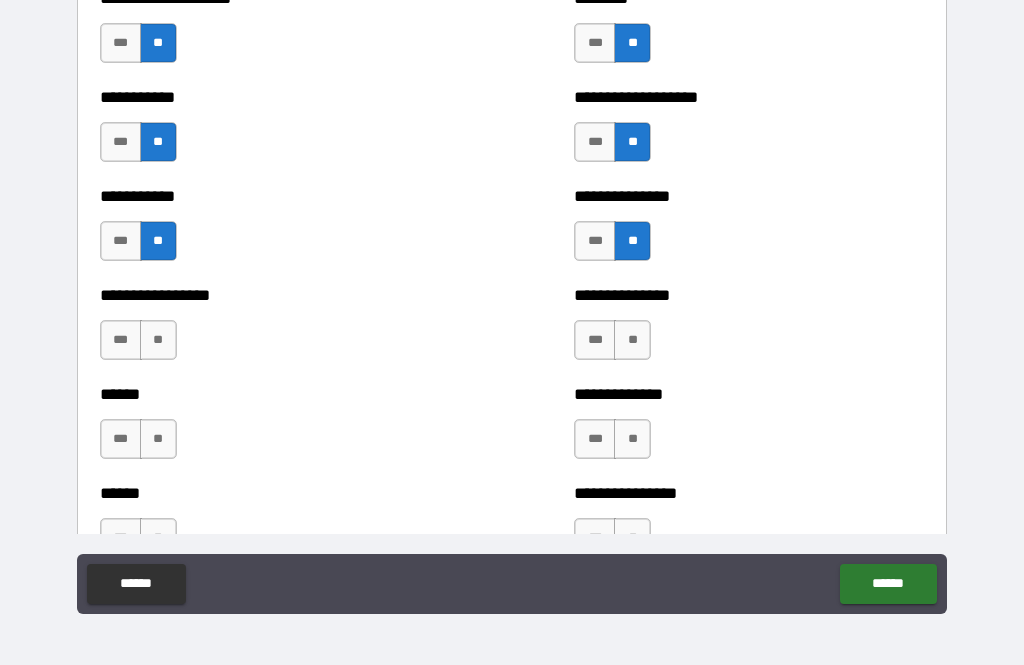 click on "**" at bounding box center [632, 340] 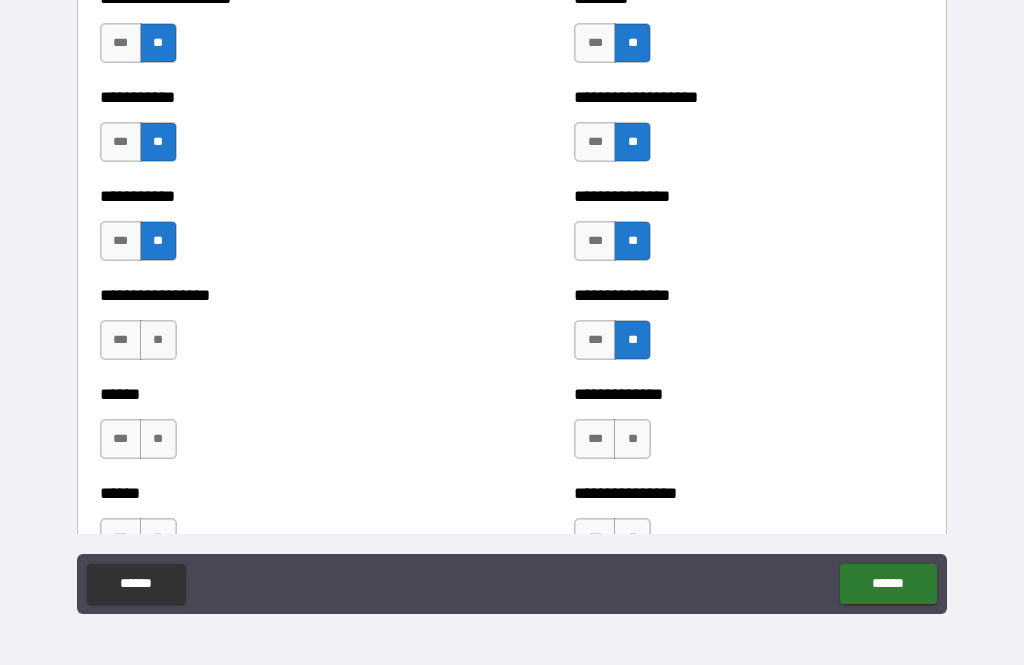 click on "**" at bounding box center [632, 439] 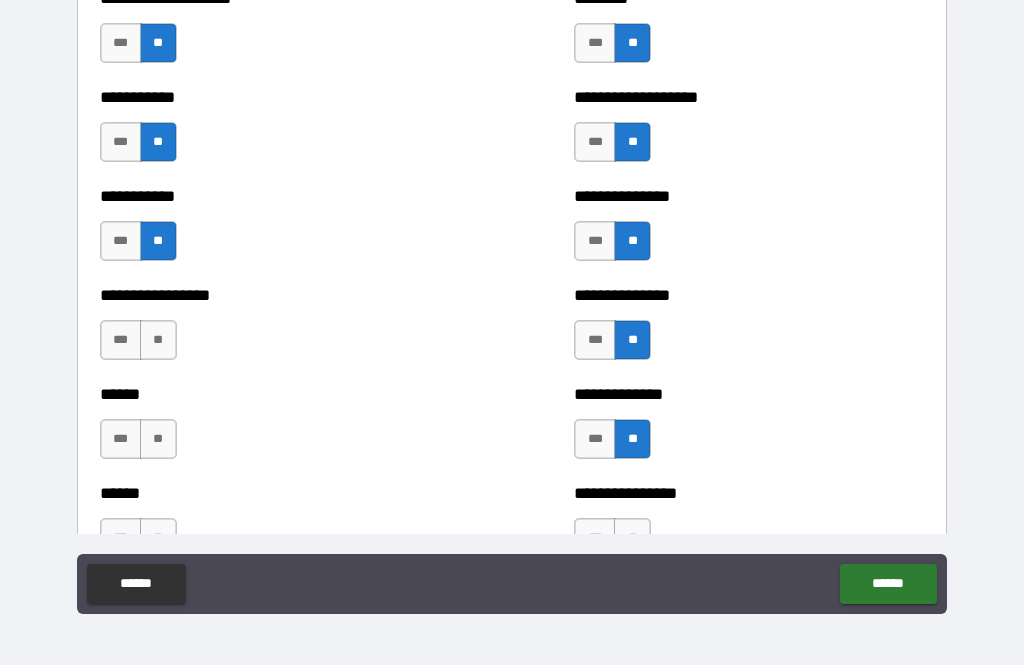 click on "**" at bounding box center (158, 439) 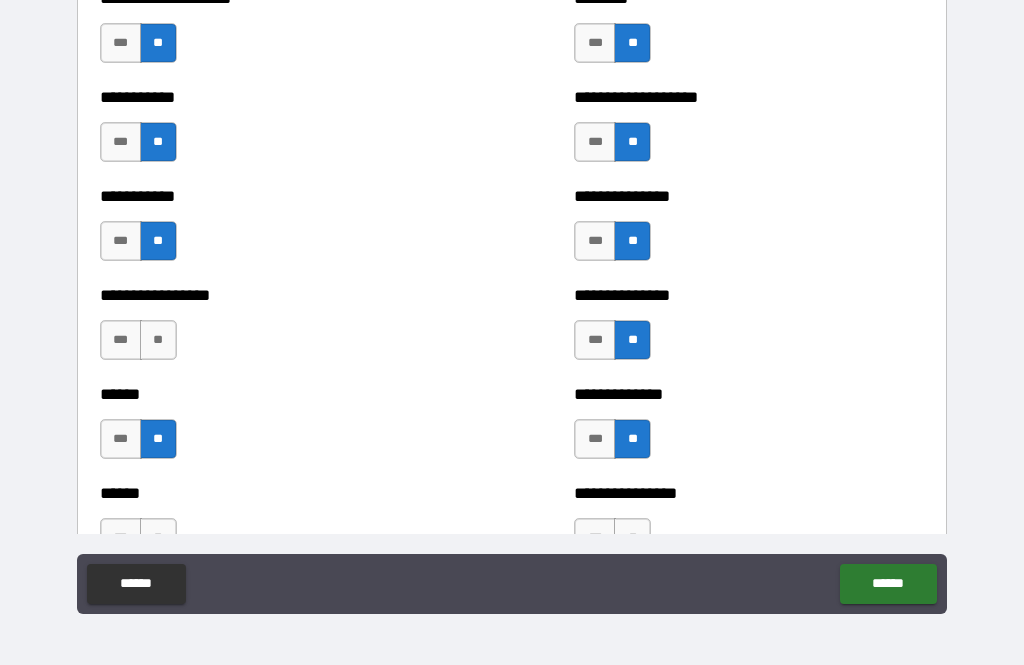 click on "**" at bounding box center (158, 340) 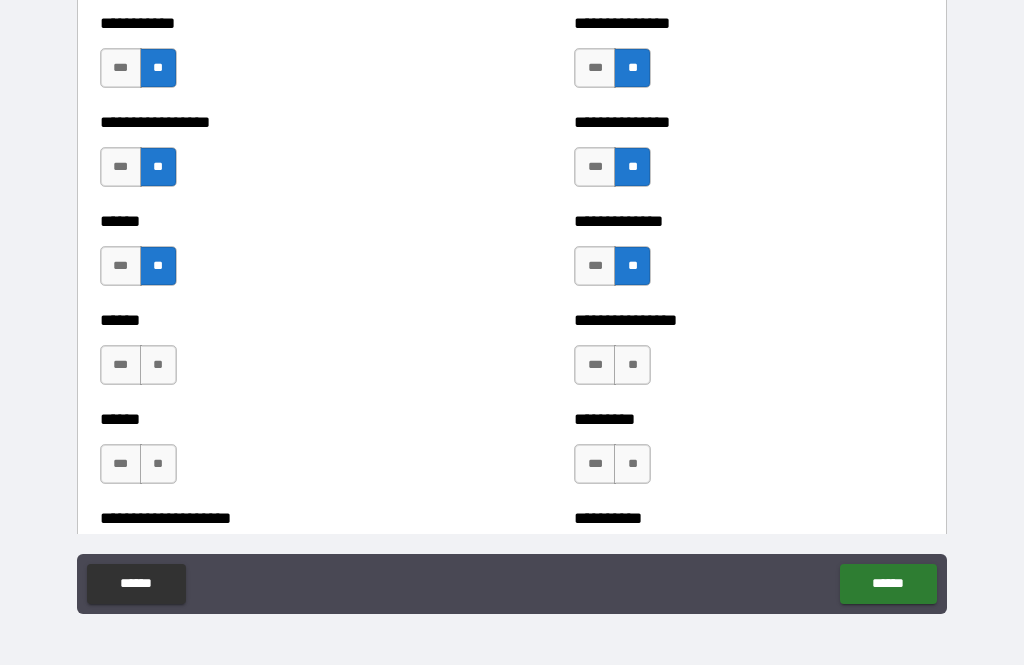scroll, scrollTop: 3173, scrollLeft: 0, axis: vertical 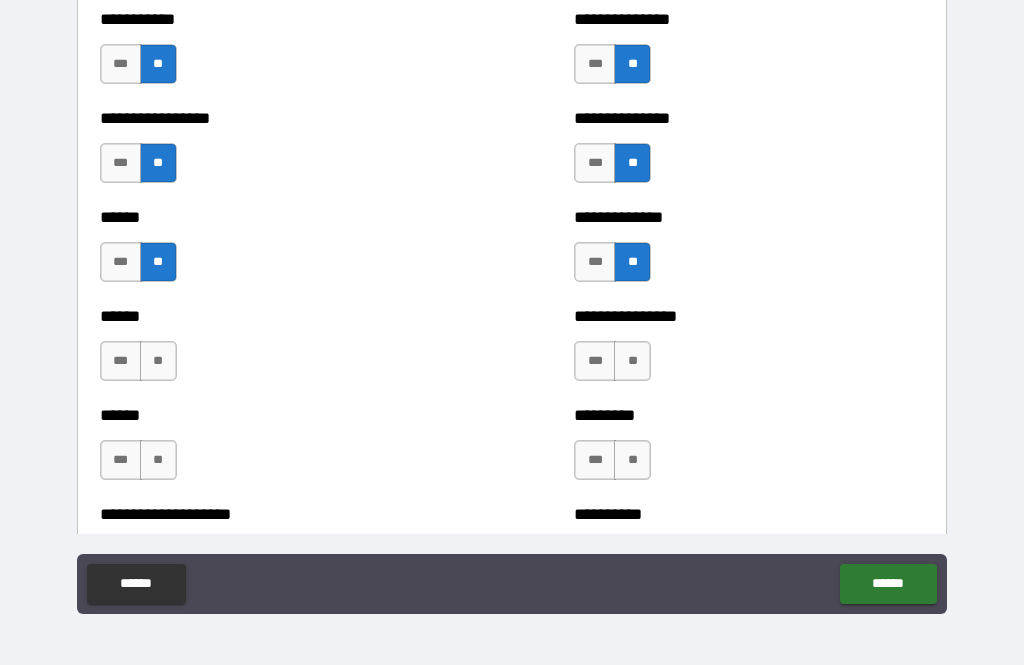 click on "**" at bounding box center (158, 361) 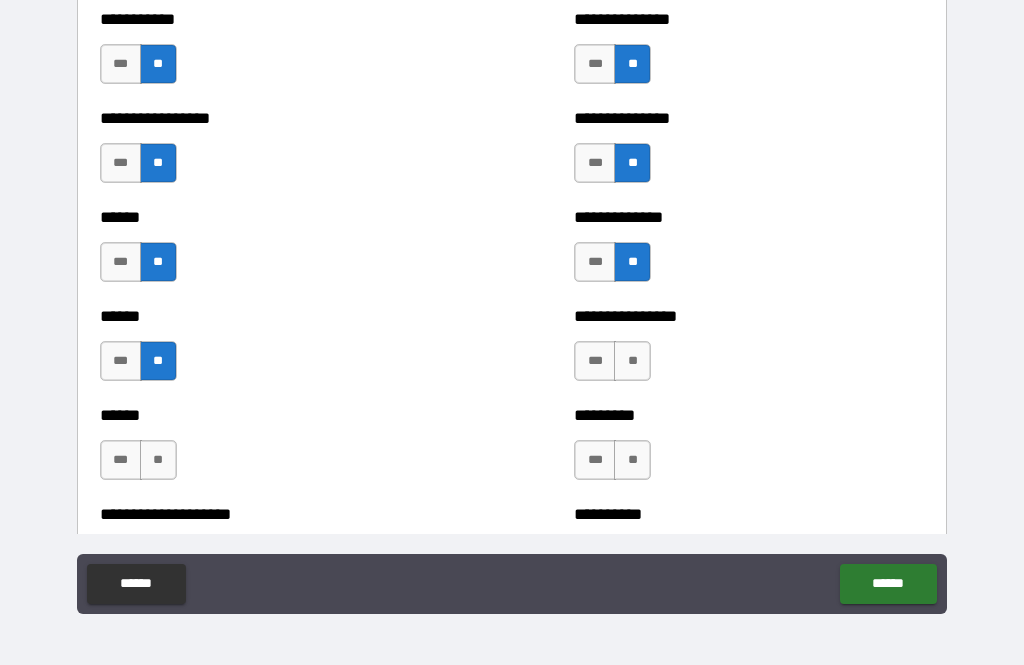 click on "**" at bounding box center (158, 460) 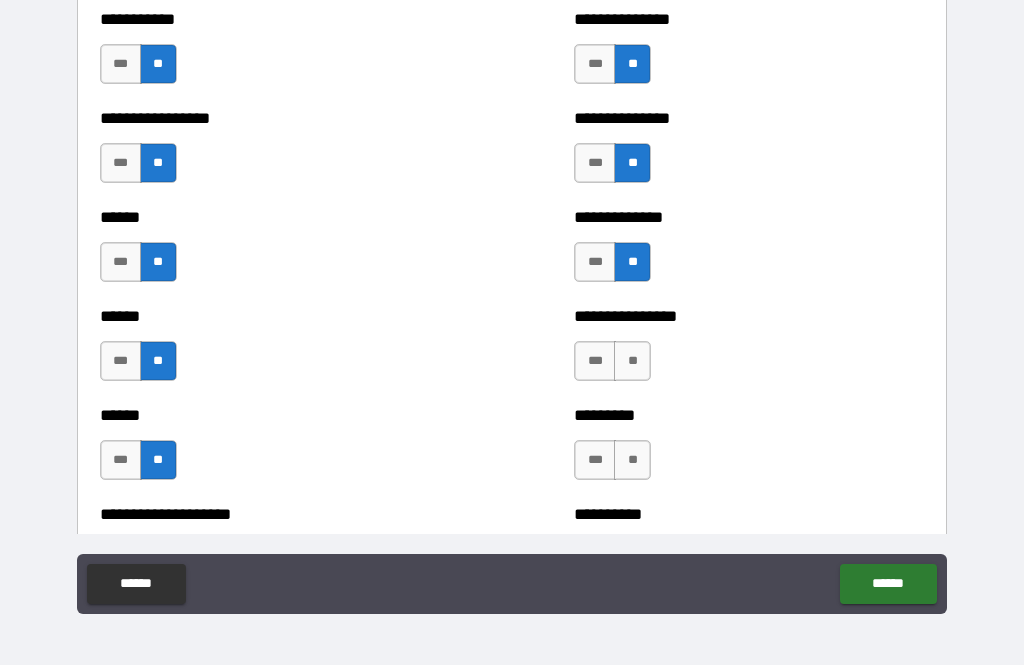 click on "**" at bounding box center [632, 361] 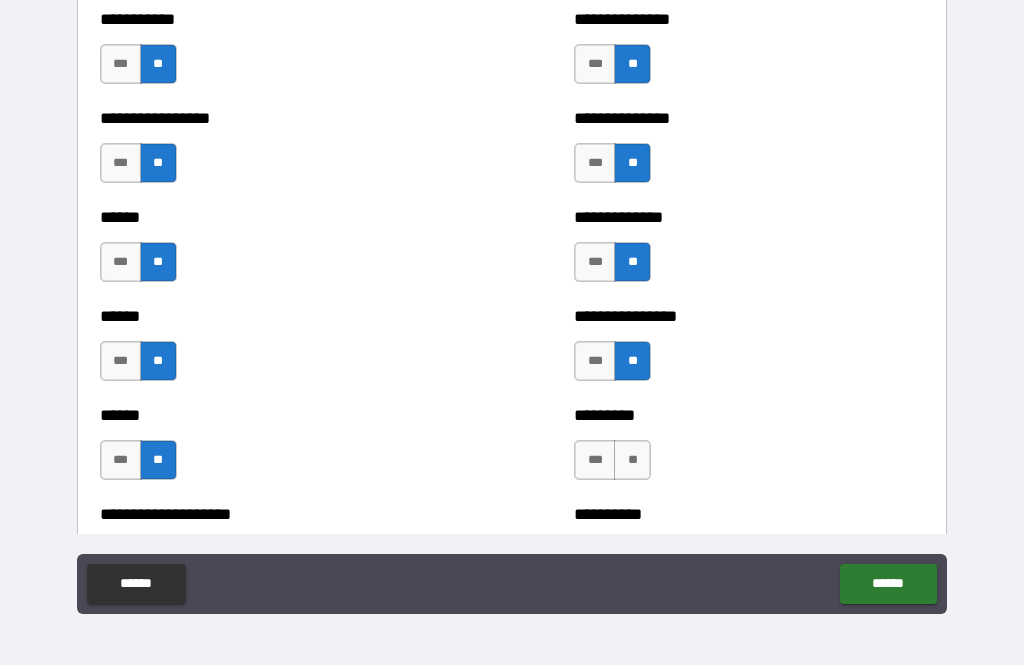 click on "**" at bounding box center [632, 460] 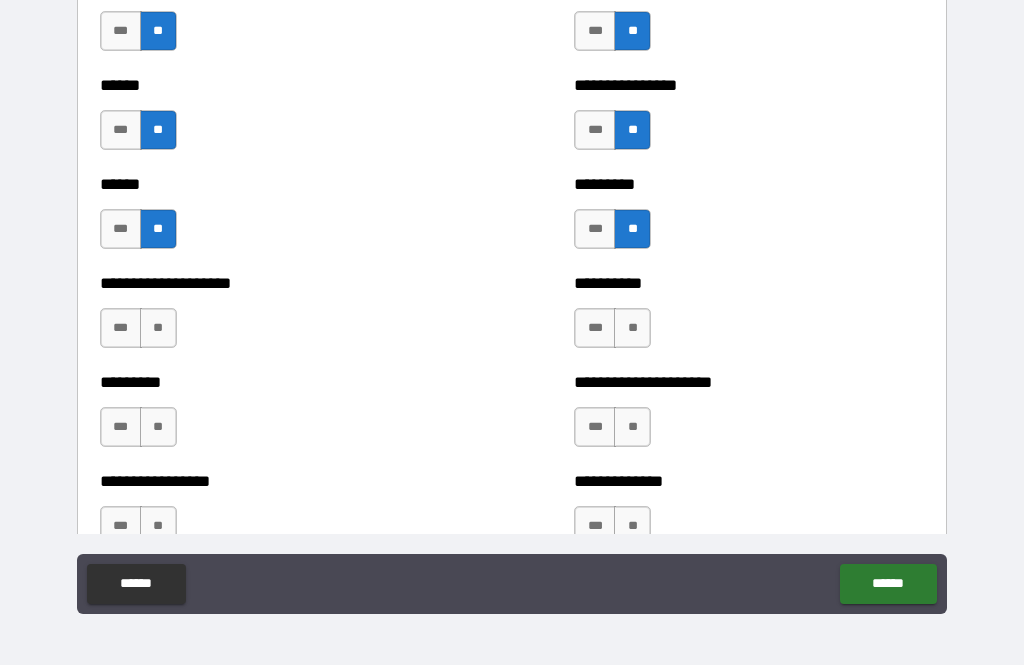 scroll, scrollTop: 3405, scrollLeft: 0, axis: vertical 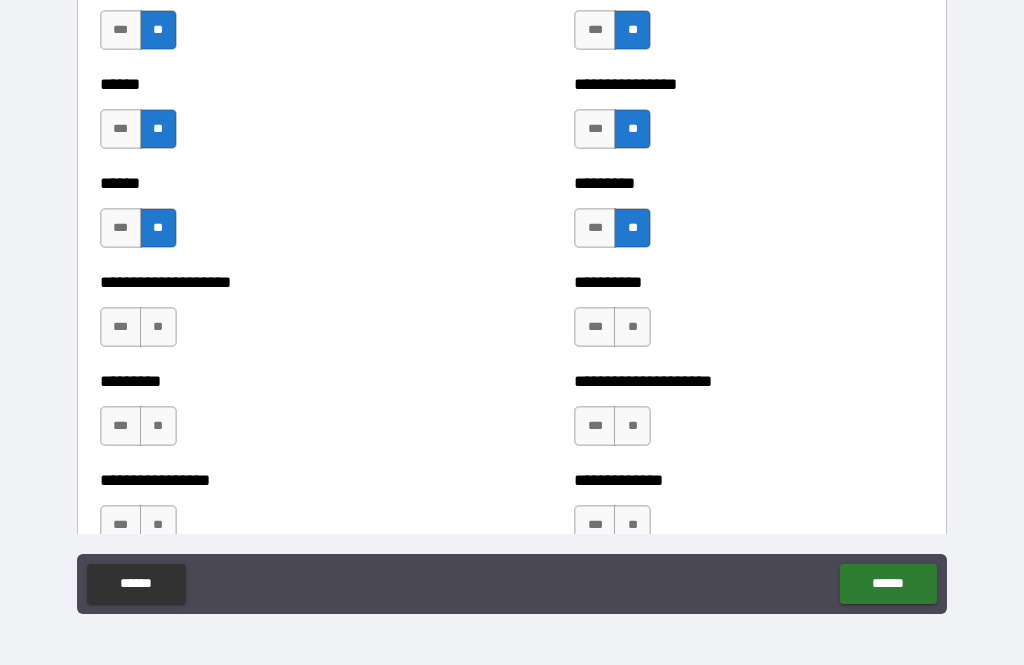 click on "**" at bounding box center (632, 327) 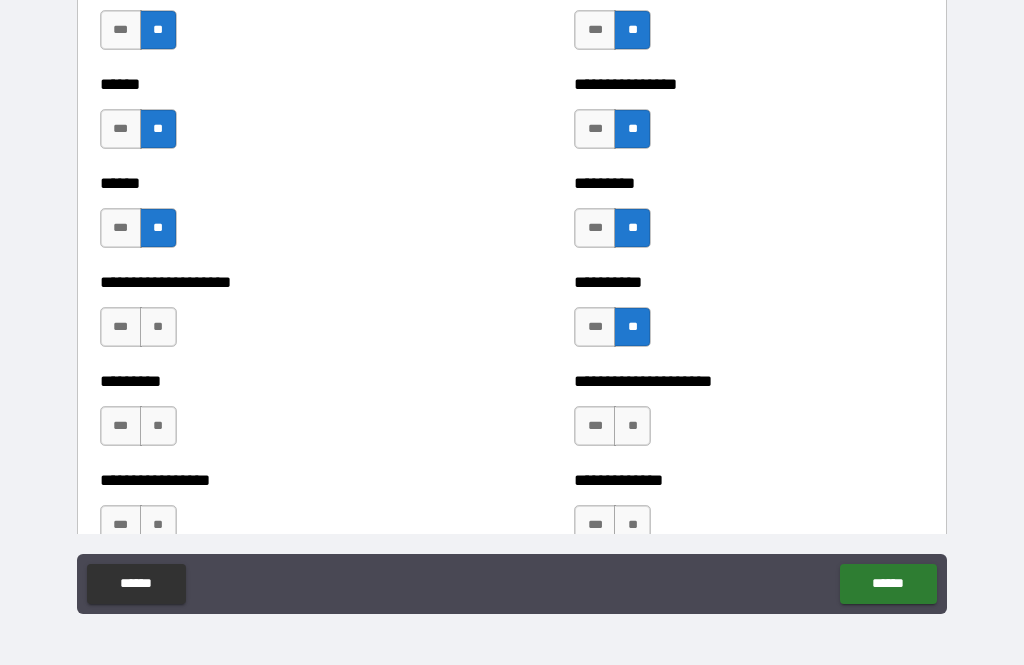 click on "***" at bounding box center (121, 327) 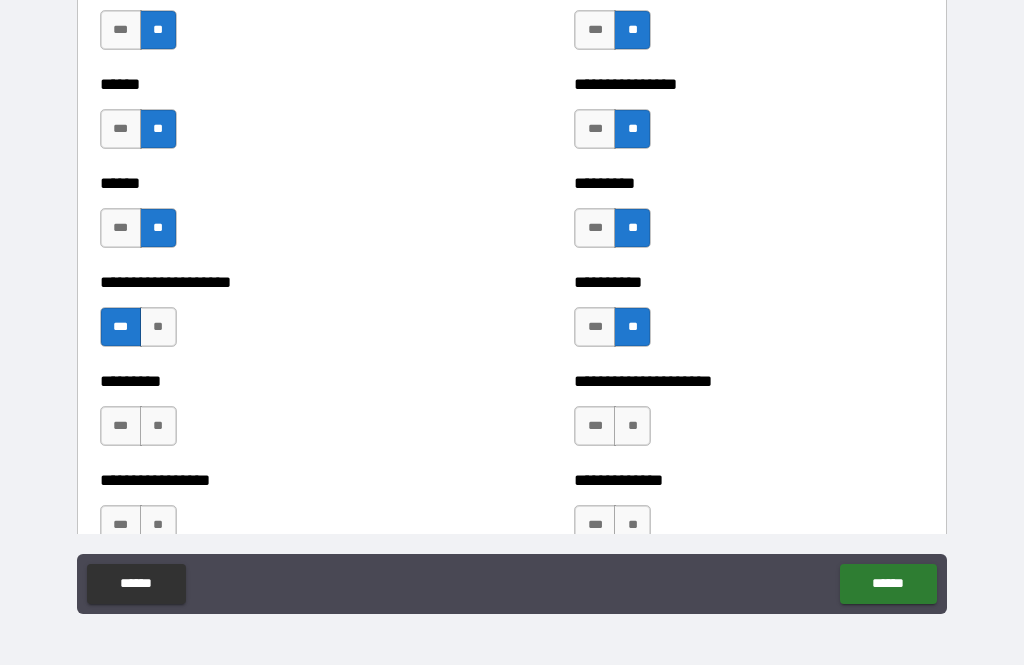 click on "**" at bounding box center [632, 426] 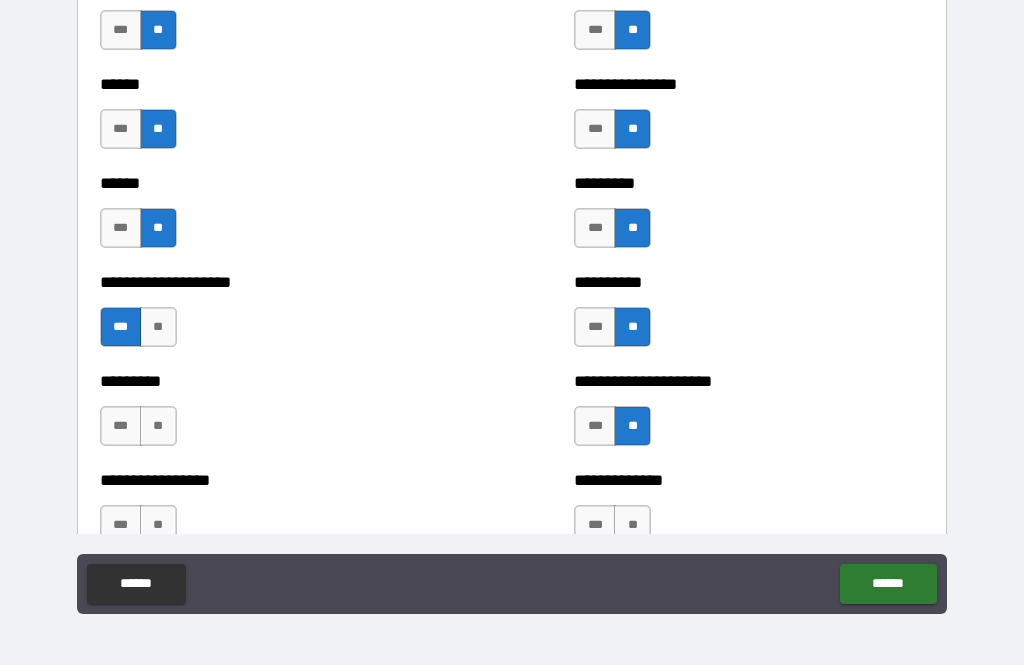 click on "**" at bounding box center [158, 426] 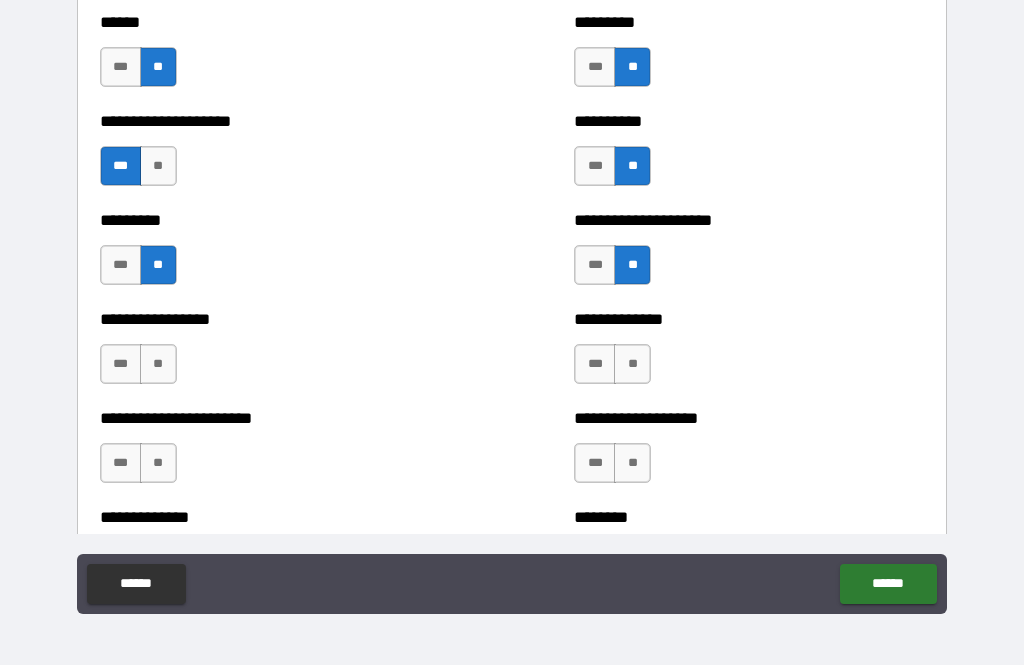 scroll, scrollTop: 3567, scrollLeft: 0, axis: vertical 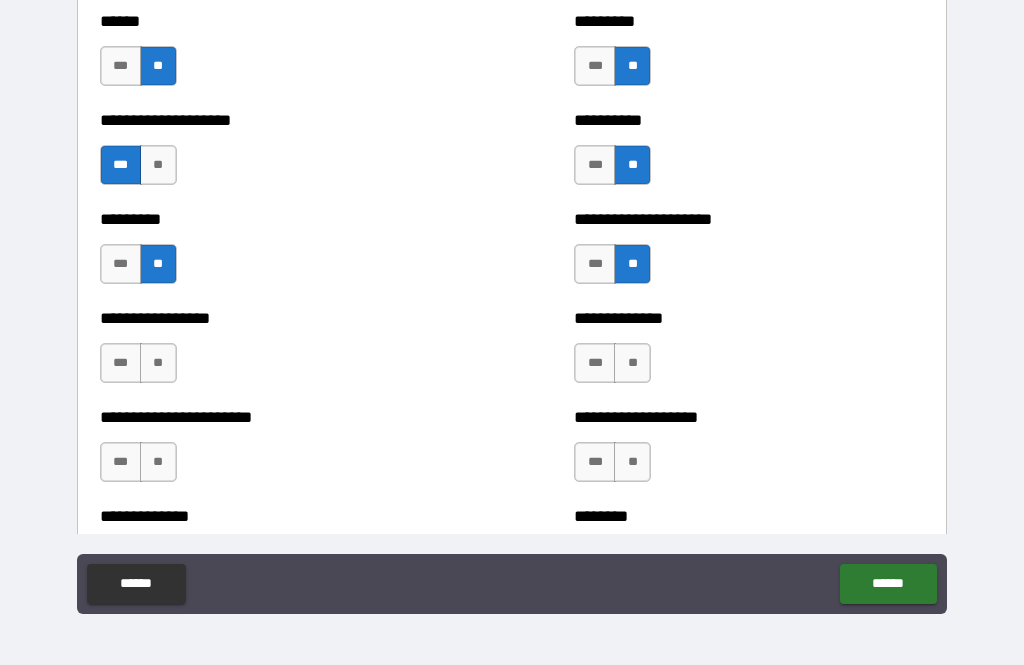 click on "**" at bounding box center (158, 363) 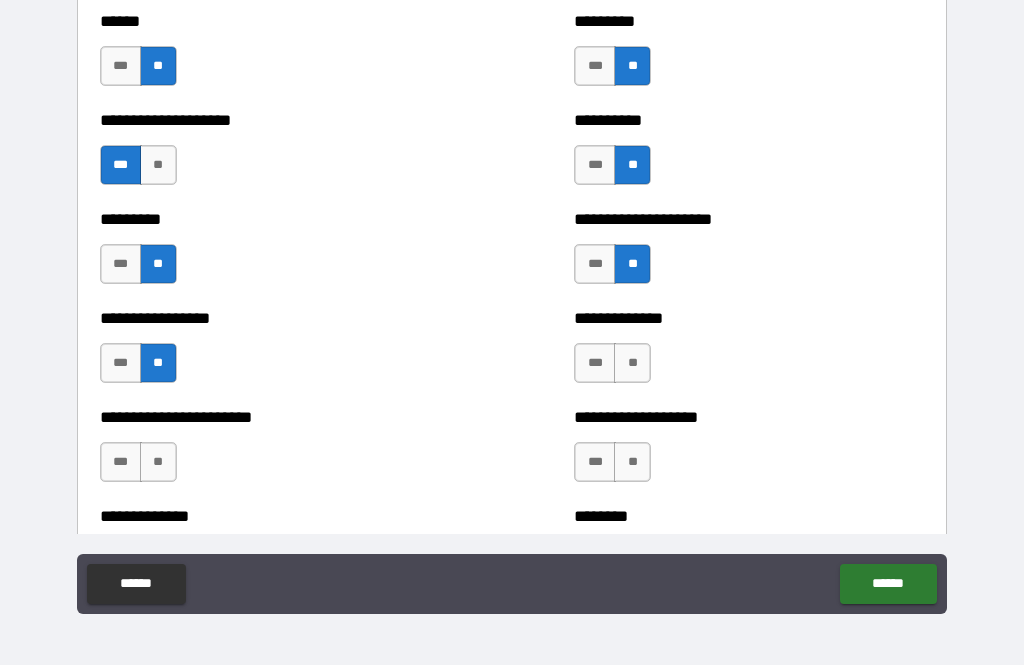 click on "**" at bounding box center [632, 363] 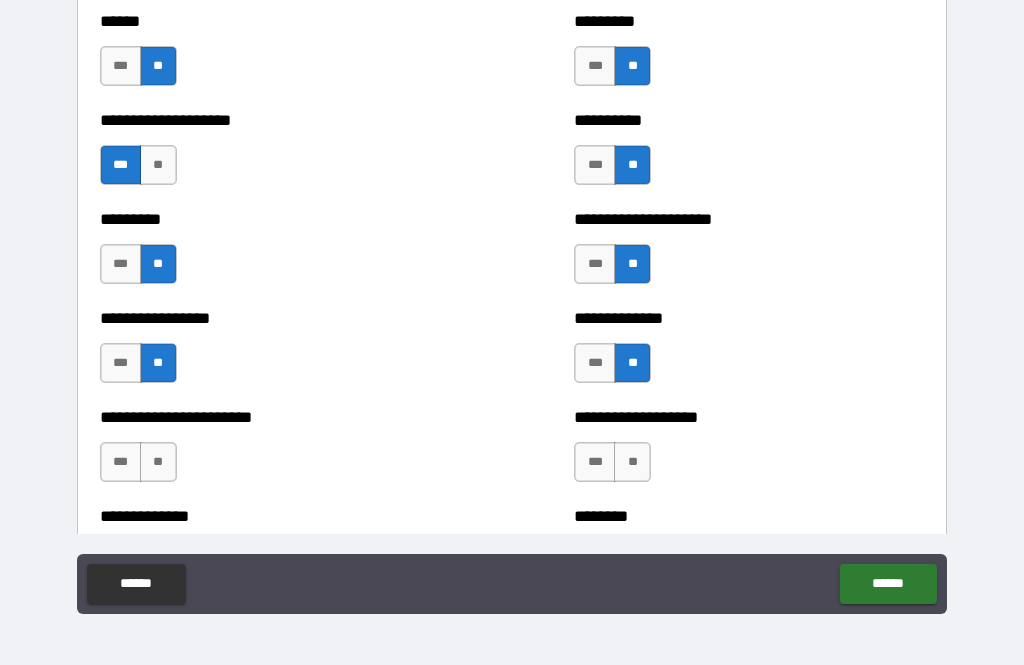 click on "**" at bounding box center (632, 462) 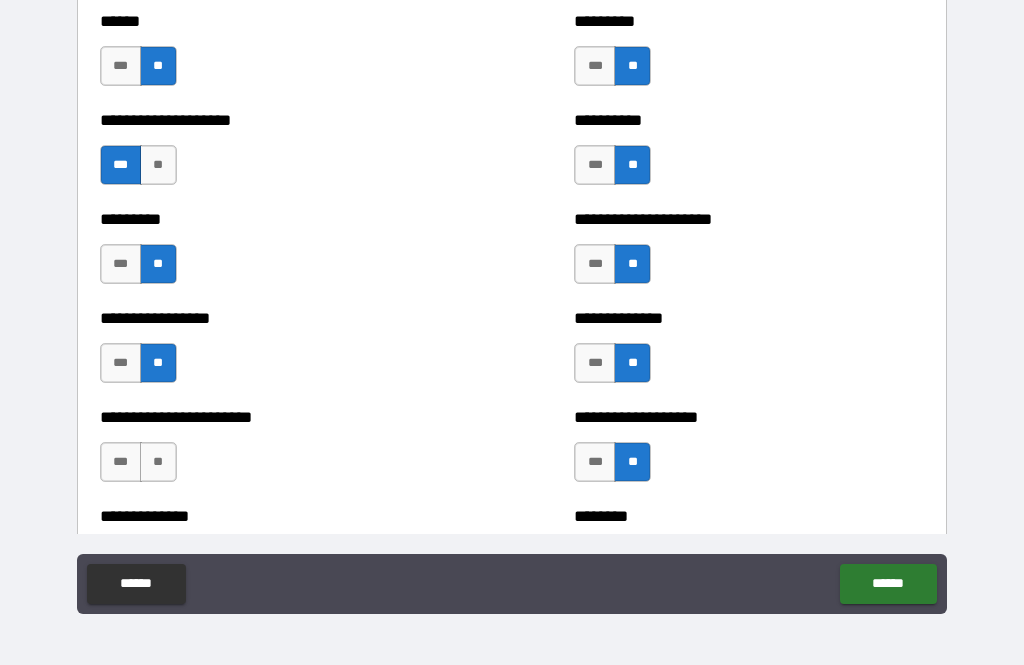 click on "**" at bounding box center (158, 462) 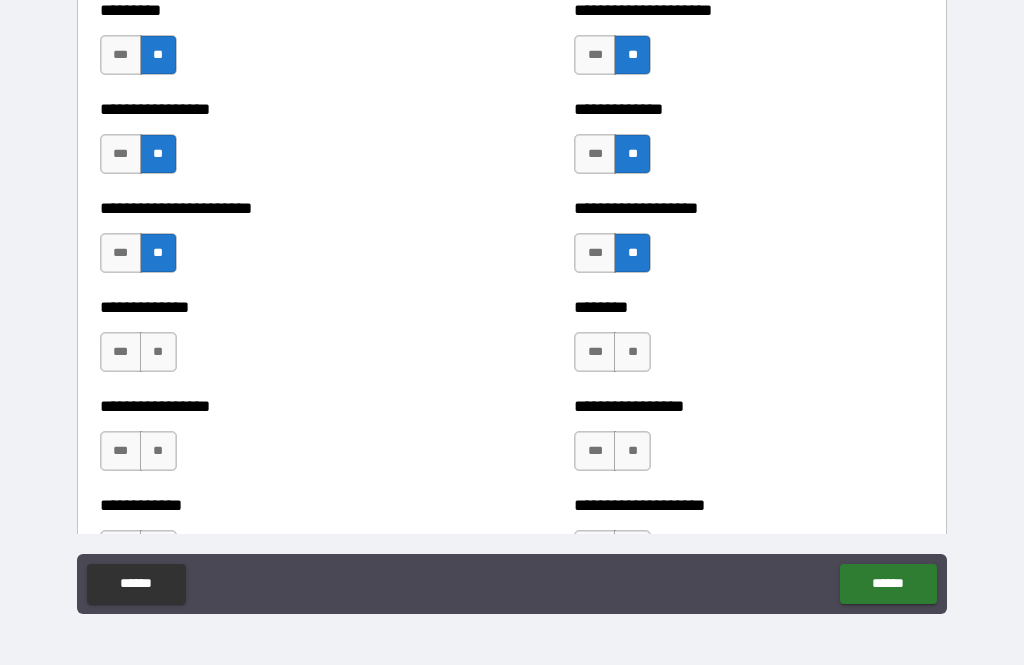scroll, scrollTop: 3777, scrollLeft: 0, axis: vertical 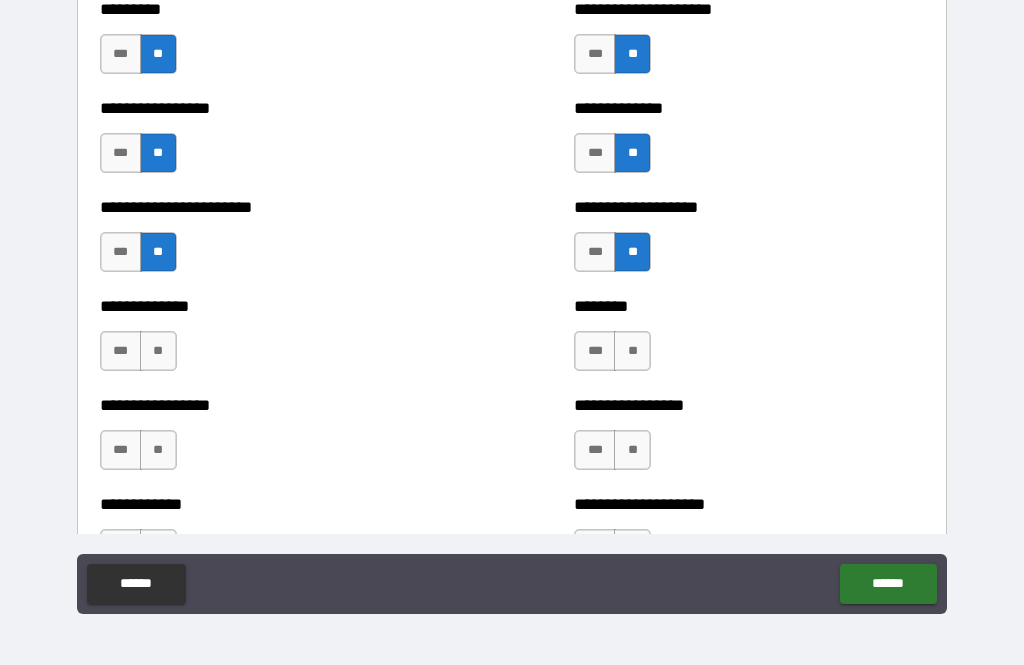 click on "**" at bounding box center [158, 351] 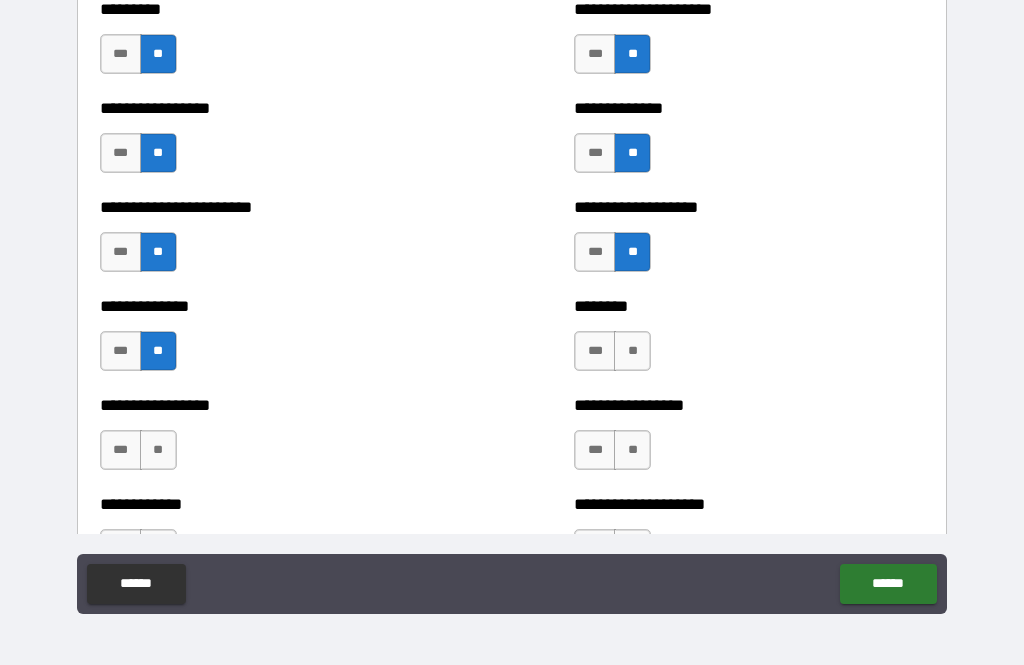 click on "**" at bounding box center (632, 351) 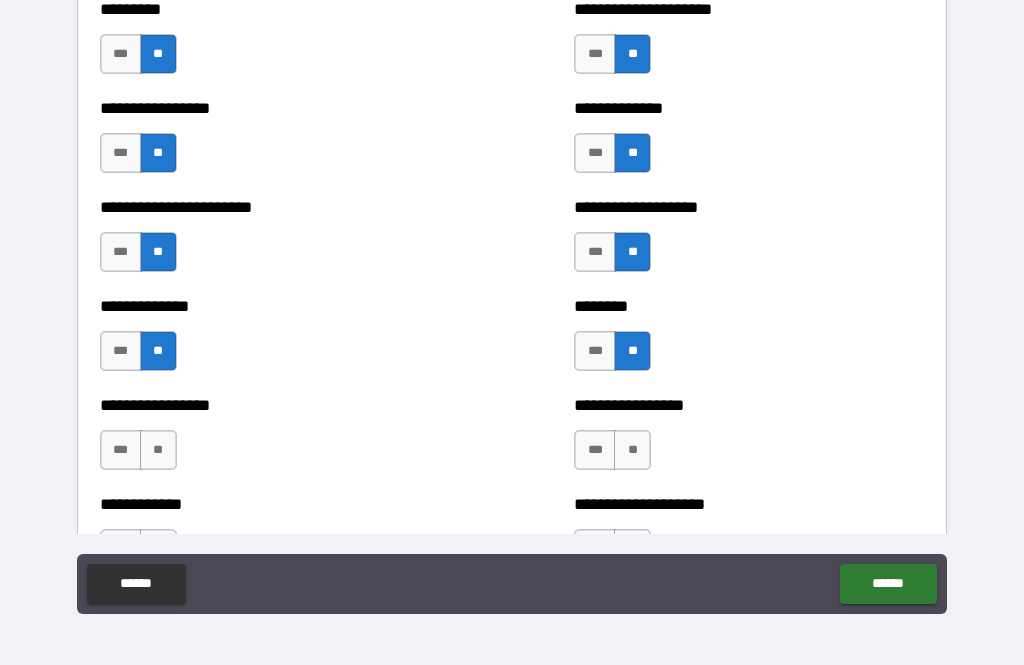 click on "**" at bounding box center (632, 450) 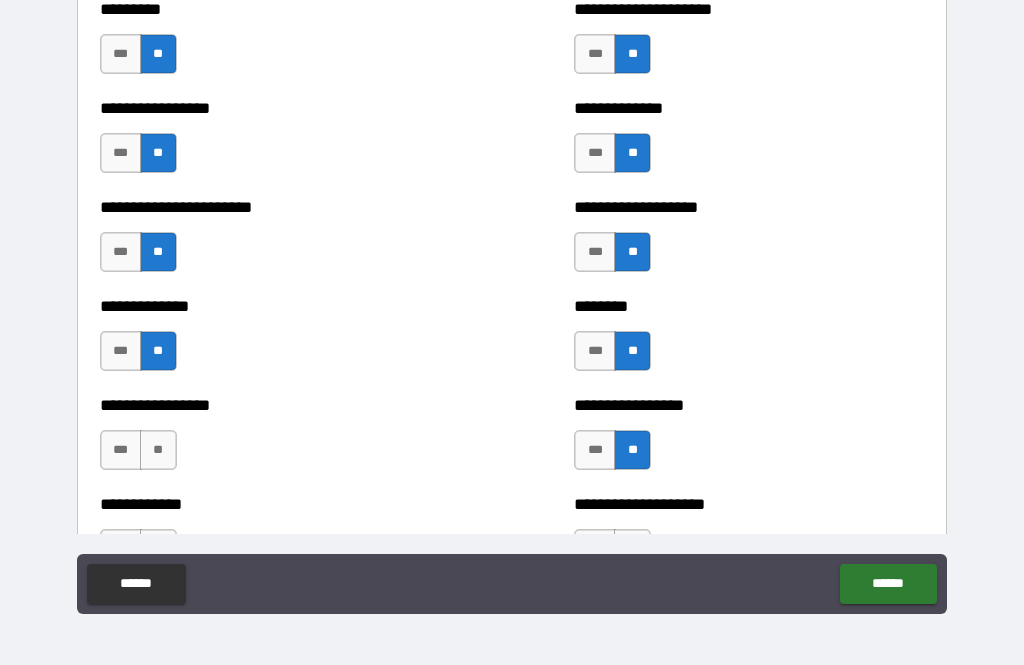 click on "**" at bounding box center (158, 450) 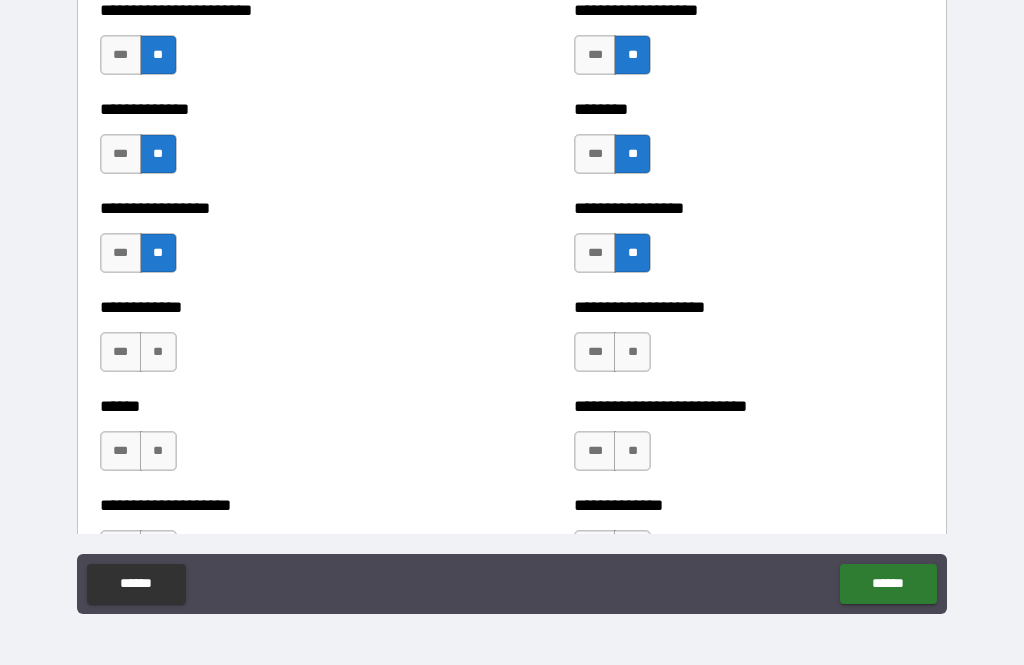 scroll, scrollTop: 3977, scrollLeft: 0, axis: vertical 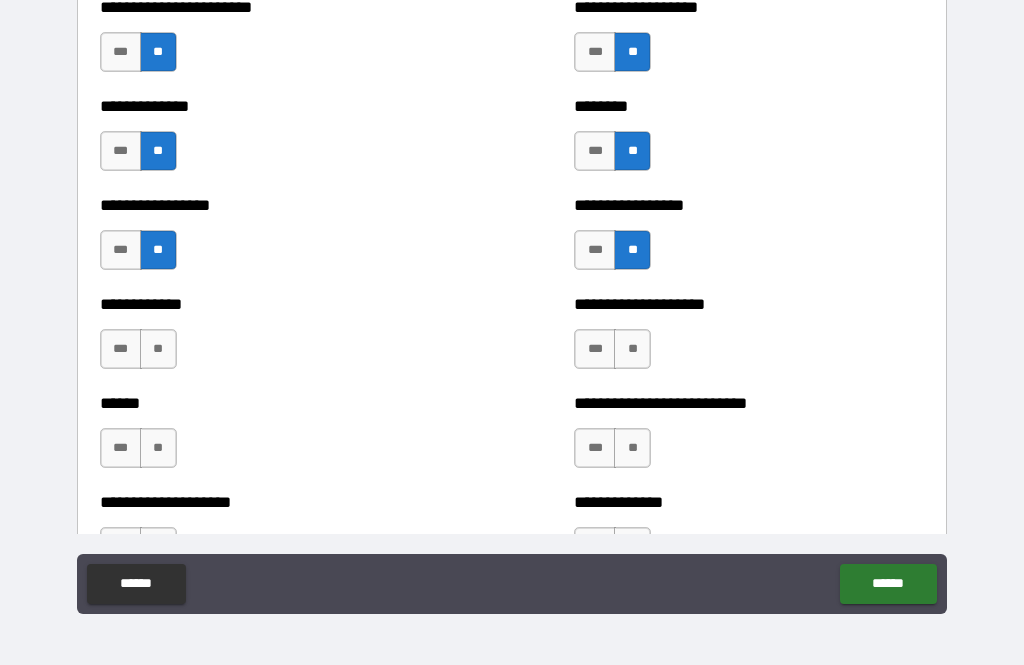 click on "**" at bounding box center (158, 349) 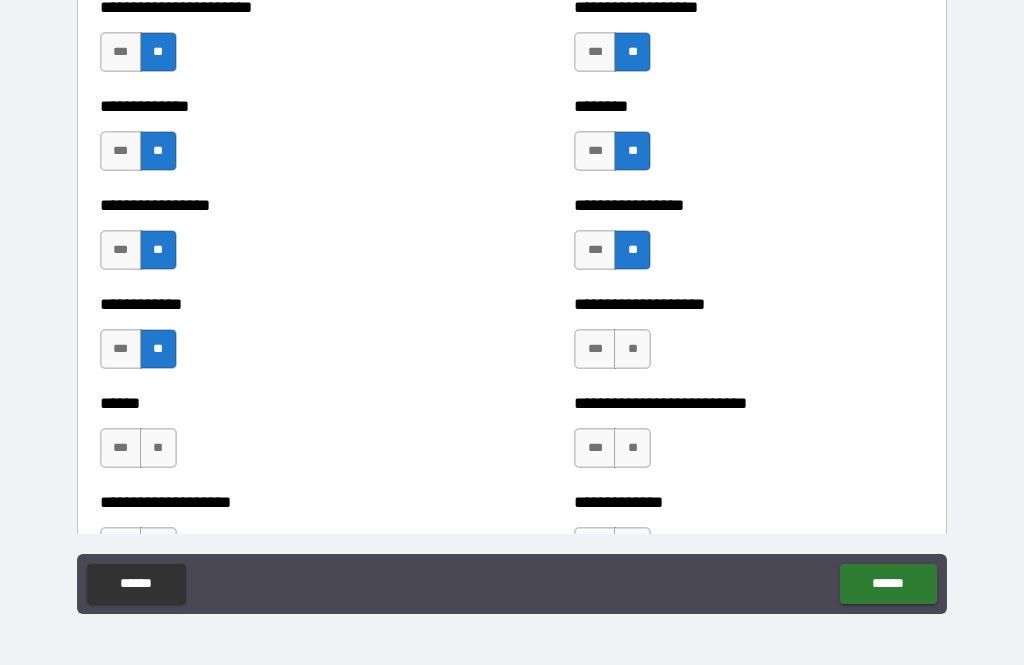 click on "**" at bounding box center [158, 448] 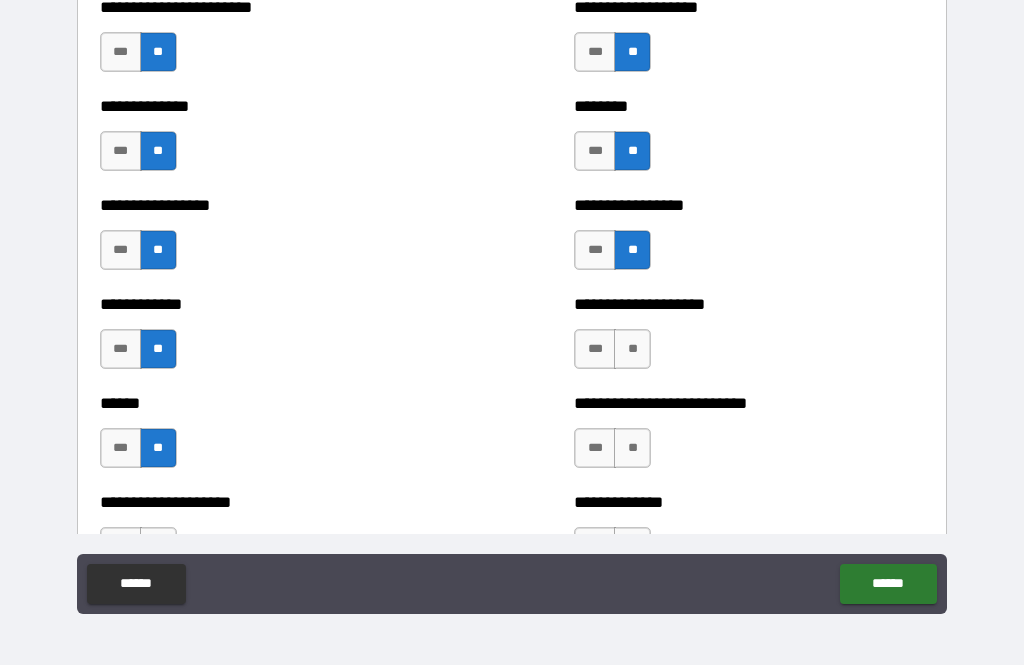 click on "**" at bounding box center [632, 349] 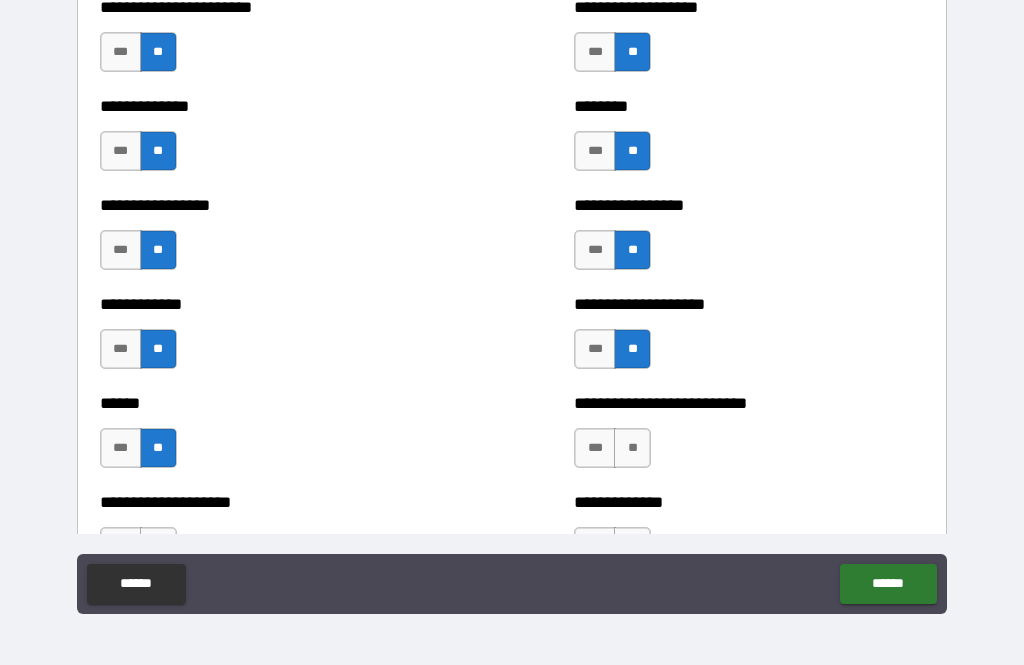 click on "**" at bounding box center (632, 448) 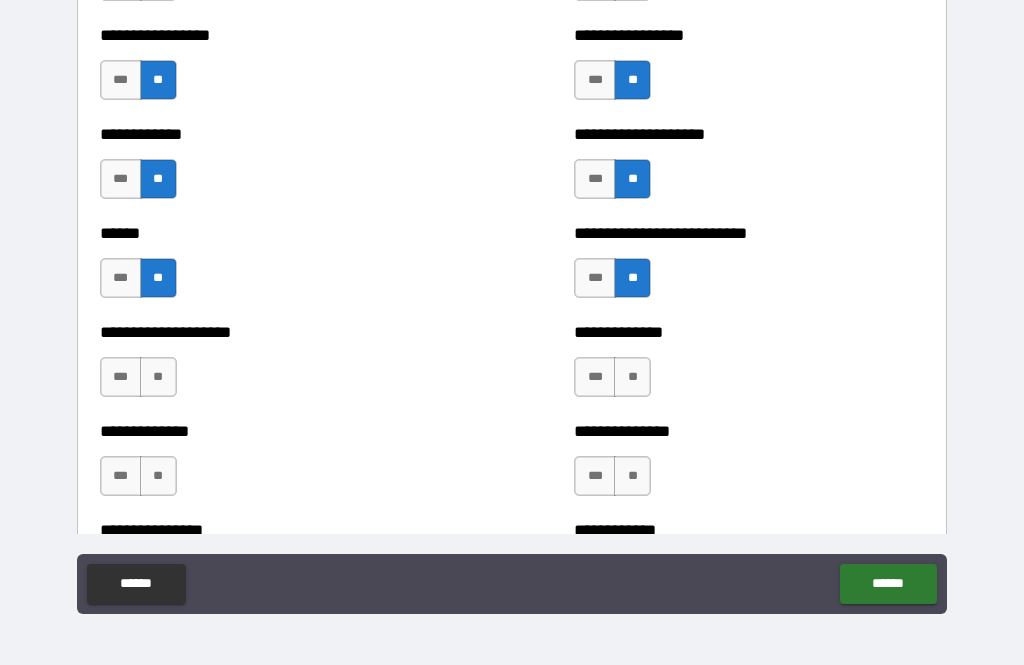 scroll, scrollTop: 4163, scrollLeft: 0, axis: vertical 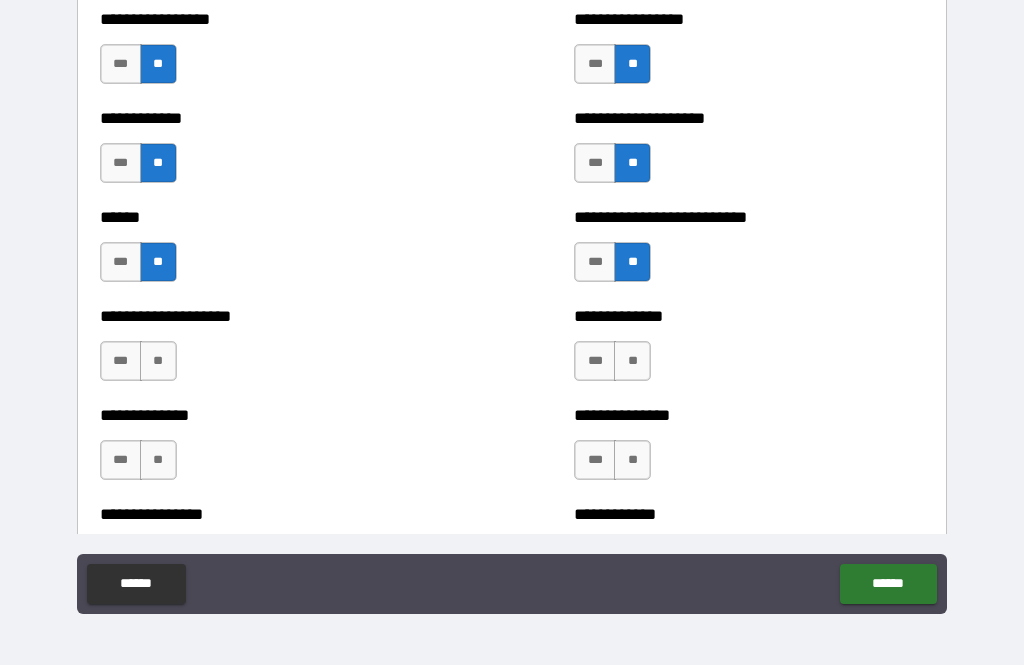 click on "**" at bounding box center (158, 361) 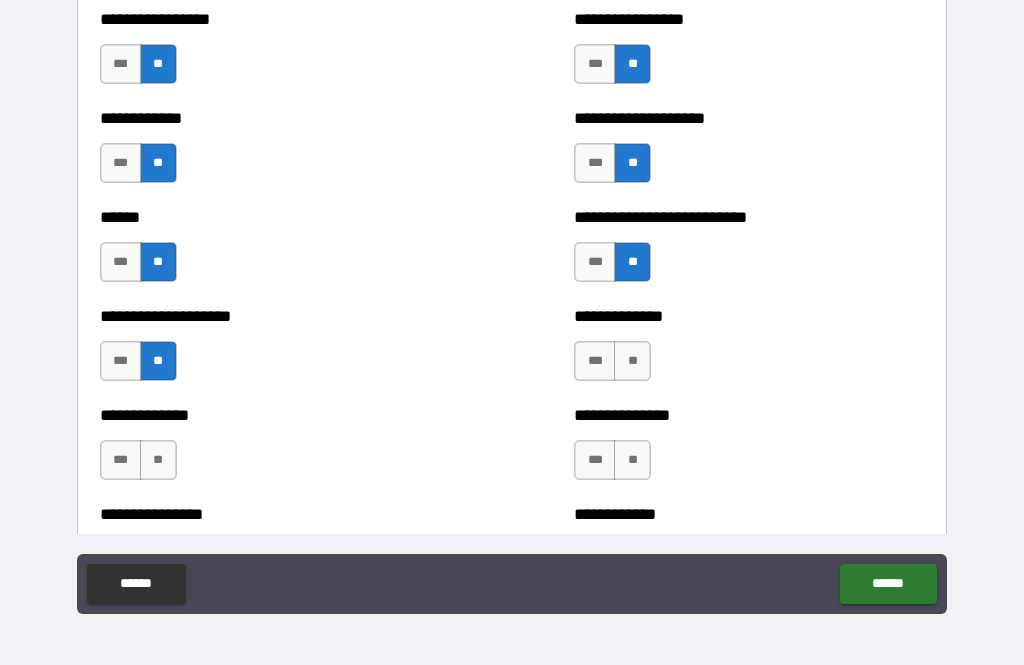 click on "**" at bounding box center [158, 460] 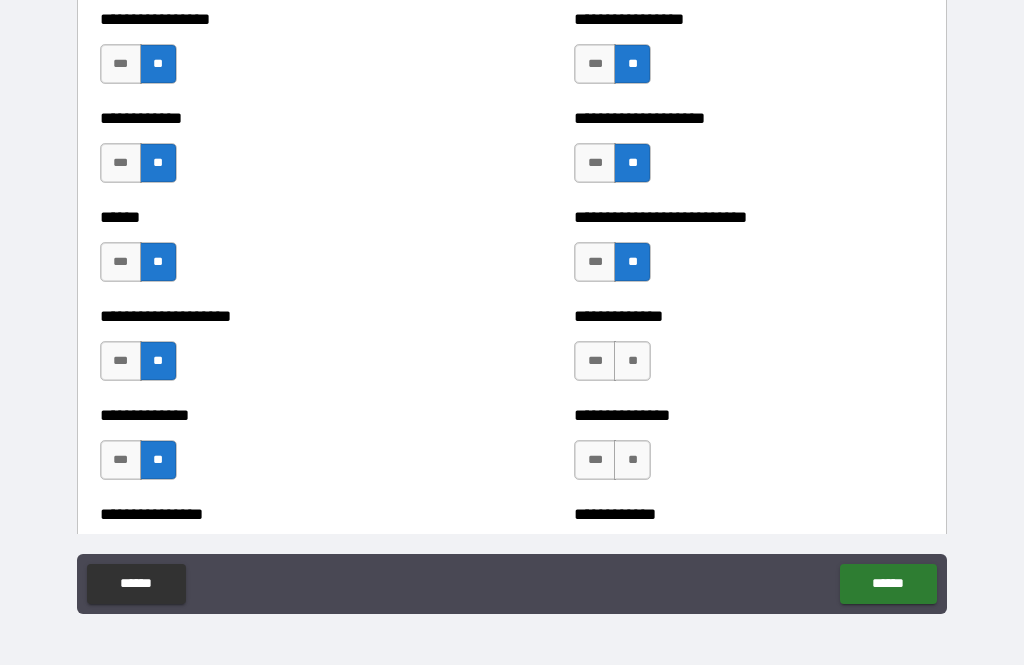 click on "**" at bounding box center [632, 361] 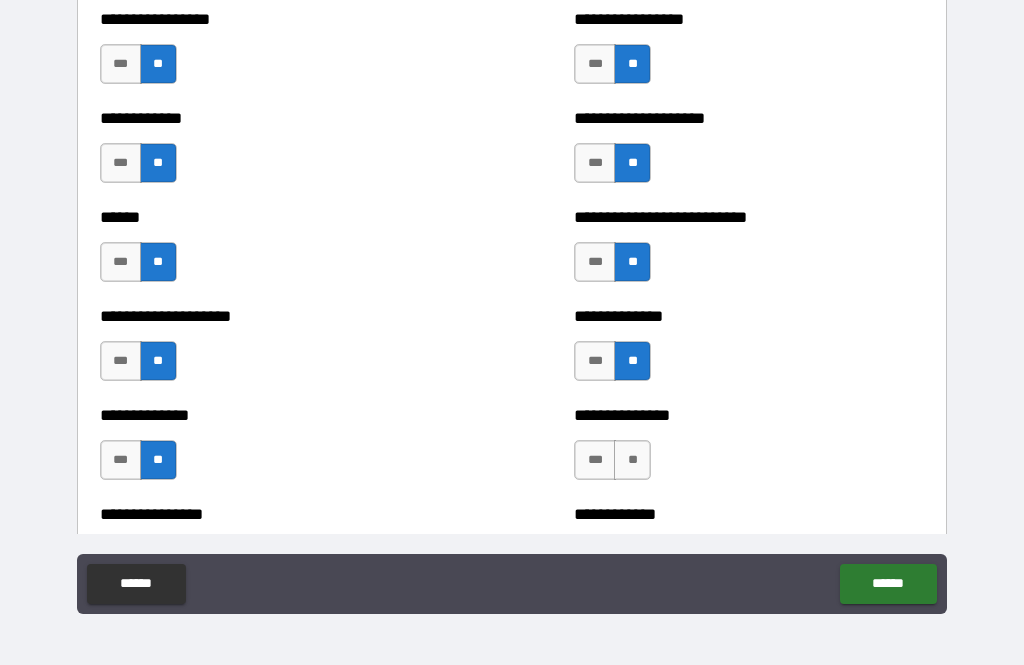click on "**" at bounding box center (632, 460) 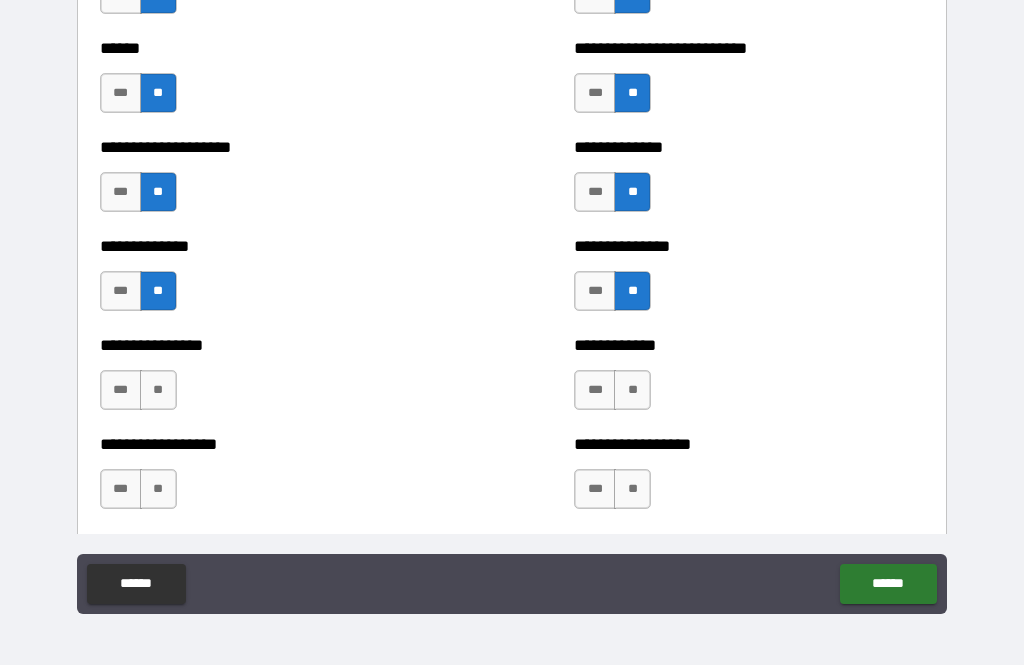 scroll, scrollTop: 4336, scrollLeft: 0, axis: vertical 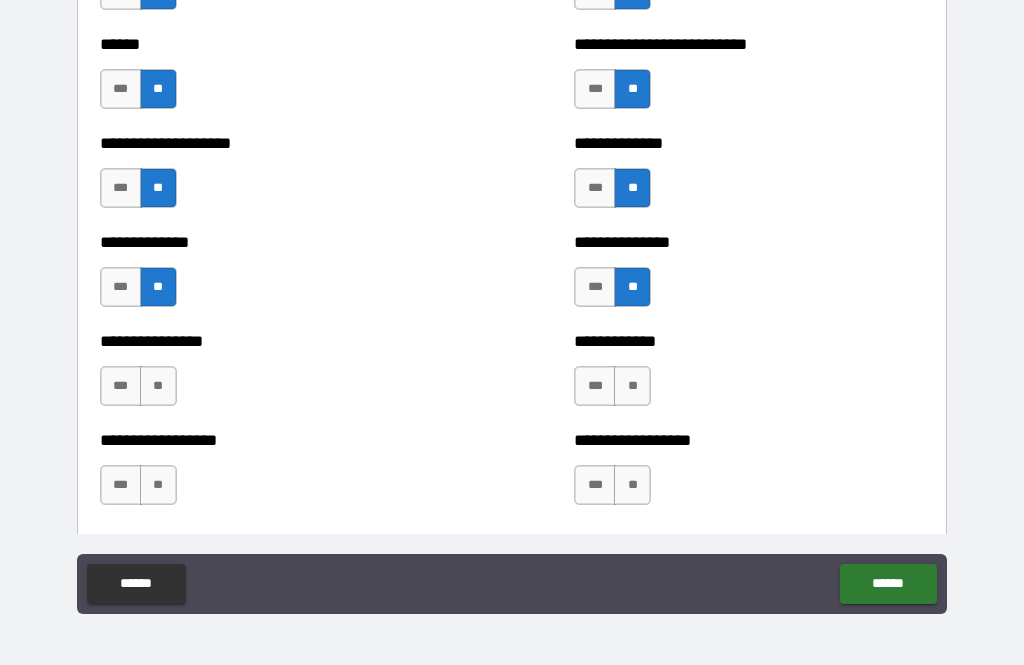 click on "**" at bounding box center (158, 386) 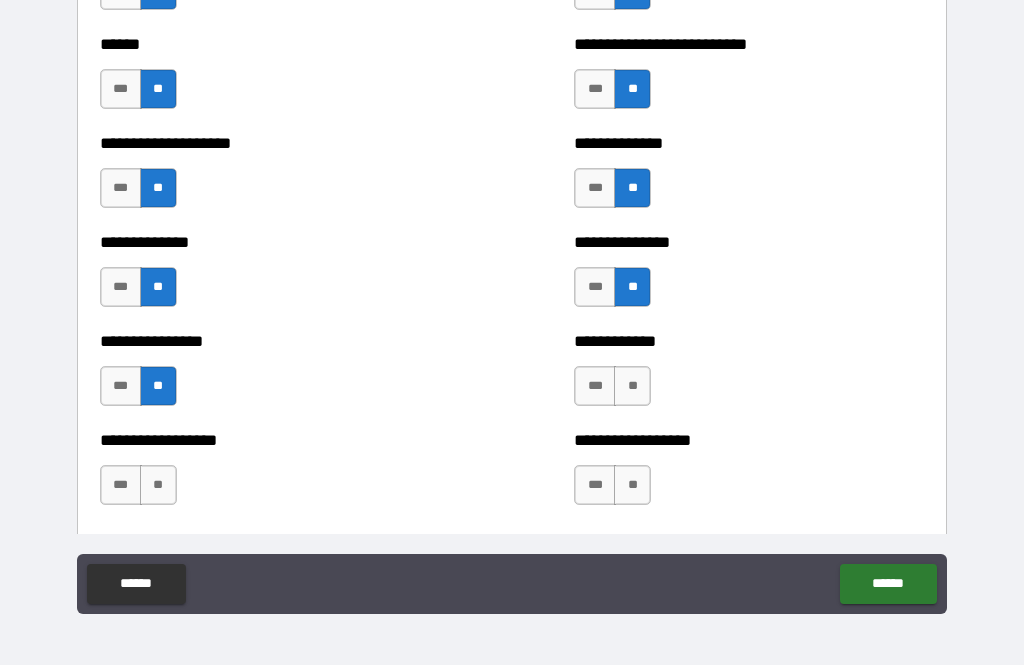 click on "**" at bounding box center [158, 485] 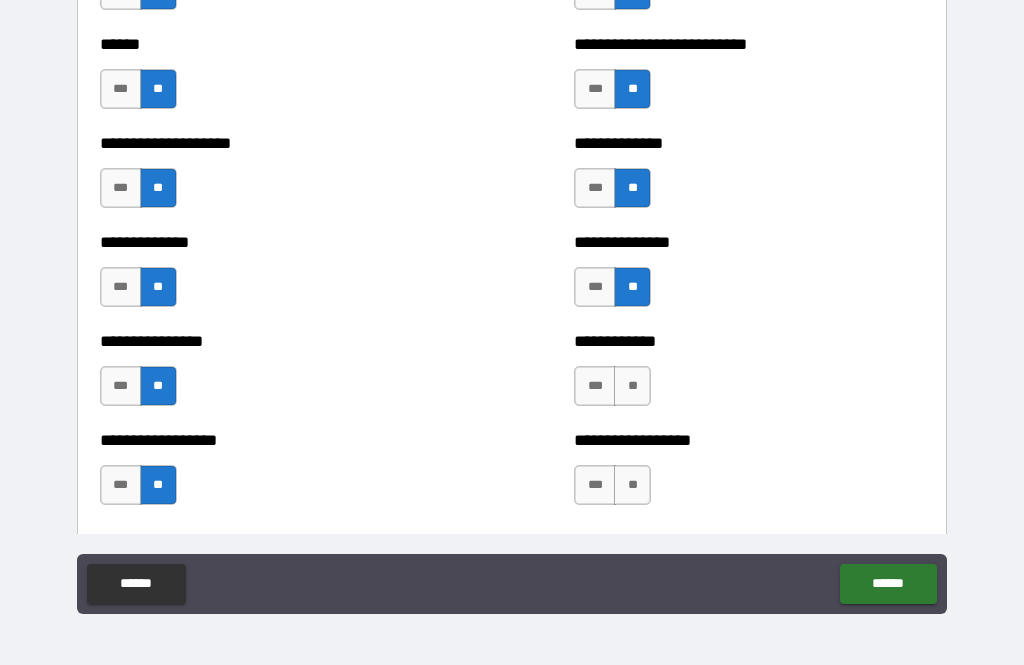 click on "**" at bounding box center (632, 386) 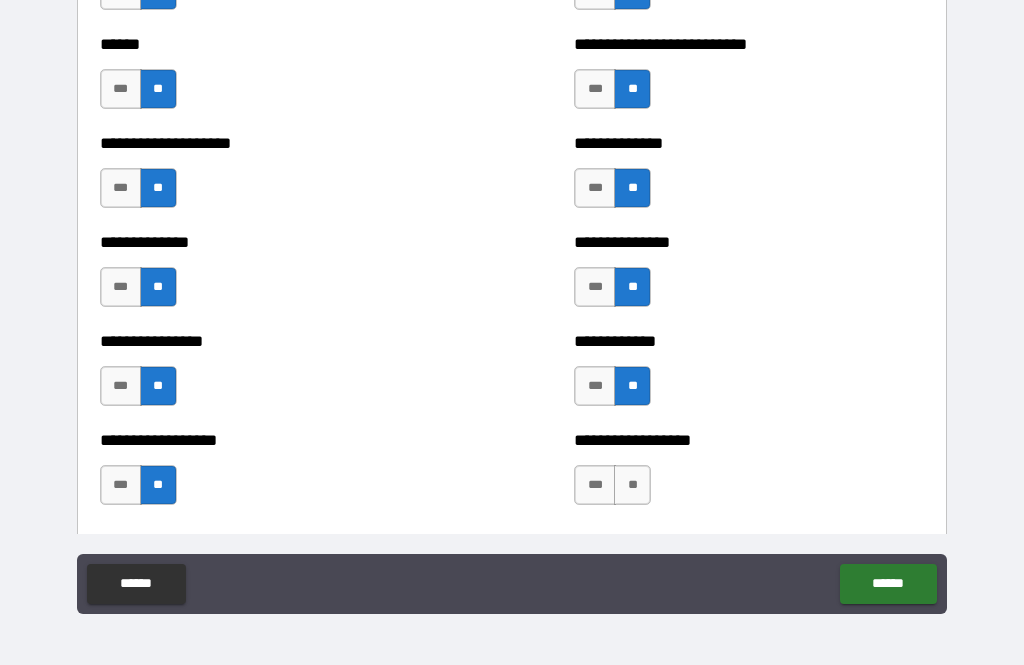 click on "**" at bounding box center [632, 485] 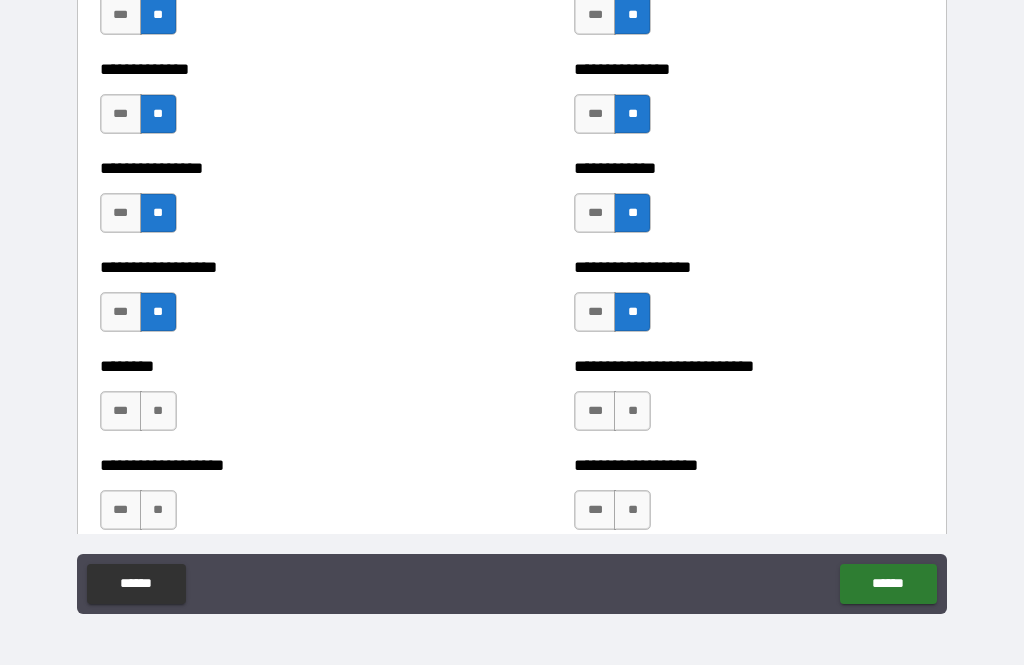 scroll, scrollTop: 4509, scrollLeft: 0, axis: vertical 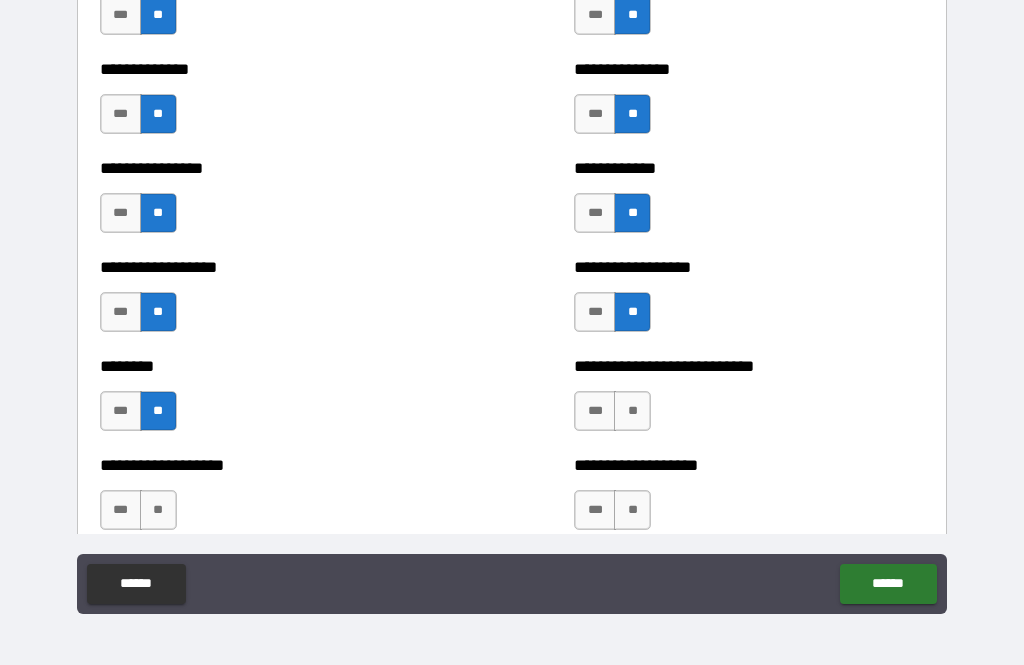 click on "**" at bounding box center (158, 510) 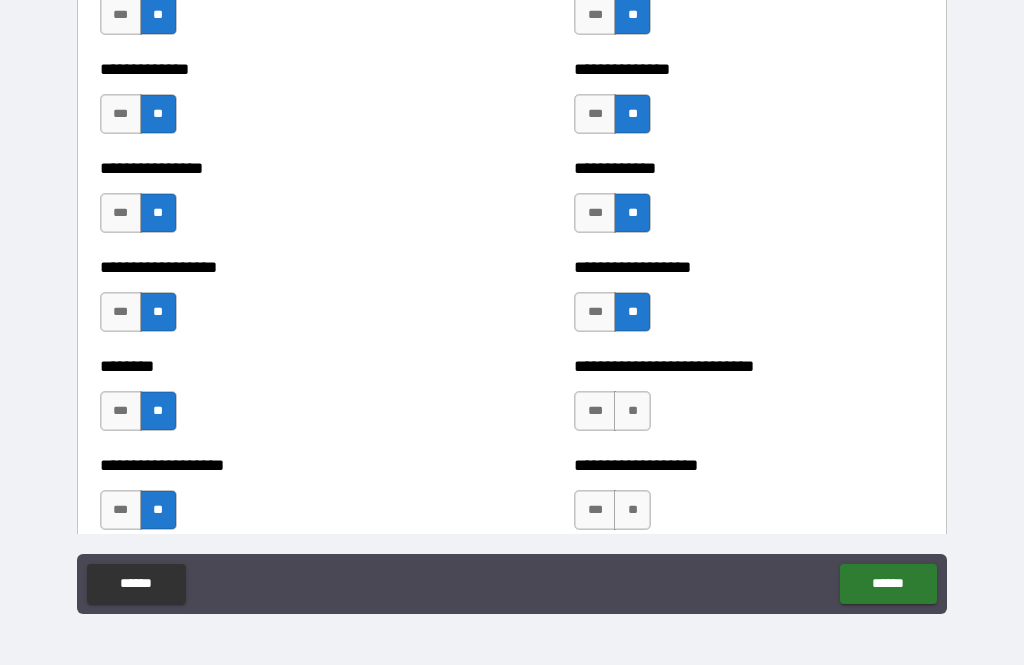 click on "**" at bounding box center (632, 411) 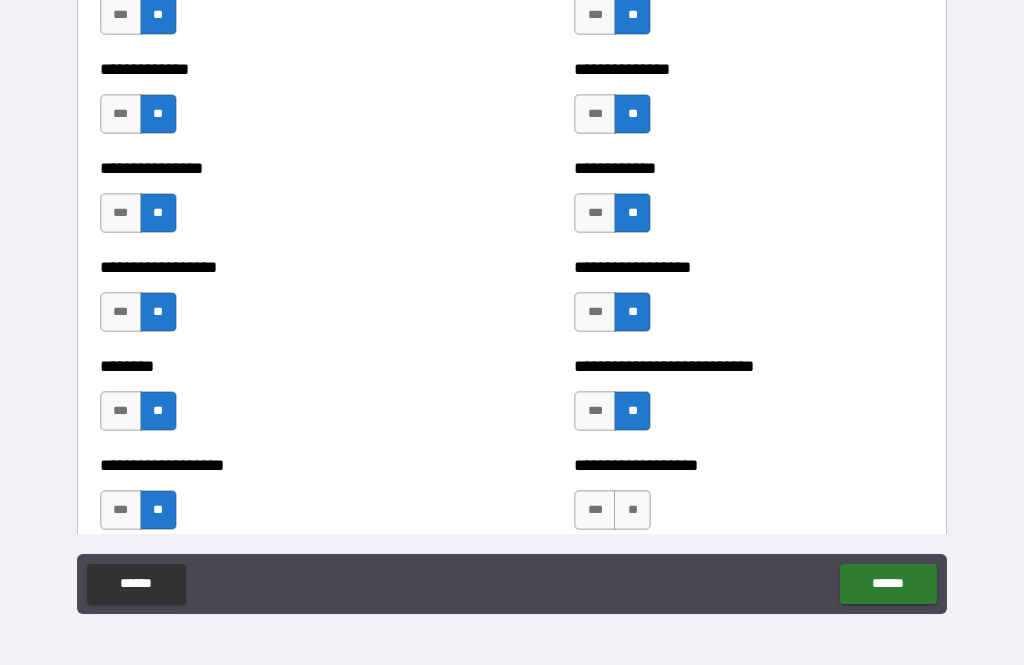 click on "**" at bounding box center (632, 510) 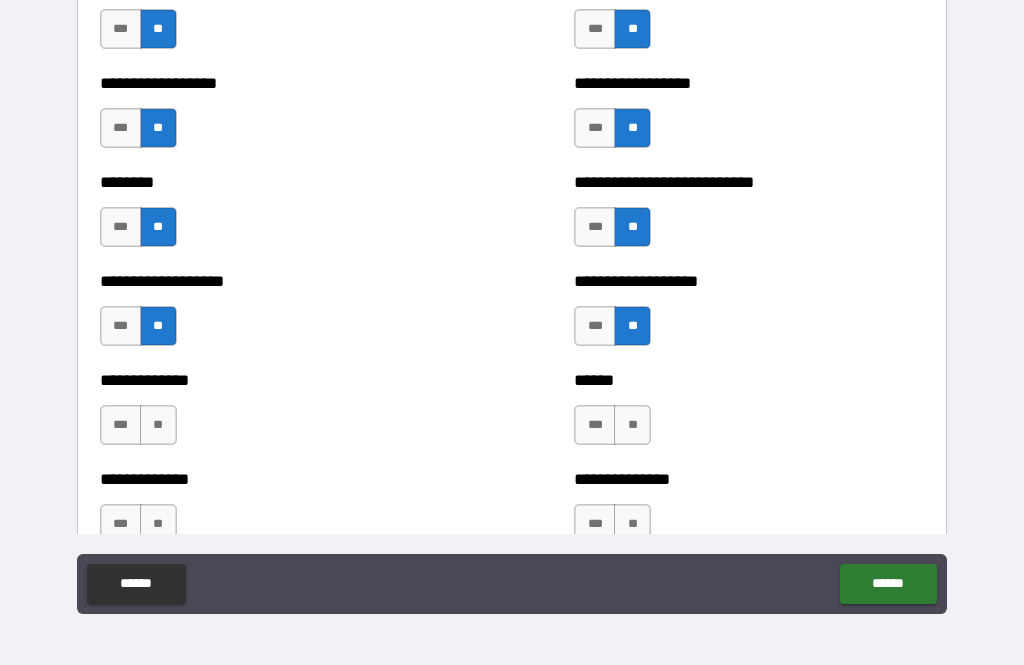 scroll, scrollTop: 4727, scrollLeft: 0, axis: vertical 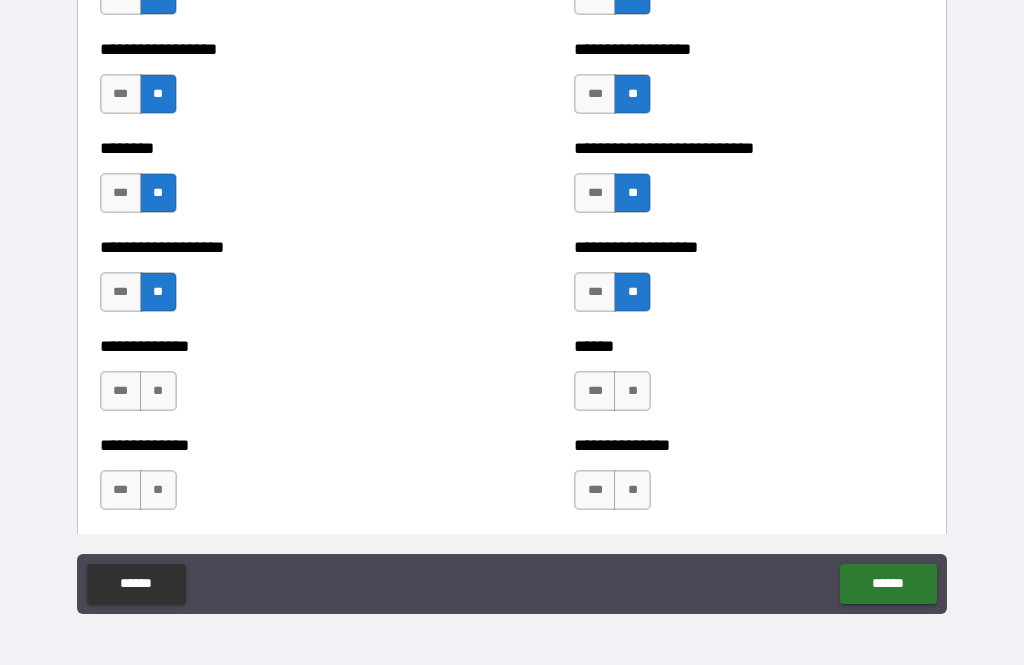 click on "**" at bounding box center (158, 391) 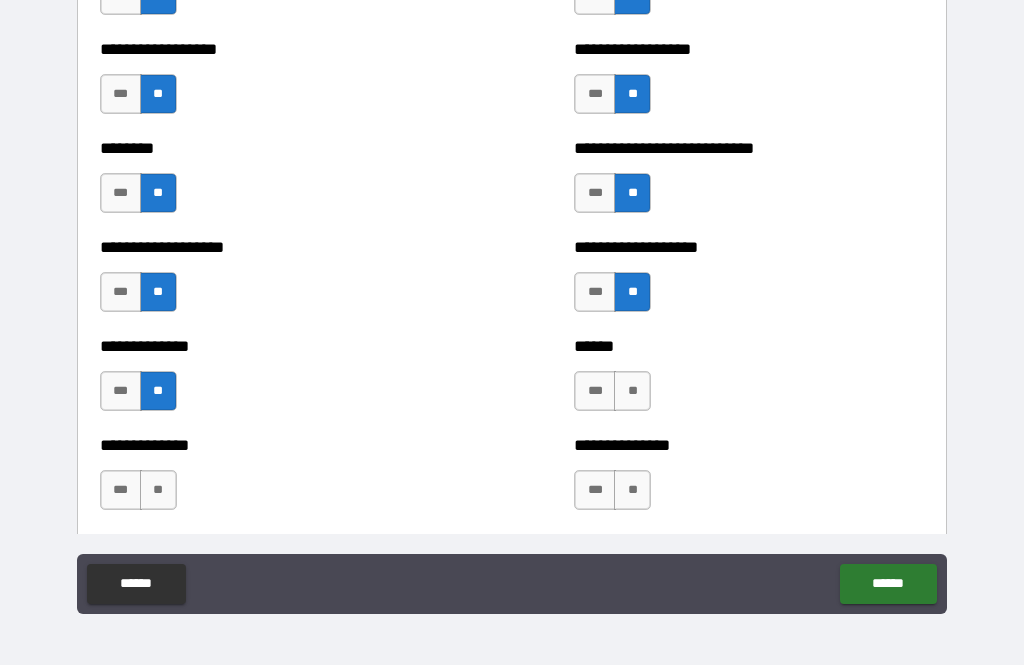 click on "**" at bounding box center (158, 490) 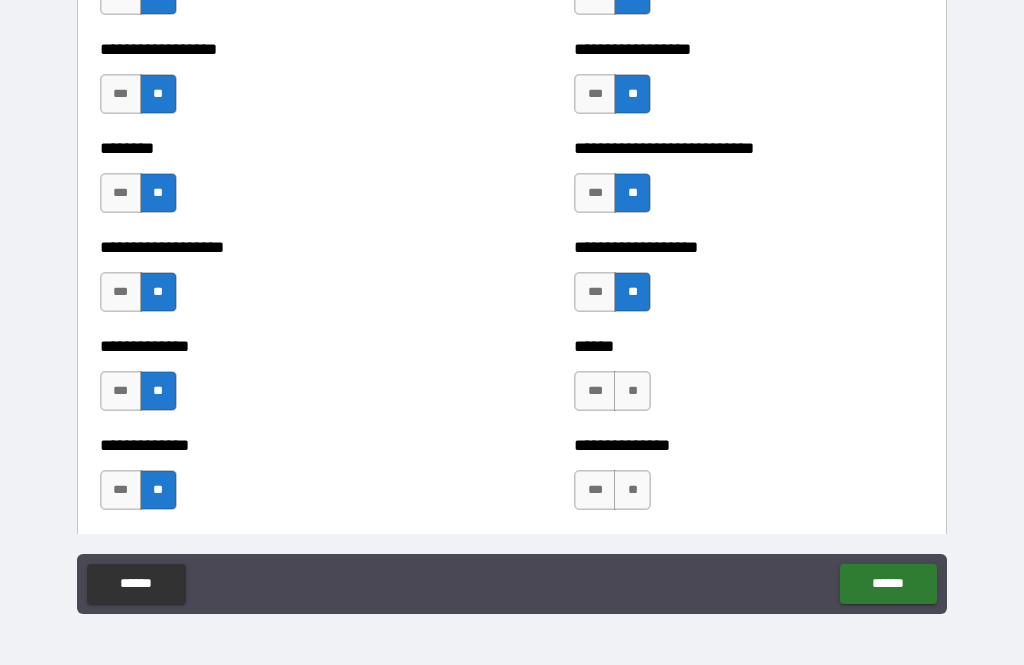 click on "**" at bounding box center (632, 391) 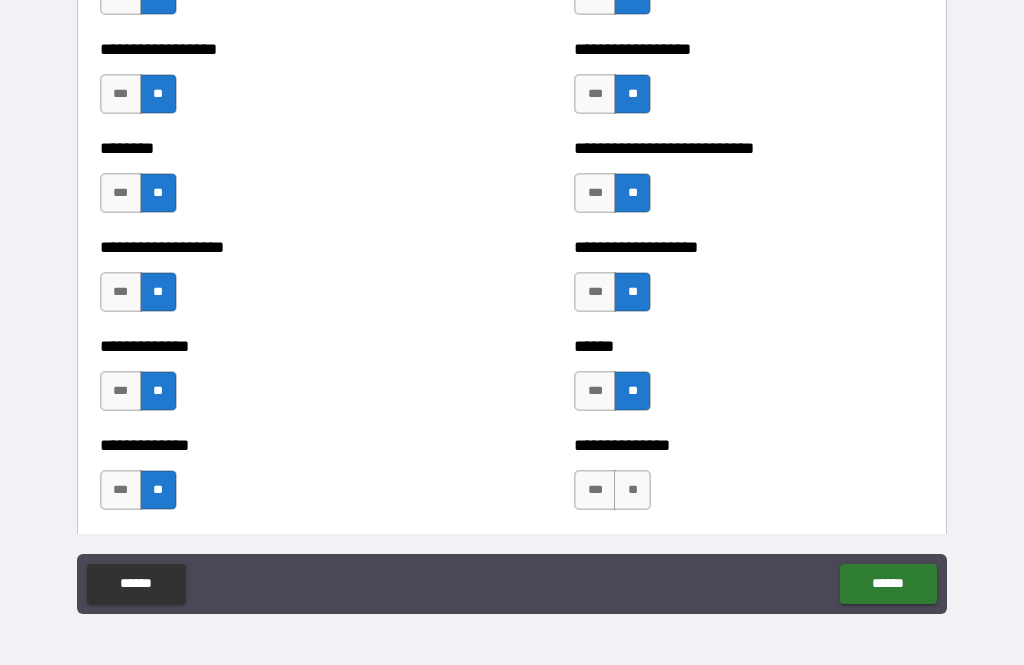 click on "**" at bounding box center (632, 490) 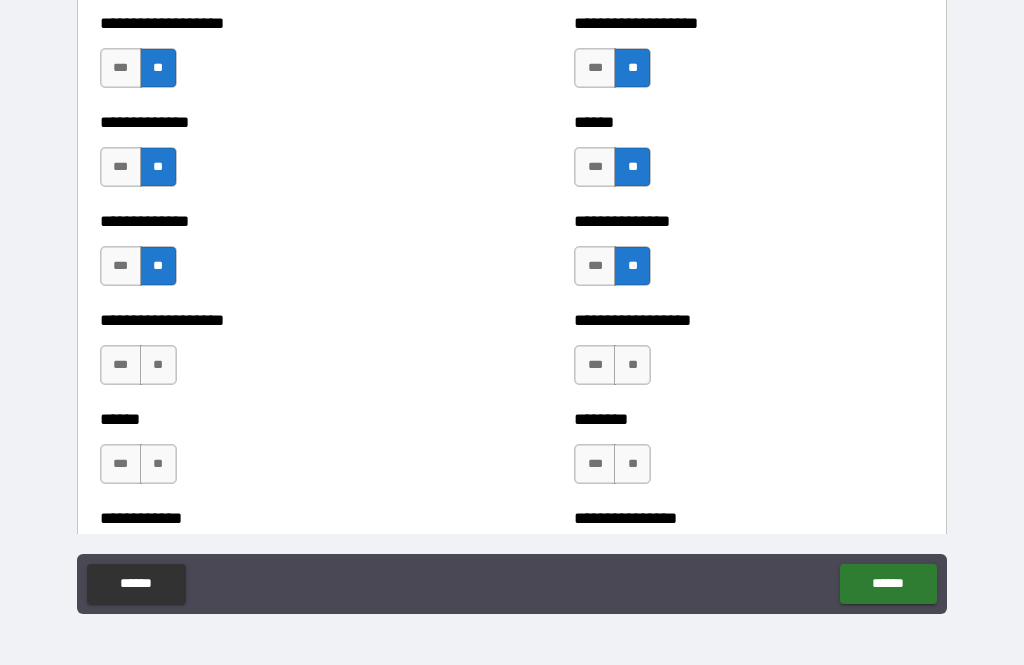 scroll, scrollTop: 4950, scrollLeft: 0, axis: vertical 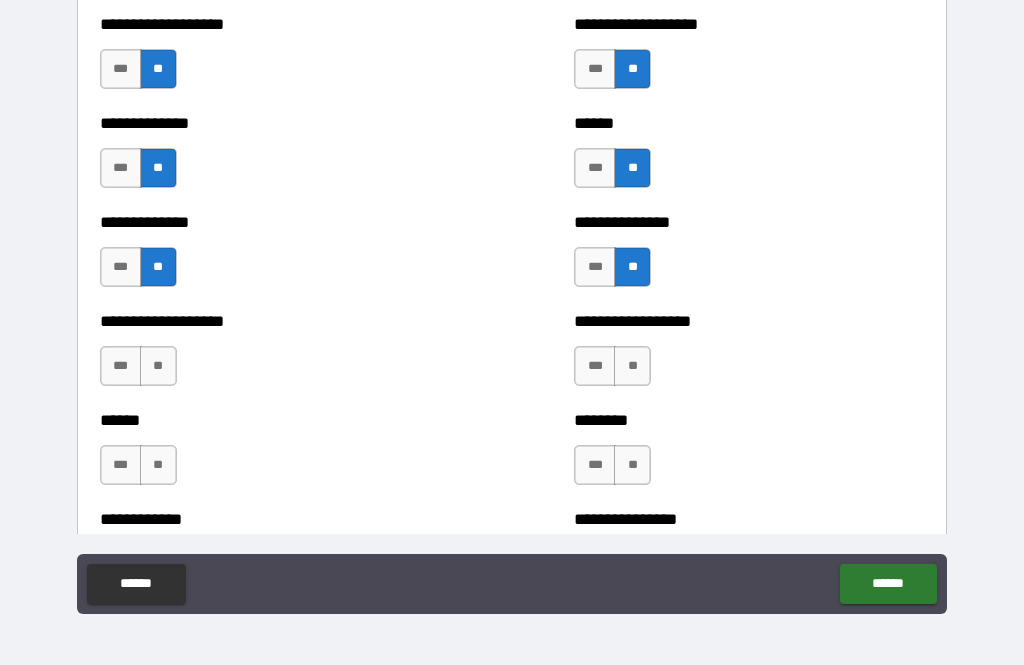 click on "**" at bounding box center (632, 366) 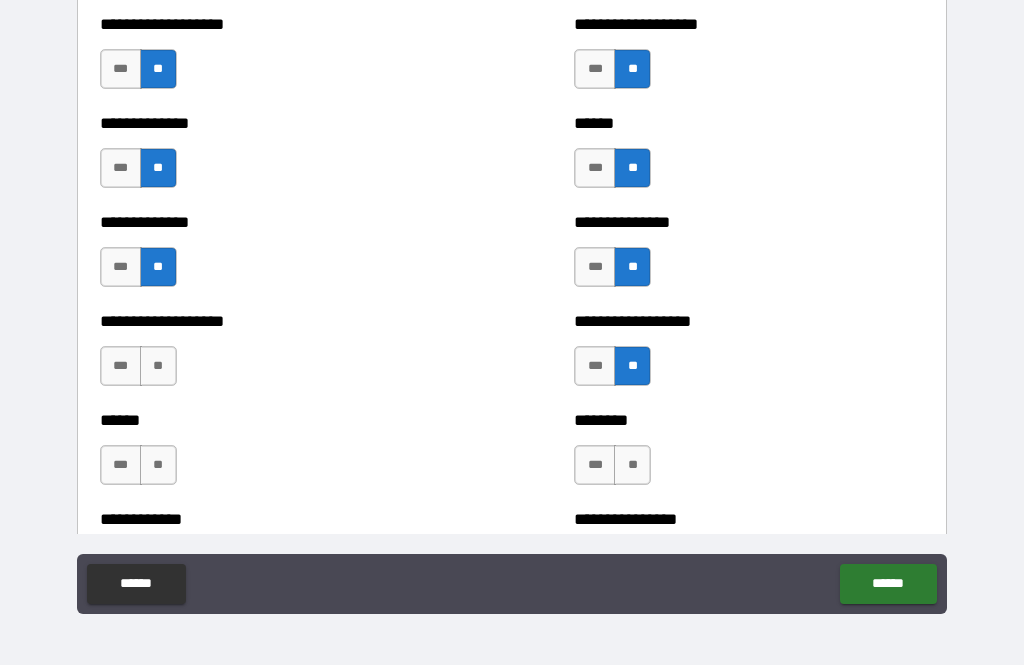 click on "**" at bounding box center [632, 465] 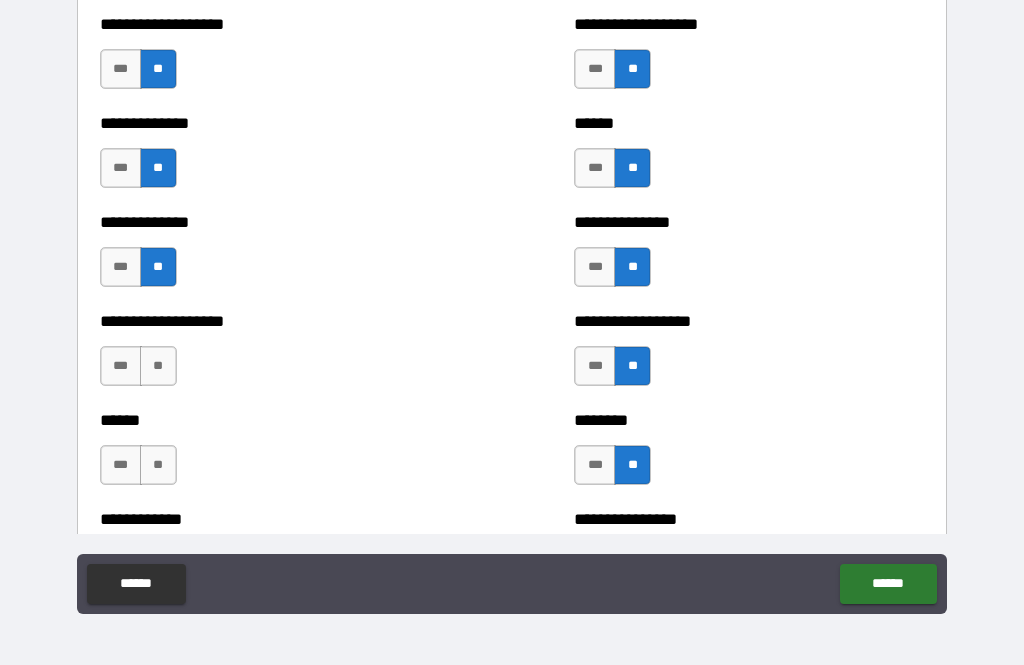 click on "**" at bounding box center (158, 366) 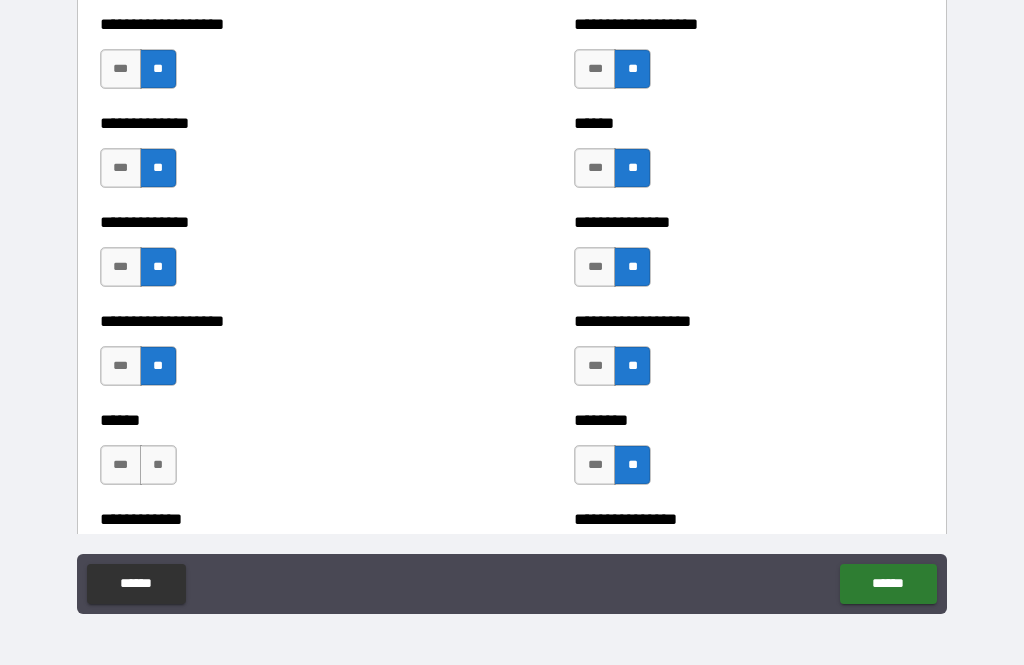 click on "**" at bounding box center [158, 465] 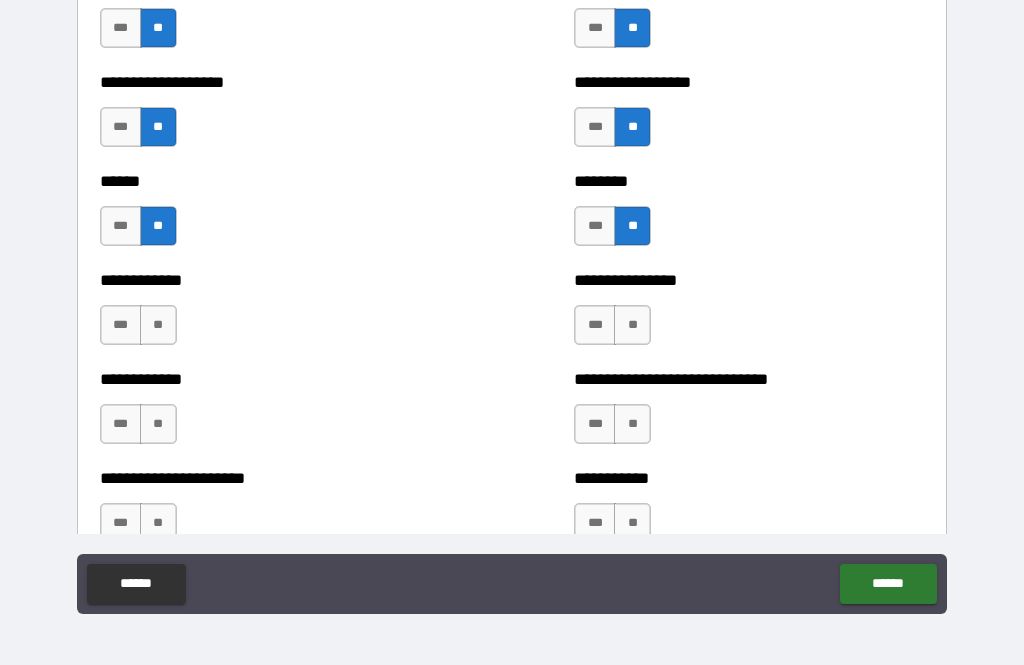 scroll, scrollTop: 5191, scrollLeft: 0, axis: vertical 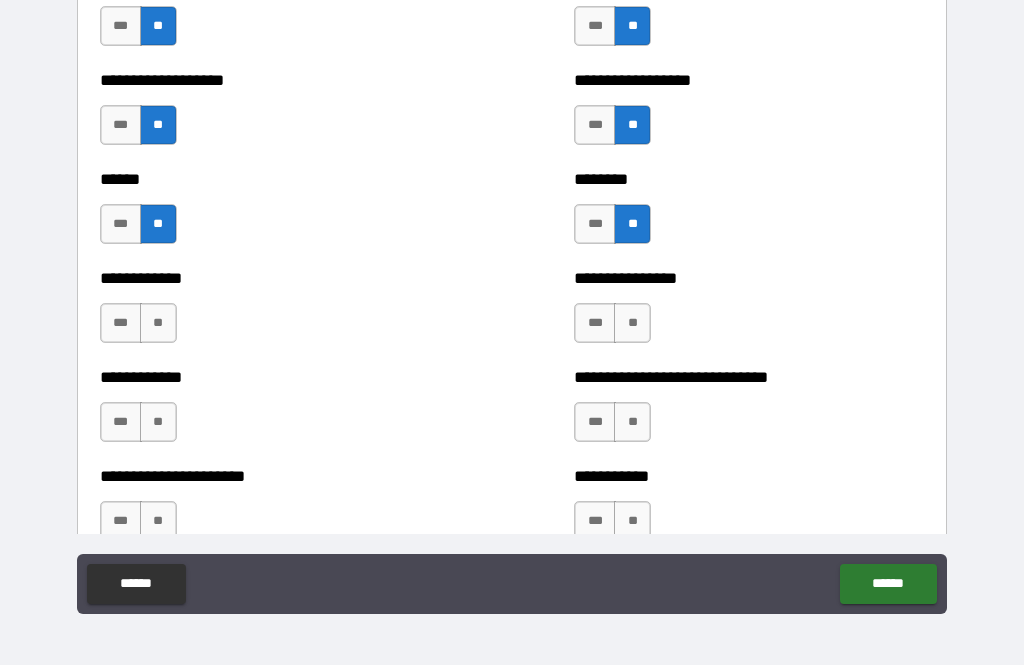 click on "**" at bounding box center [158, 323] 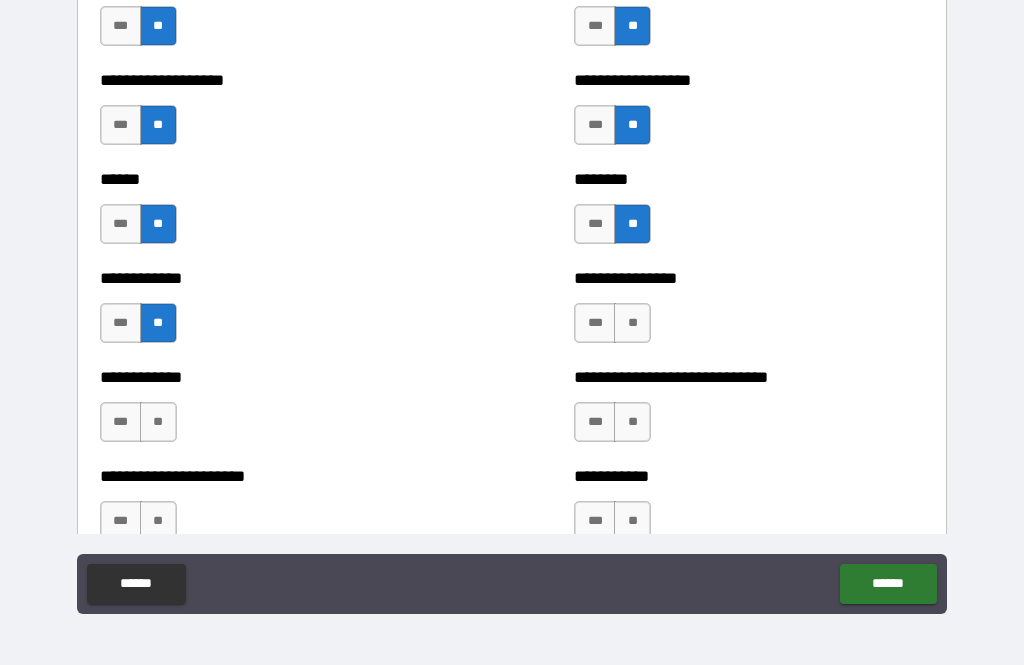 click on "**" at bounding box center (158, 422) 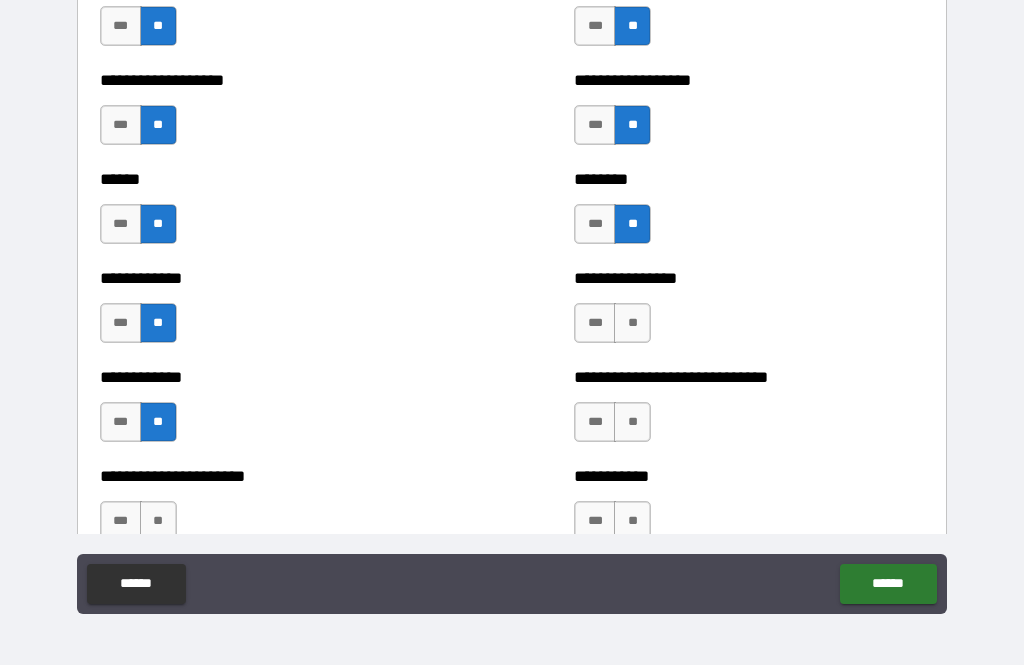 click on "**" at bounding box center [632, 323] 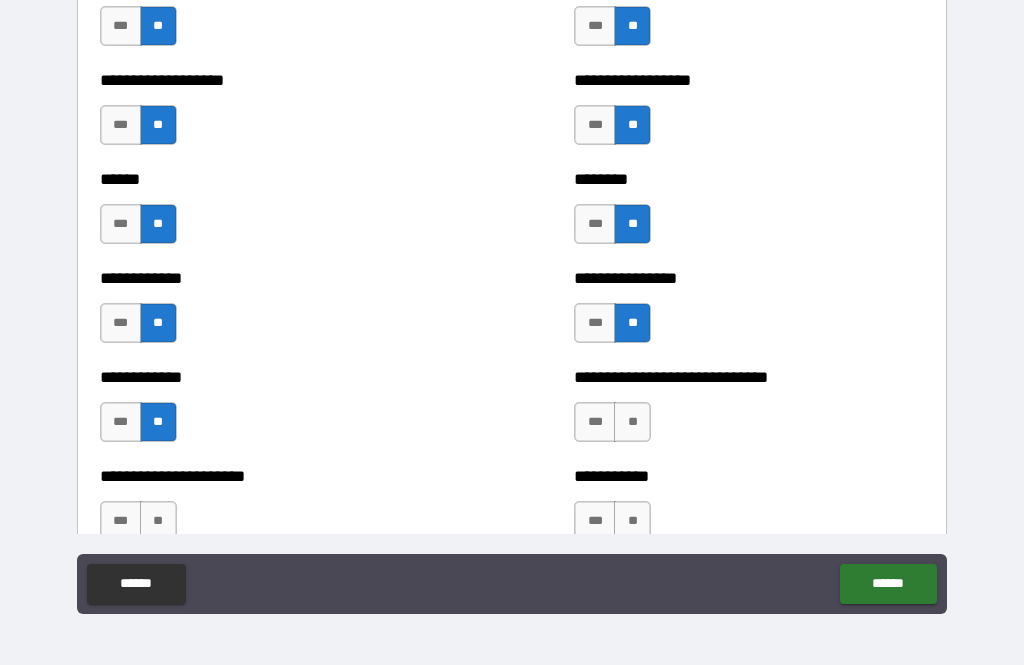 click on "**" at bounding box center (632, 422) 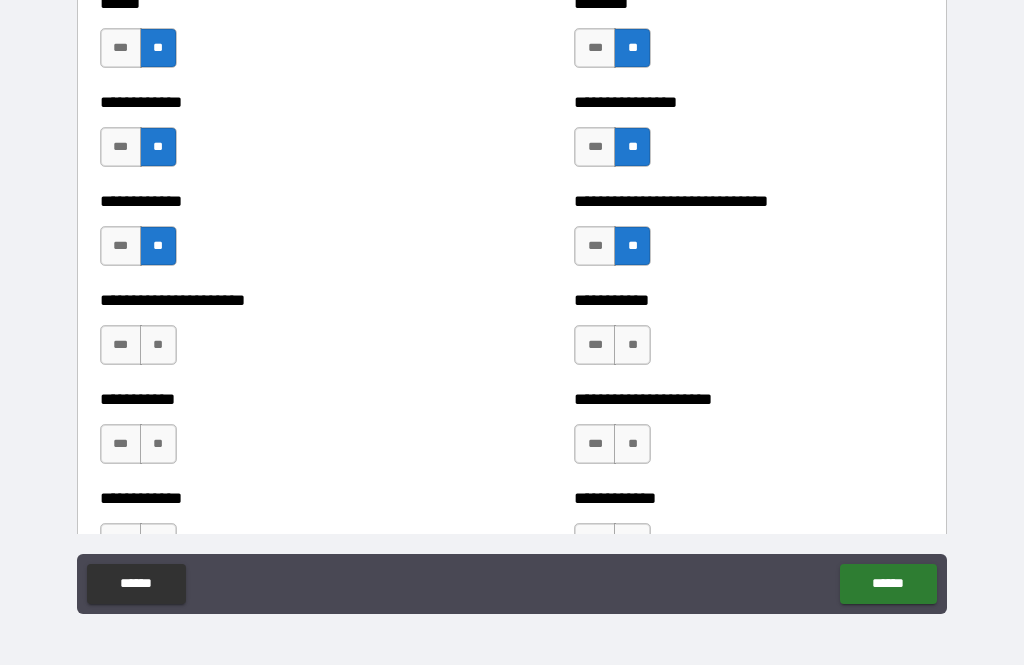scroll, scrollTop: 5368, scrollLeft: 0, axis: vertical 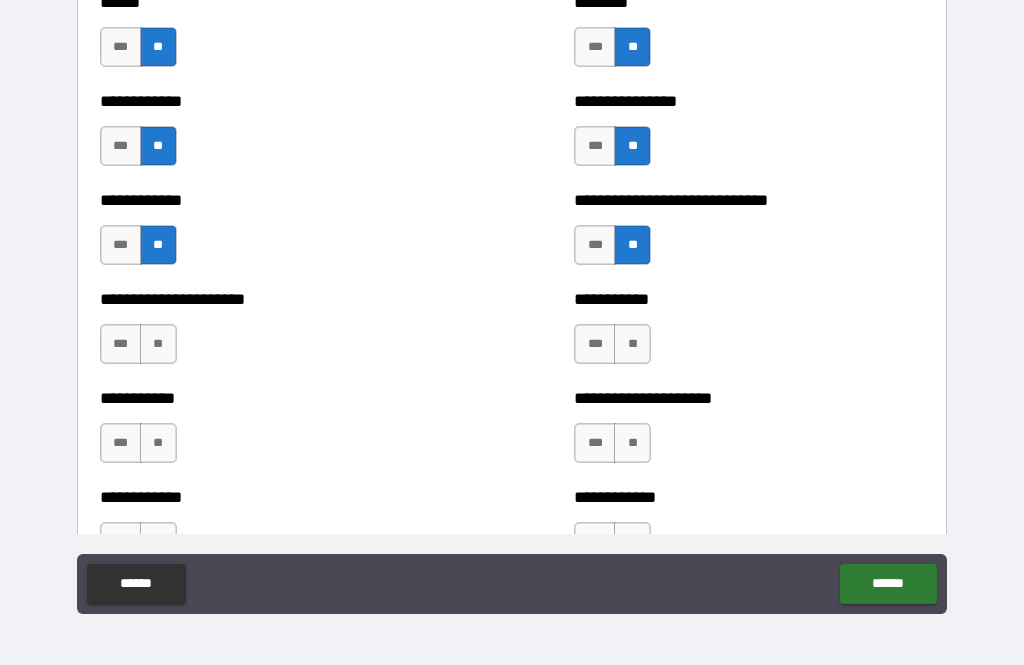 click on "**" at bounding box center (632, 344) 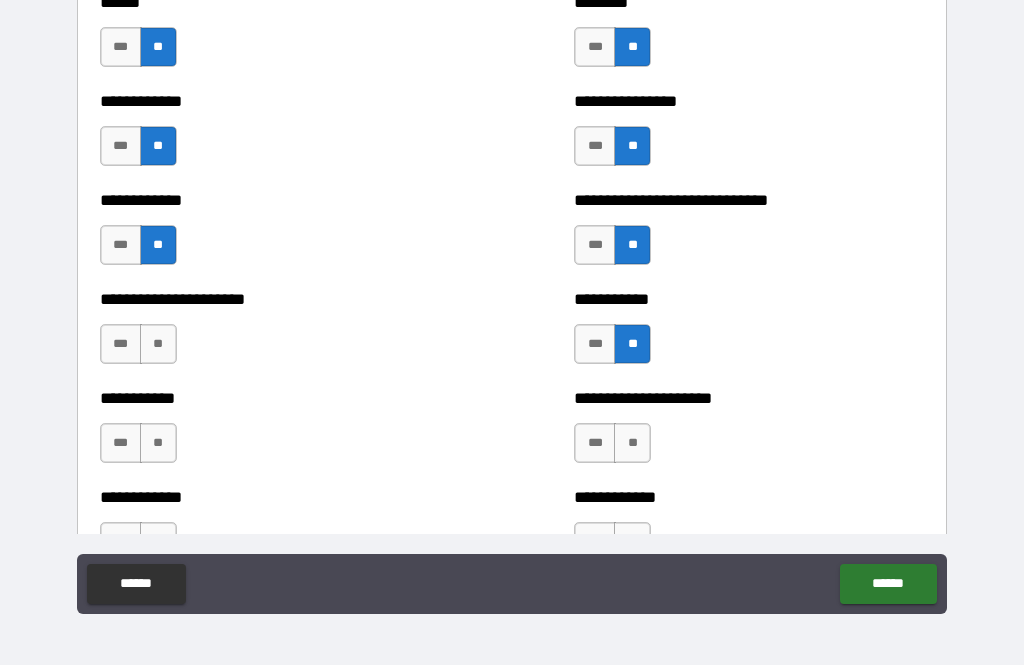 click on "**" at bounding box center (632, 443) 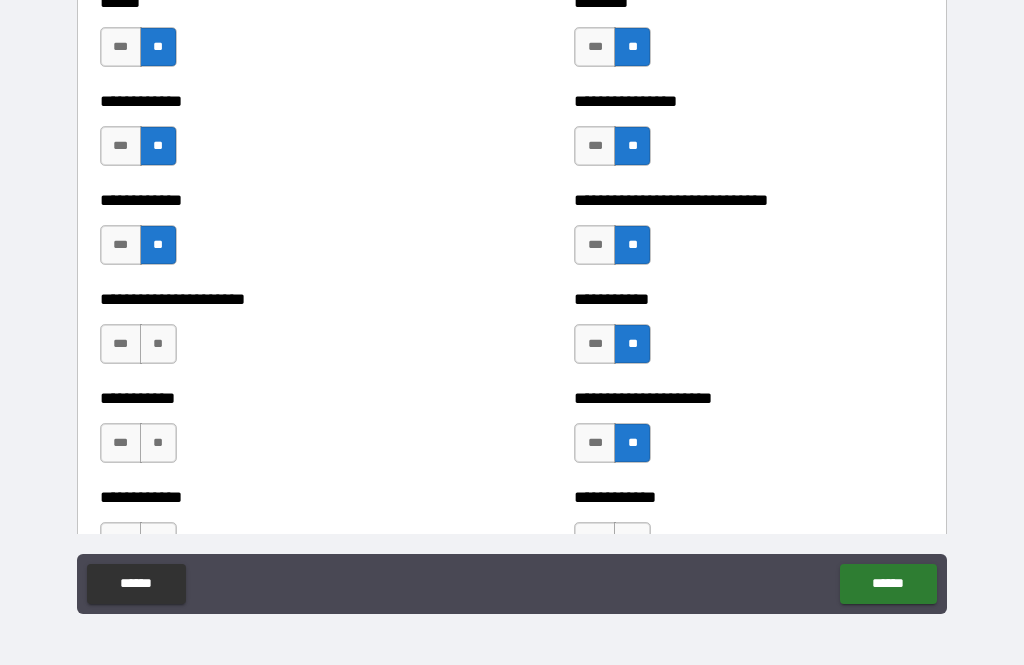 click on "**" at bounding box center [158, 344] 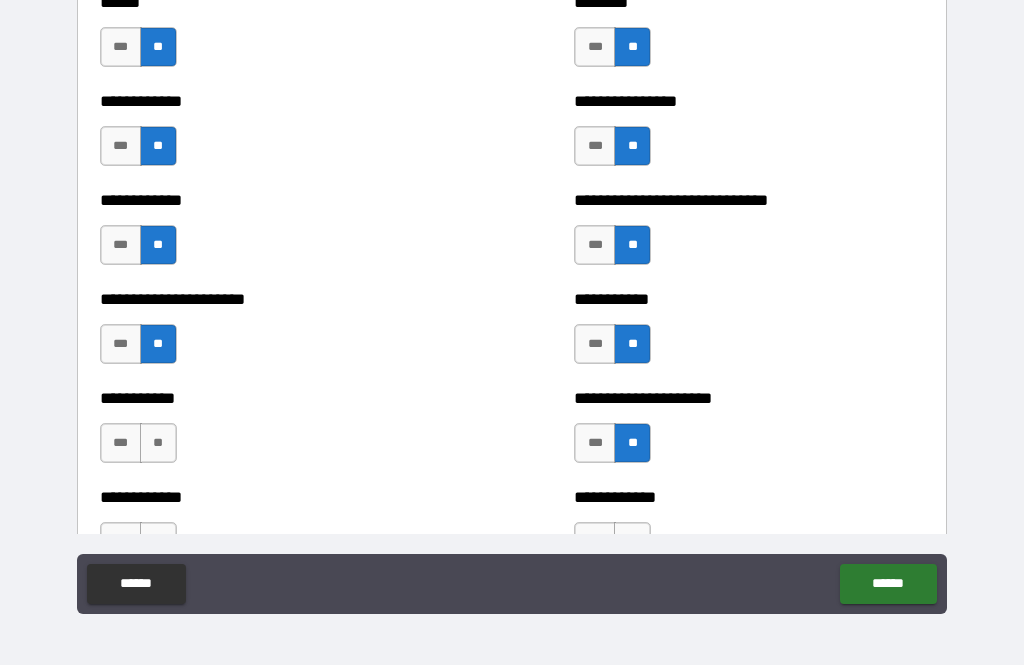 click on "**" at bounding box center (158, 443) 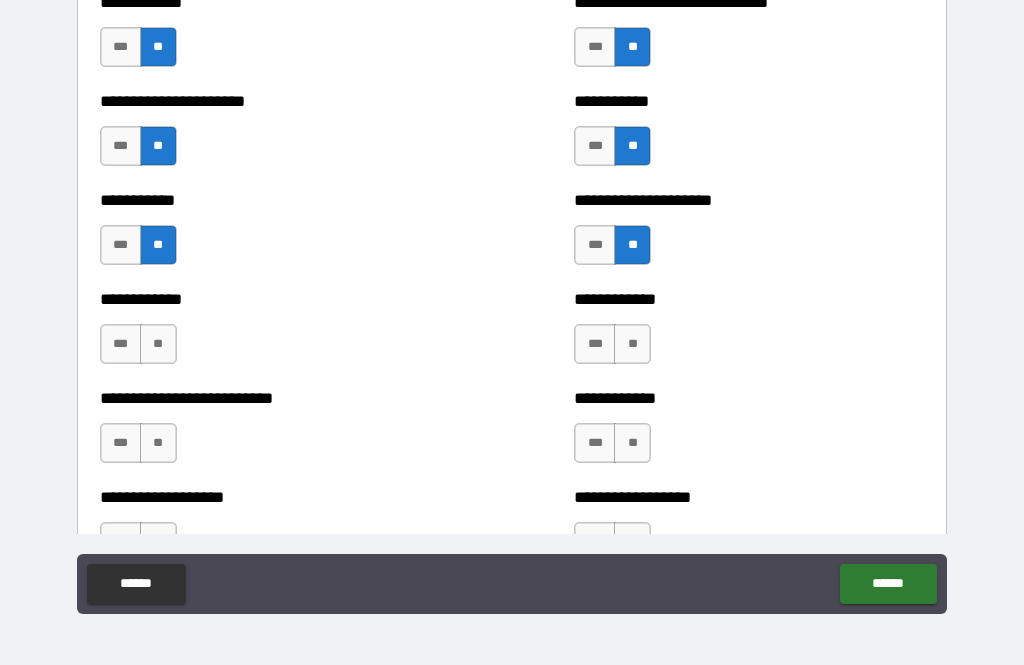scroll, scrollTop: 5568, scrollLeft: 0, axis: vertical 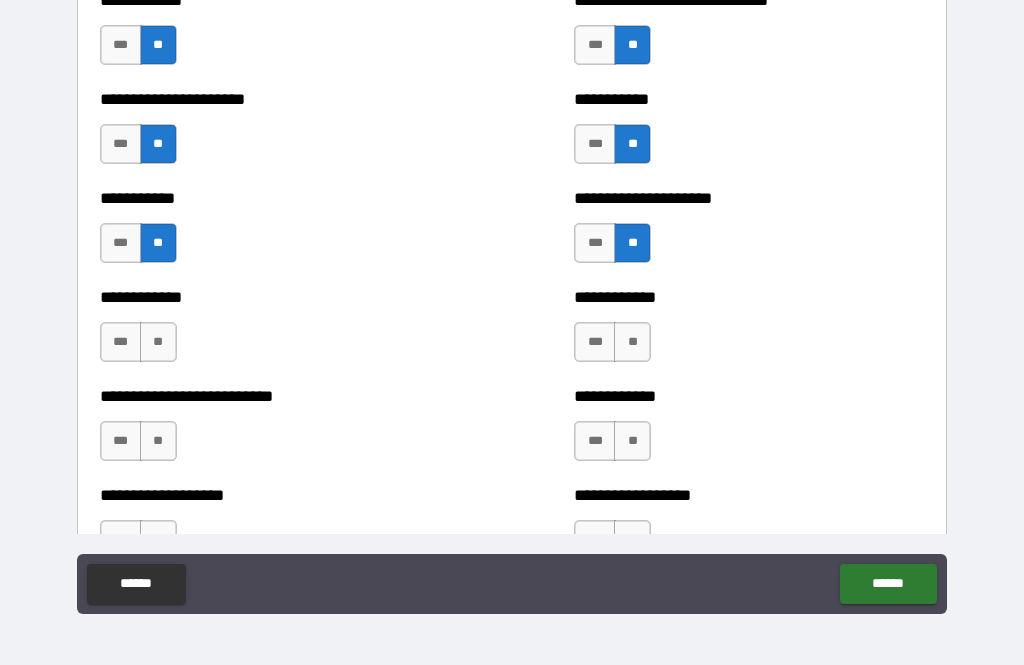 click on "**" at bounding box center [158, 342] 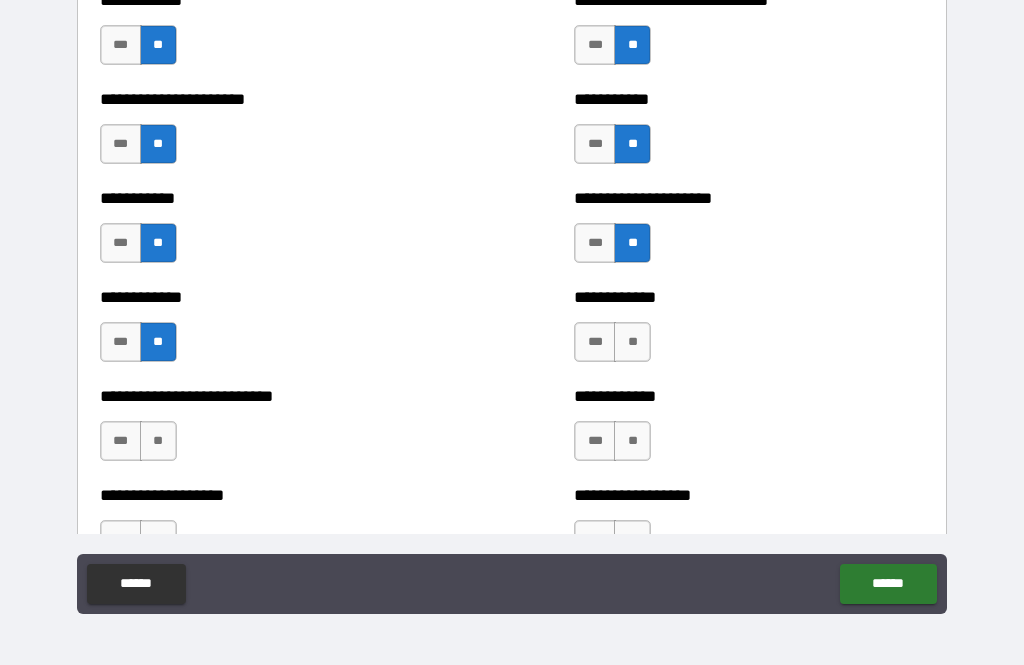 click on "**" at bounding box center (158, 441) 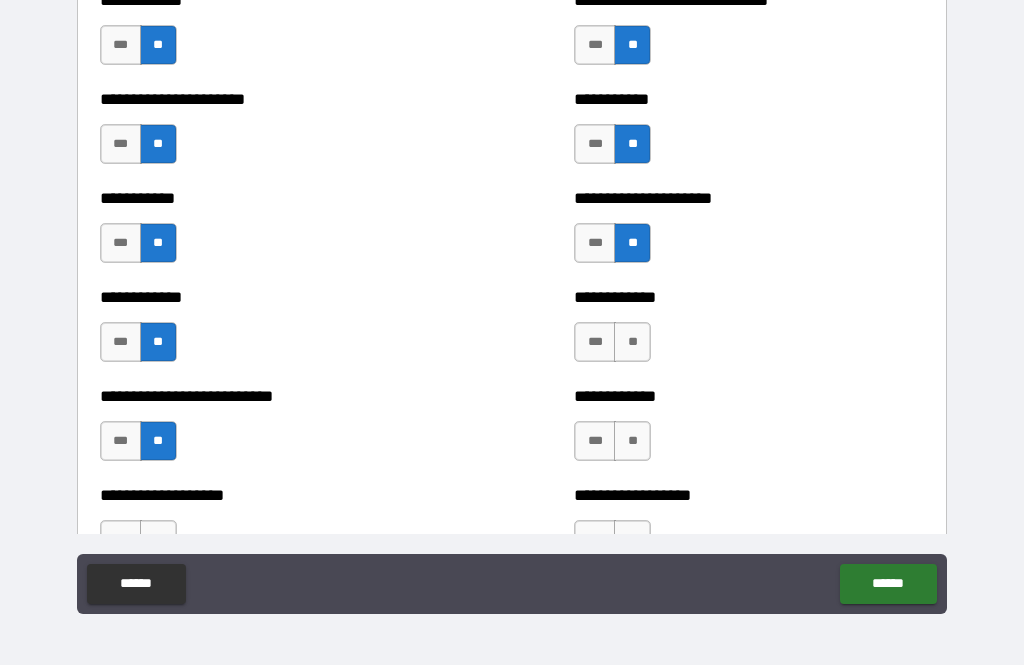 click on "**" at bounding box center [632, 342] 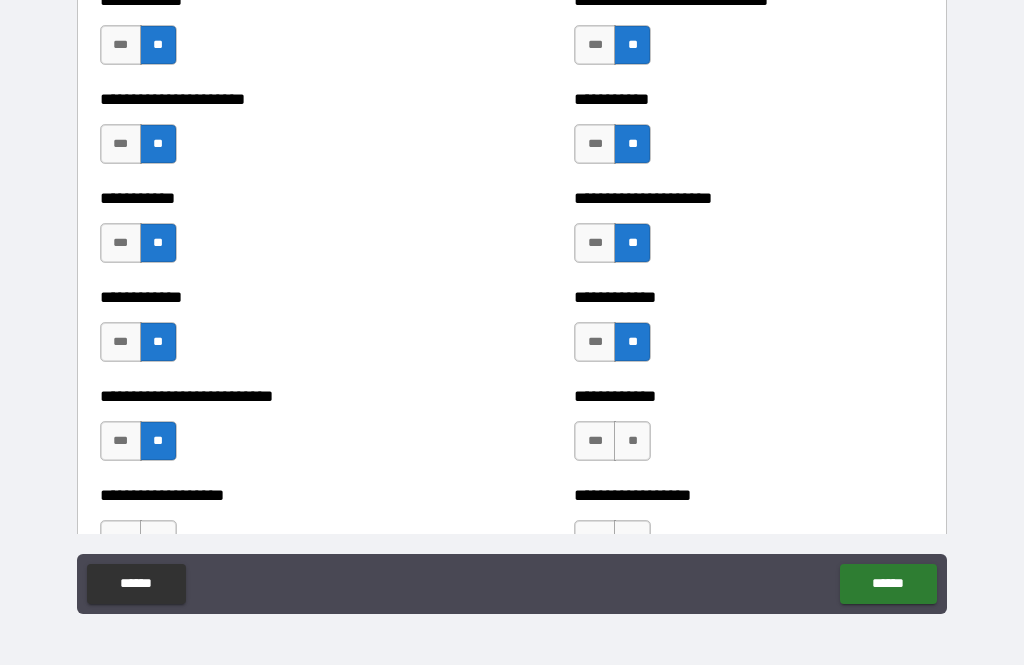 click on "**" at bounding box center [632, 441] 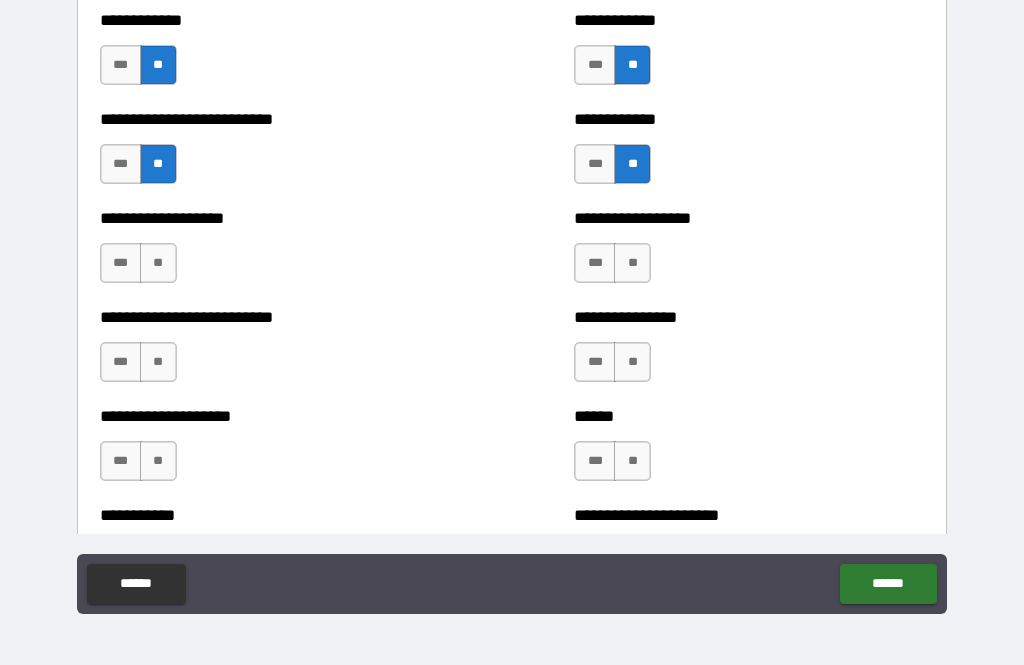 scroll, scrollTop: 5859, scrollLeft: 0, axis: vertical 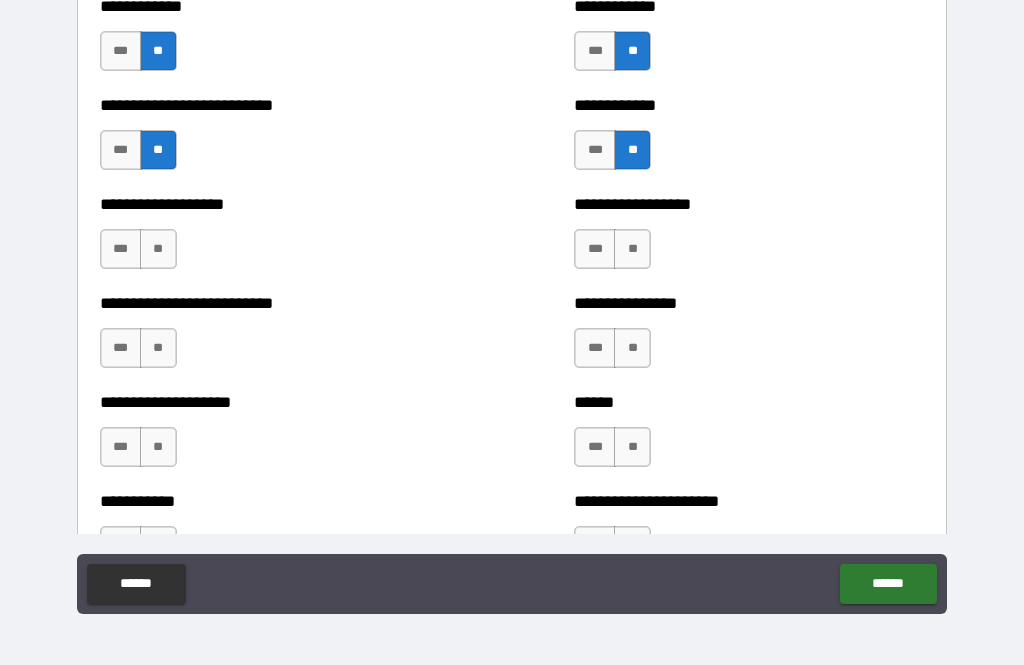 click on "**" at bounding box center [632, 249] 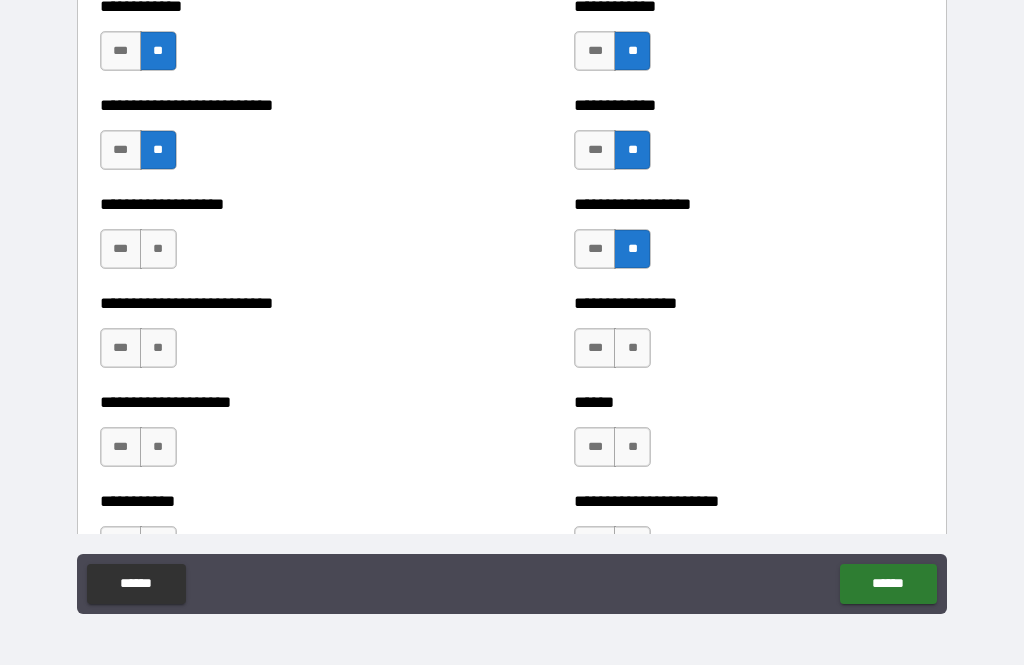 click on "**" at bounding box center (632, 348) 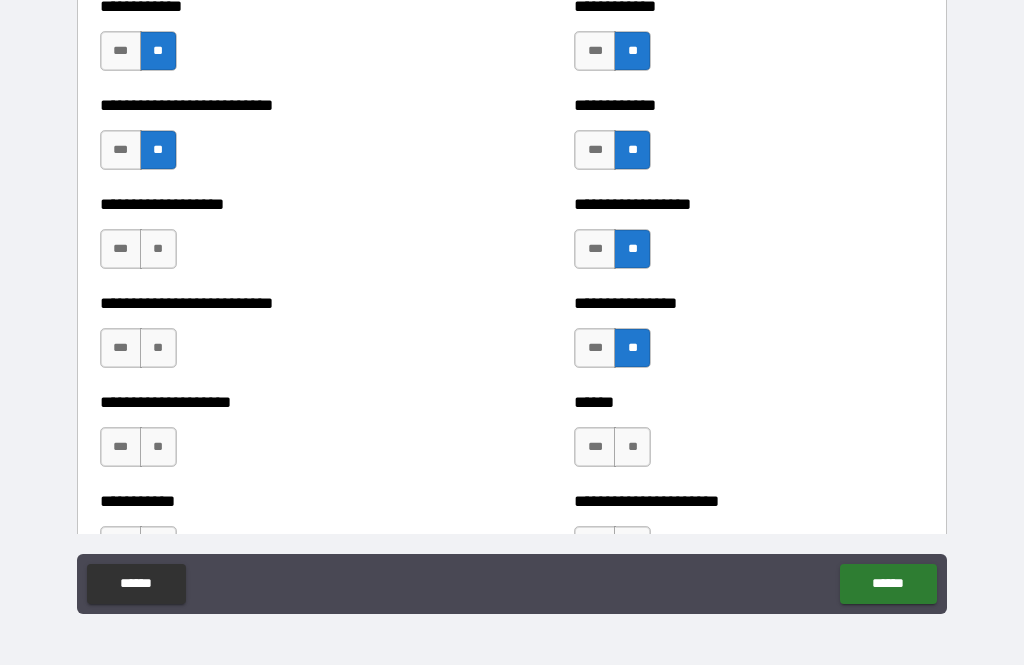 click on "**" at bounding box center [632, 447] 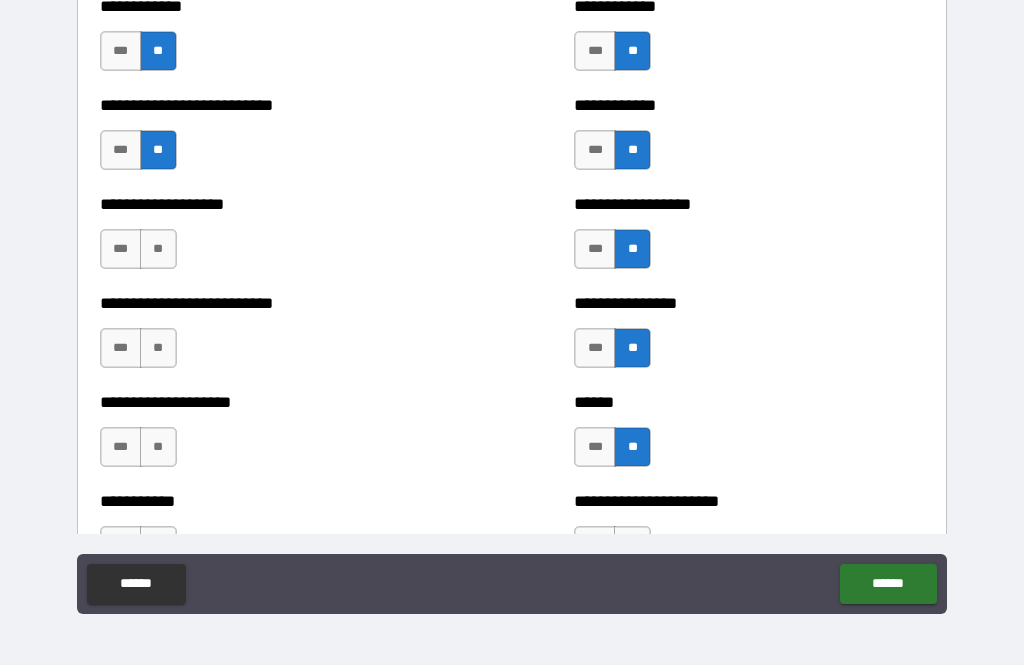click on "**" at bounding box center [158, 249] 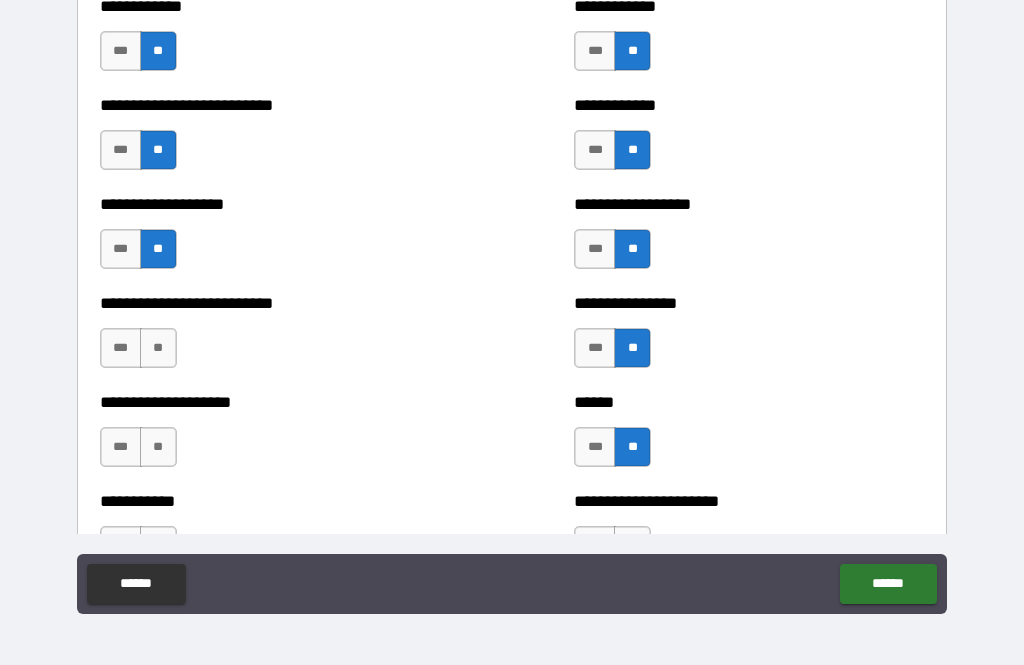 click on "**" at bounding box center (158, 348) 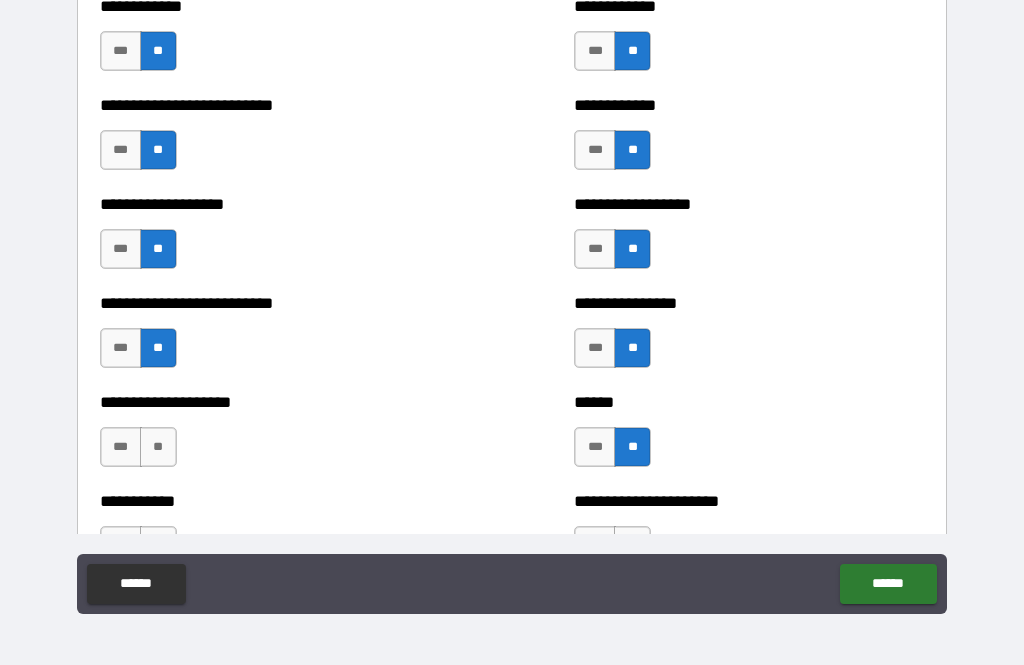 click on "**" at bounding box center [158, 447] 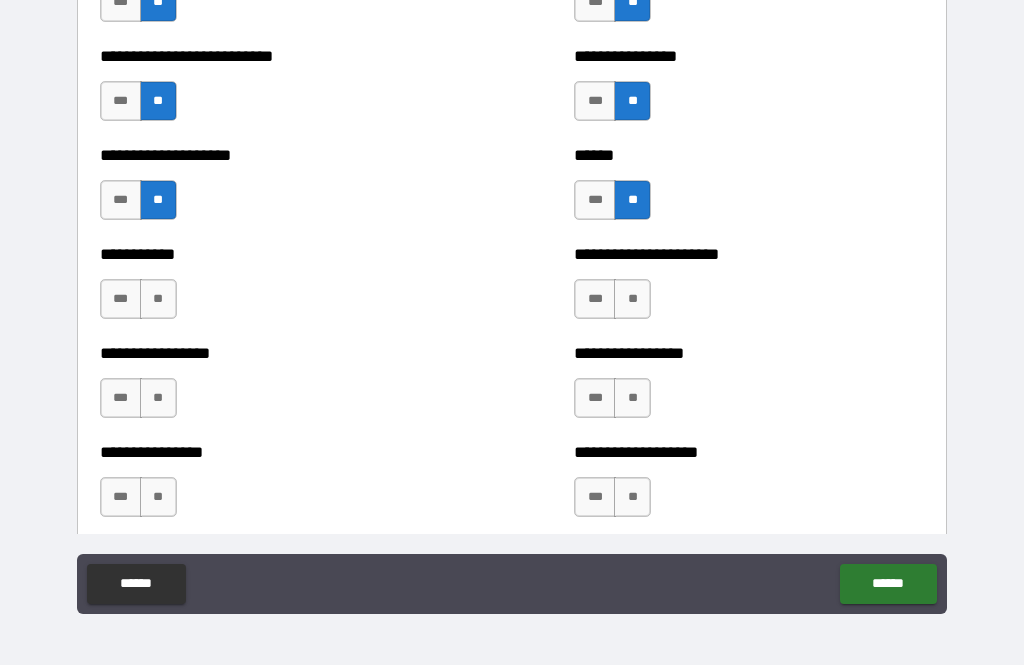 scroll, scrollTop: 6111, scrollLeft: 0, axis: vertical 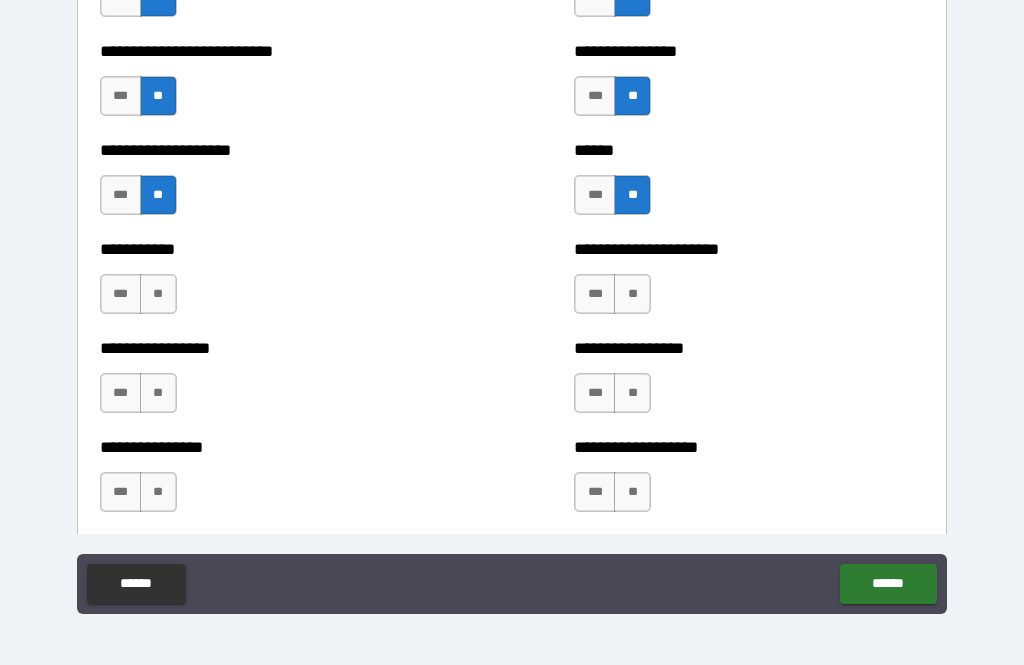 click on "**" at bounding box center [158, 294] 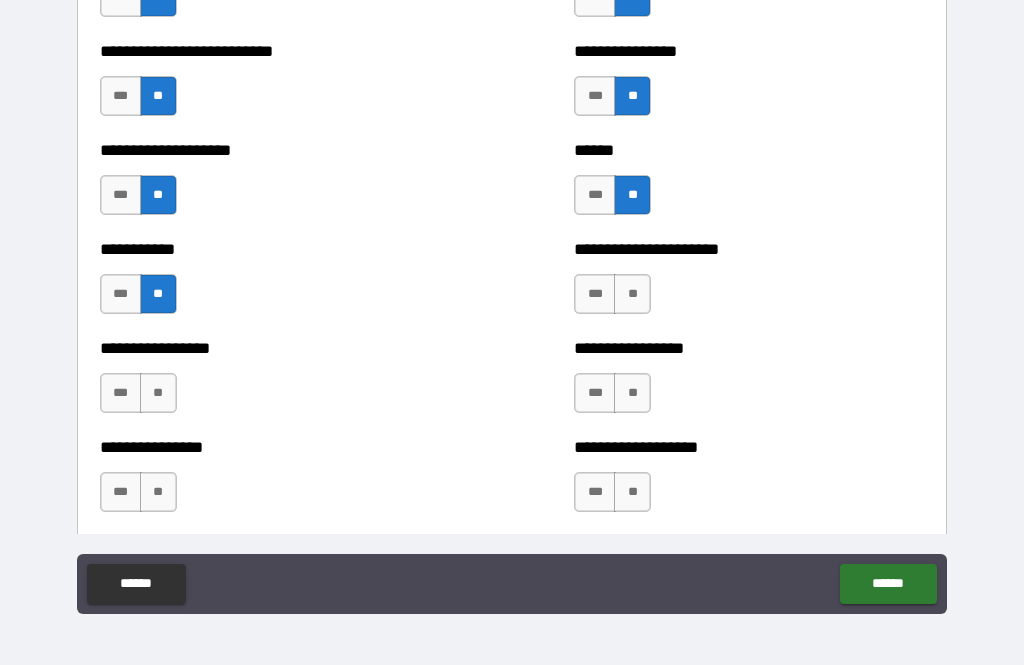 click on "**" at bounding box center [158, 393] 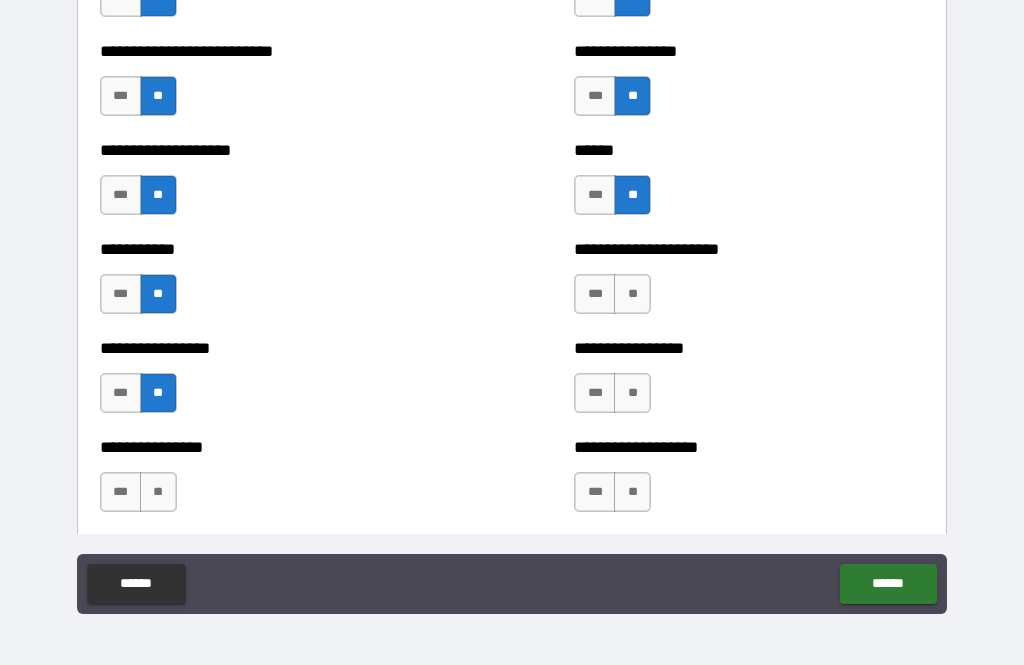 click on "**" at bounding box center [158, 492] 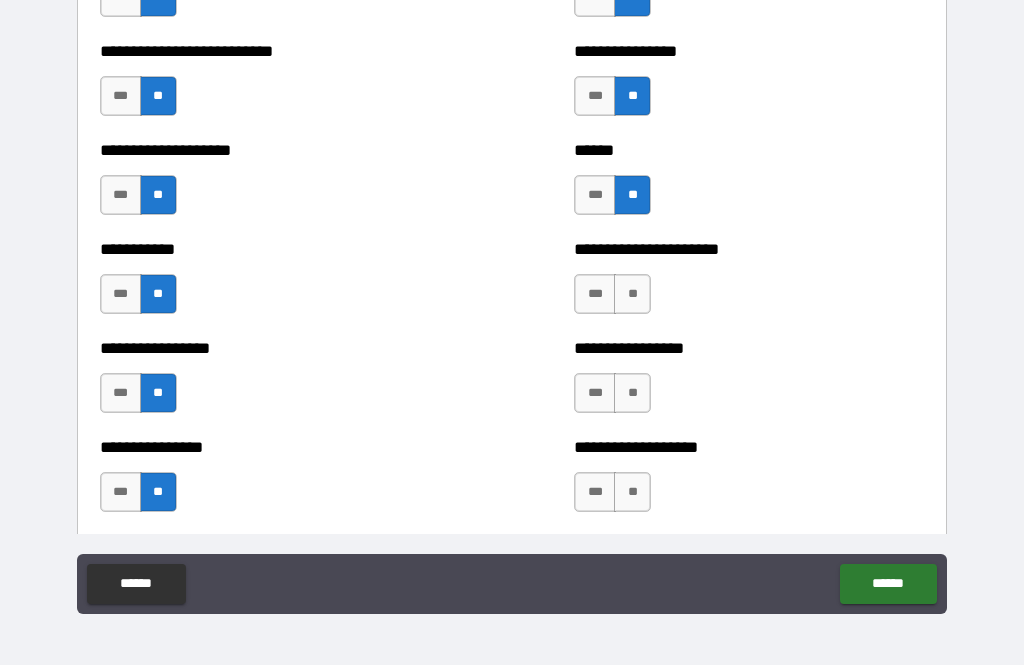 click on "**" at bounding box center [632, 294] 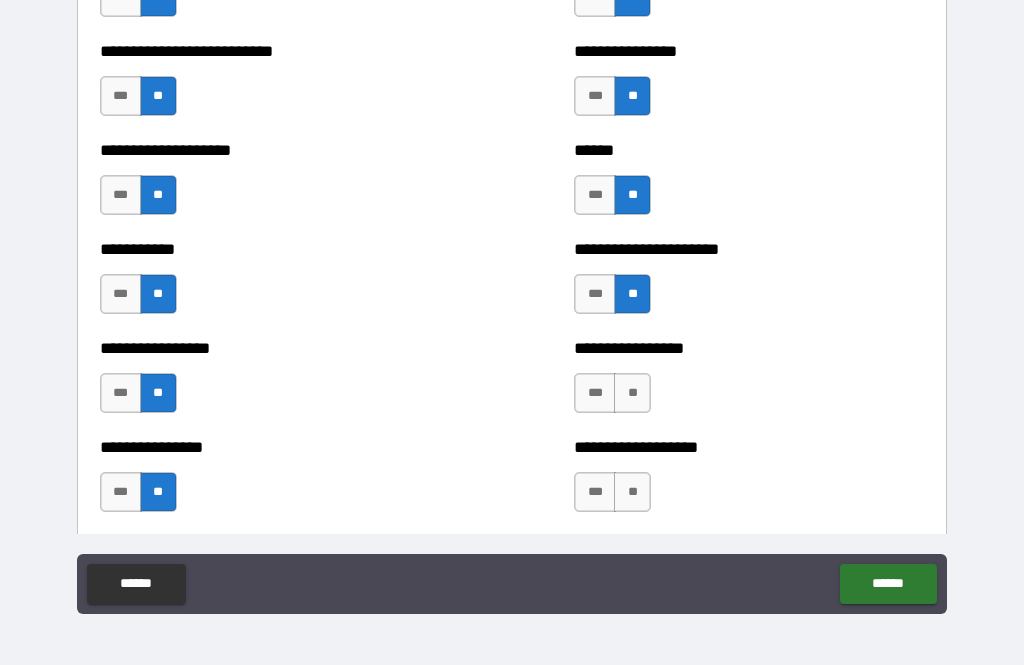 click on "**" at bounding box center (632, 393) 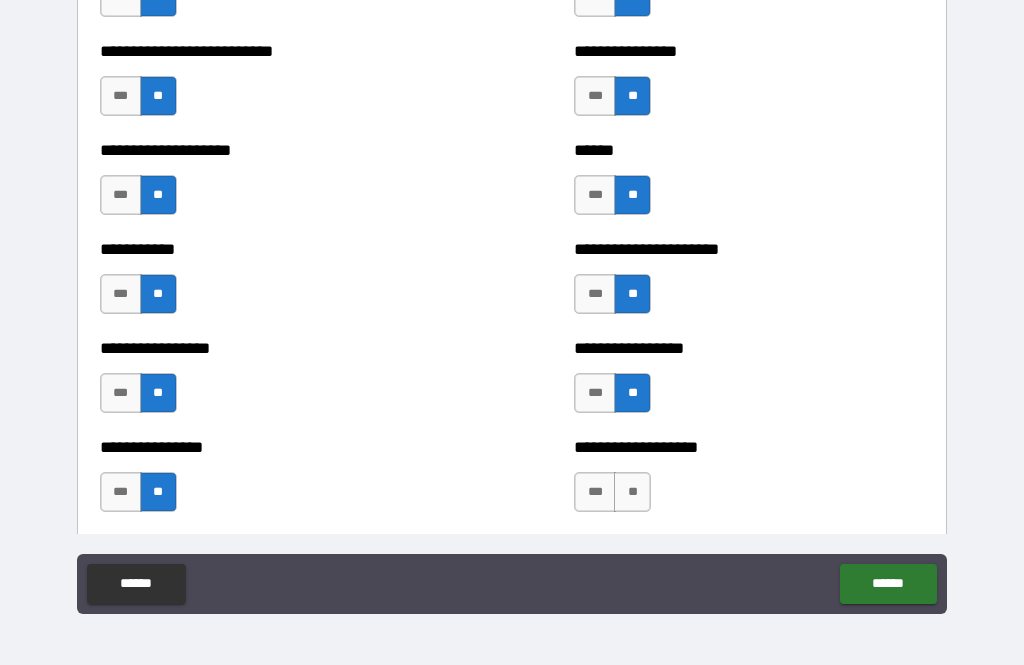 click on "**" at bounding box center (632, 492) 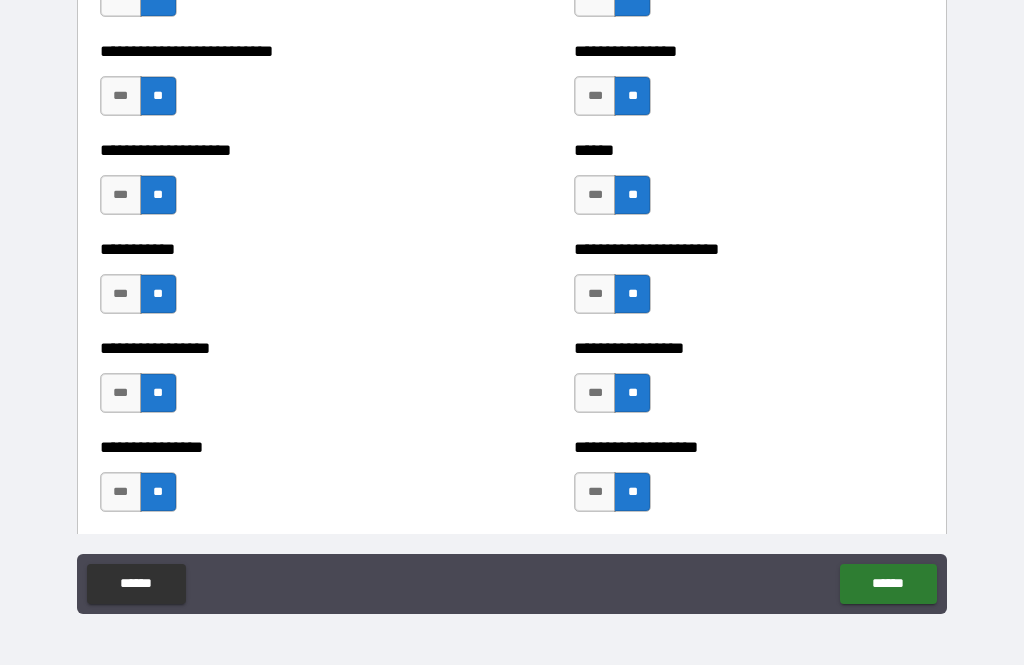 scroll, scrollTop: 6400, scrollLeft: 0, axis: vertical 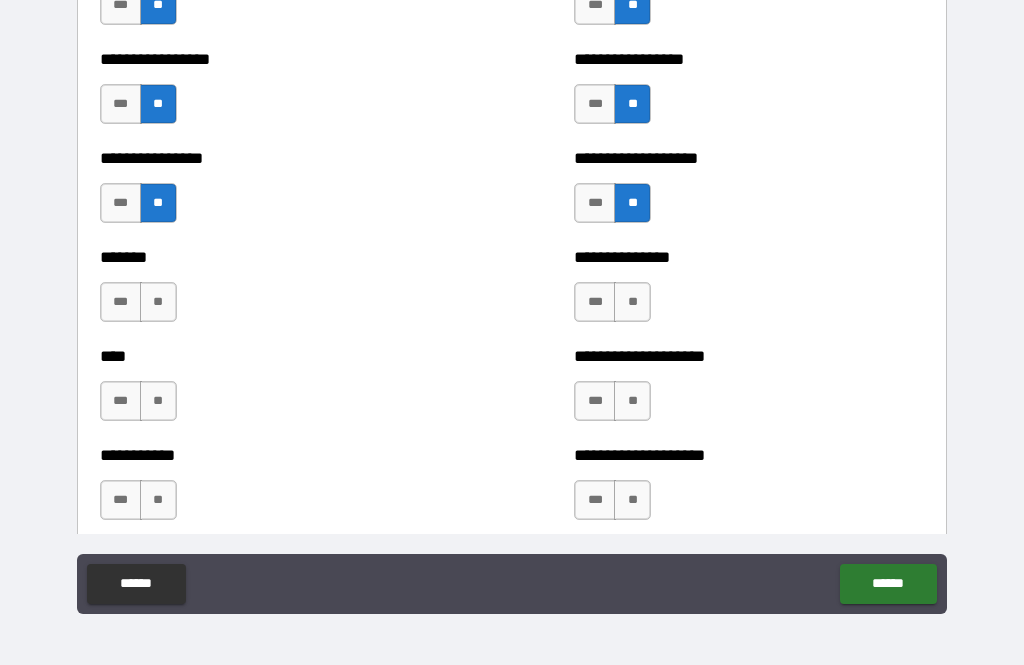 click on "***" at bounding box center [121, 302] 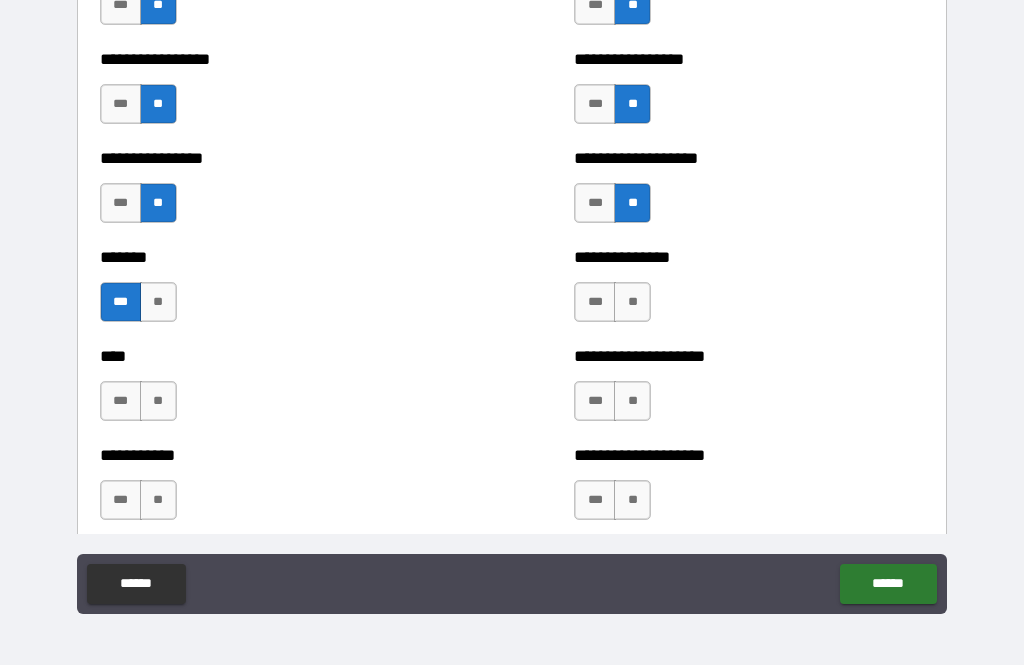 click on "***" at bounding box center (595, 302) 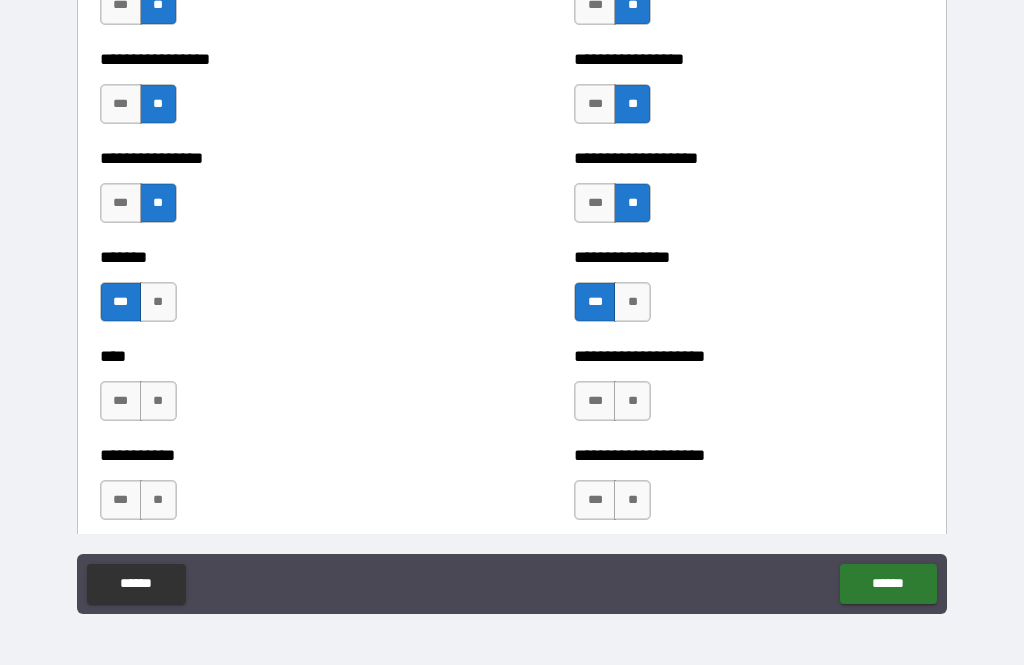 click on "**" at bounding box center [632, 401] 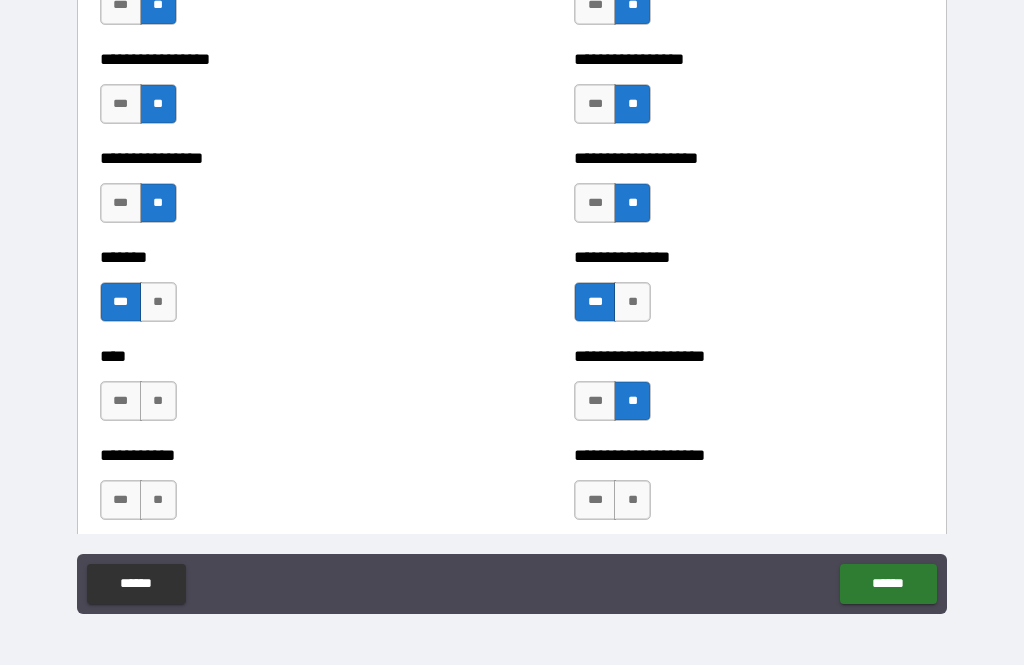 click on "**" at bounding box center [632, 500] 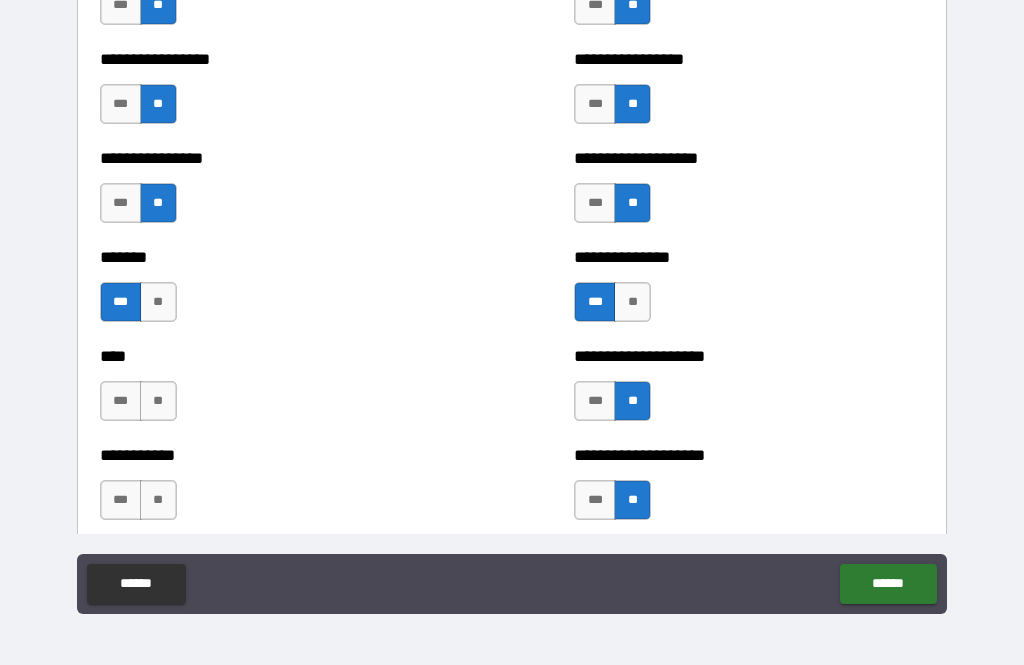 click on "**" at bounding box center [158, 401] 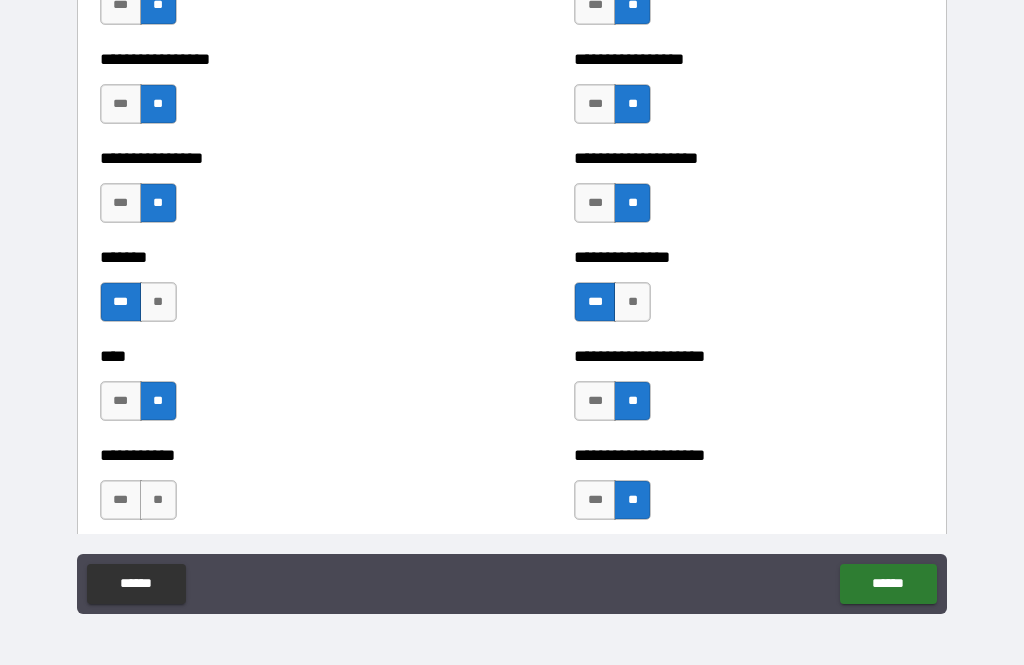 click on "**" at bounding box center [158, 500] 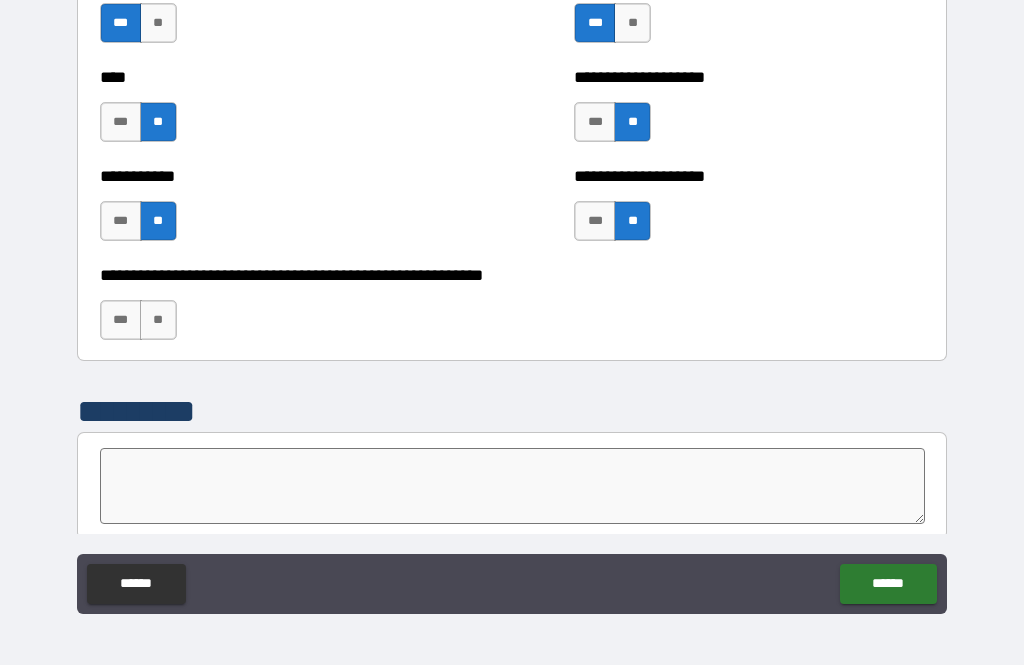 scroll, scrollTop: 6680, scrollLeft: 0, axis: vertical 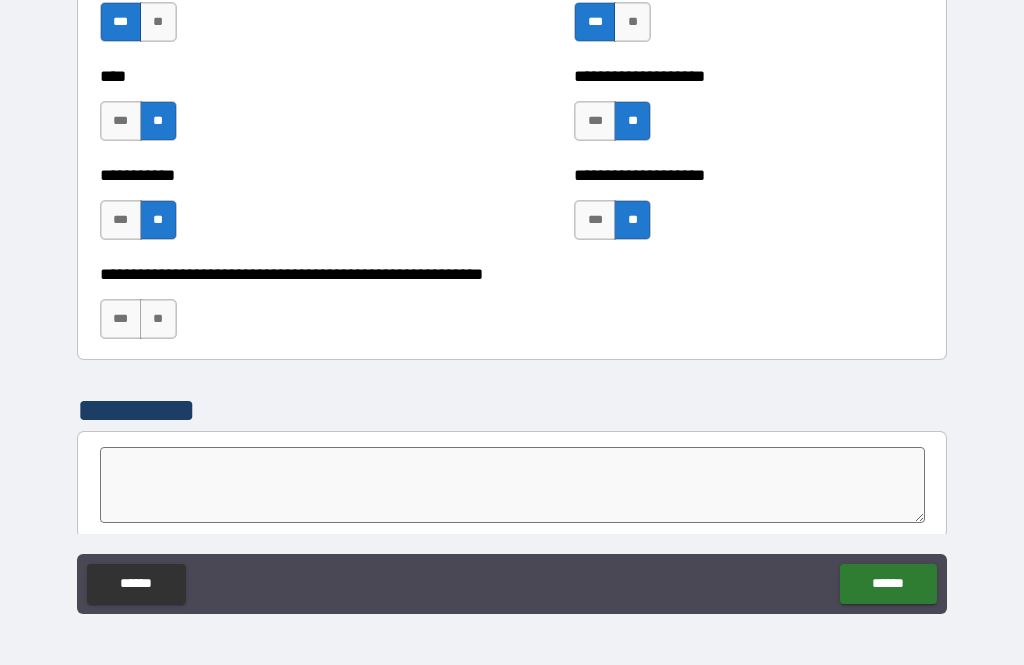 click on "**" at bounding box center (158, 319) 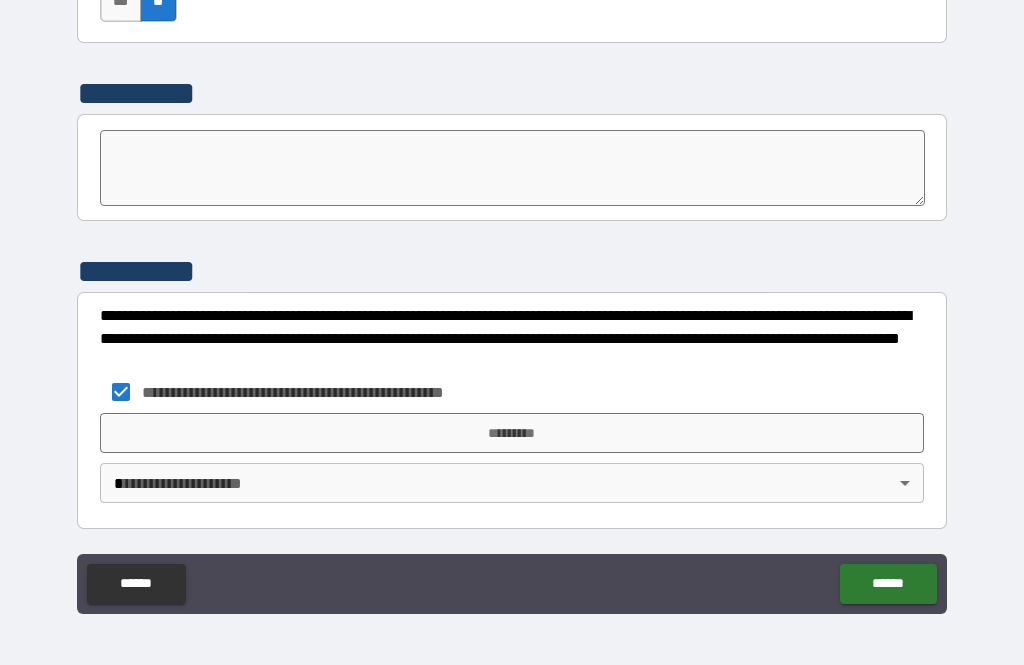 scroll, scrollTop: 6997, scrollLeft: 0, axis: vertical 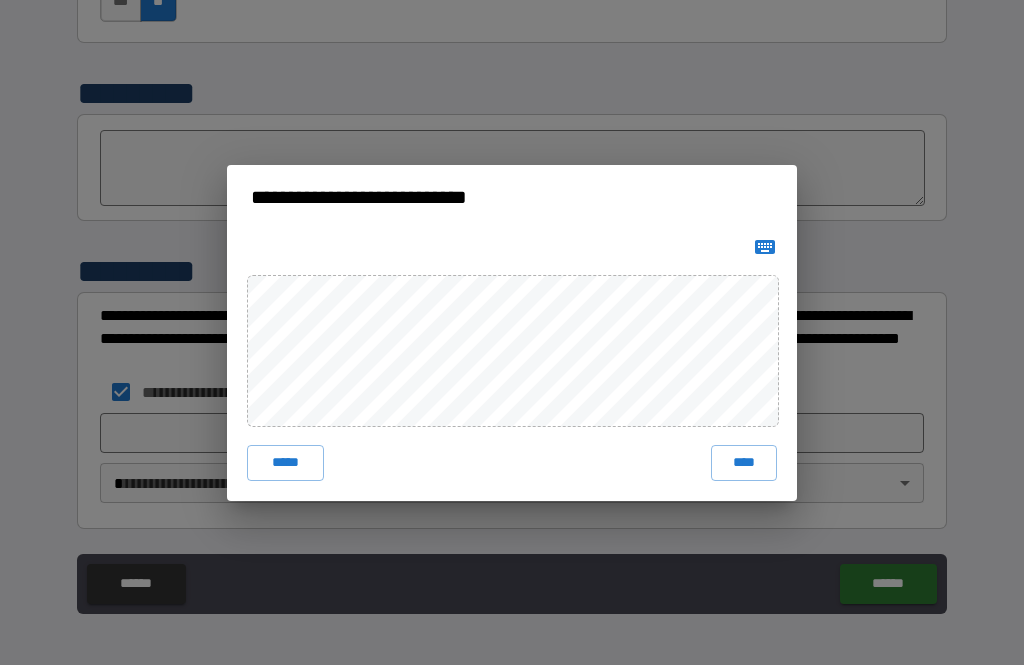click on "****" at bounding box center [744, 463] 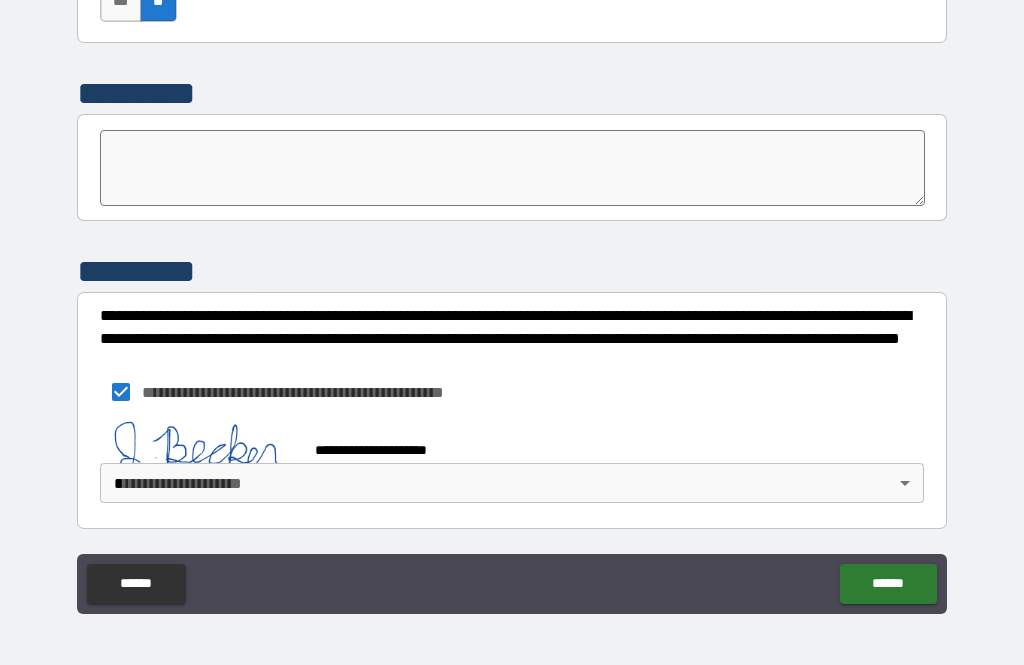scroll, scrollTop: 6987, scrollLeft: 0, axis: vertical 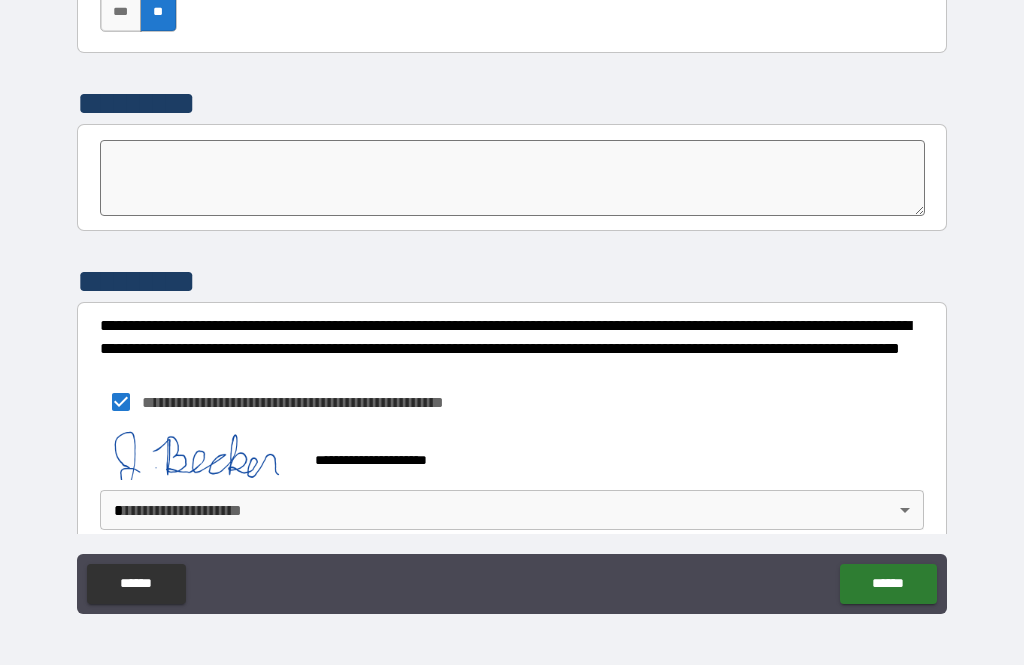 click on "**********" at bounding box center (512, 300) 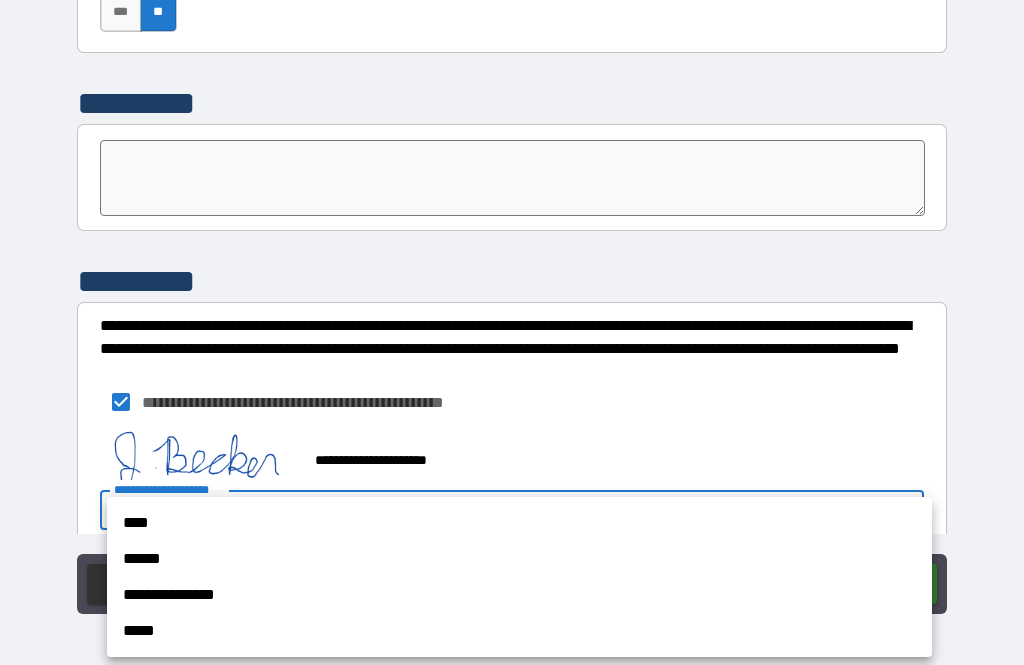 click on "****" at bounding box center (519, 523) 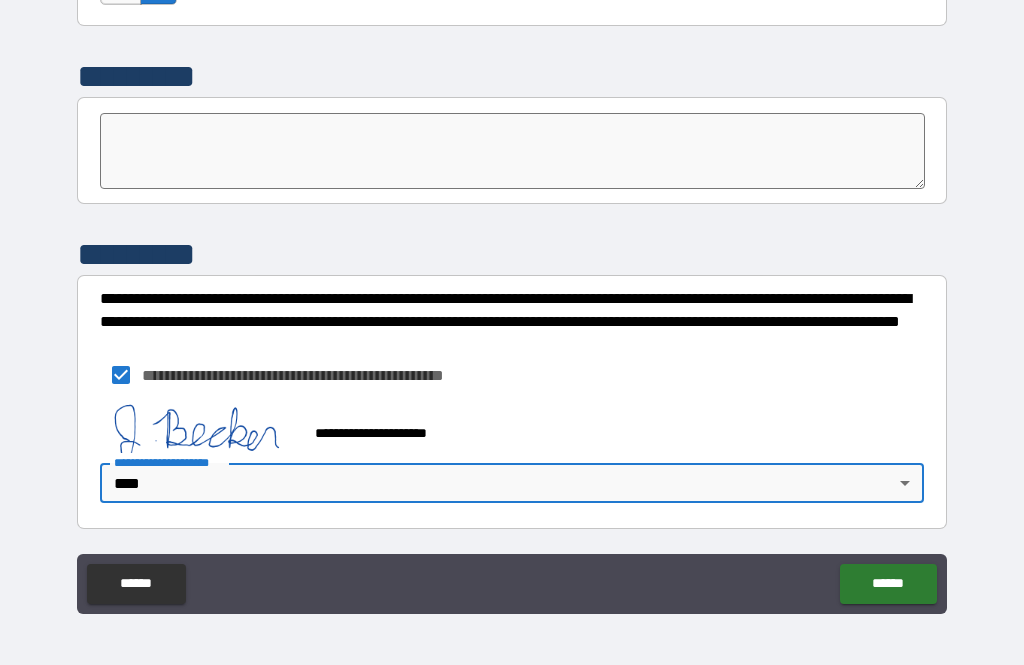 scroll, scrollTop: 7014, scrollLeft: 0, axis: vertical 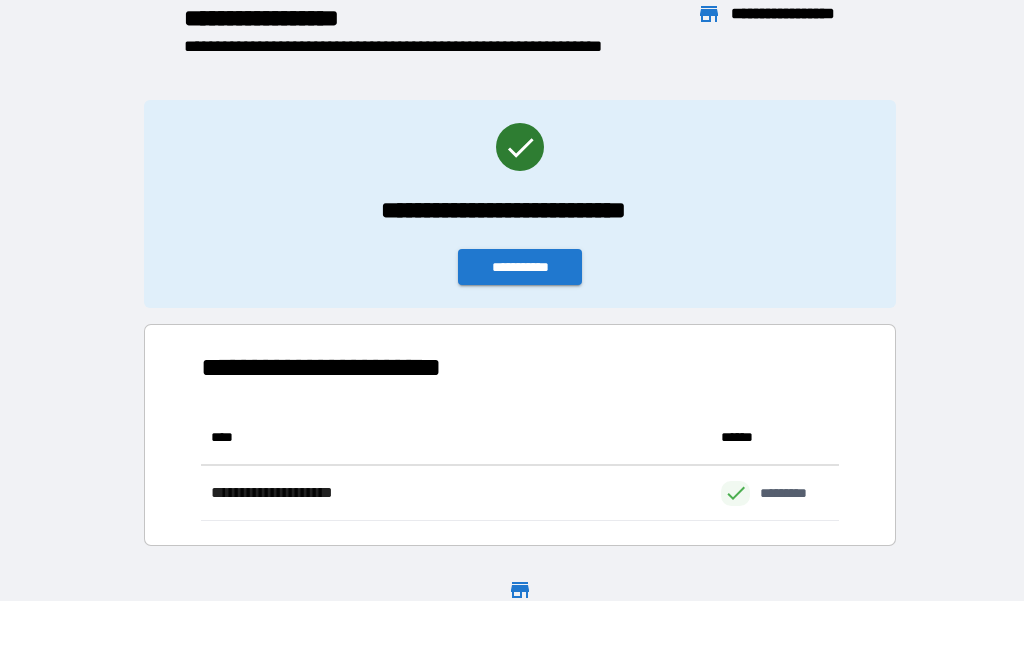 click on "**********" at bounding box center [520, 267] 